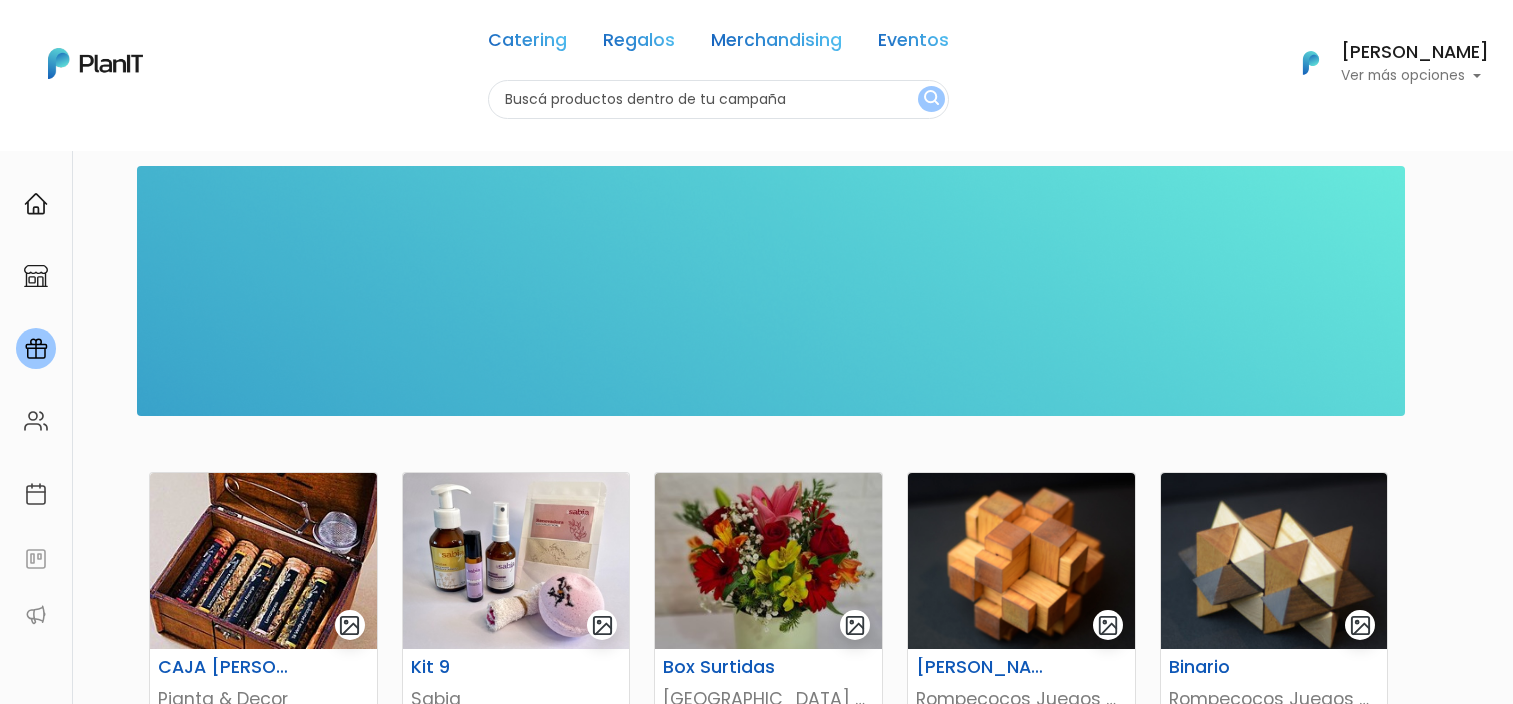 scroll, scrollTop: 0, scrollLeft: 0, axis: both 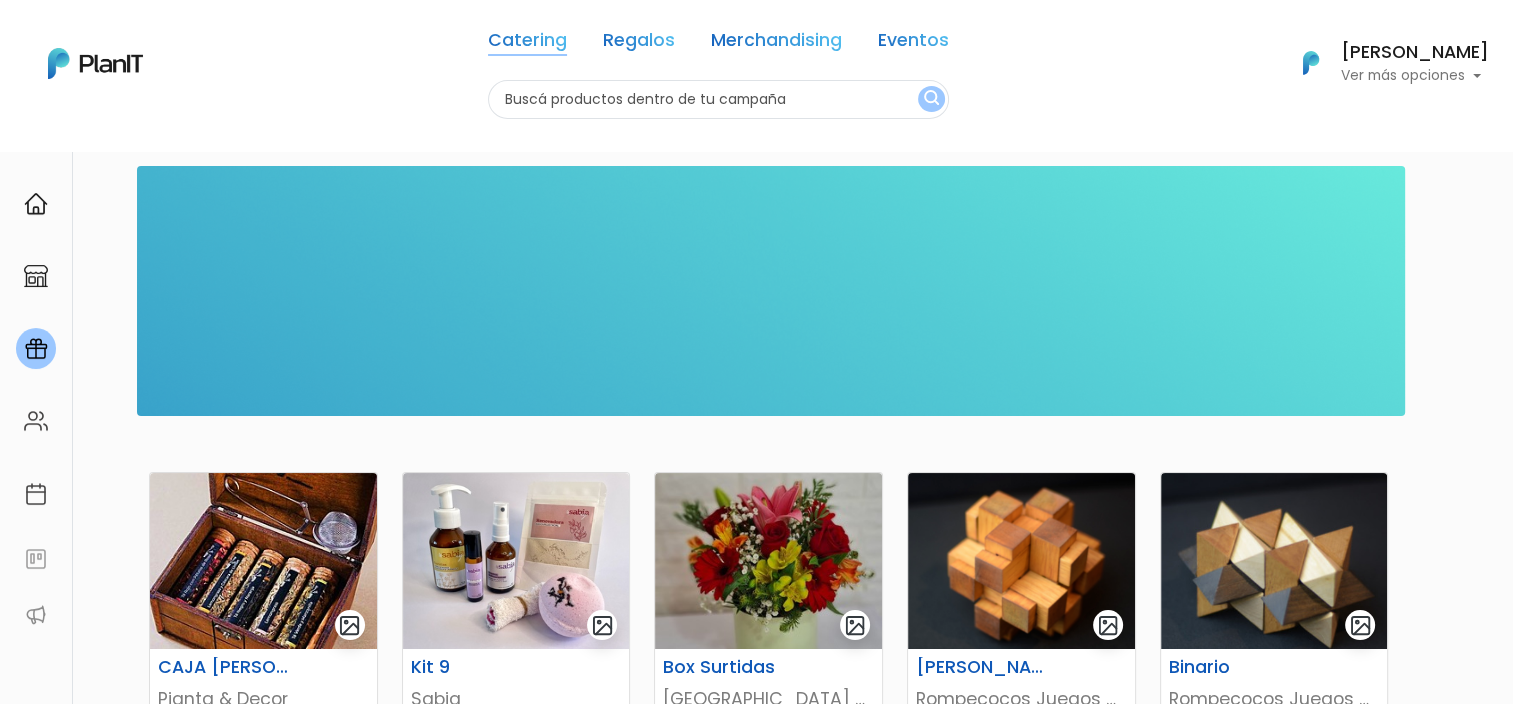 click on "Catering" at bounding box center [527, 44] 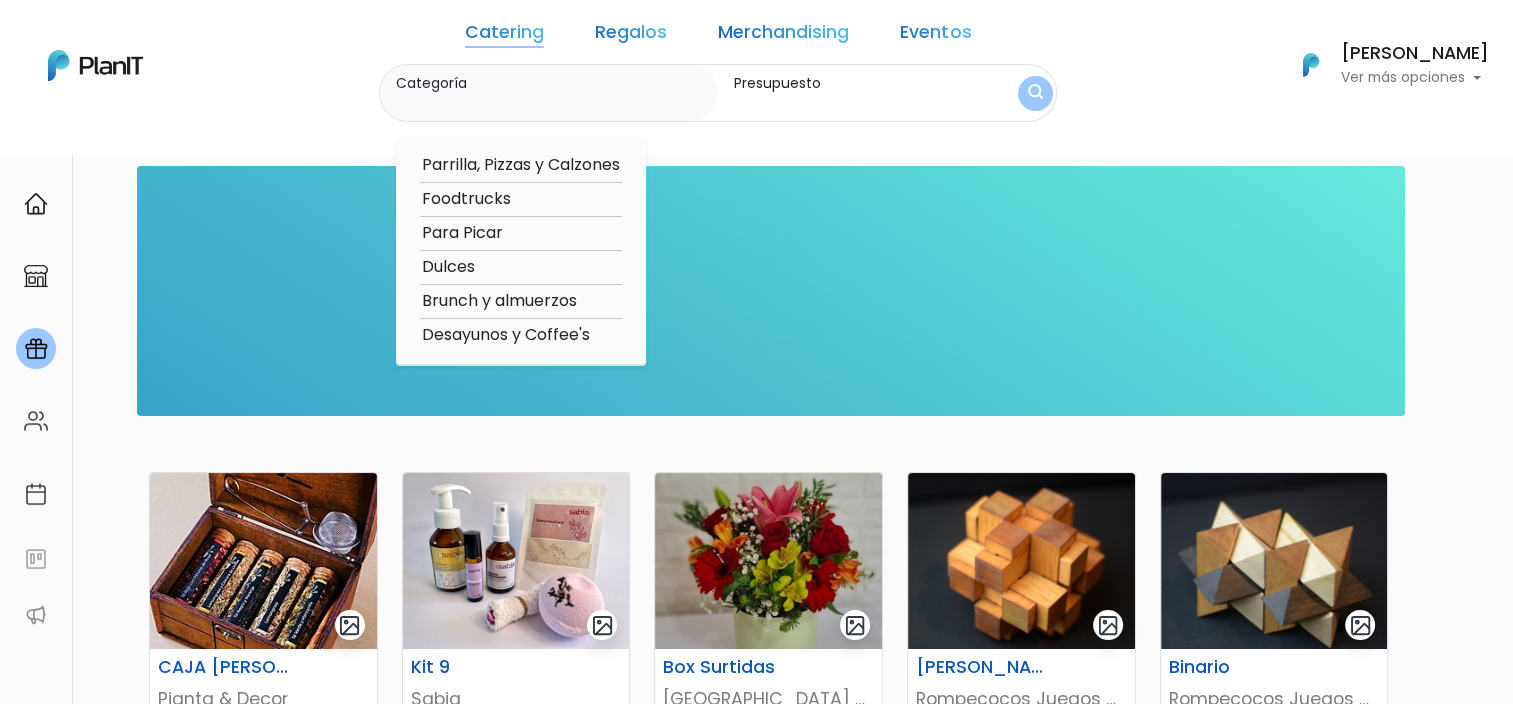 click on "Categoría
Parrilla, Pizzas y Calzones Foodtrucks Para Picar Dulces Brunch y almuerzos Desayunos y Coffee's" at bounding box center [549, 93] 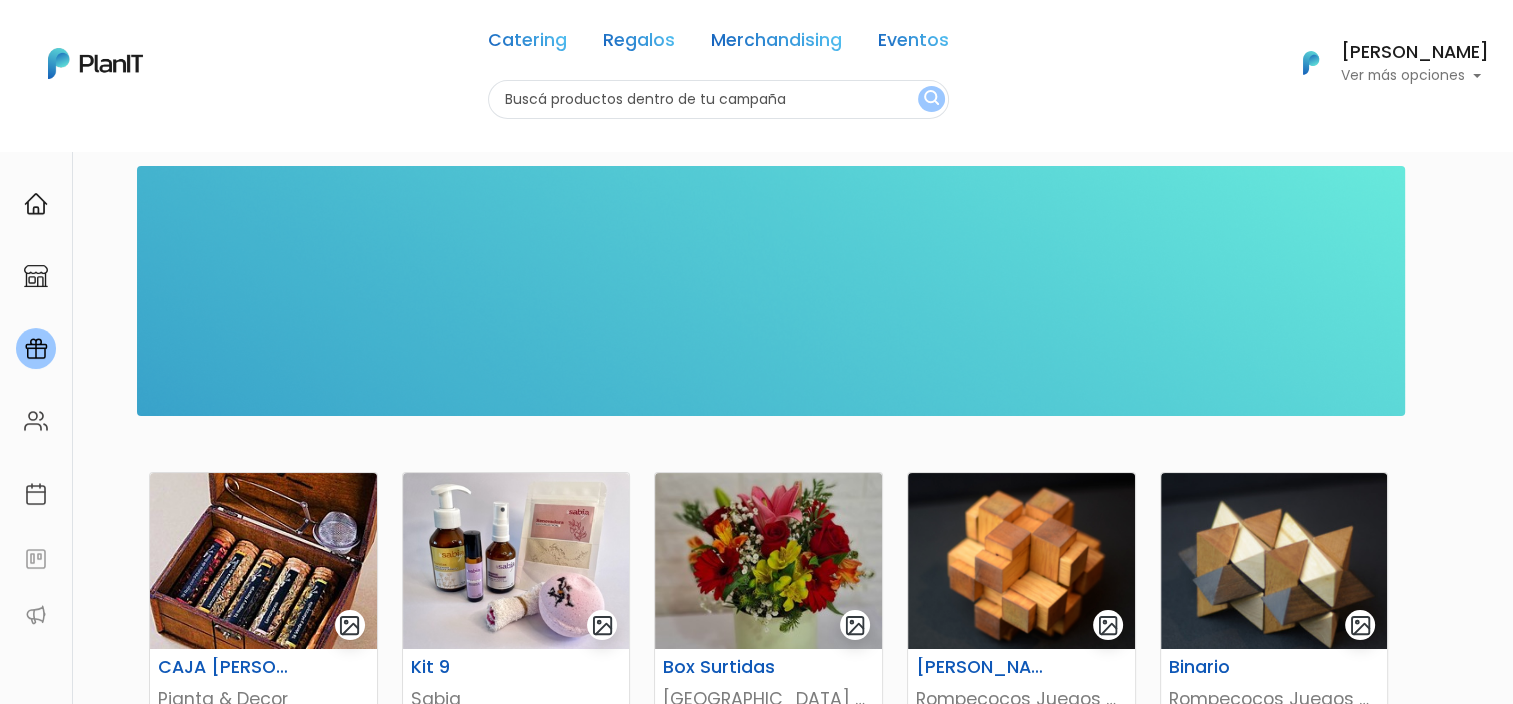 click on "Catering" at bounding box center [527, 44] 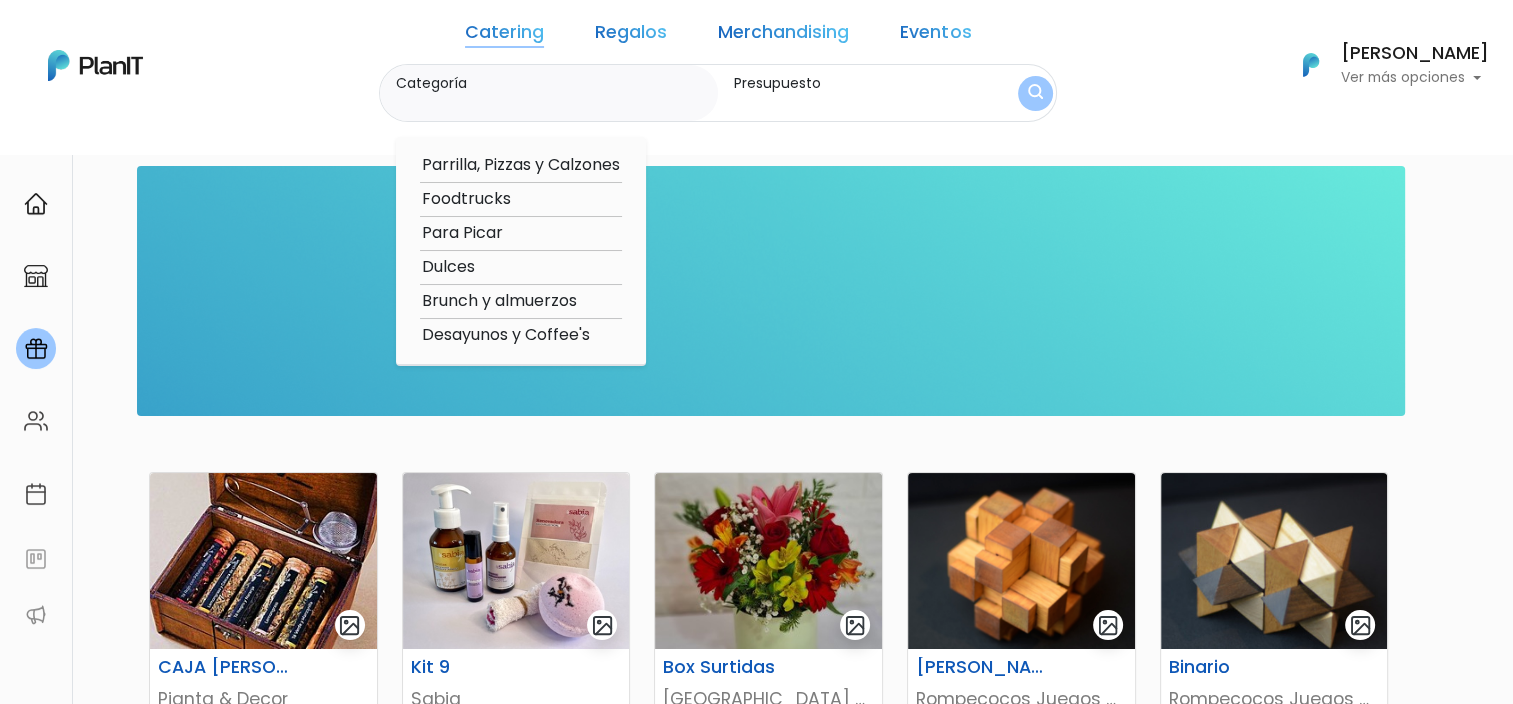 click on "Brunch y almuerzos" at bounding box center (521, 301) 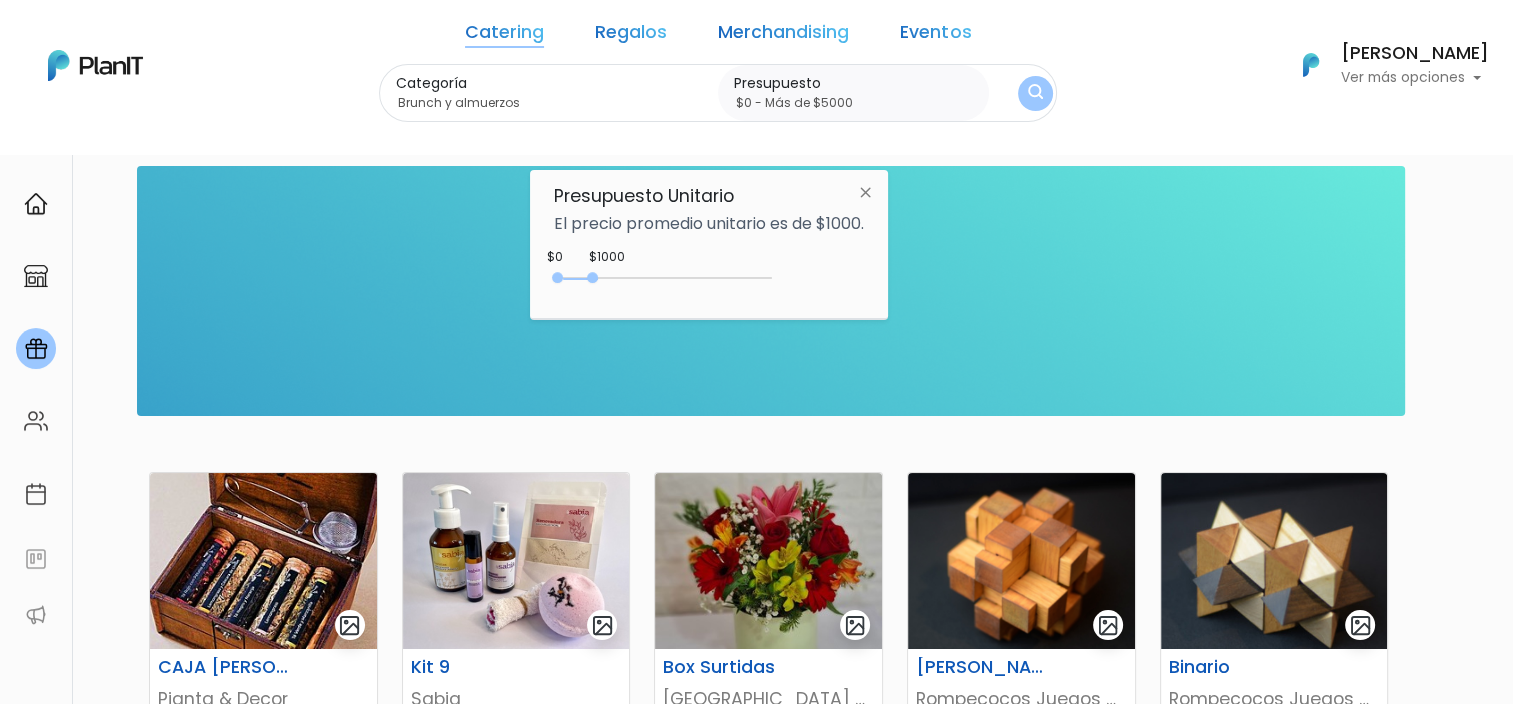type on "$0 - Más de $5000" 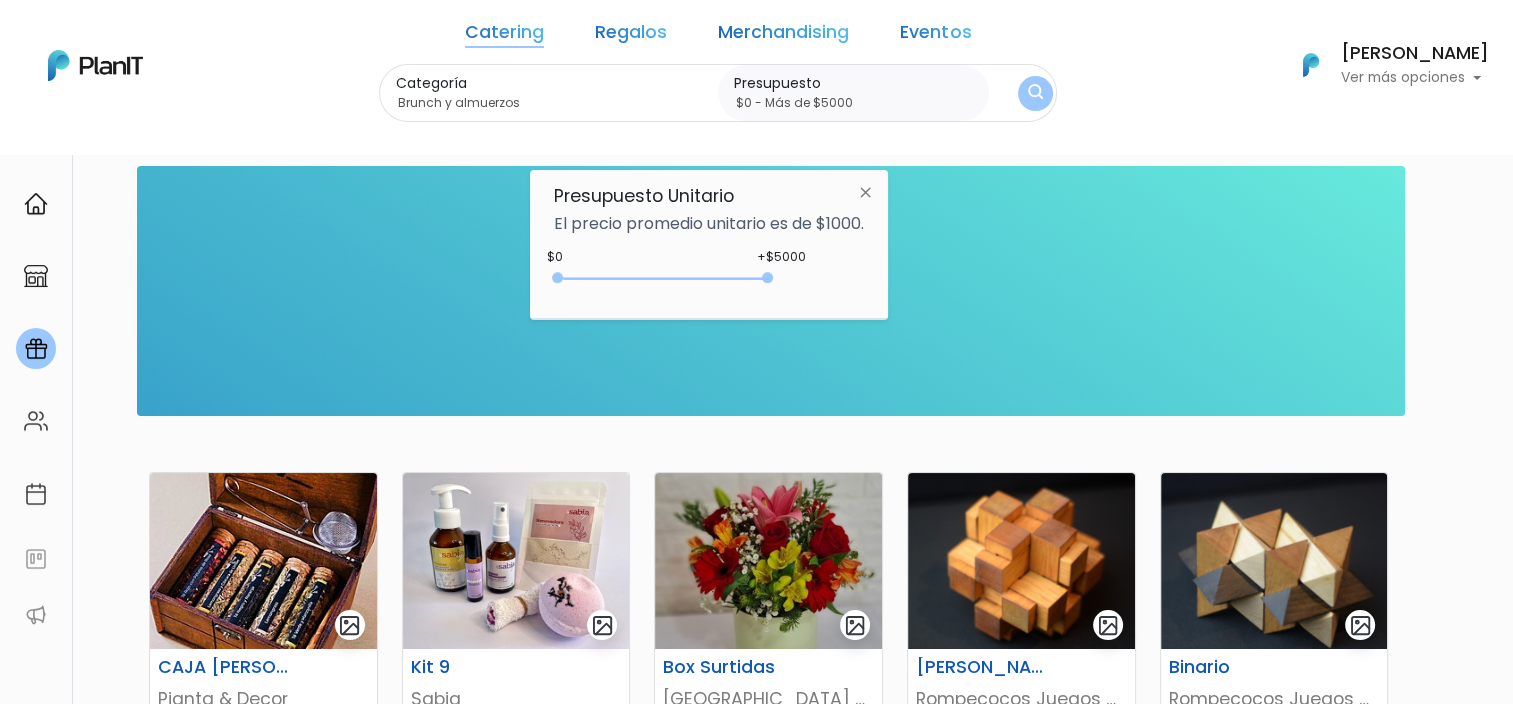 click at bounding box center (1035, 93) 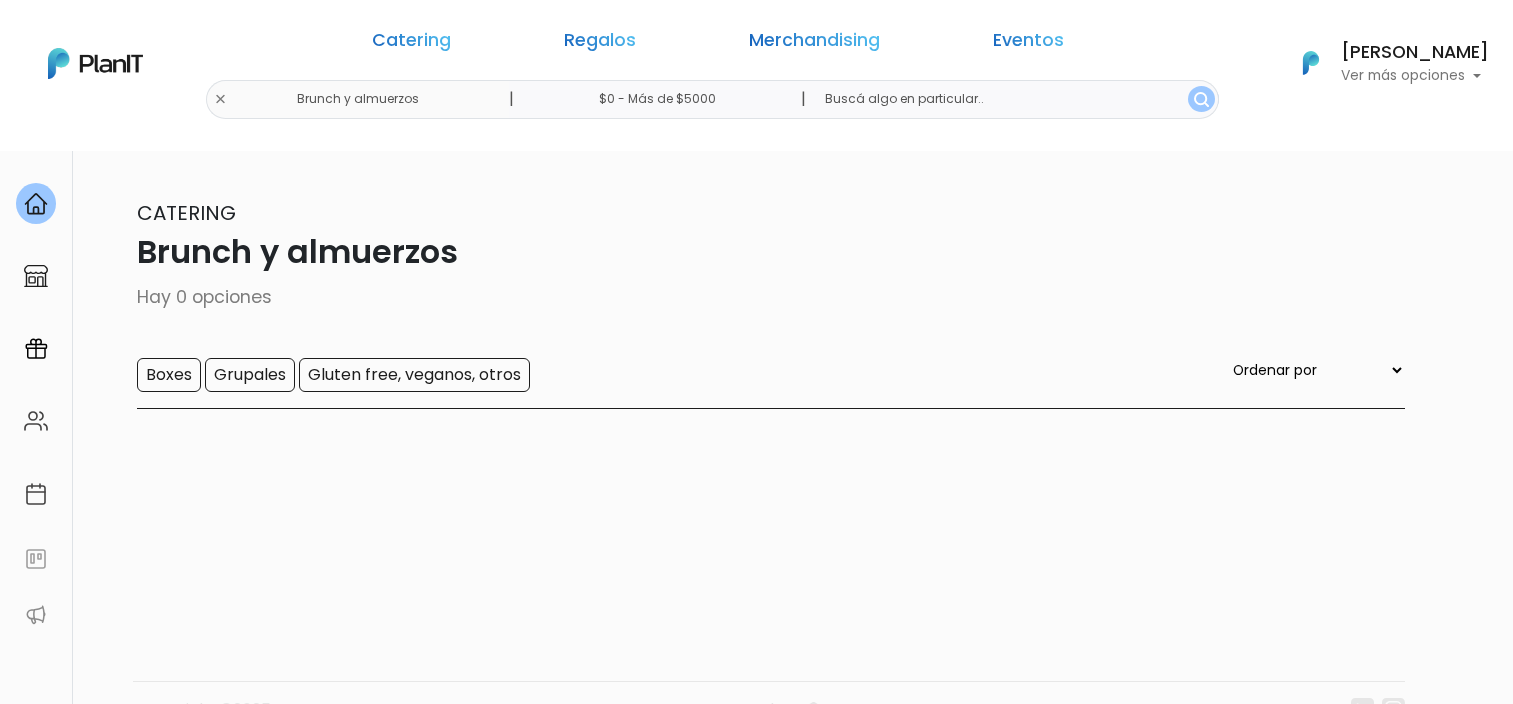 scroll, scrollTop: 0, scrollLeft: 0, axis: both 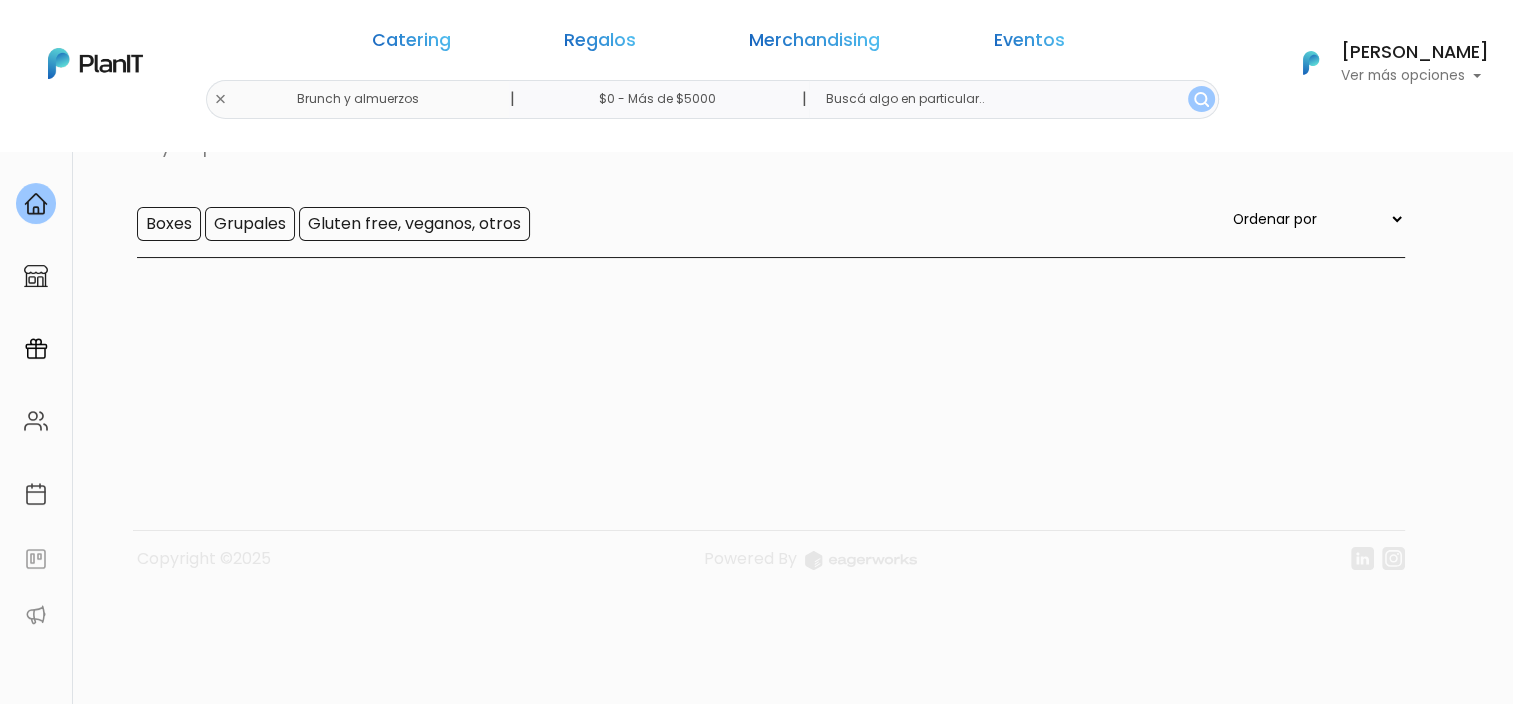 drag, startPoint x: 1518, startPoint y: 133, endPoint x: 335, endPoint y: 263, distance: 1190.1215 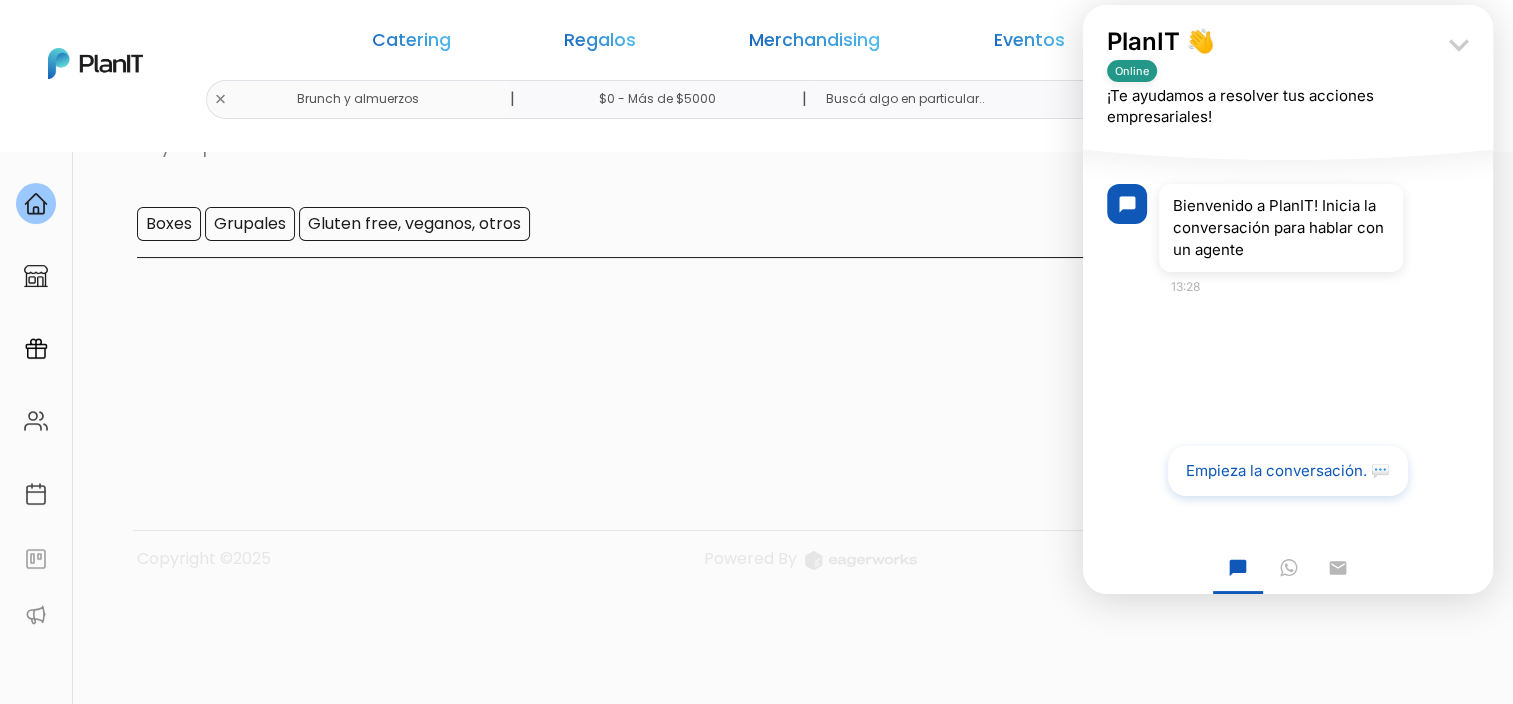 click on "keyboard_arrow_down" at bounding box center (1459, 45) 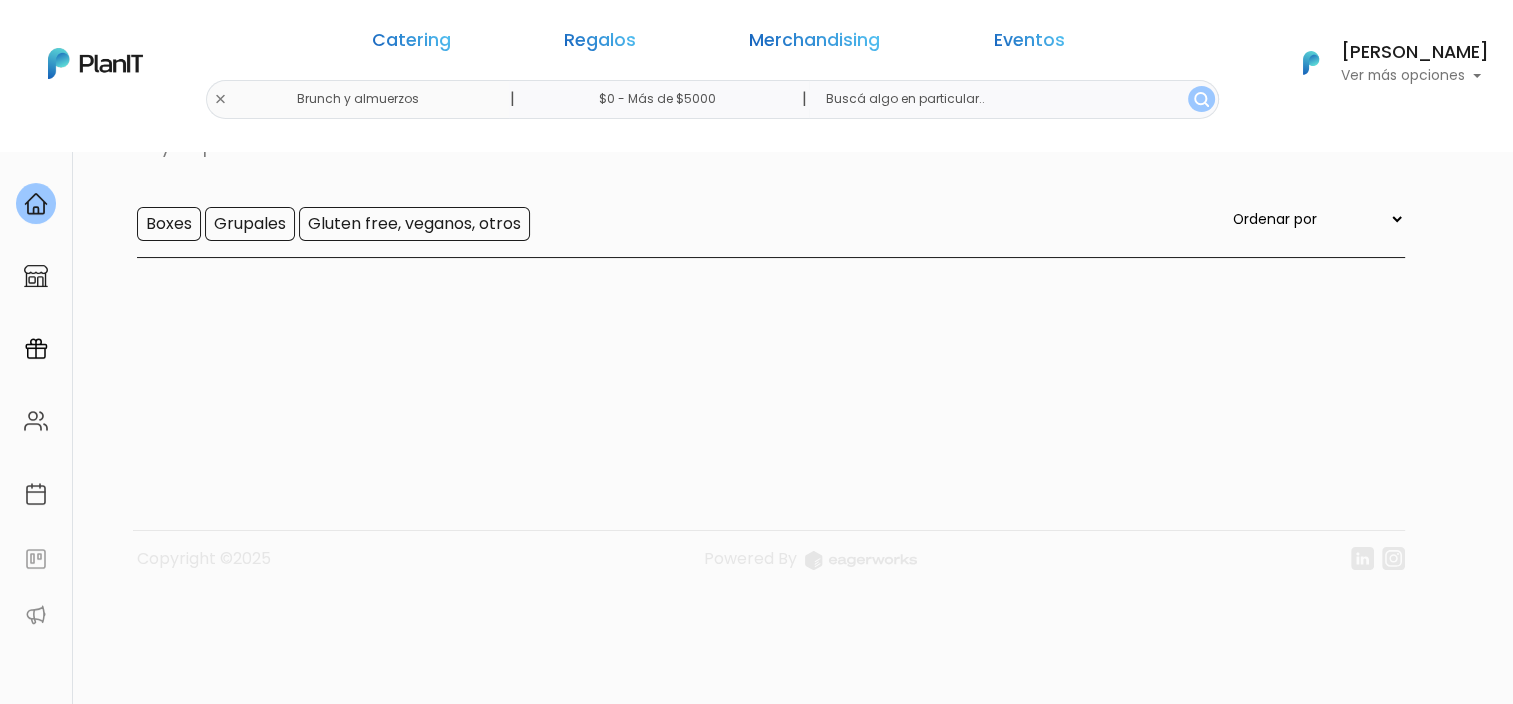 scroll, scrollTop: 0, scrollLeft: 0, axis: both 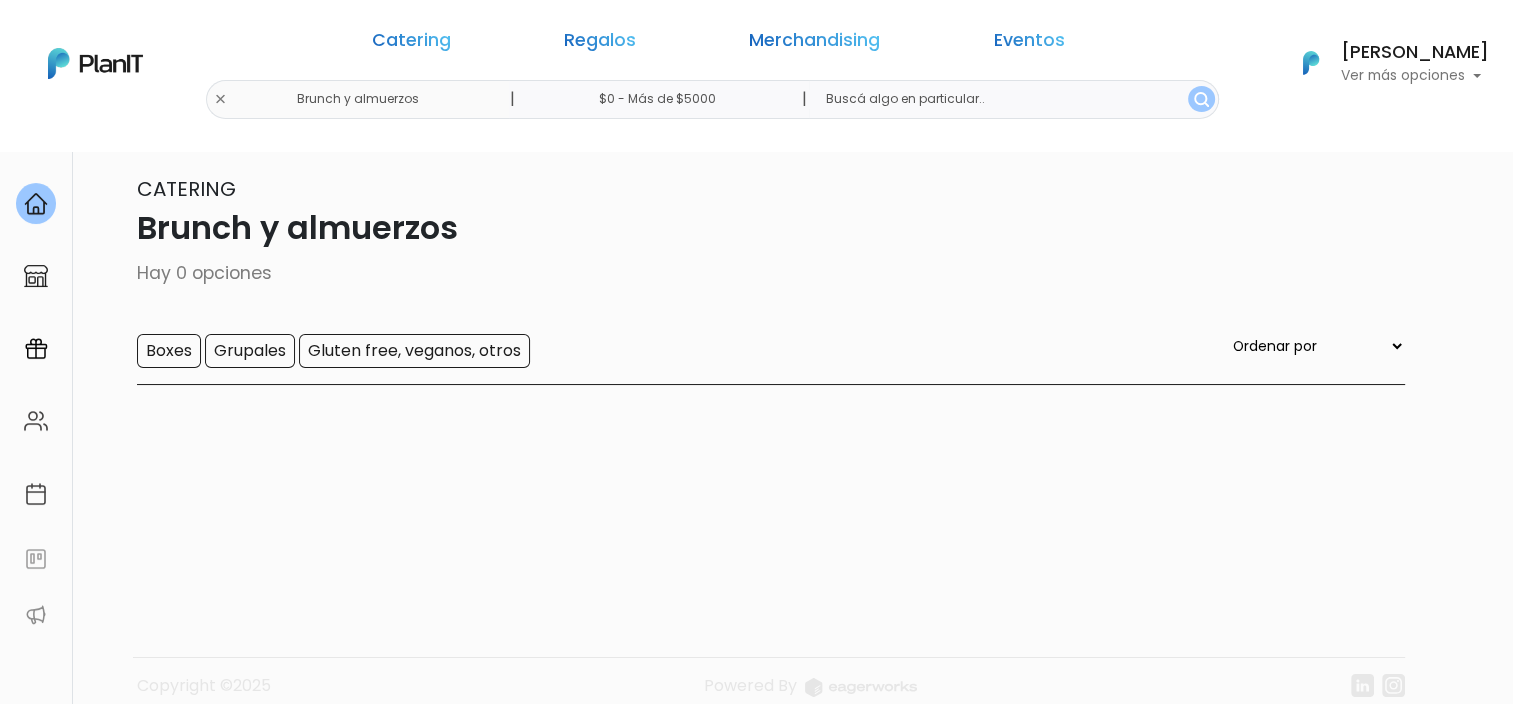 click at bounding box center (1013, 99) 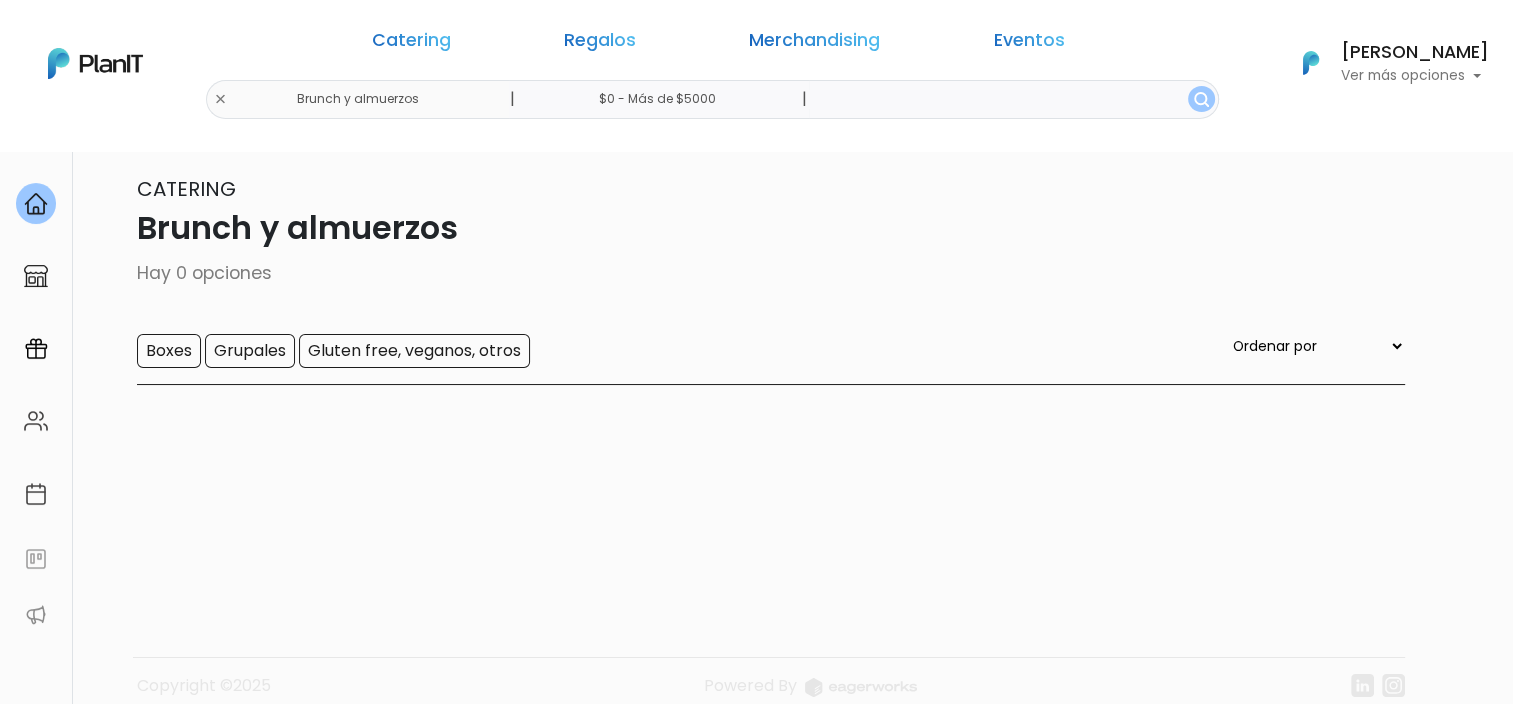 click at bounding box center [1201, 99] 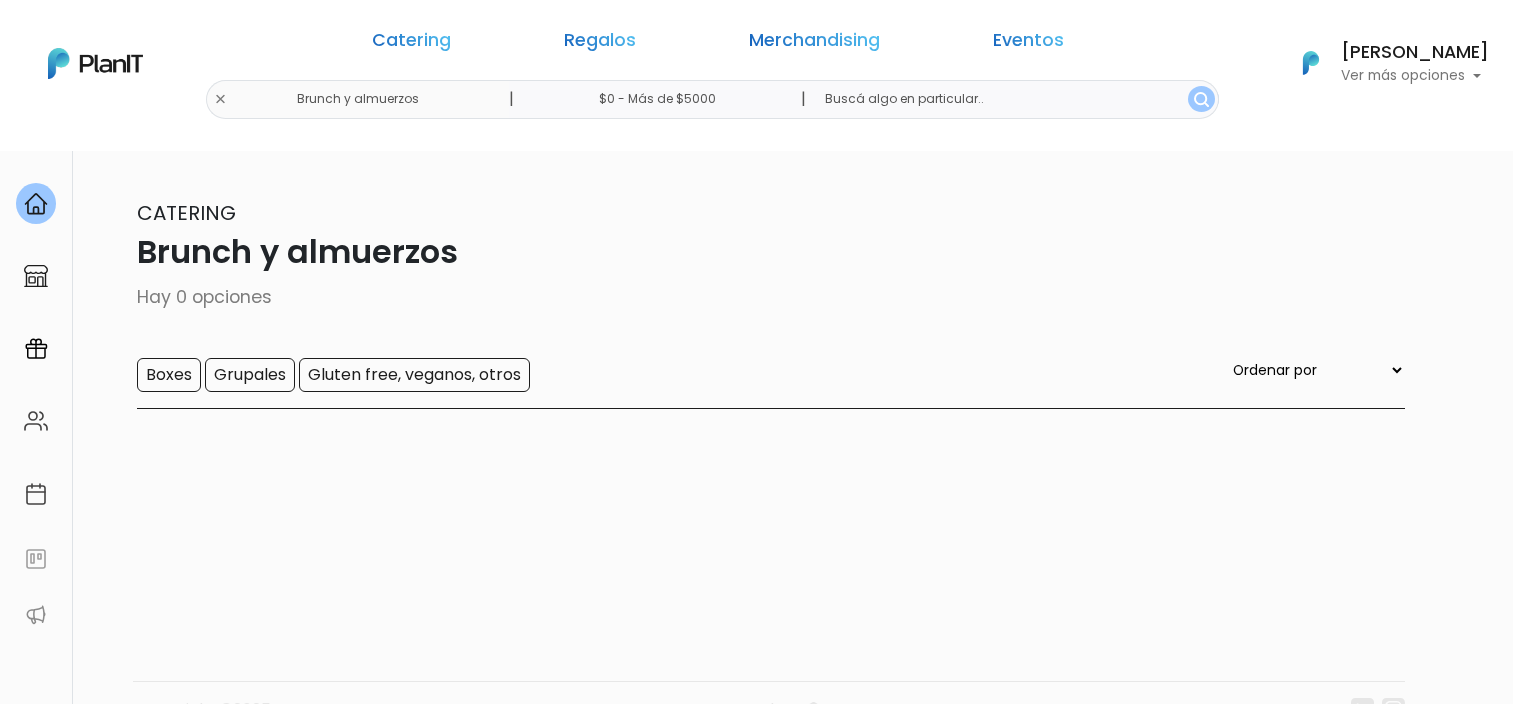 scroll, scrollTop: 0, scrollLeft: 0, axis: both 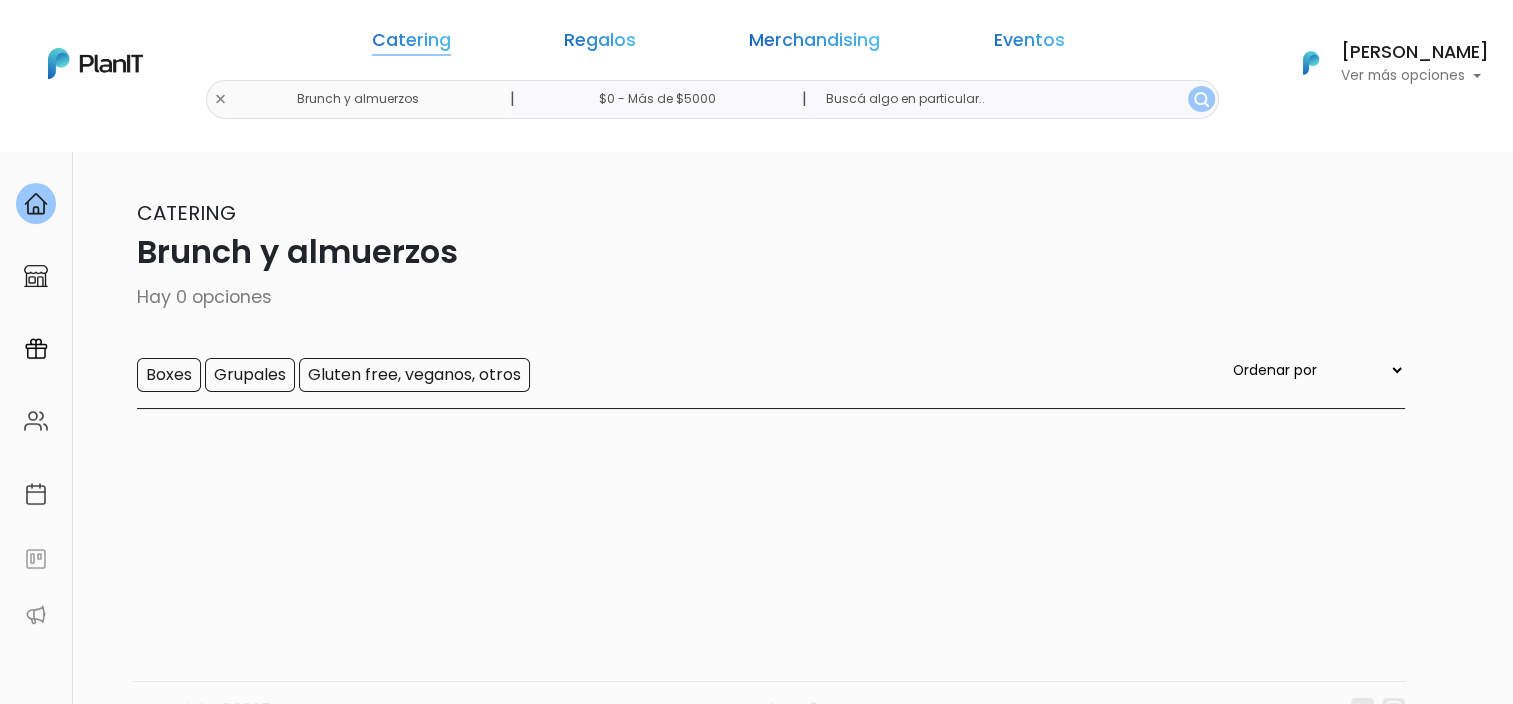 click on "Catering" at bounding box center [411, 44] 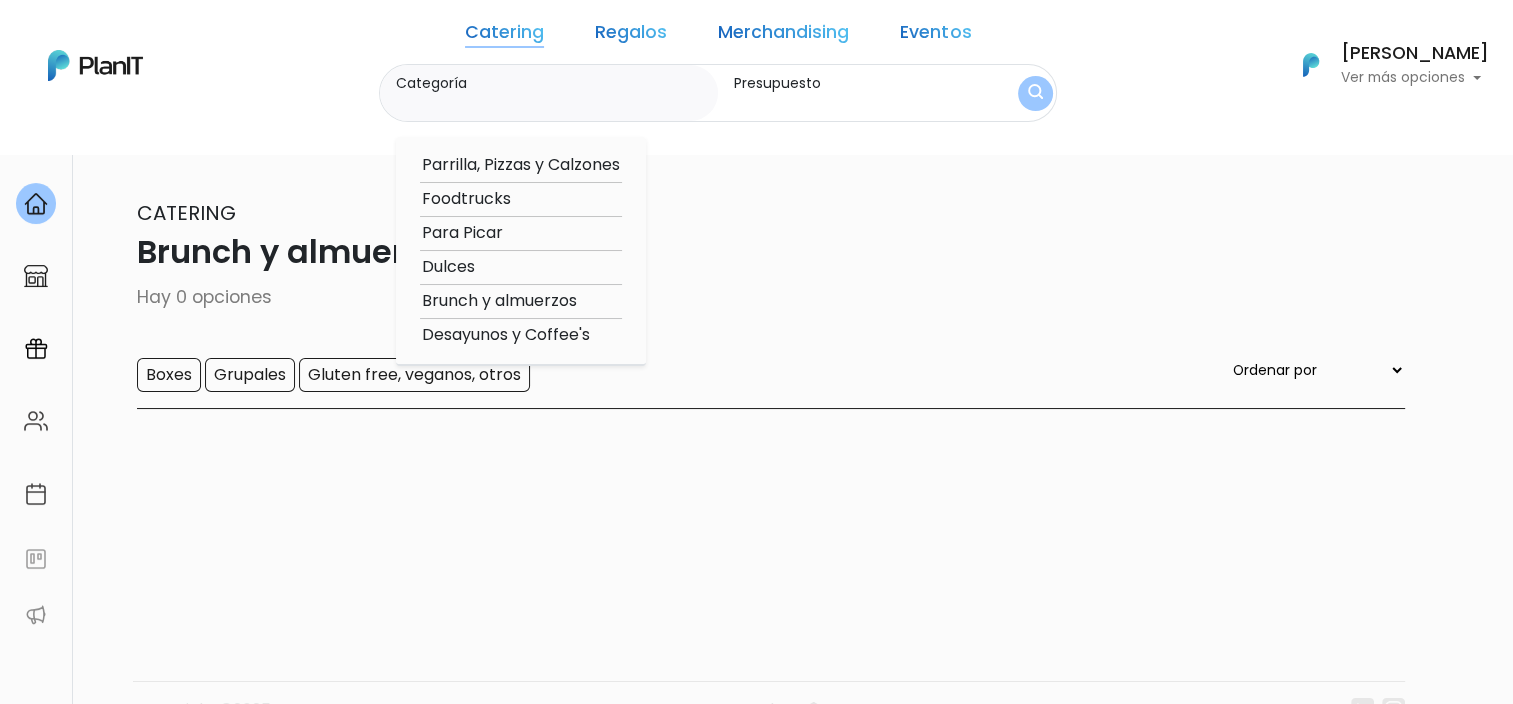 click on "Brunch y almuerzos" at bounding box center [521, 301] 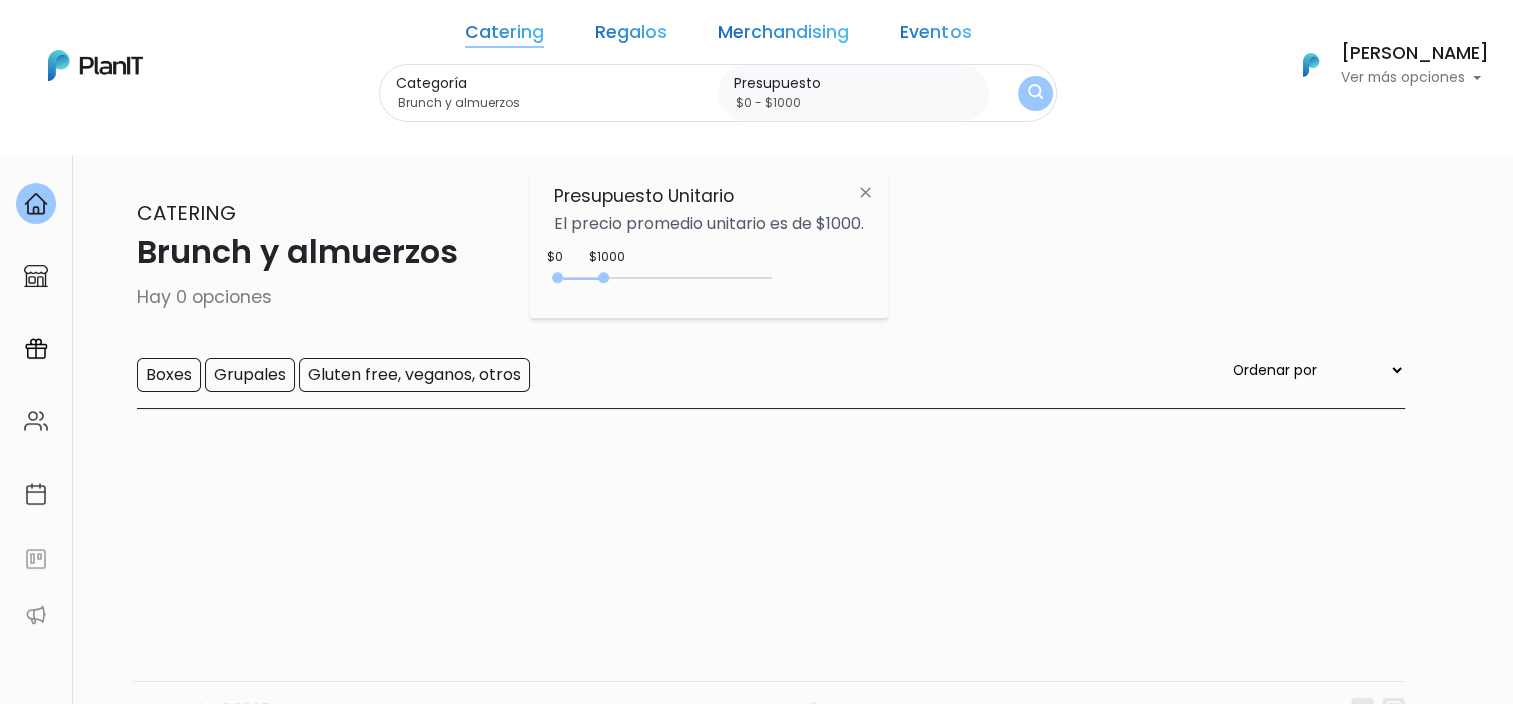 click on "0 : 1100 0 1100" at bounding box center [667, 282] 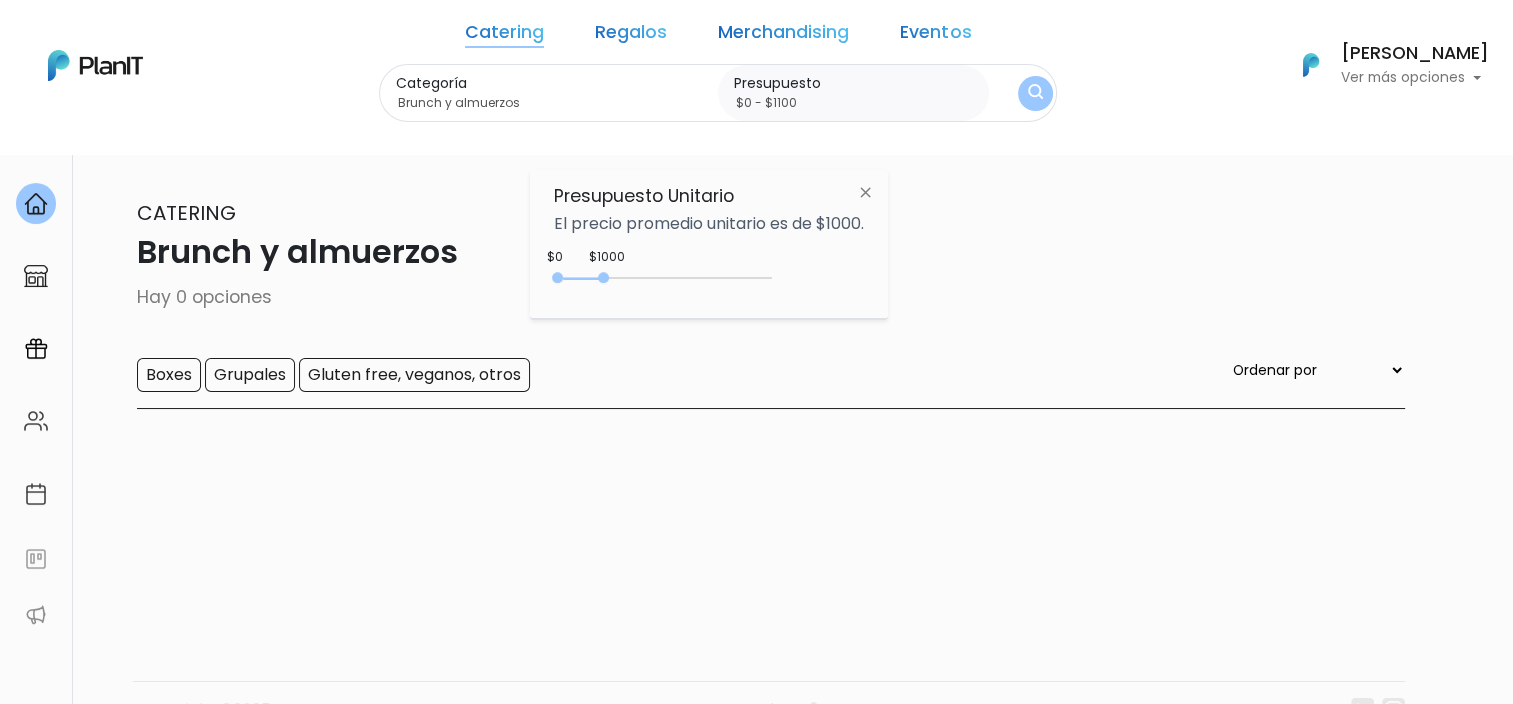 click at bounding box center [603, 277] 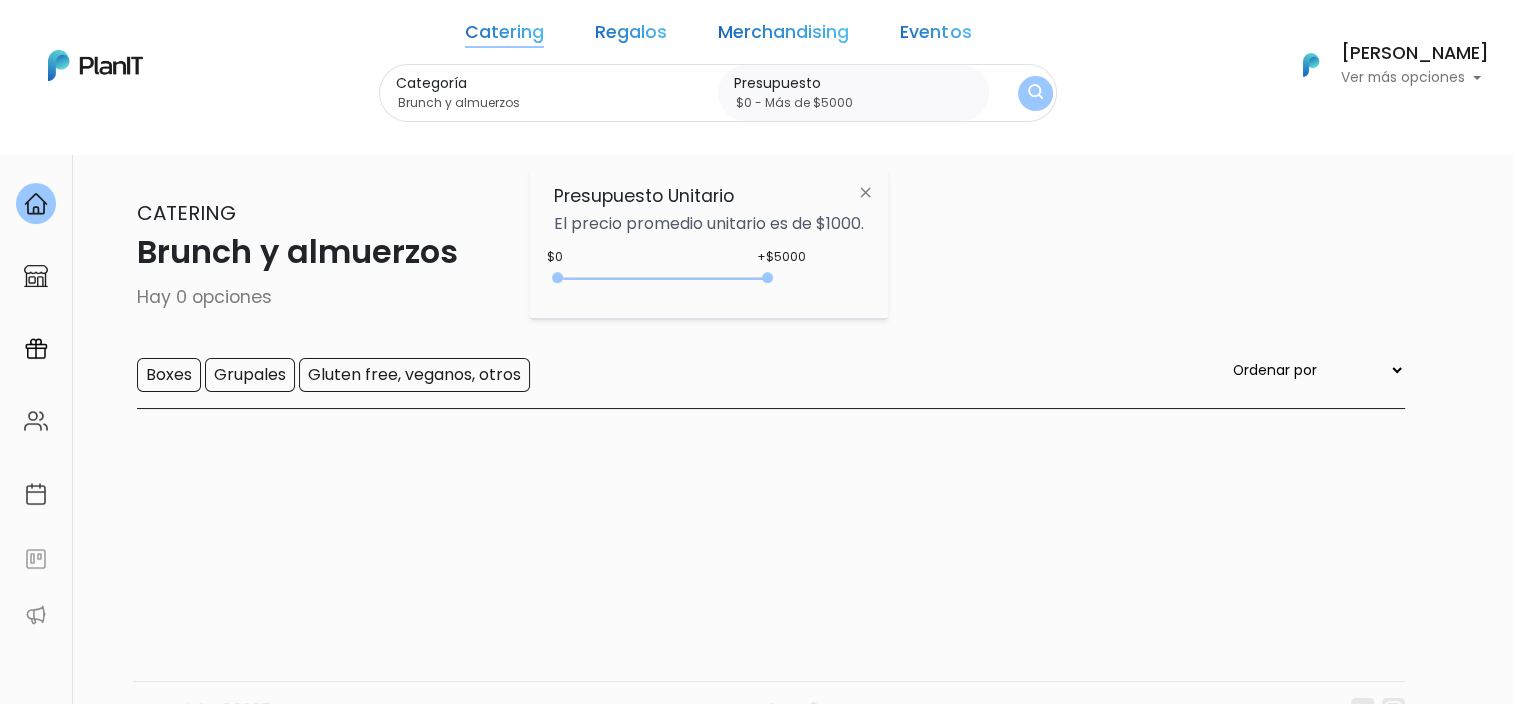 type on "$0 - Más de $5000" 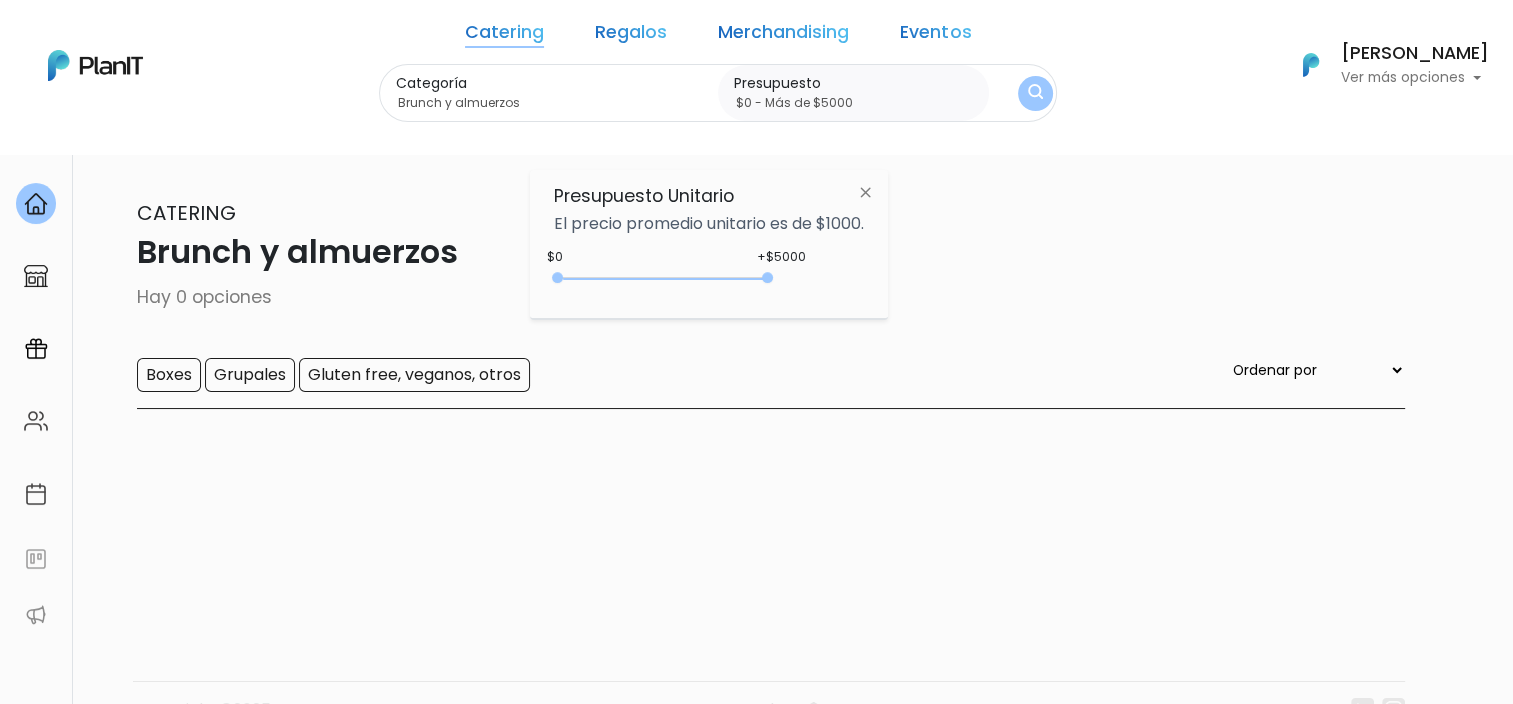 drag, startPoint x: 607, startPoint y: 279, endPoint x: 802, endPoint y: 280, distance: 195.00256 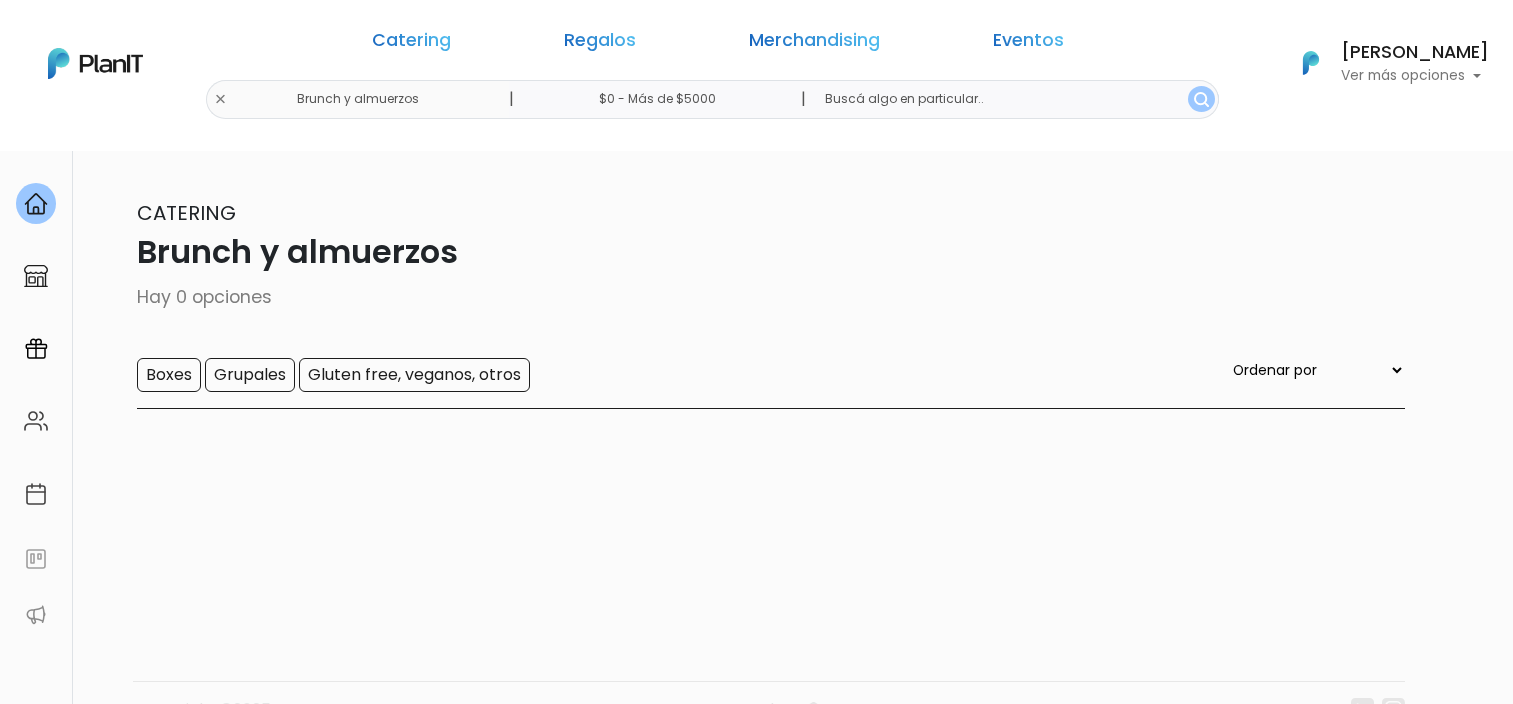 scroll, scrollTop: 0, scrollLeft: 0, axis: both 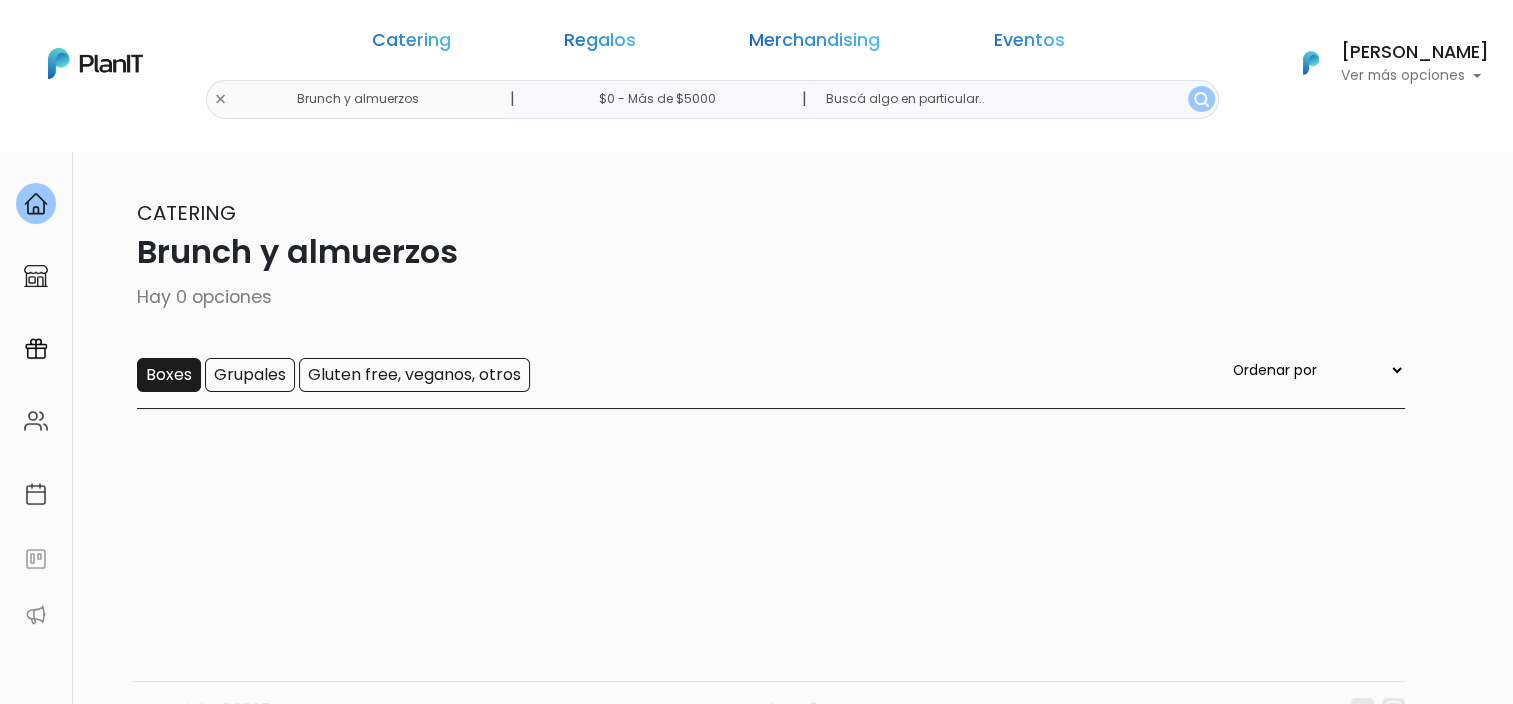 click on "Boxes" at bounding box center (169, 375) 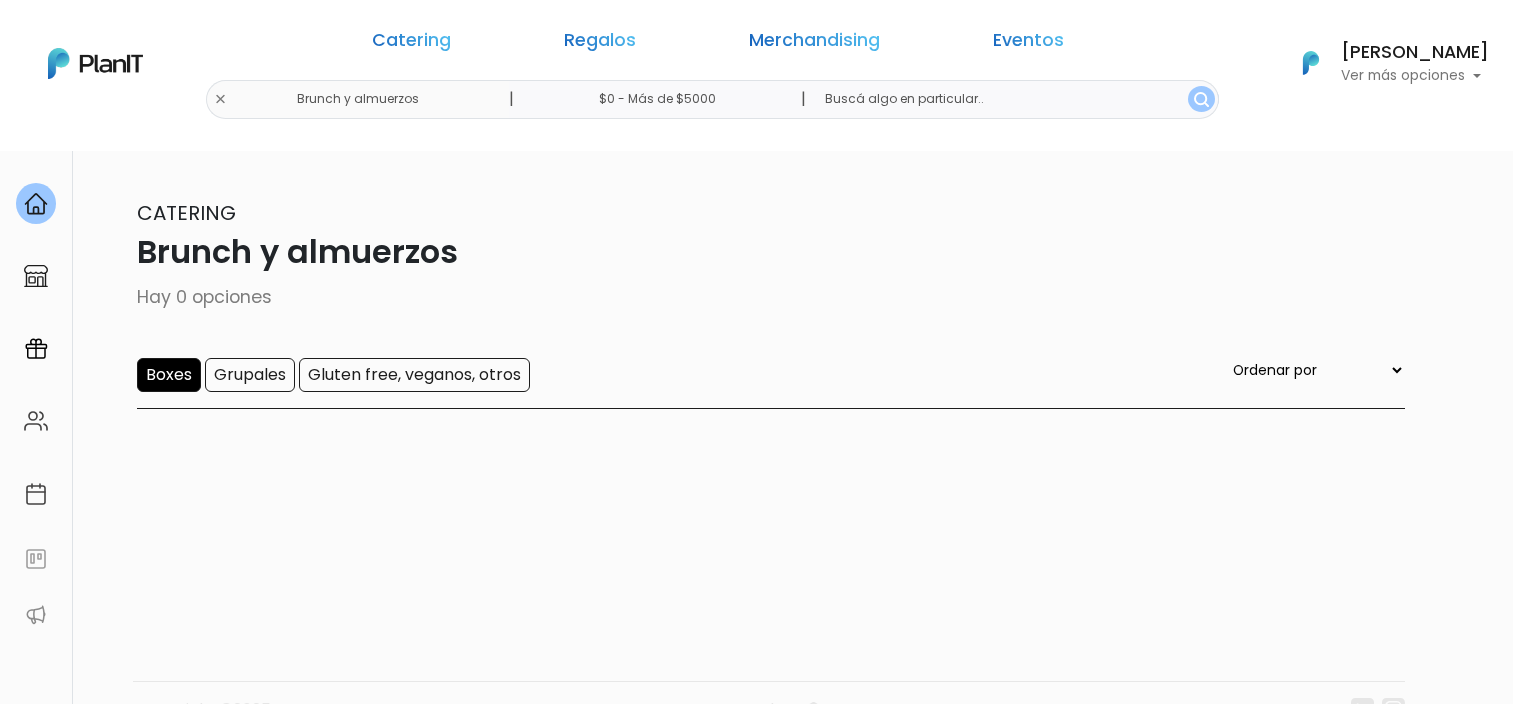 scroll, scrollTop: 0, scrollLeft: 0, axis: both 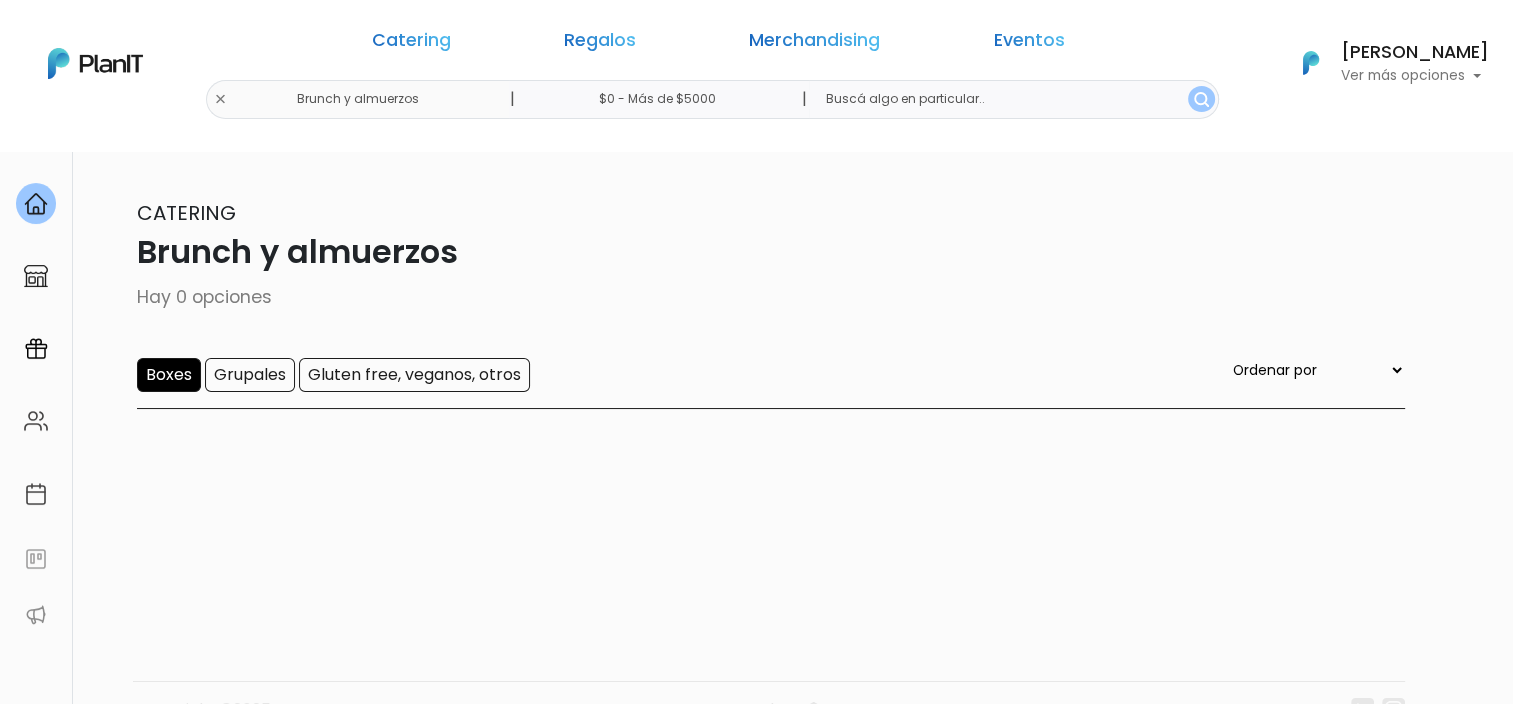 click on "keyboard_arrow_down" at bounding box center (1438, 920) 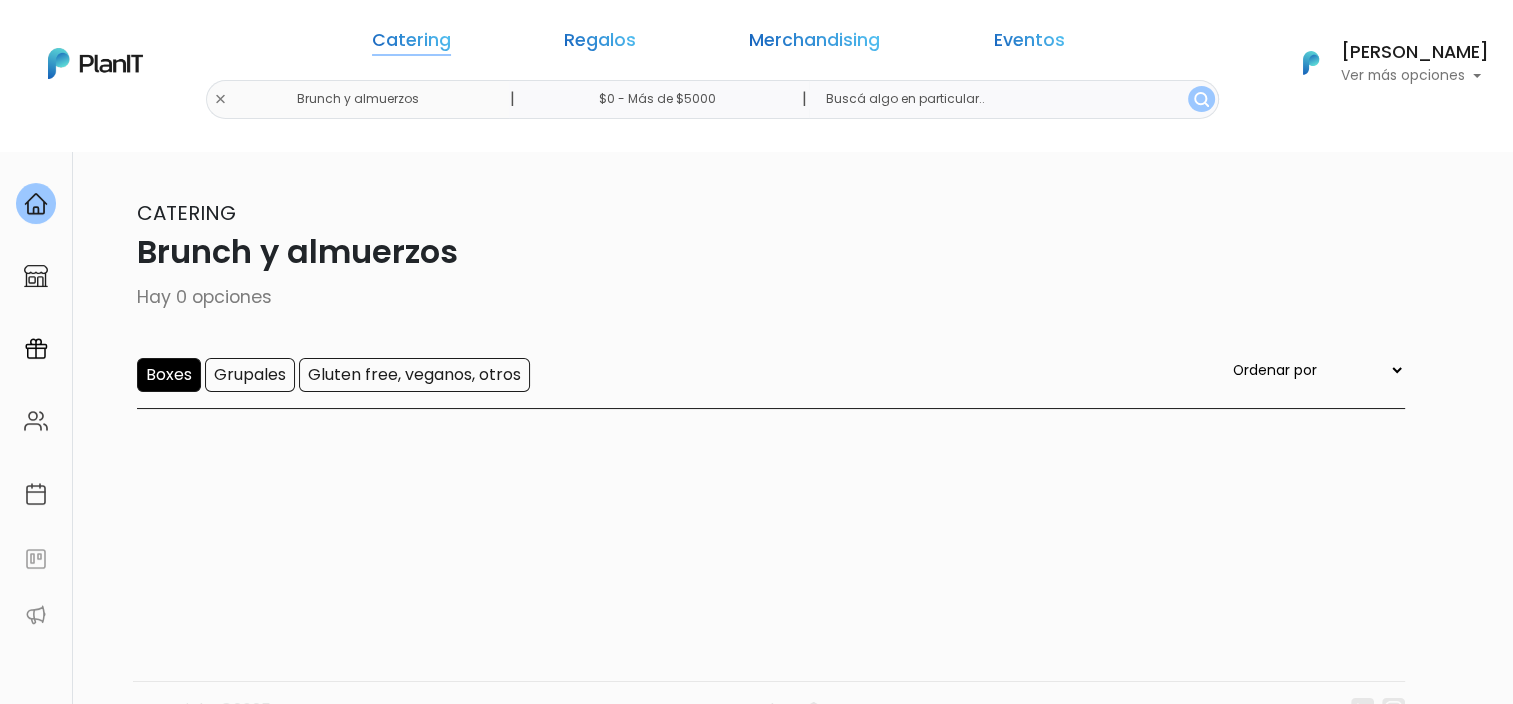 click on "Catering" at bounding box center (411, 44) 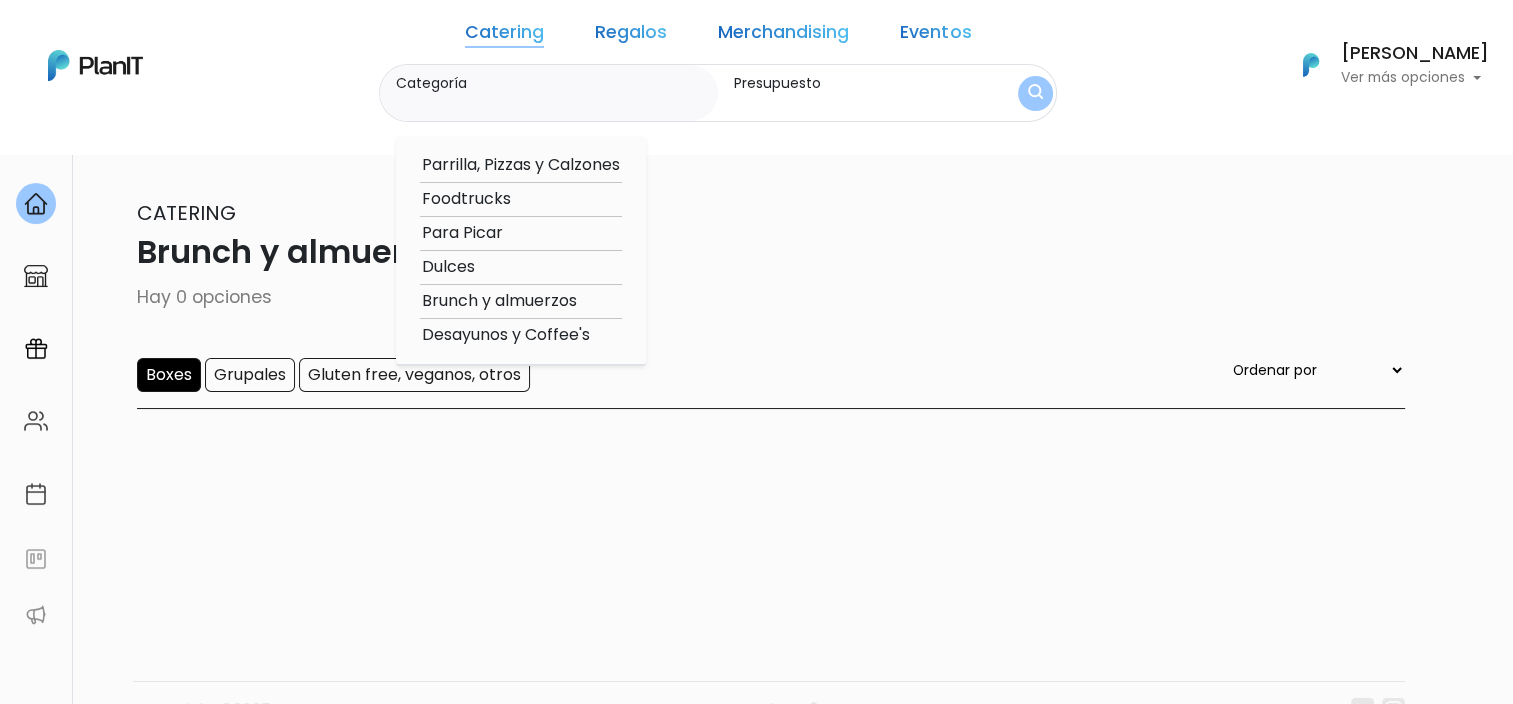 click on "Desayunos y Coffee's" at bounding box center (521, 335) 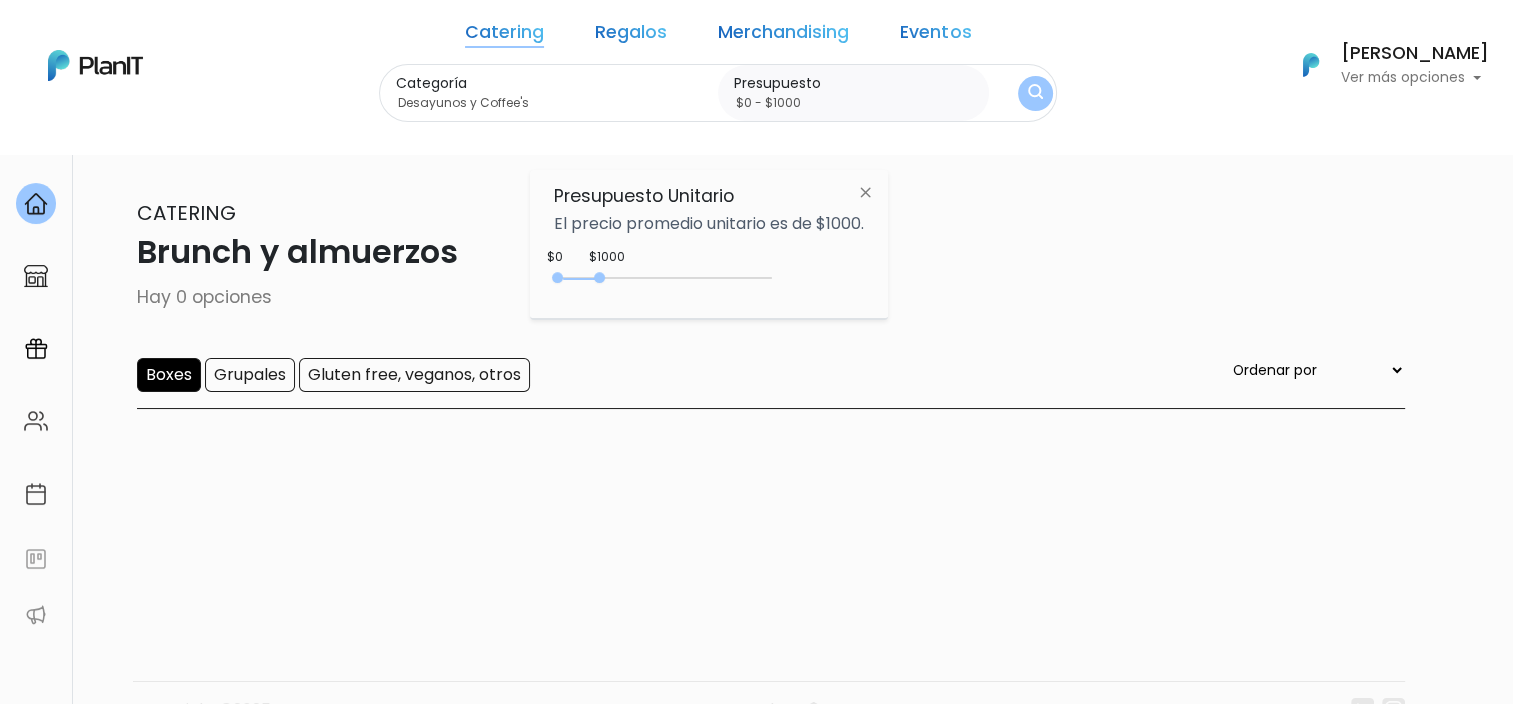 drag, startPoint x: 598, startPoint y: 269, endPoint x: 608, endPoint y: 281, distance: 15.6205 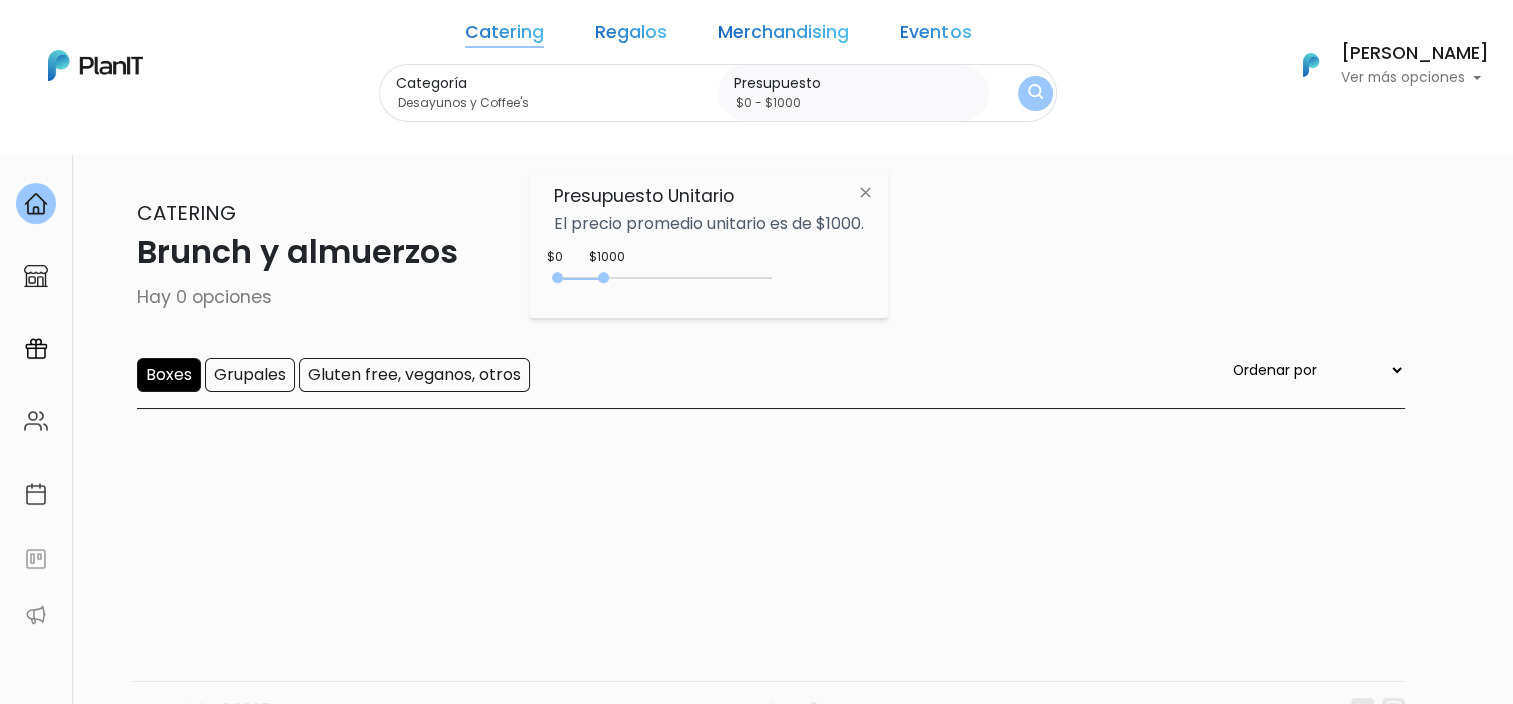 click on "0 : 1100 0 1100" at bounding box center (667, 282) 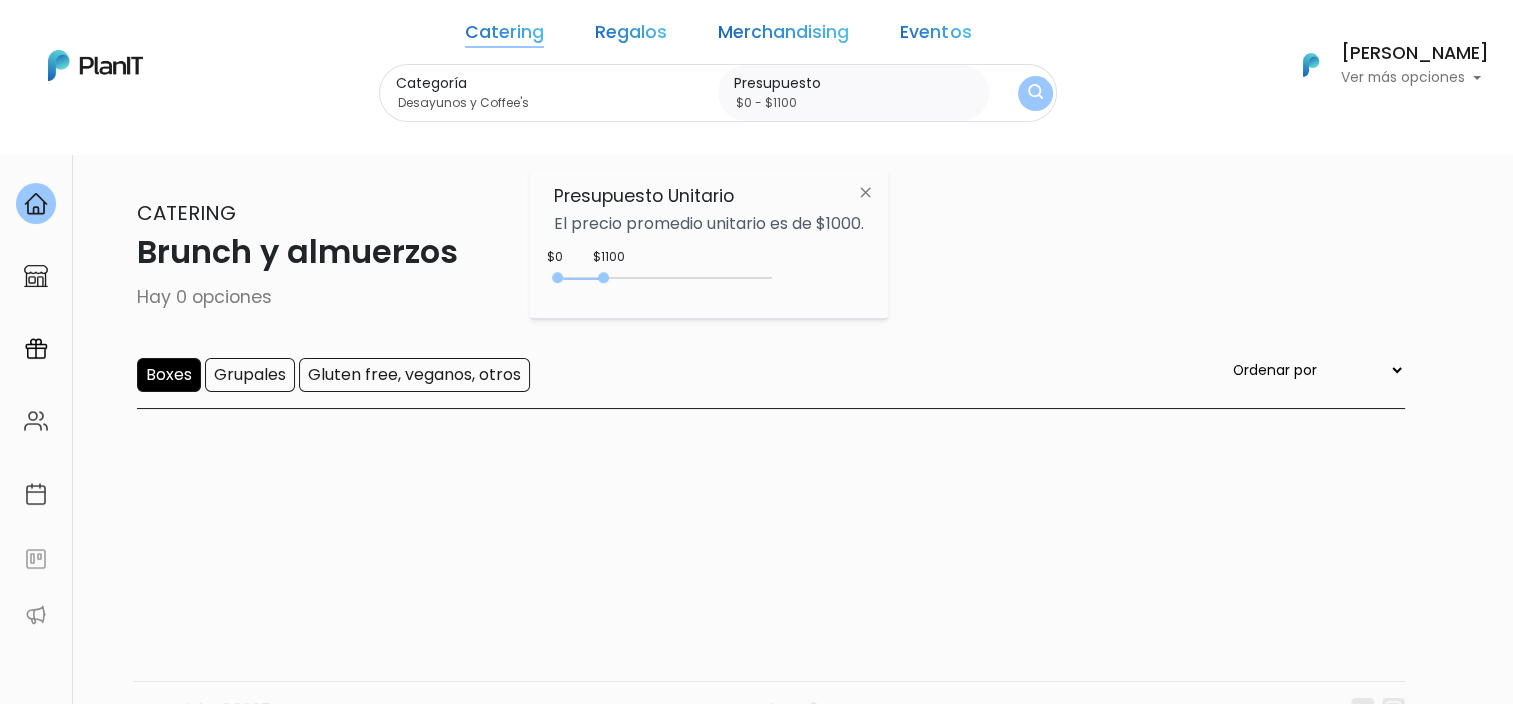 click on "0 : 1100 0 1100" at bounding box center [667, 282] 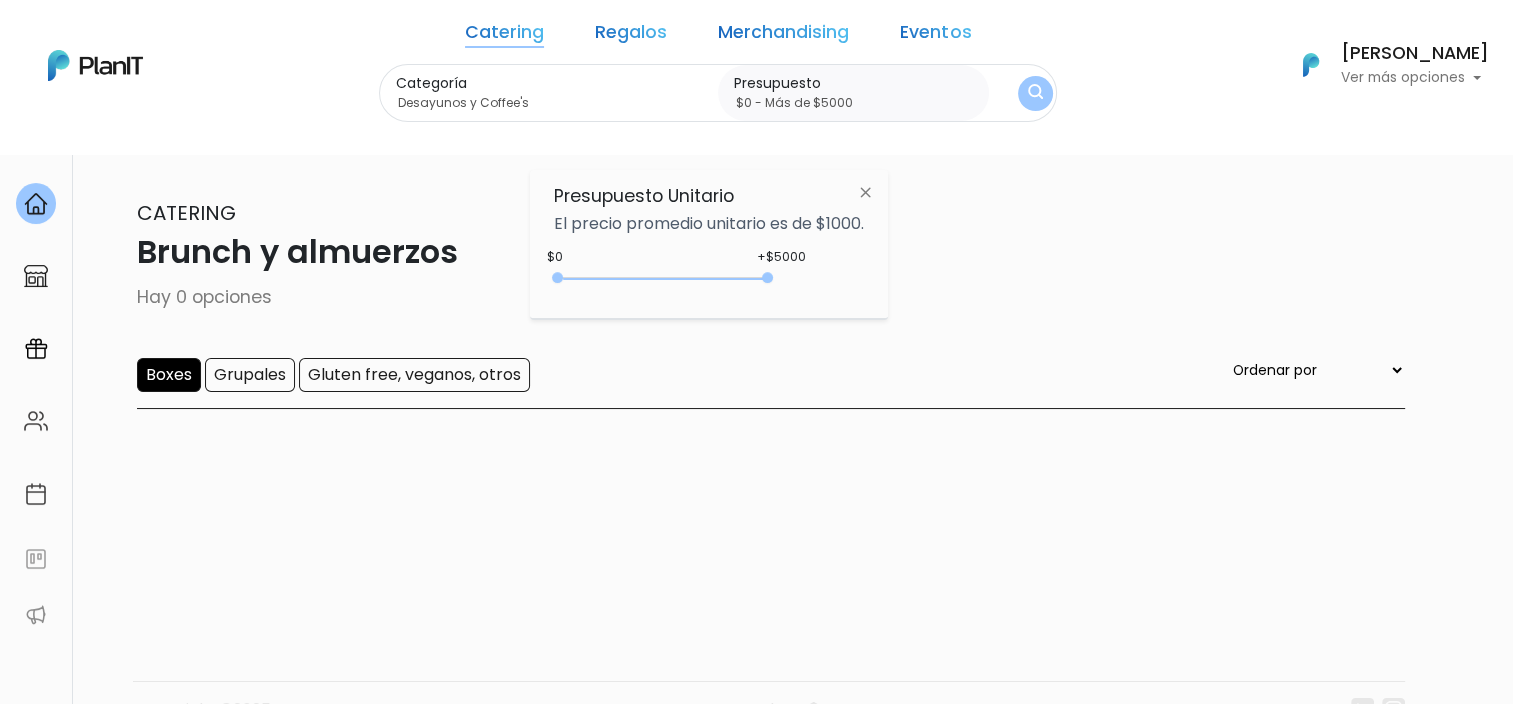 type on "$0 - Más de $5000" 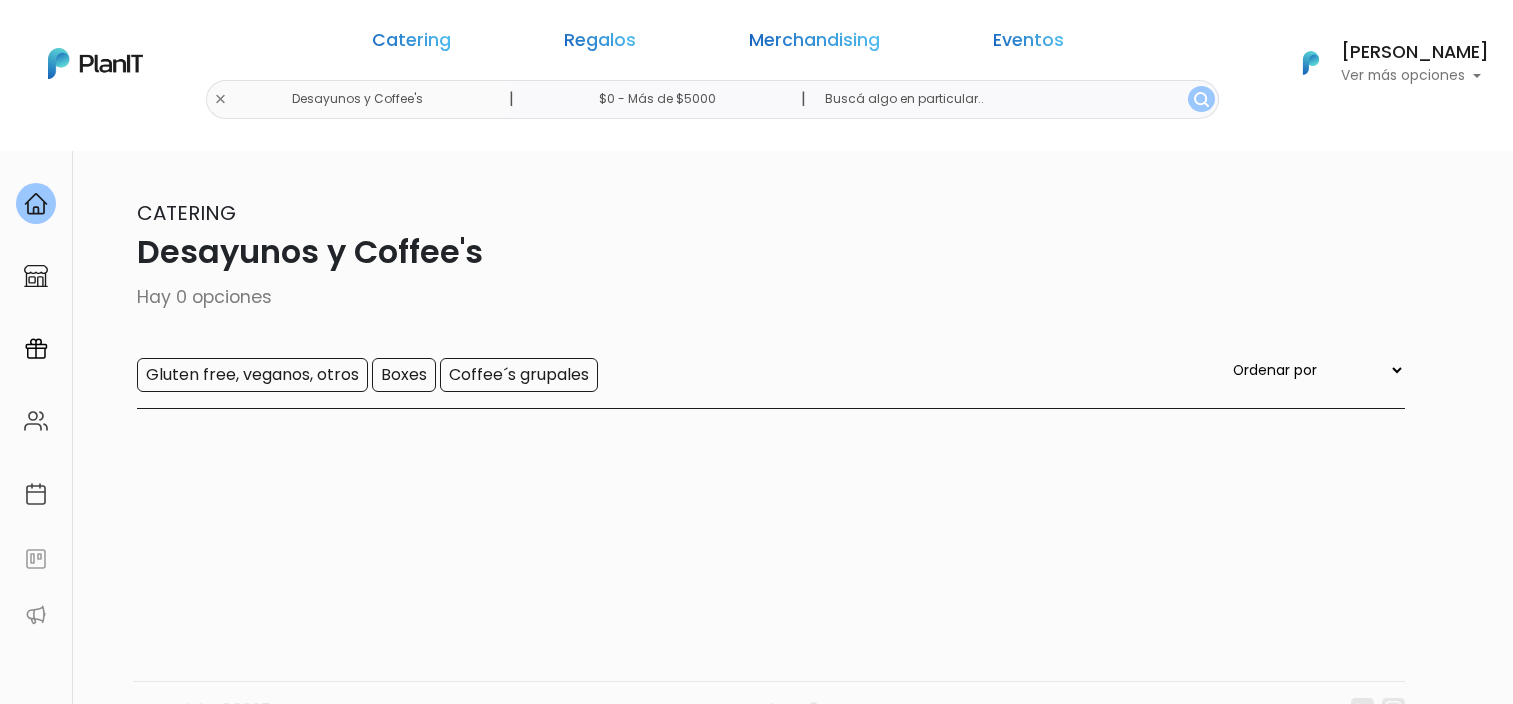 scroll, scrollTop: 0, scrollLeft: 0, axis: both 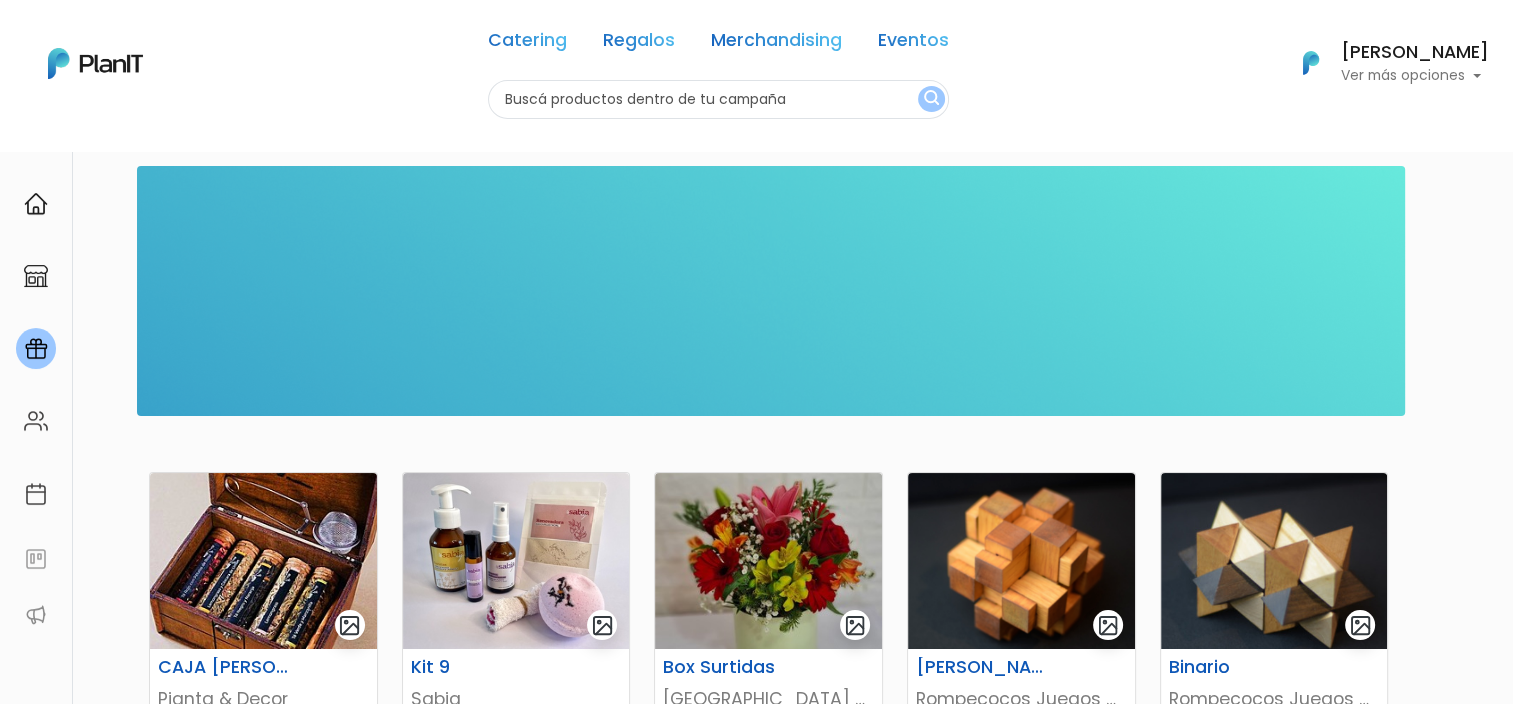 click at bounding box center [718, 99] 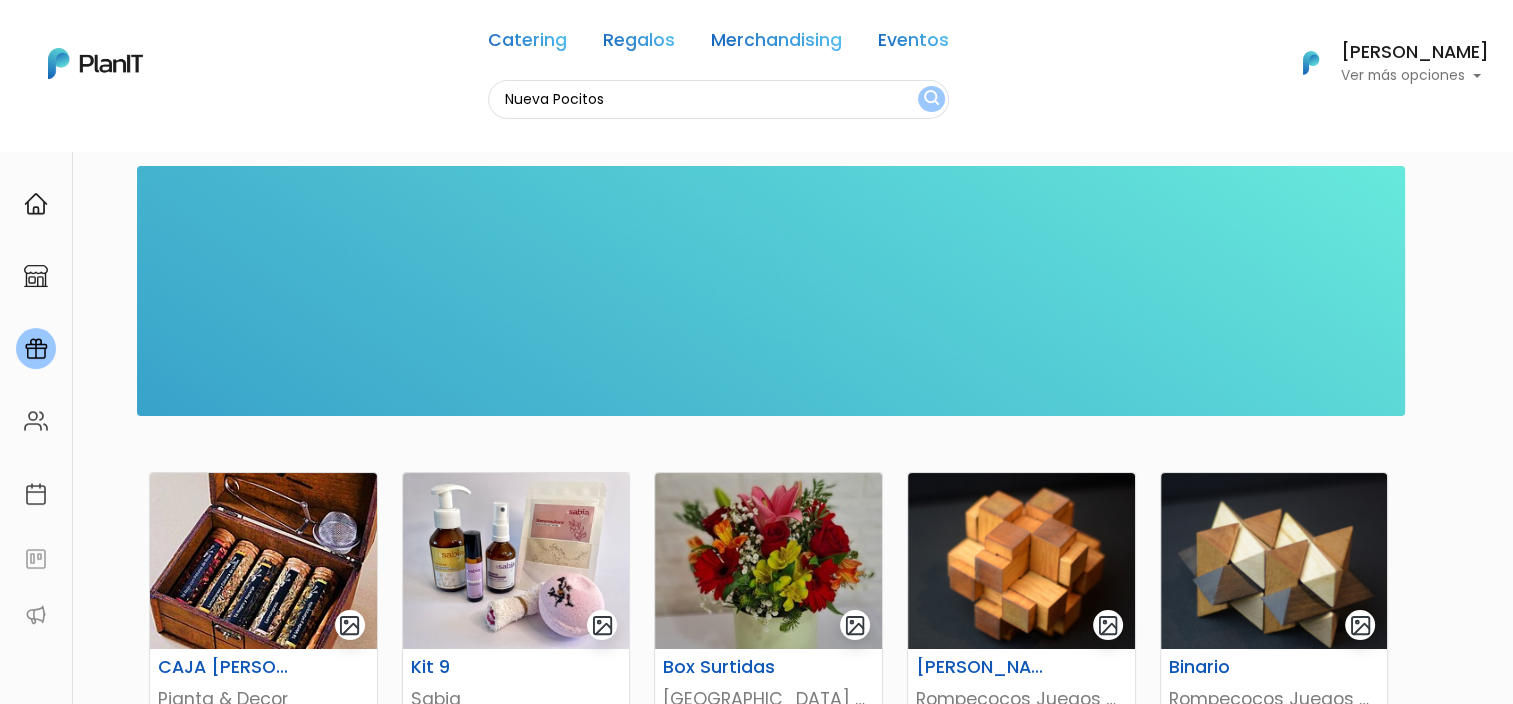 type on "Nueva Pocitos" 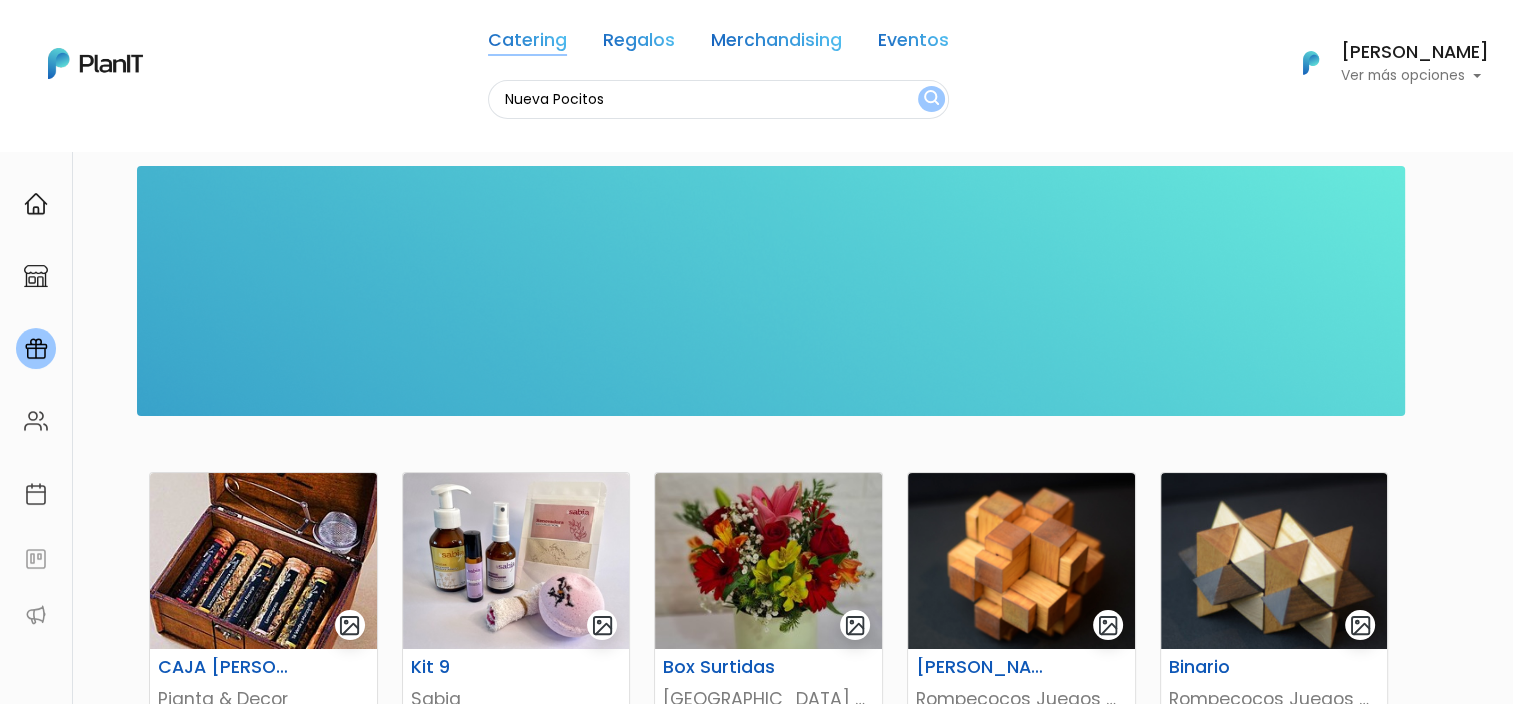 click on "Catering" at bounding box center [527, 44] 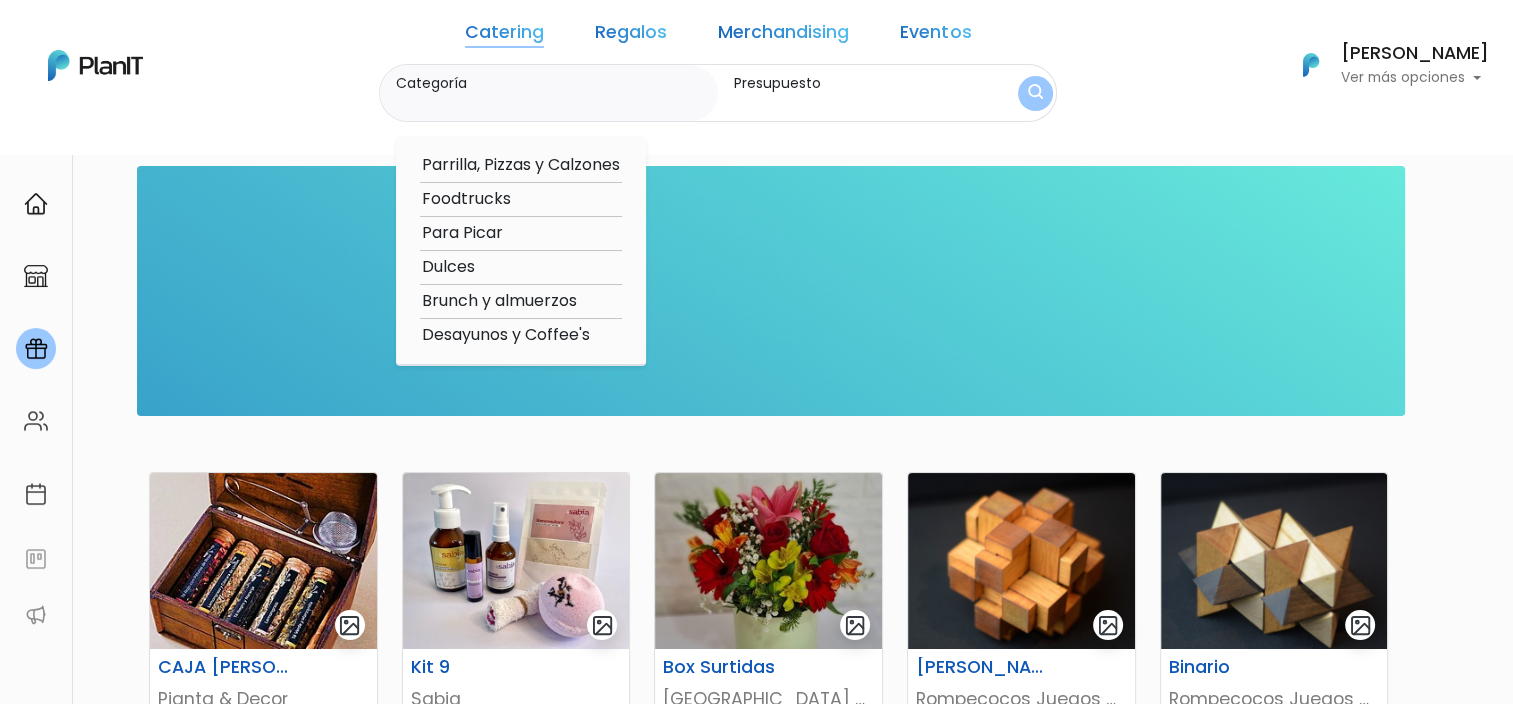 click on "Brunch y almuerzos" at bounding box center [521, 301] 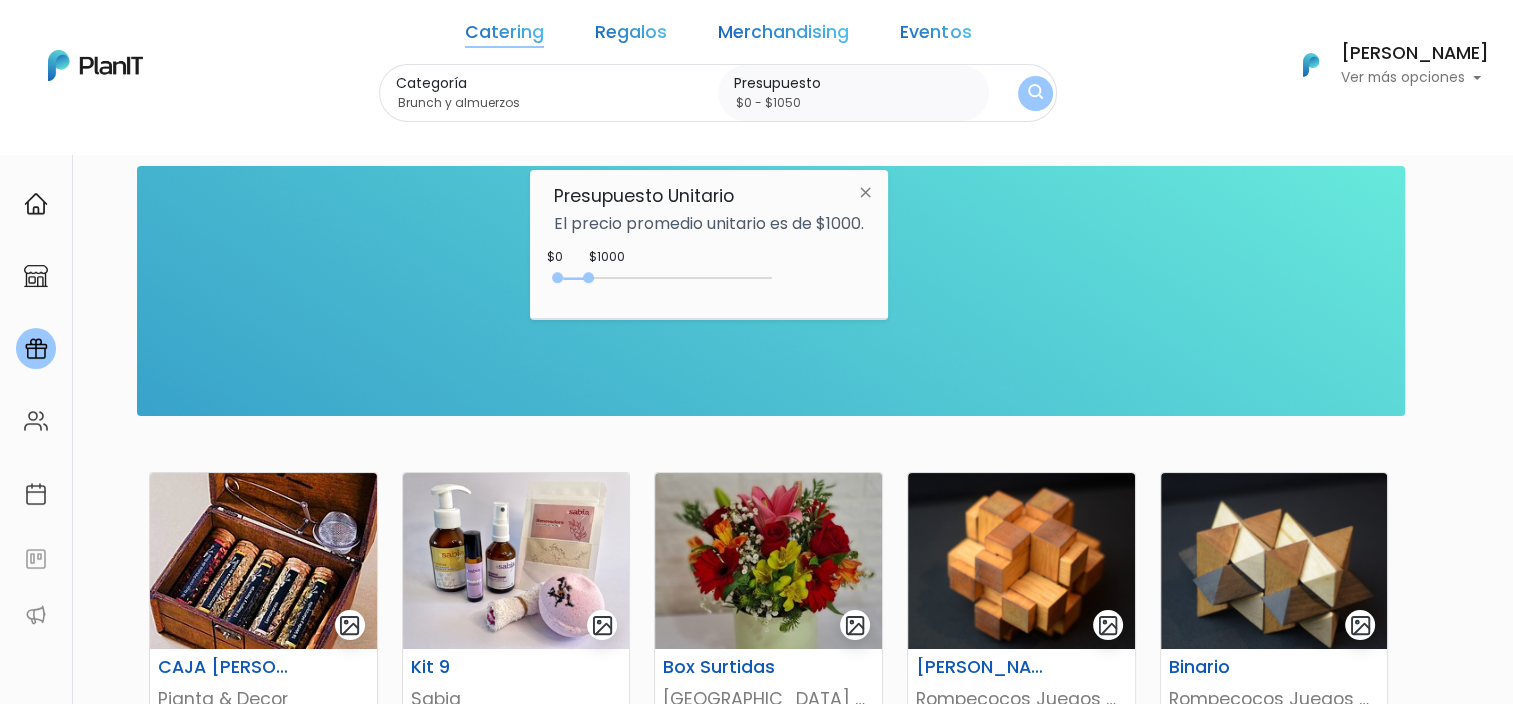 drag, startPoint x: 593, startPoint y: 280, endPoint x: 606, endPoint y: 280, distance: 13 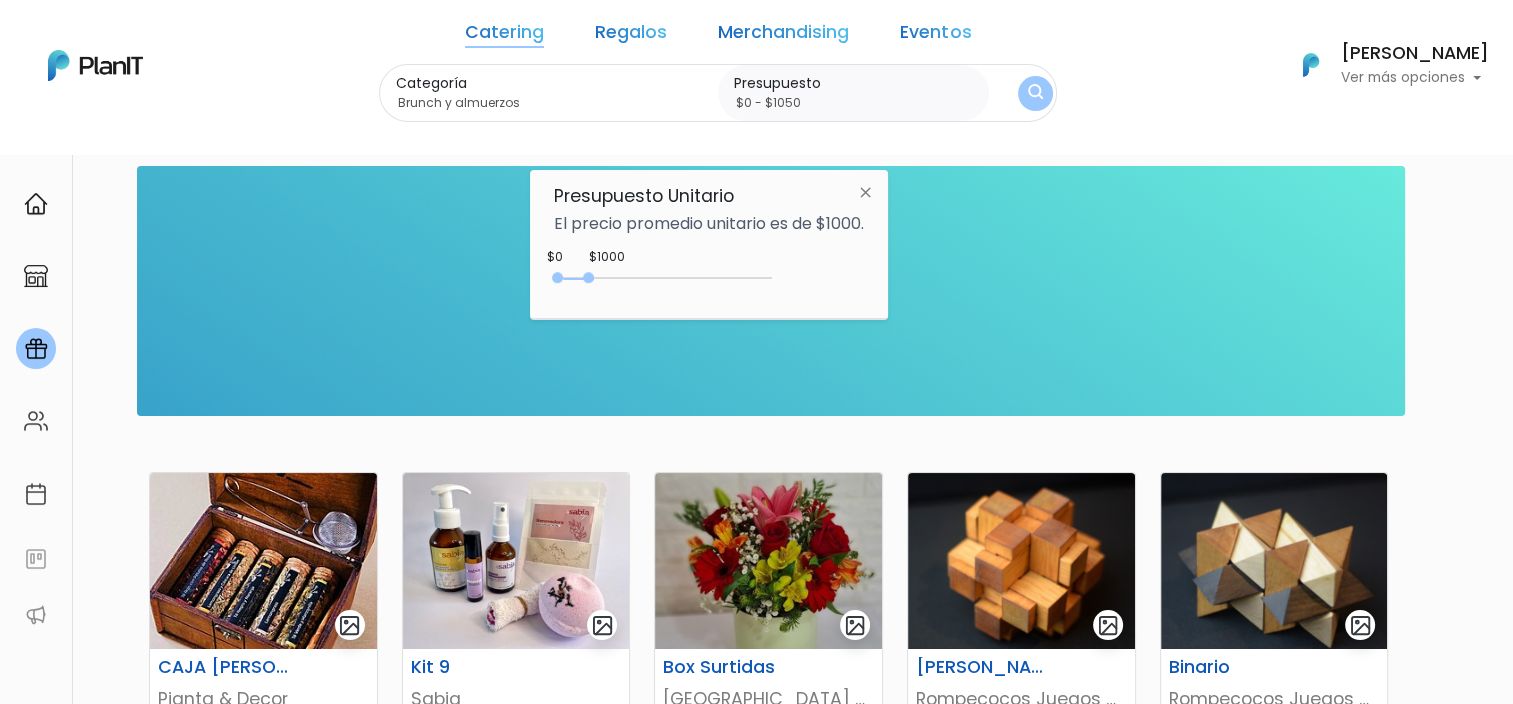 click on "0 : 750 0 750" at bounding box center (667, 282) 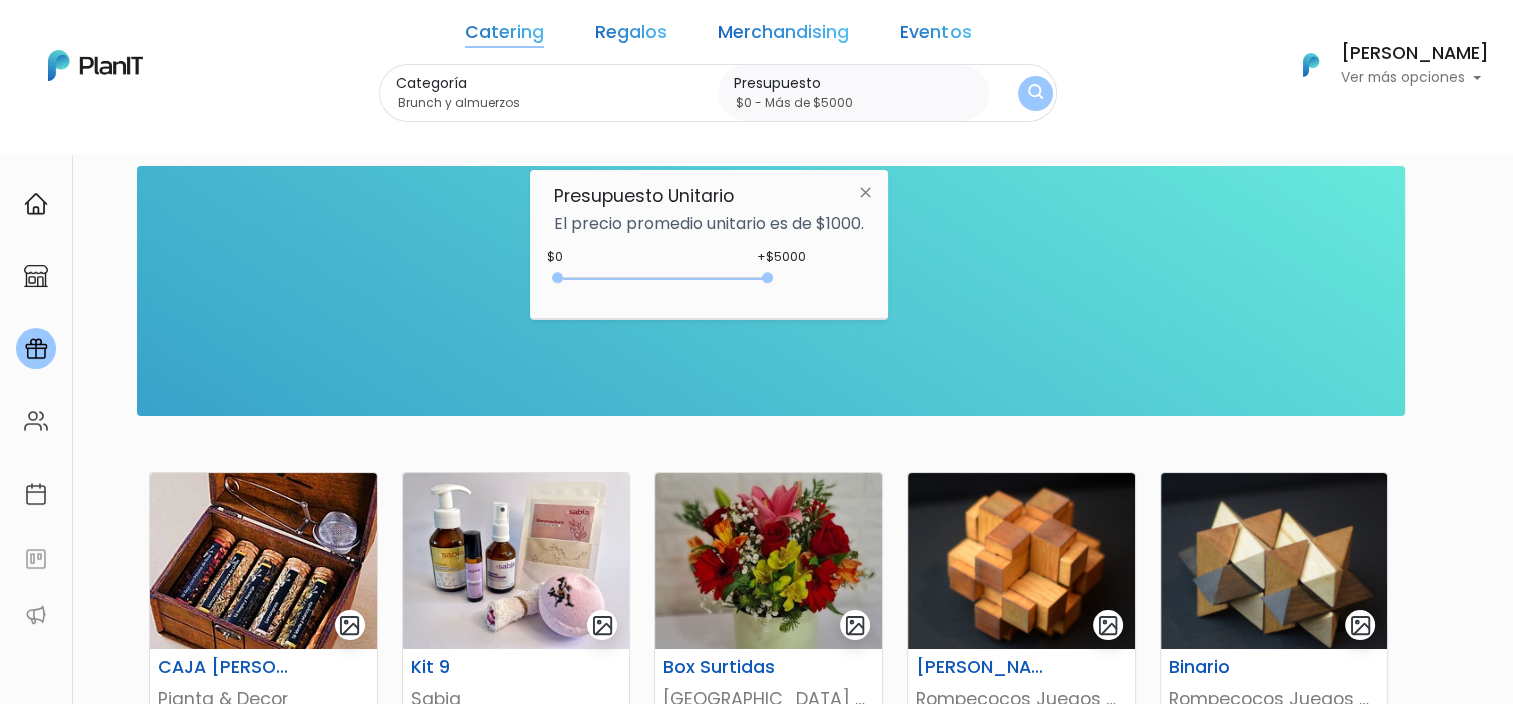 type on "$0 - Más de $5000" 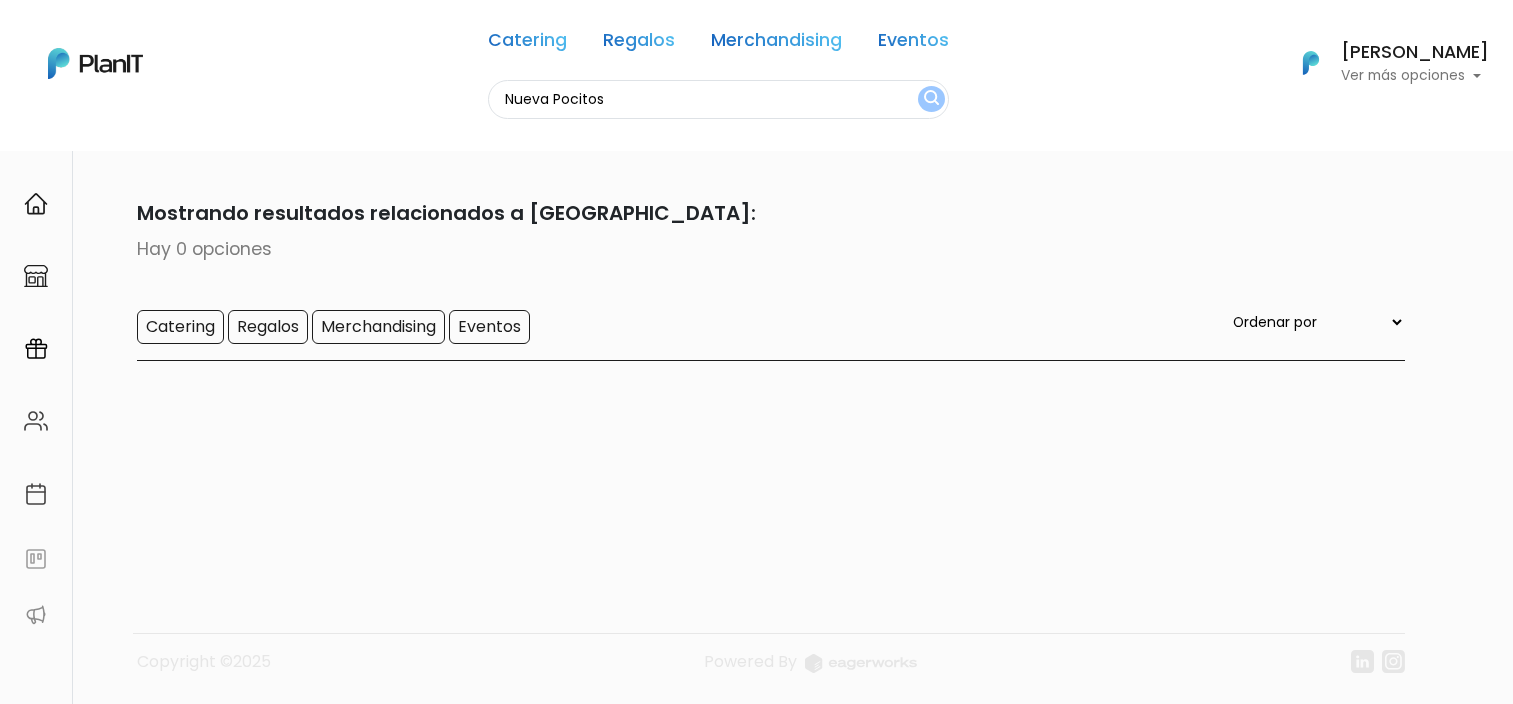 scroll, scrollTop: 0, scrollLeft: 0, axis: both 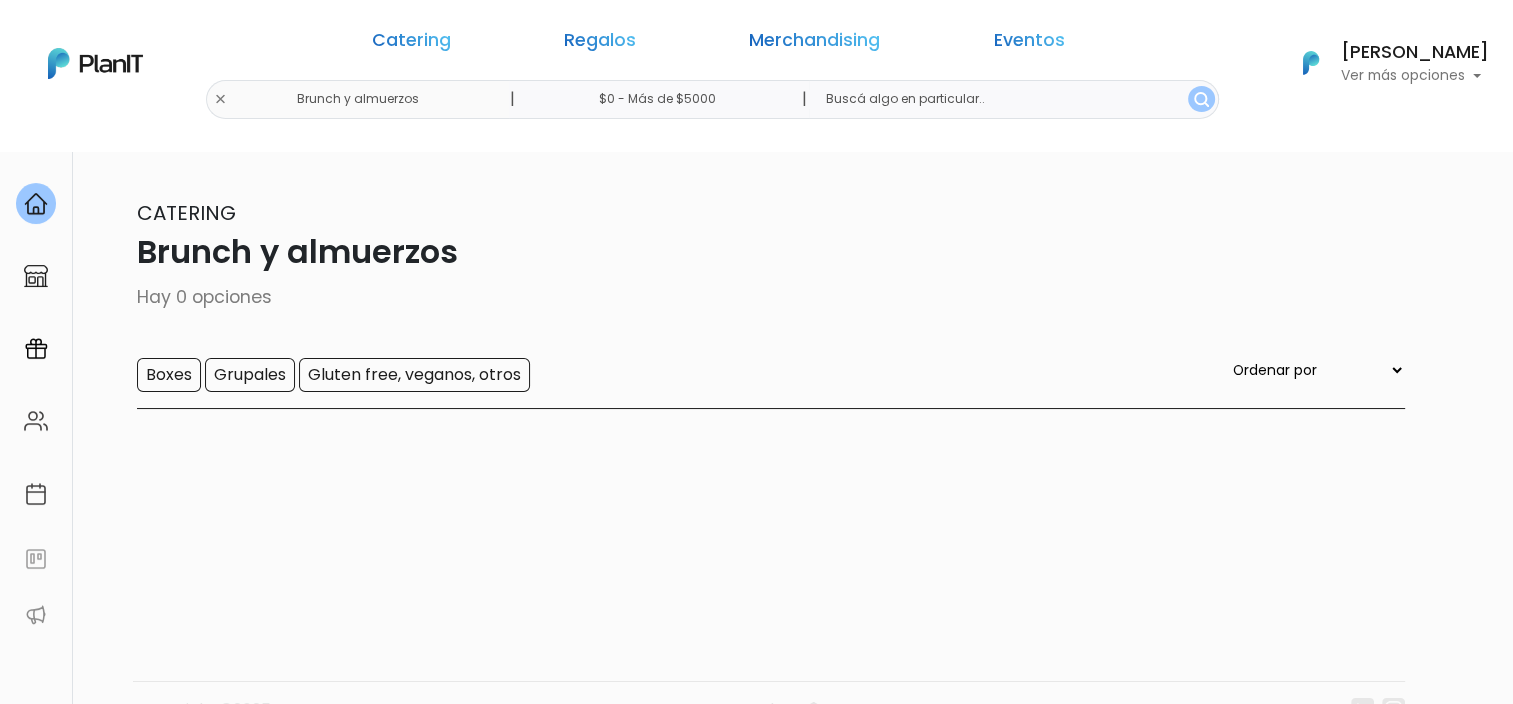 click on "Brunch y almuerzos" at bounding box center [757, 252] 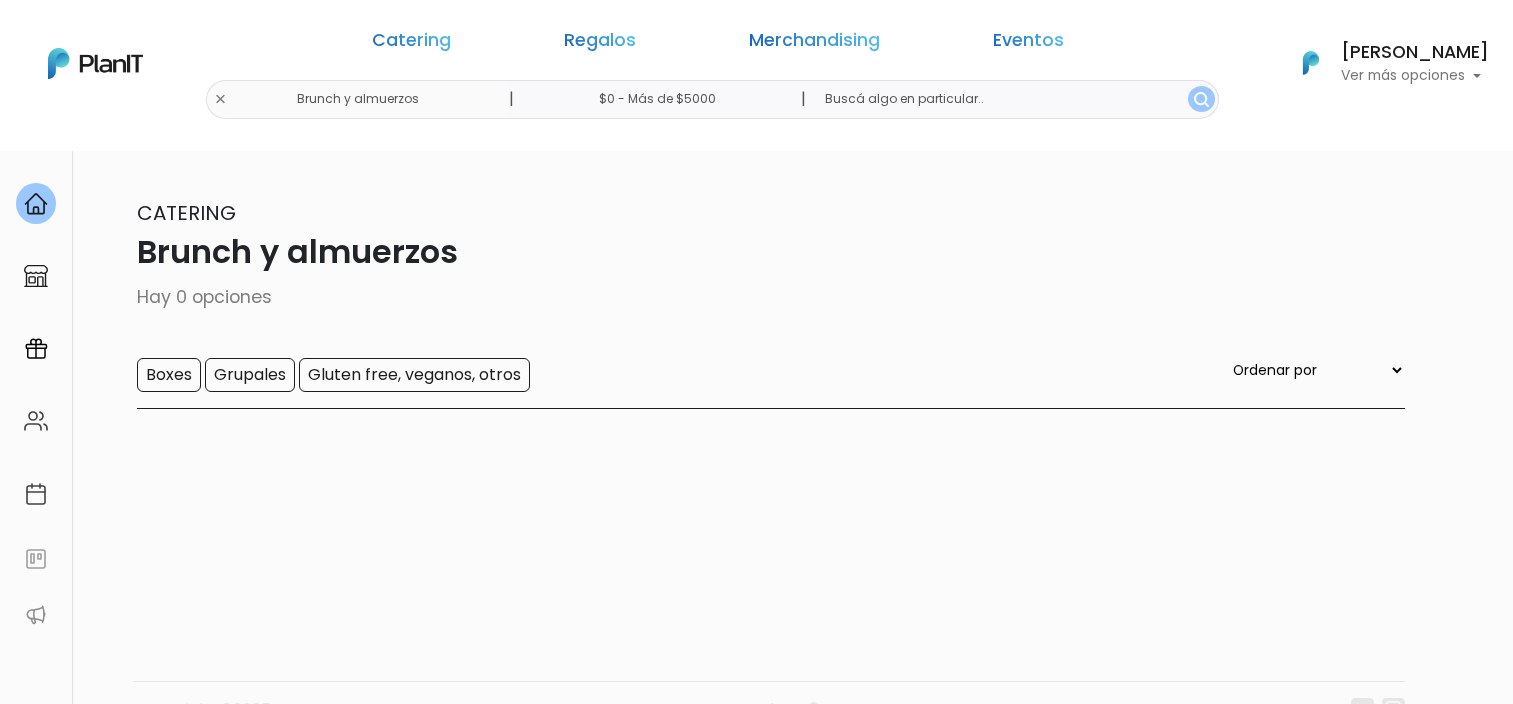 scroll, scrollTop: 0, scrollLeft: 0, axis: both 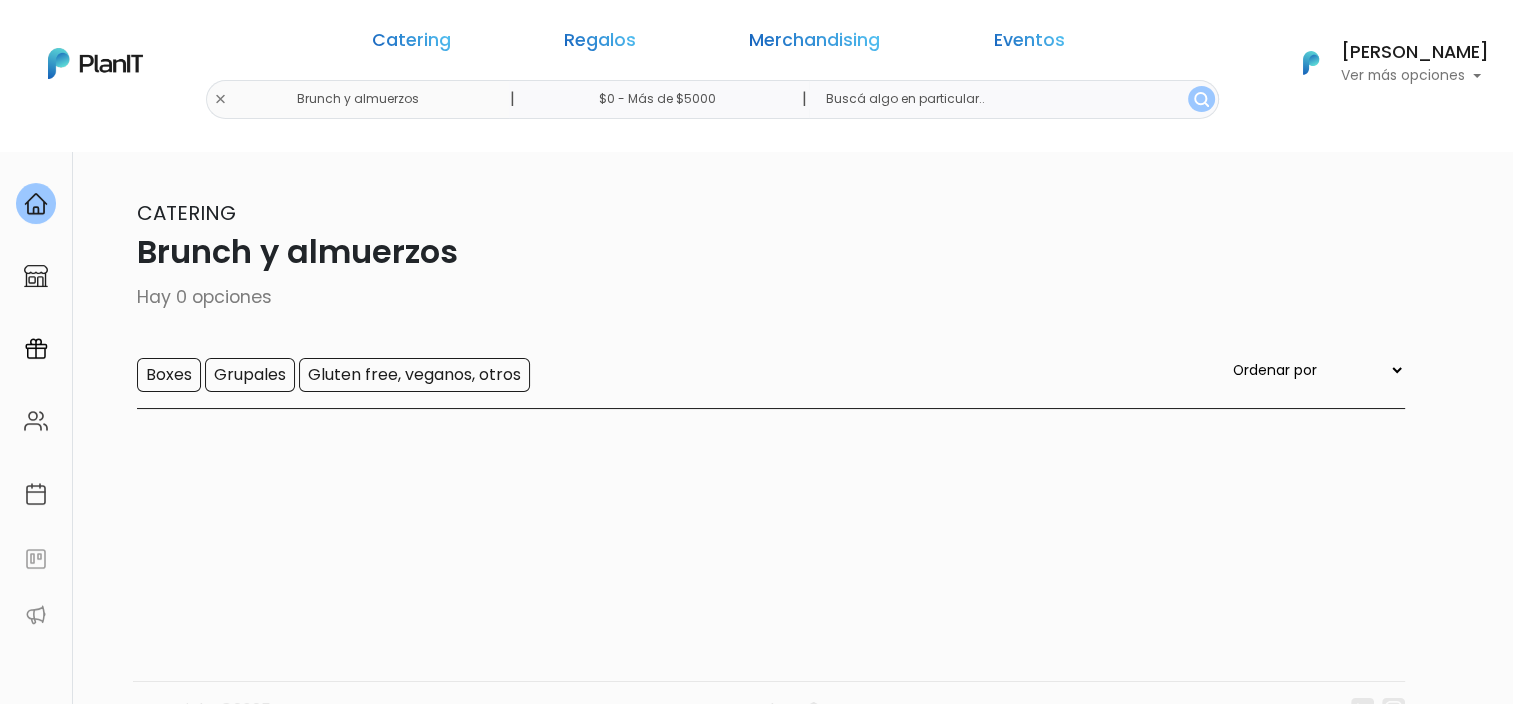 click on "Catering
Regalos
Merchandising
Eventos
Brunch y almuerzos
|
$0 - Más de $5000
|
Catering
Regalos
Merchandising
Eventos
Categoría" at bounding box center [756, 63] 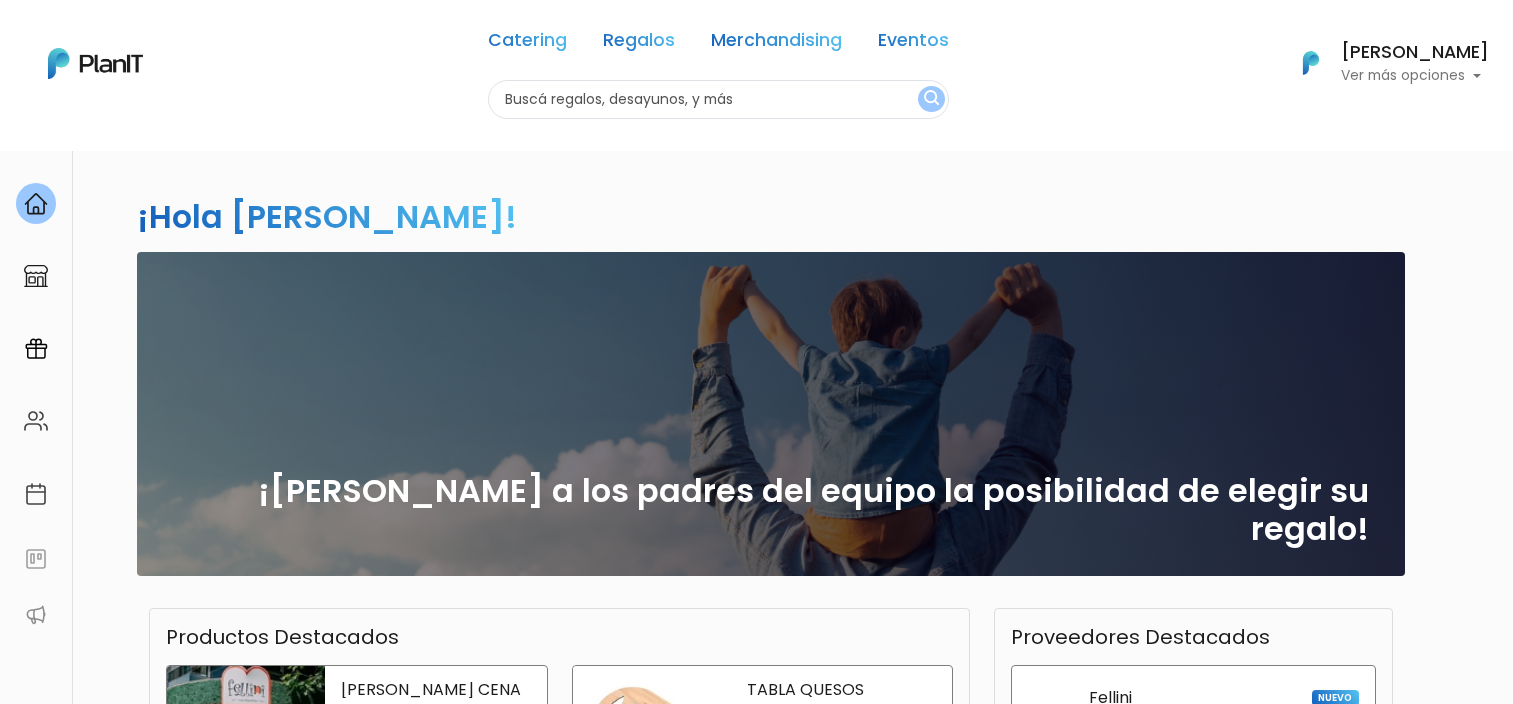 scroll, scrollTop: 0, scrollLeft: 0, axis: both 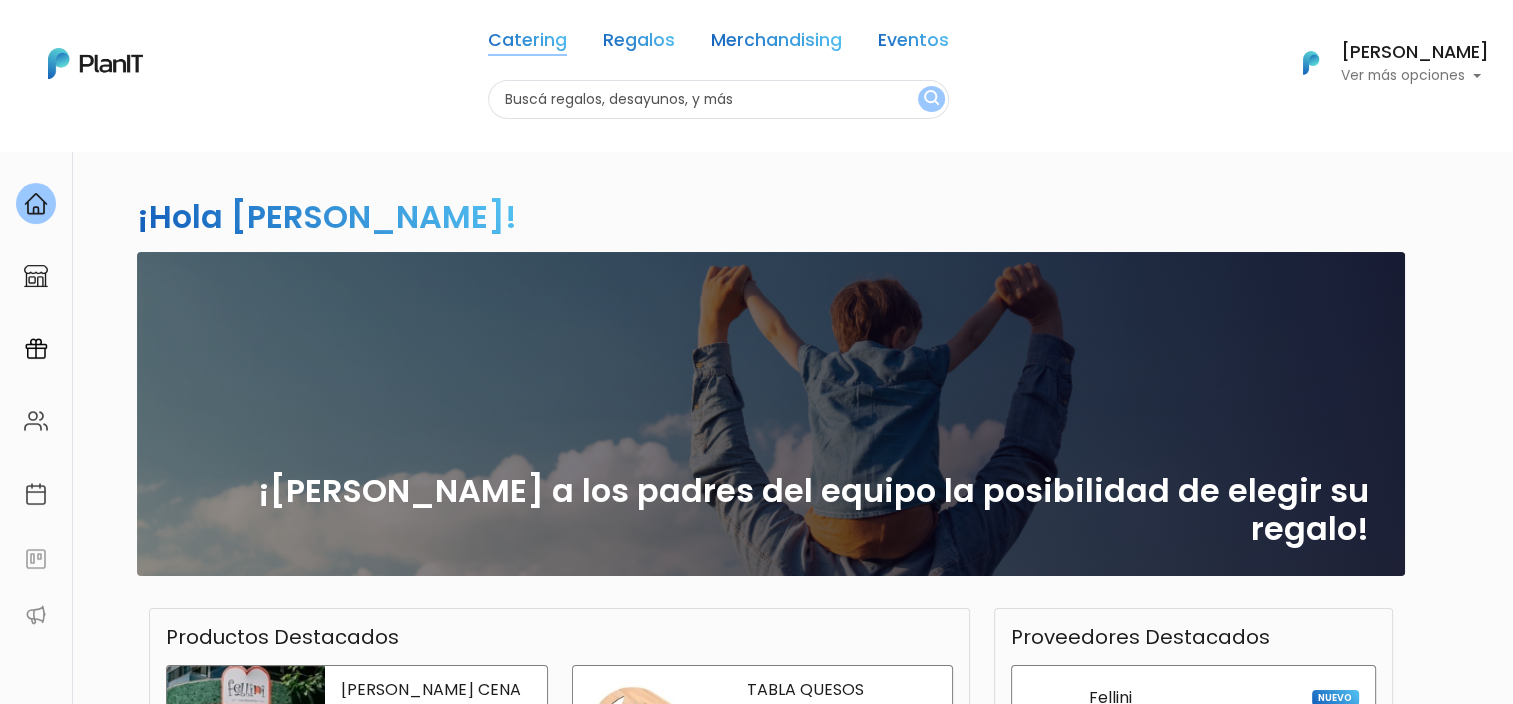 click on "Catering" at bounding box center (527, 44) 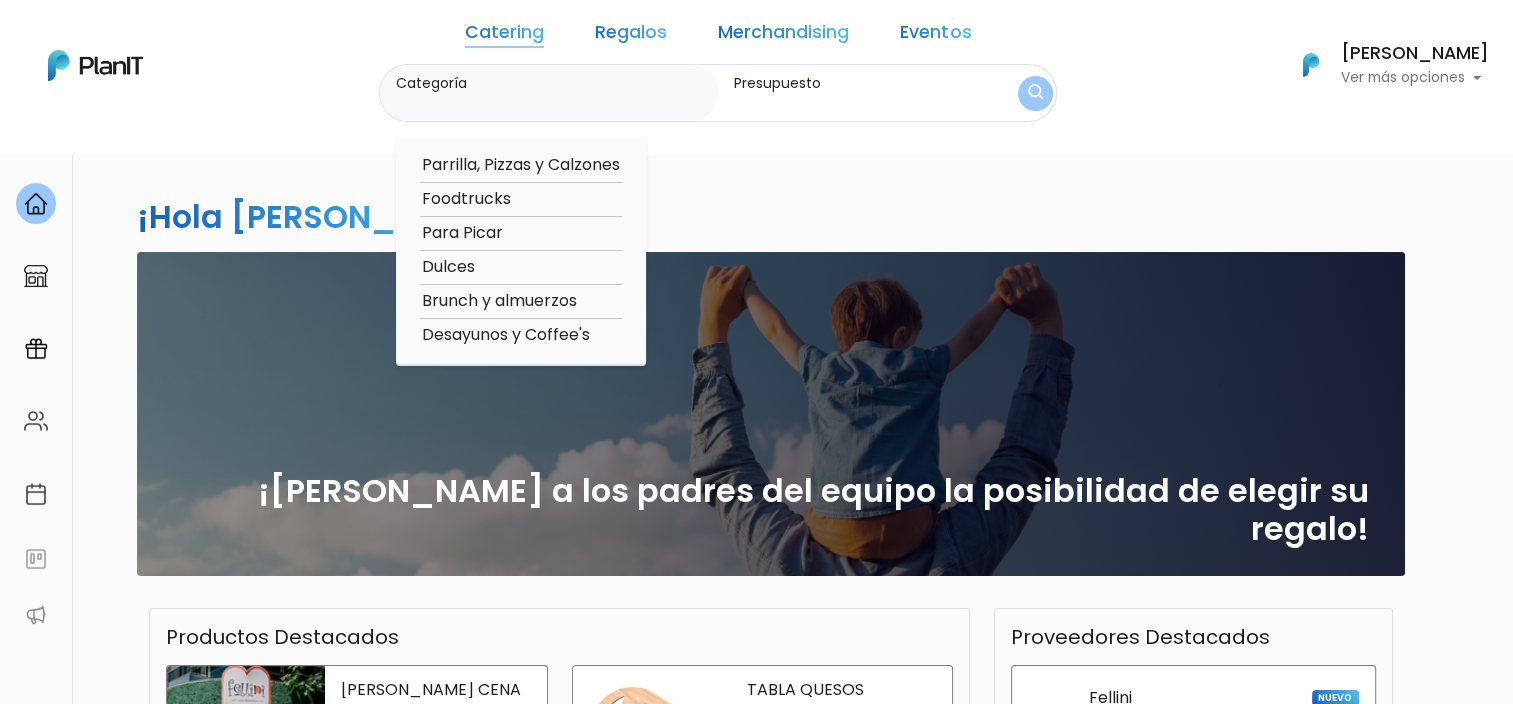 click on "Brunch y almuerzos" at bounding box center [521, 301] 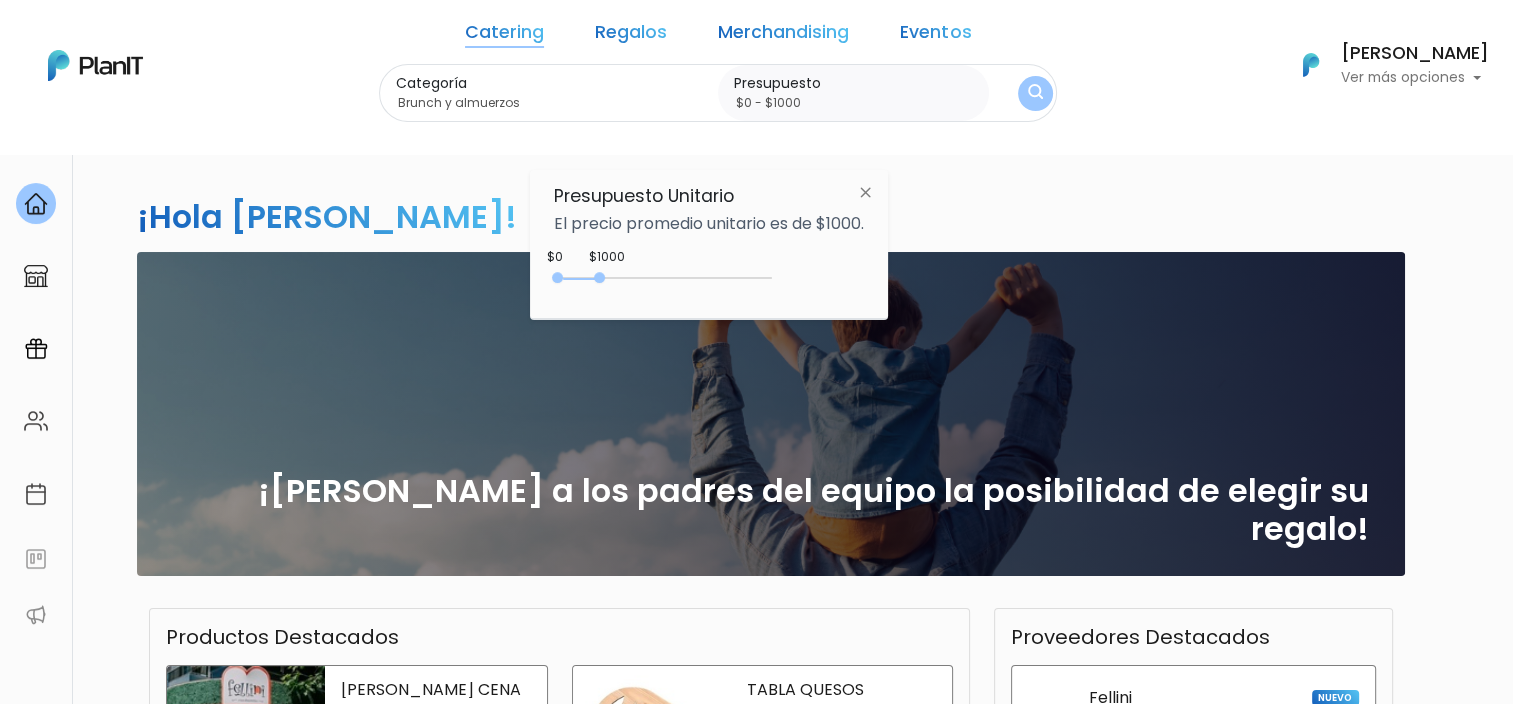 drag, startPoint x: 604, startPoint y: 270, endPoint x: 628, endPoint y: 276, distance: 24.738634 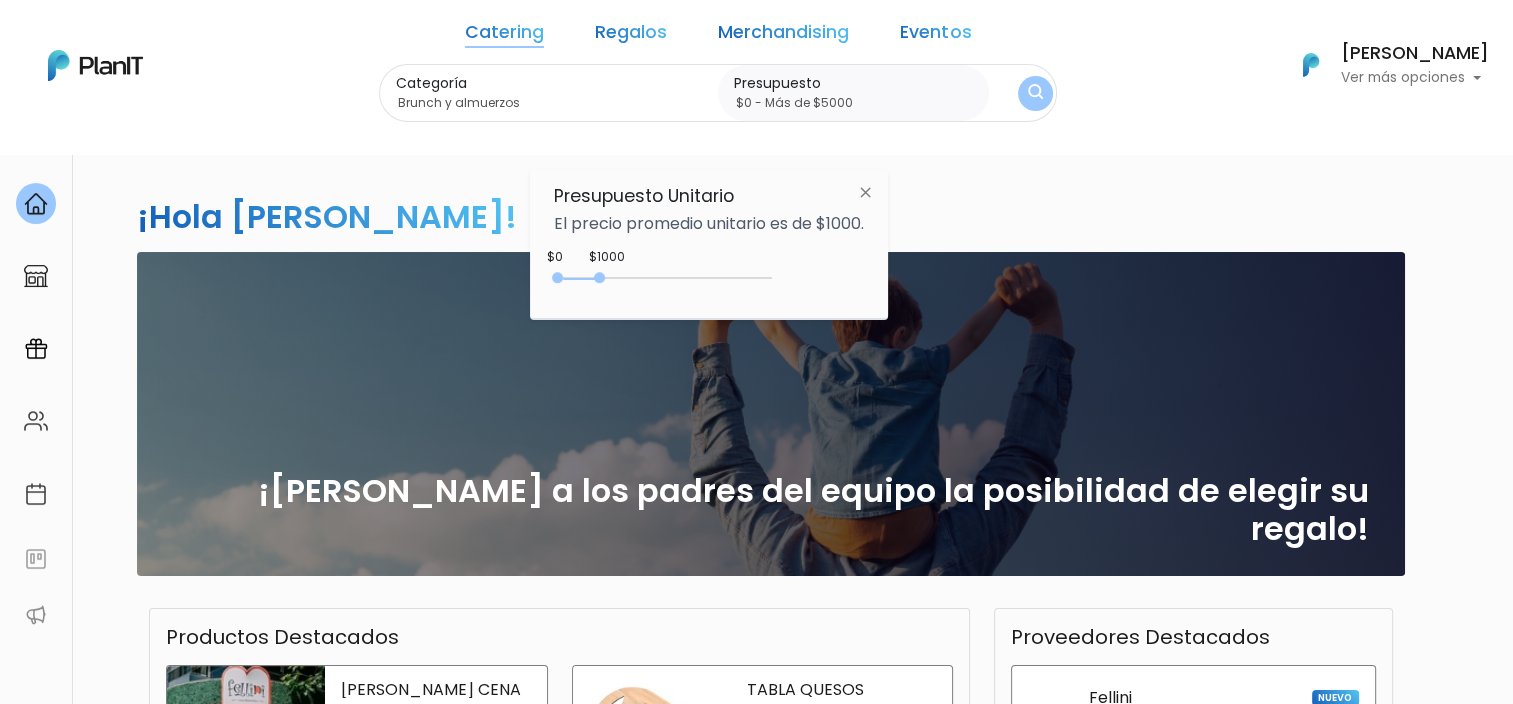 type on "$0 - Más de $5000" 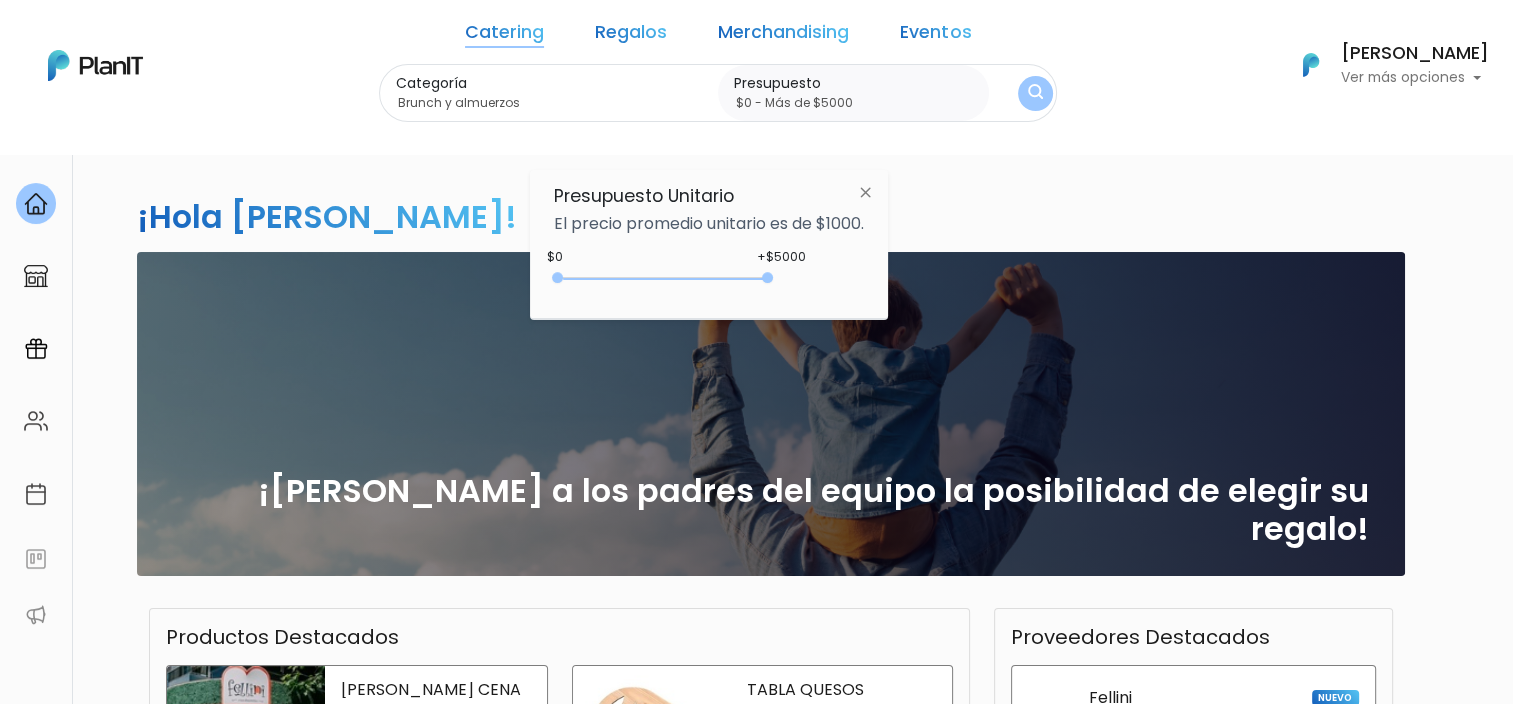 drag, startPoint x: 600, startPoint y: 276, endPoint x: 943, endPoint y: 285, distance: 343.11804 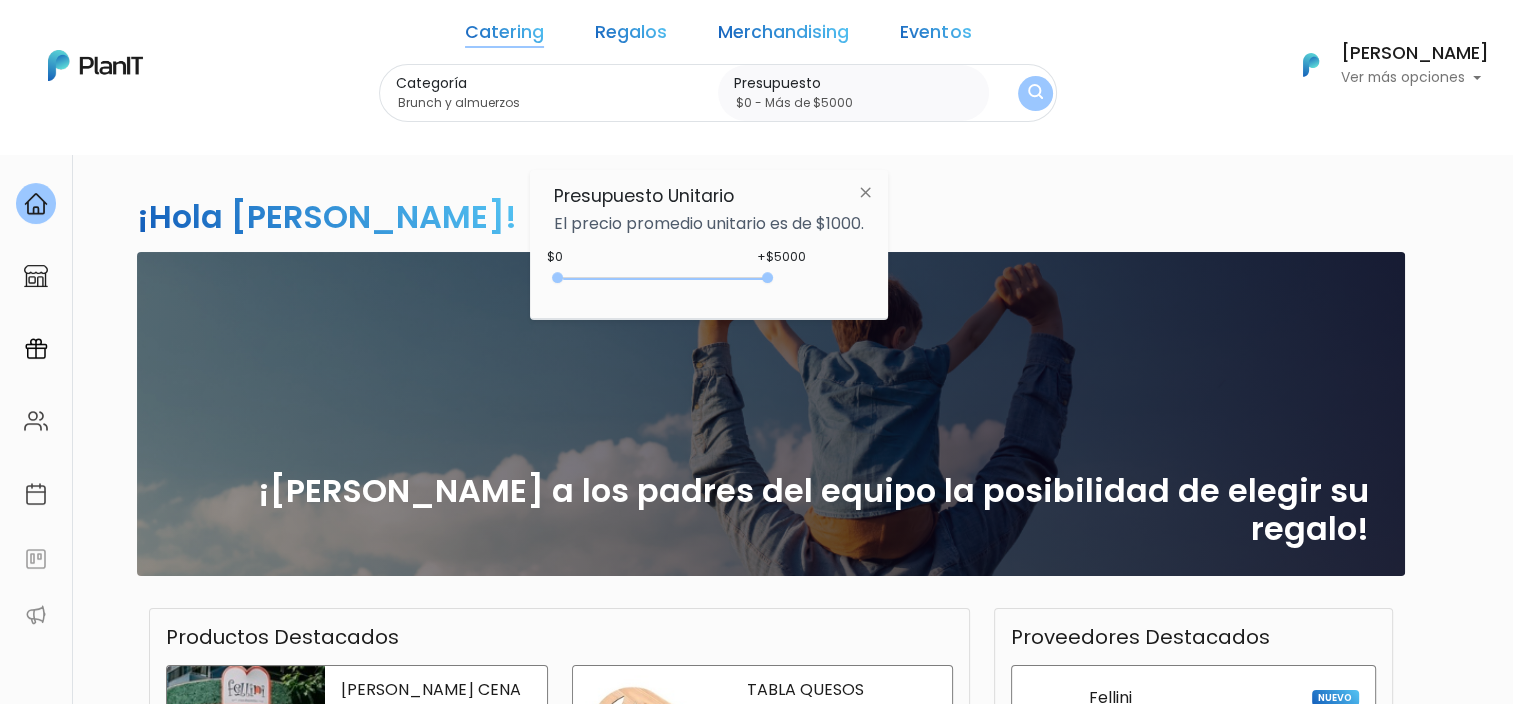 click on "Catering
Regalos
Merchandising
Eventos
Catering
Regalos
Merchandising
Eventos
Categoría
Brunch y almuerzos
Parrilla, Pizzas y Calzones Foodtrucks Para Picar Dulces Brunch y almuerzos Desayunos y Coffee's
Presupuesto
$0 - Más de $5000
Presupuesto Unitario
El precio promedio unitario es de $1000.
+$5000
$0
0 : 5000 0 5000 0,5000
Mis Compras
Mi Lista
FAQs
Editar Información" at bounding box center (756, 352) 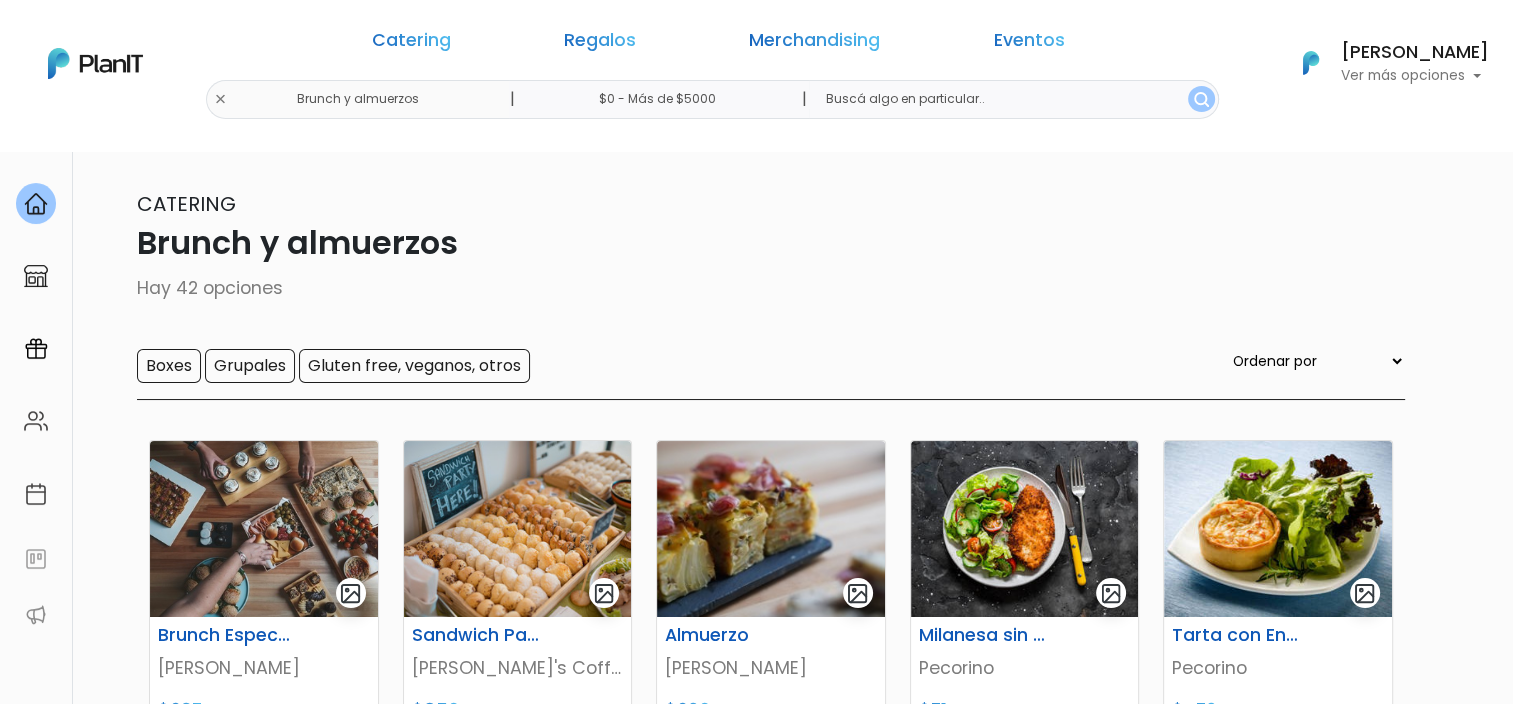 scroll, scrollTop: 300, scrollLeft: 0, axis: vertical 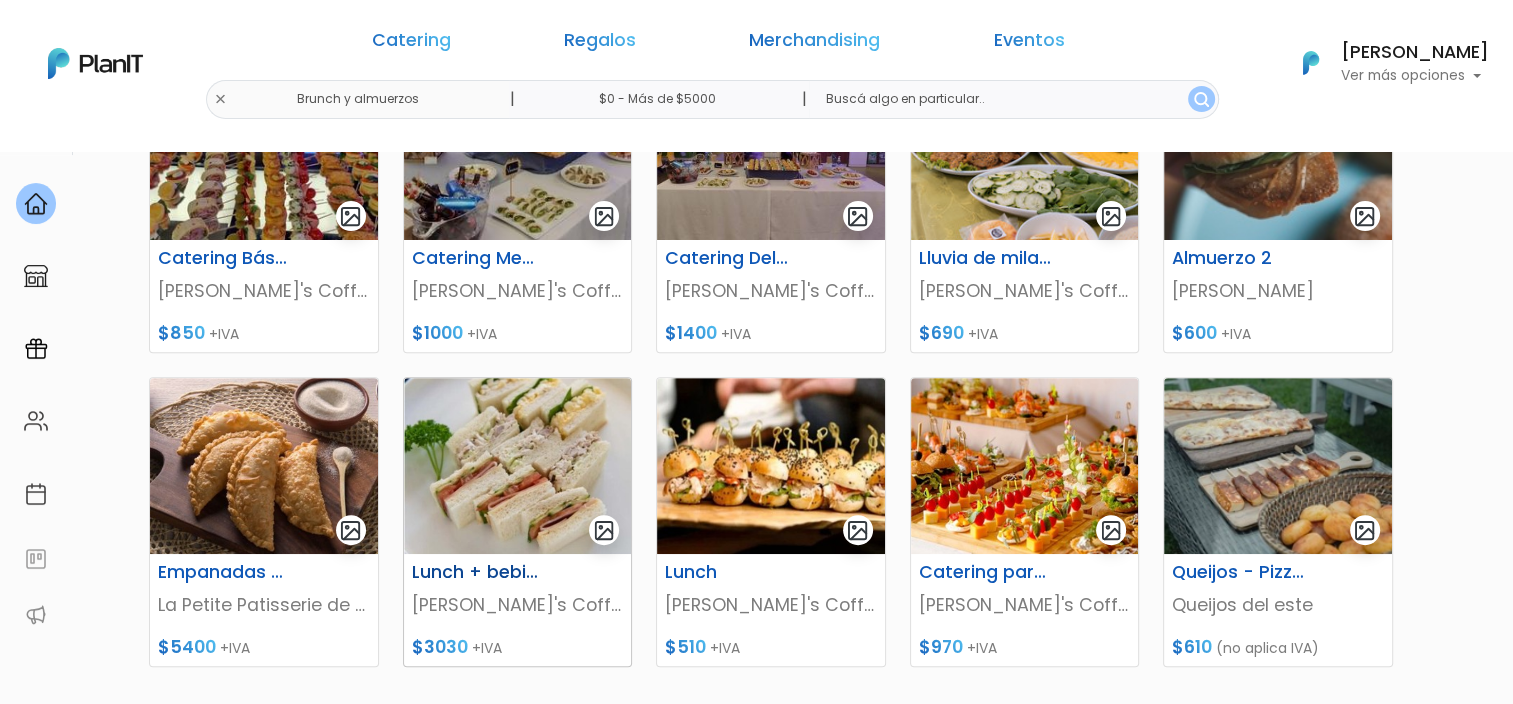 click at bounding box center (518, 466) 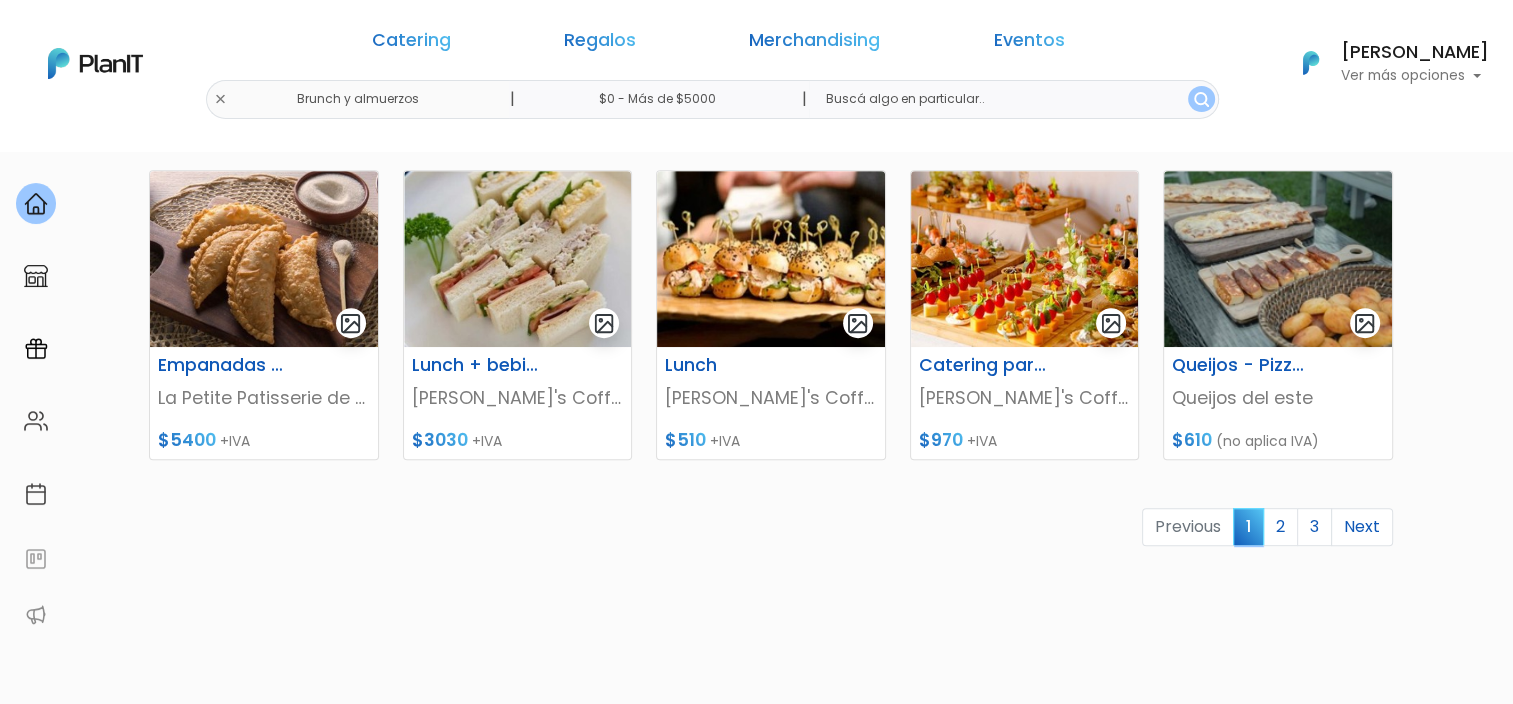 scroll, scrollTop: 900, scrollLeft: 0, axis: vertical 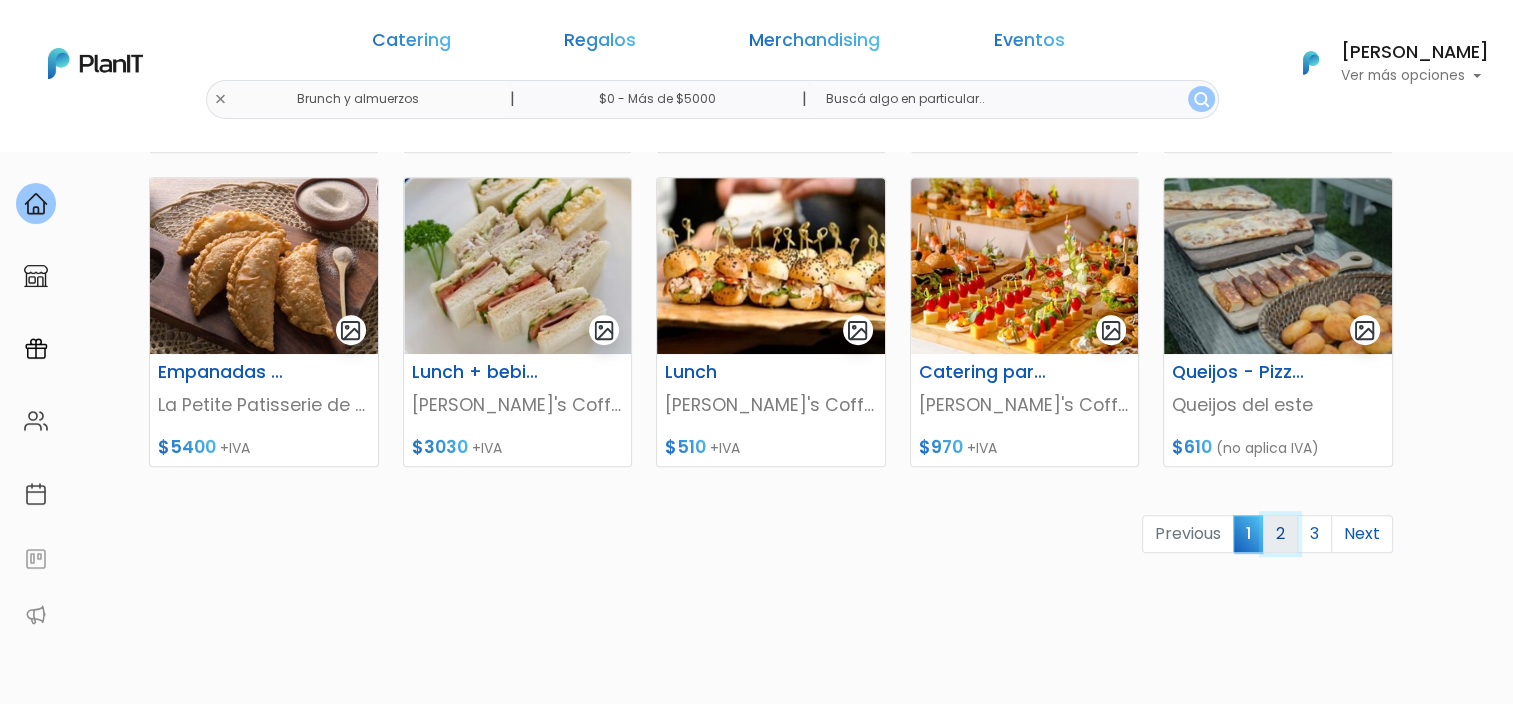 click on "2" at bounding box center (1280, 534) 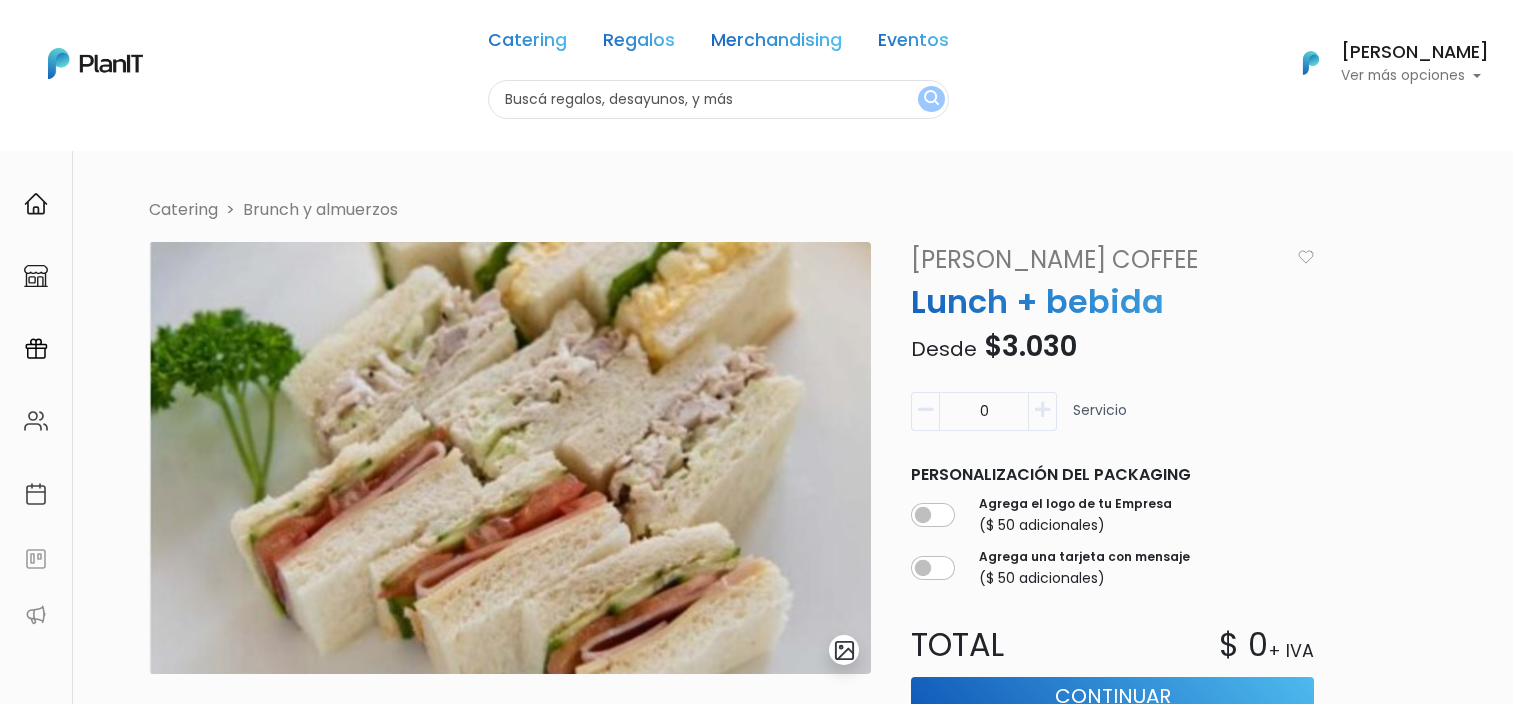 scroll, scrollTop: 0, scrollLeft: 0, axis: both 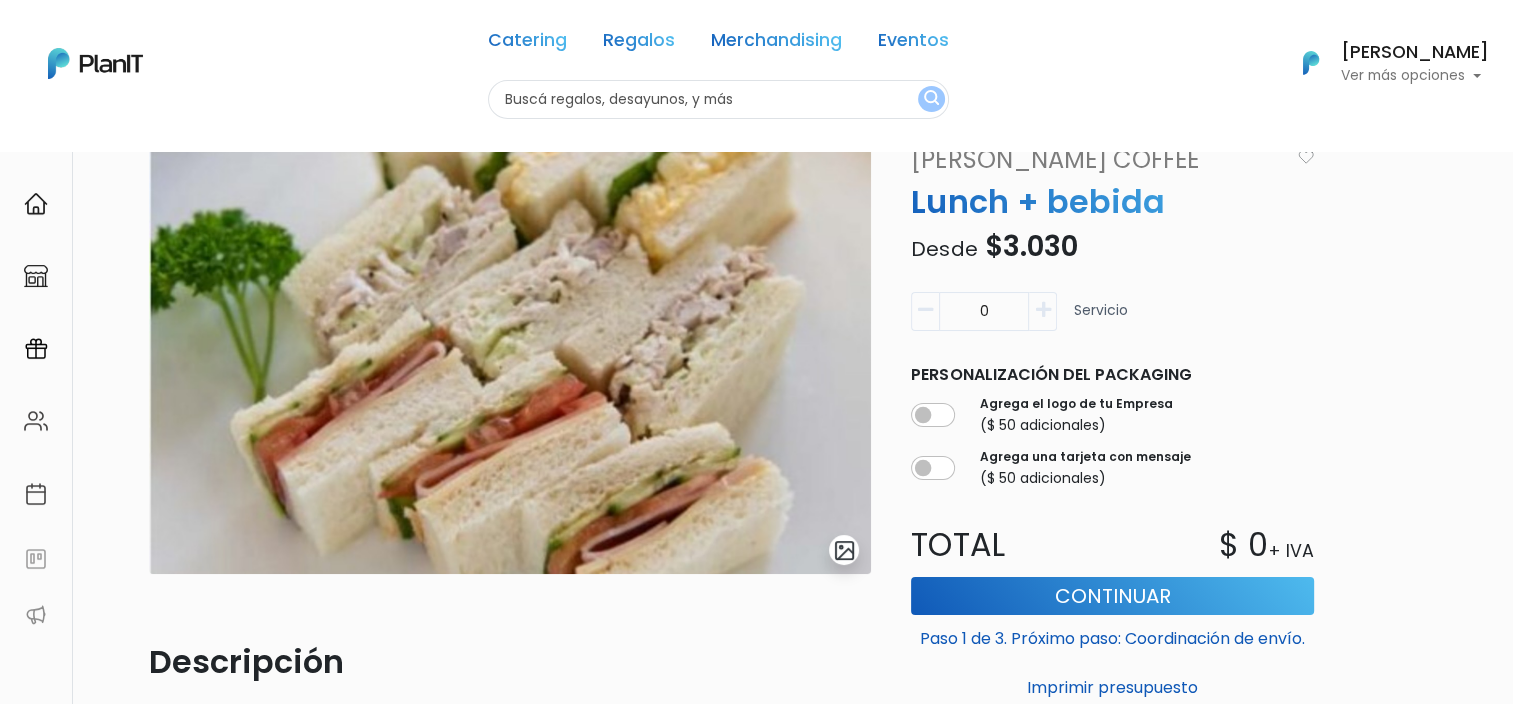 click at bounding box center (1043, 311) 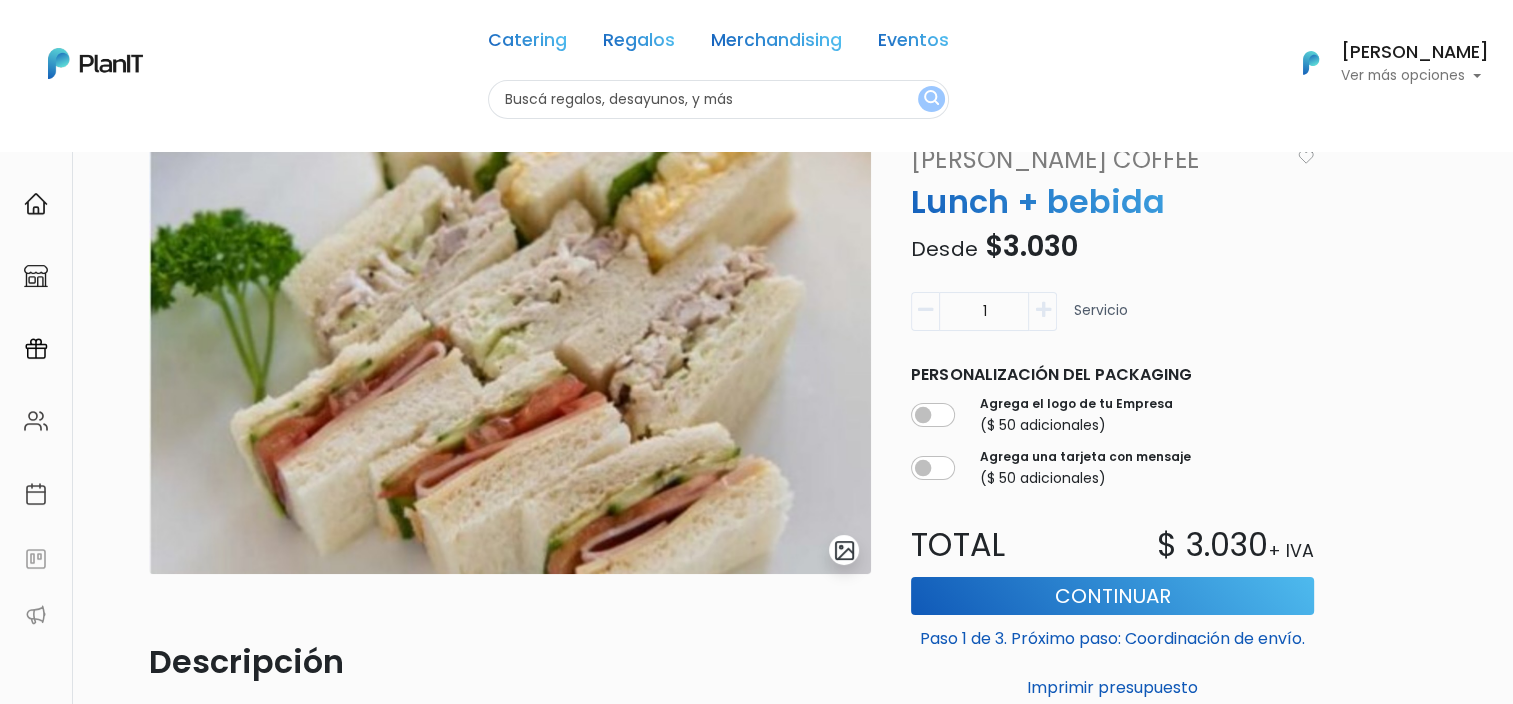 click at bounding box center [1043, 311] 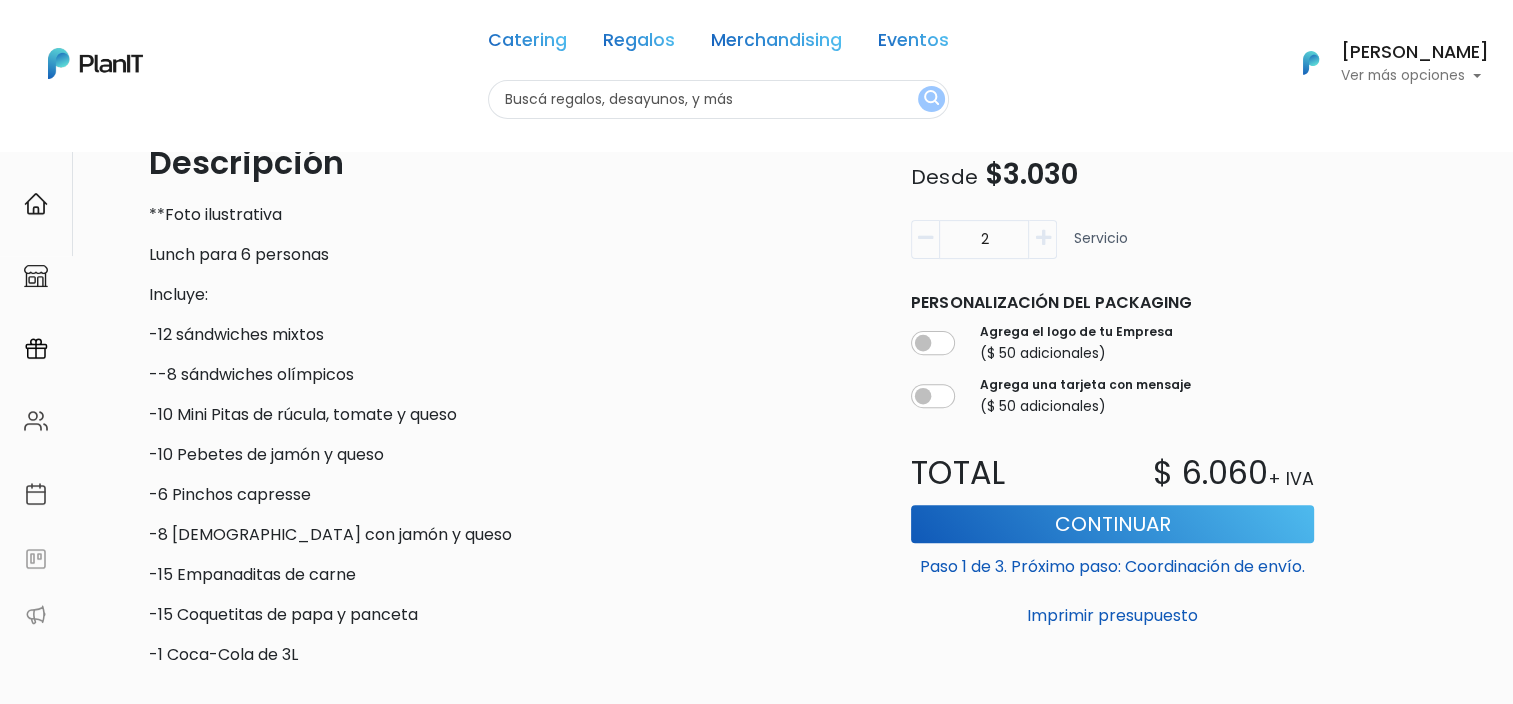 scroll, scrollTop: 600, scrollLeft: 0, axis: vertical 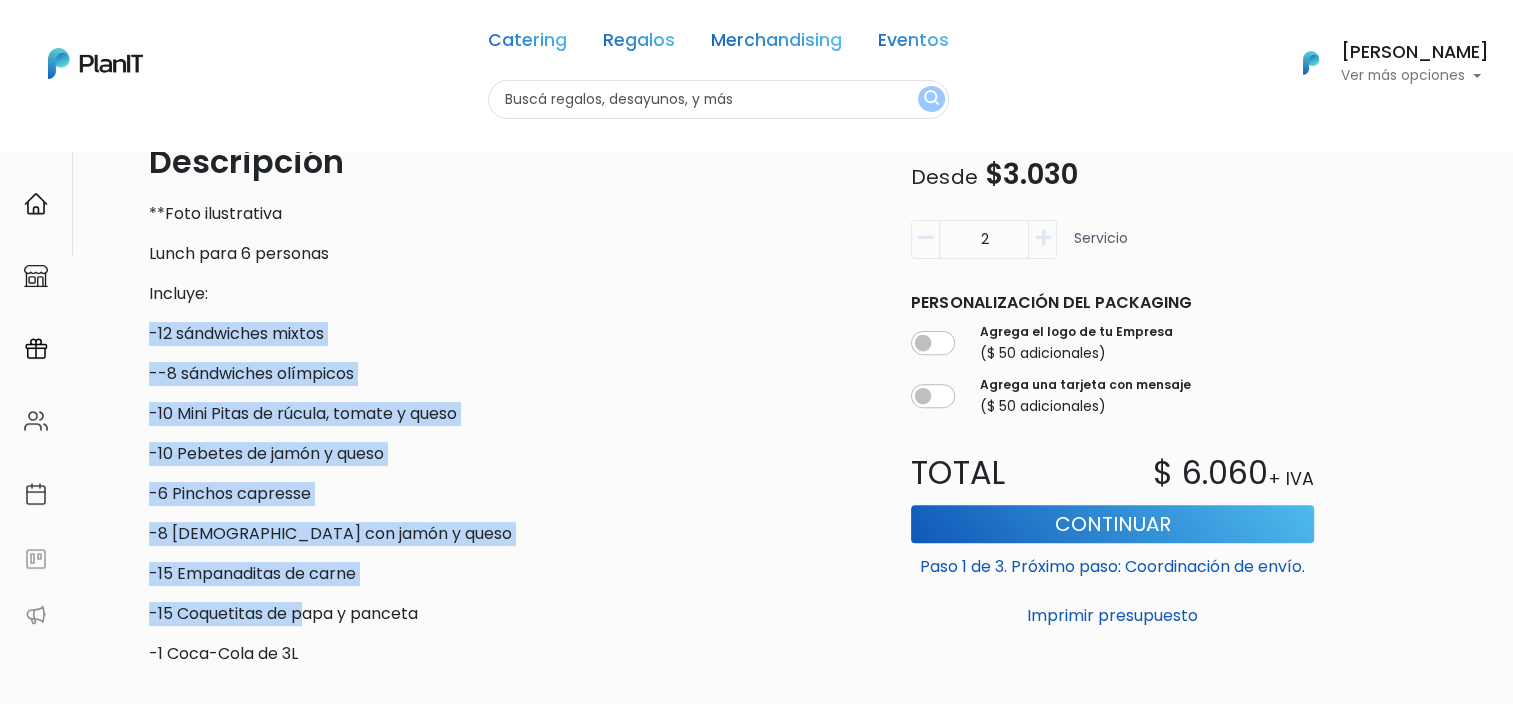 drag, startPoint x: 150, startPoint y: 339, endPoint x: 384, endPoint y: 654, distance: 392.4041 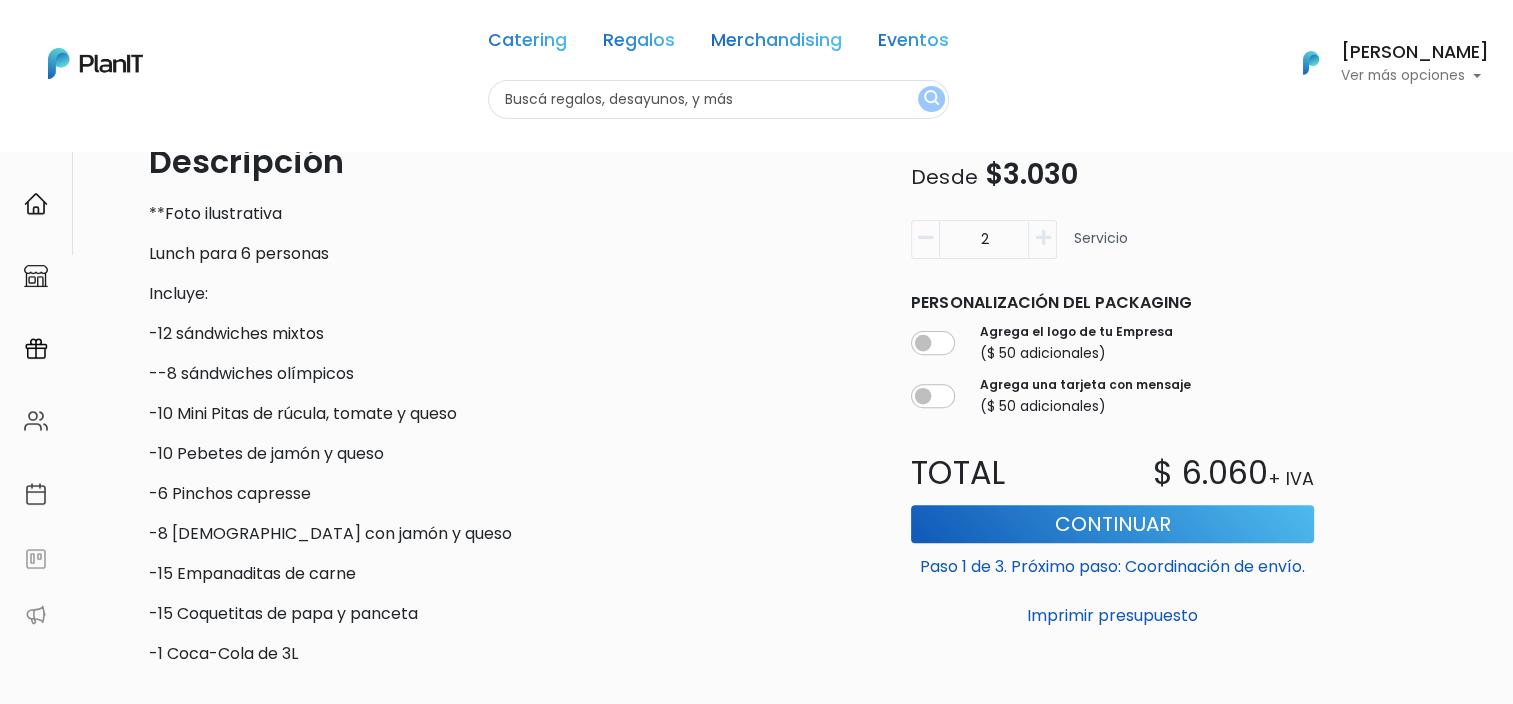 click on "-1 Coca-Cola de 3L" at bounding box center (510, 654) 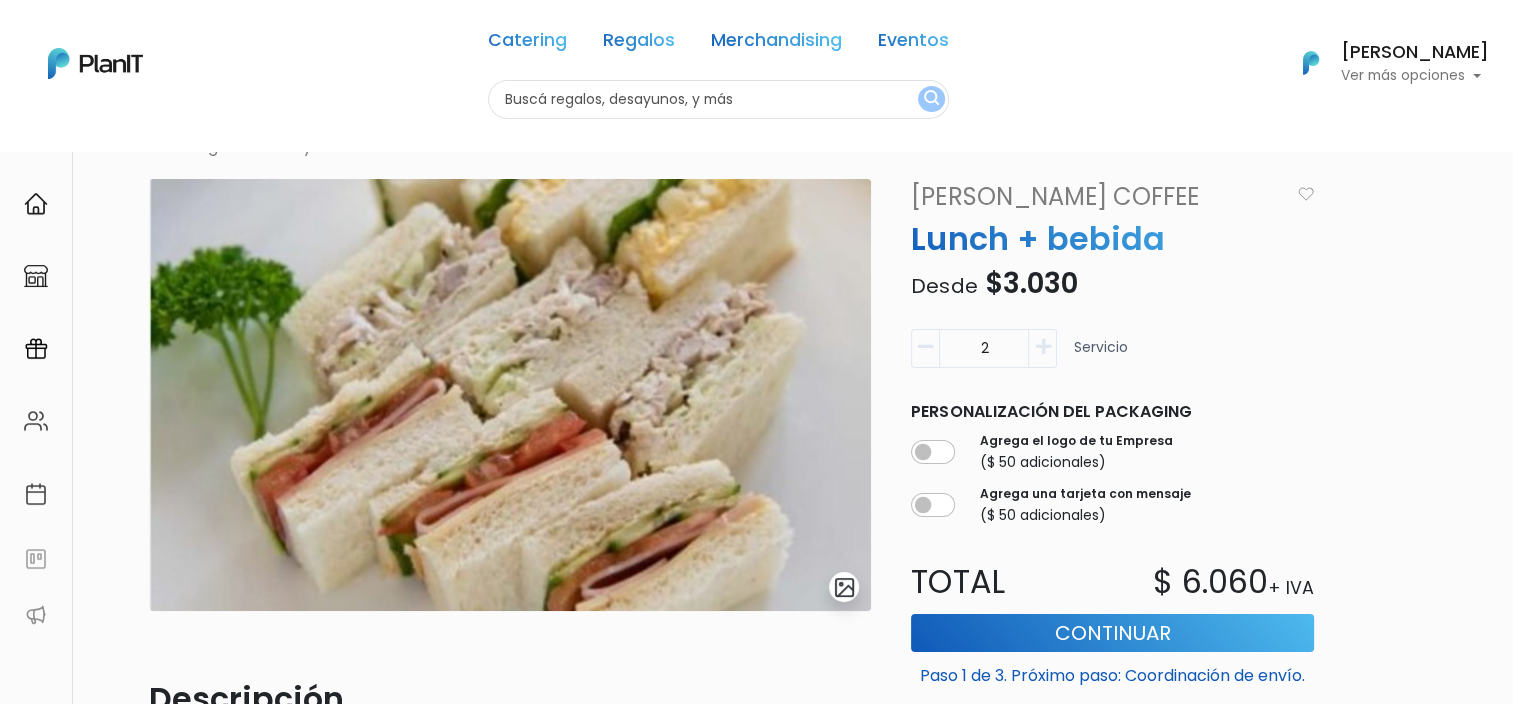 scroll, scrollTop: 0, scrollLeft: 0, axis: both 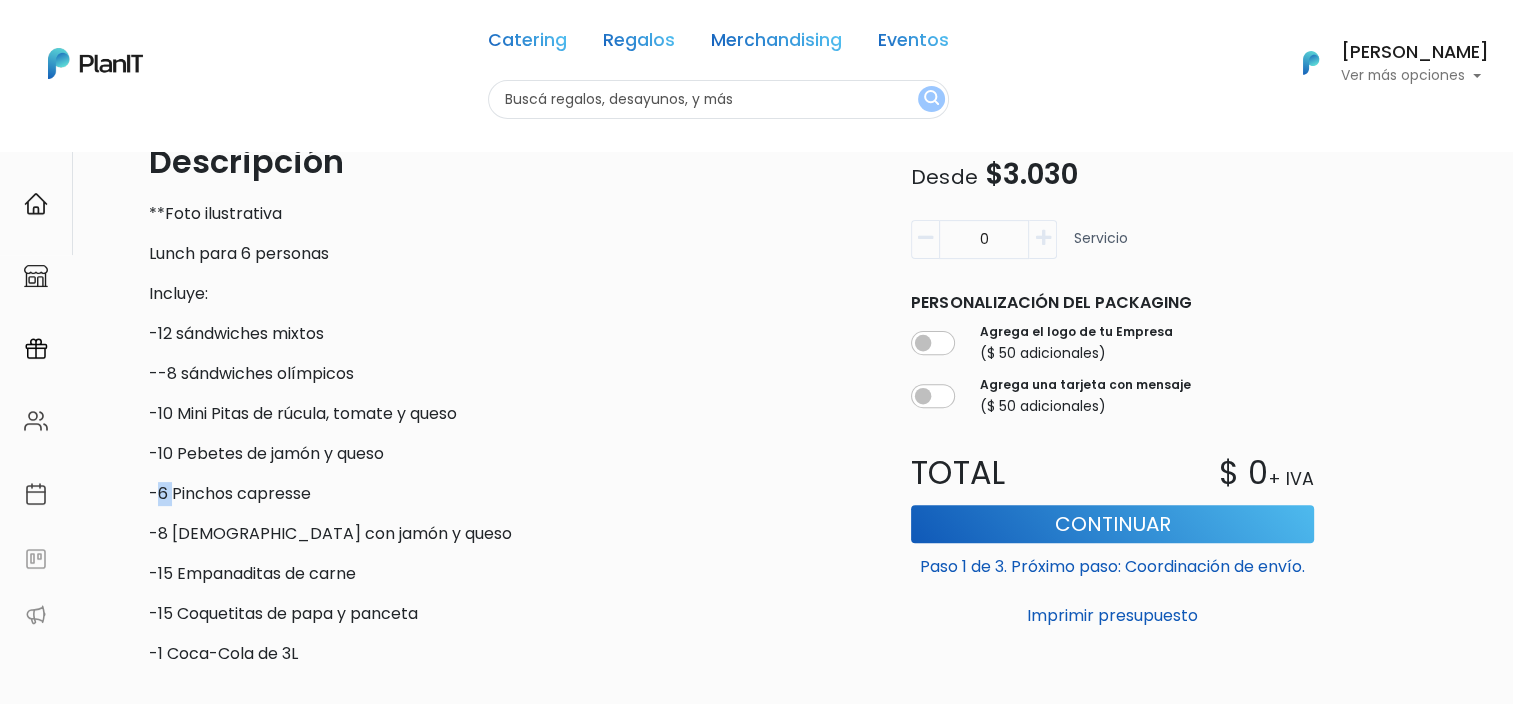 drag, startPoint x: 160, startPoint y: 494, endPoint x: 172, endPoint y: 496, distance: 12.165525 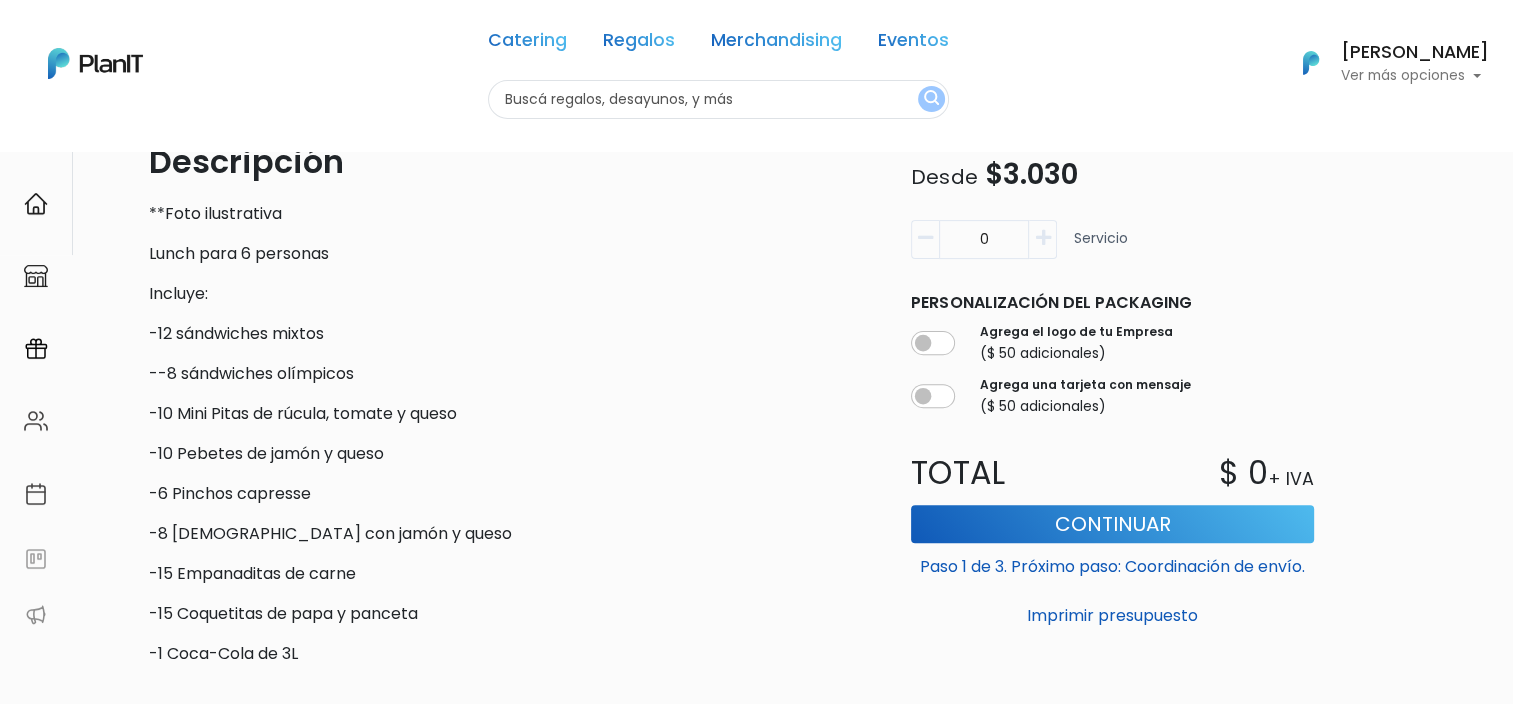 click on "Descripción
**Foto ilustrativa
Lunch para 6 personas
Incluye:
-12 sándwiches mixtos
--8 sándwiches olímpicos
-10 Mini Pitas de rúcula, tomate y queso
-10 Pebetes de jamón y queso
-6 Pinchos capresse
-8 [DEMOGRAPHIC_DATA] con jamón y queso
-15 Empanaditas de carne
-15 Coquetitas de papa y panceta
-1 Coca-Cola de 3L" at bounding box center (510, 402) 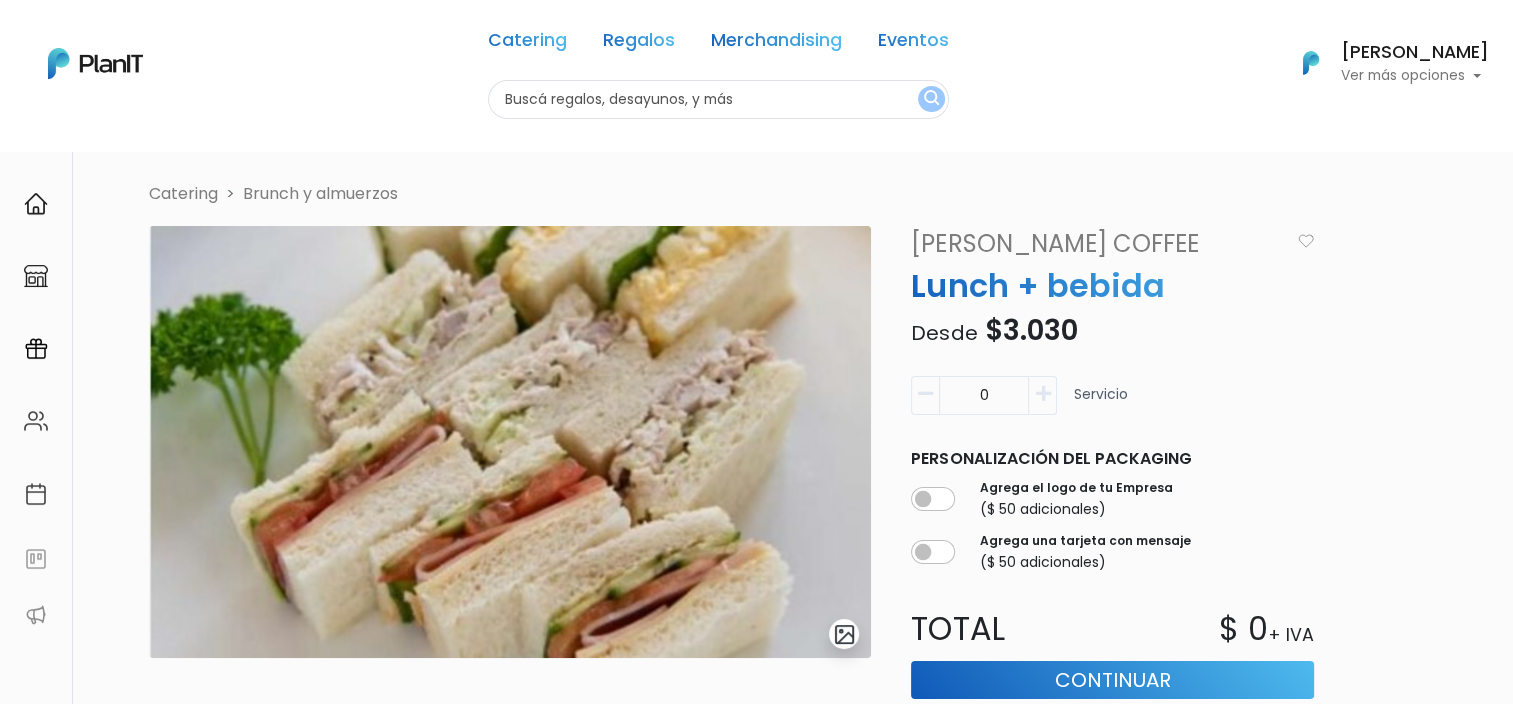 scroll, scrollTop: 0, scrollLeft: 0, axis: both 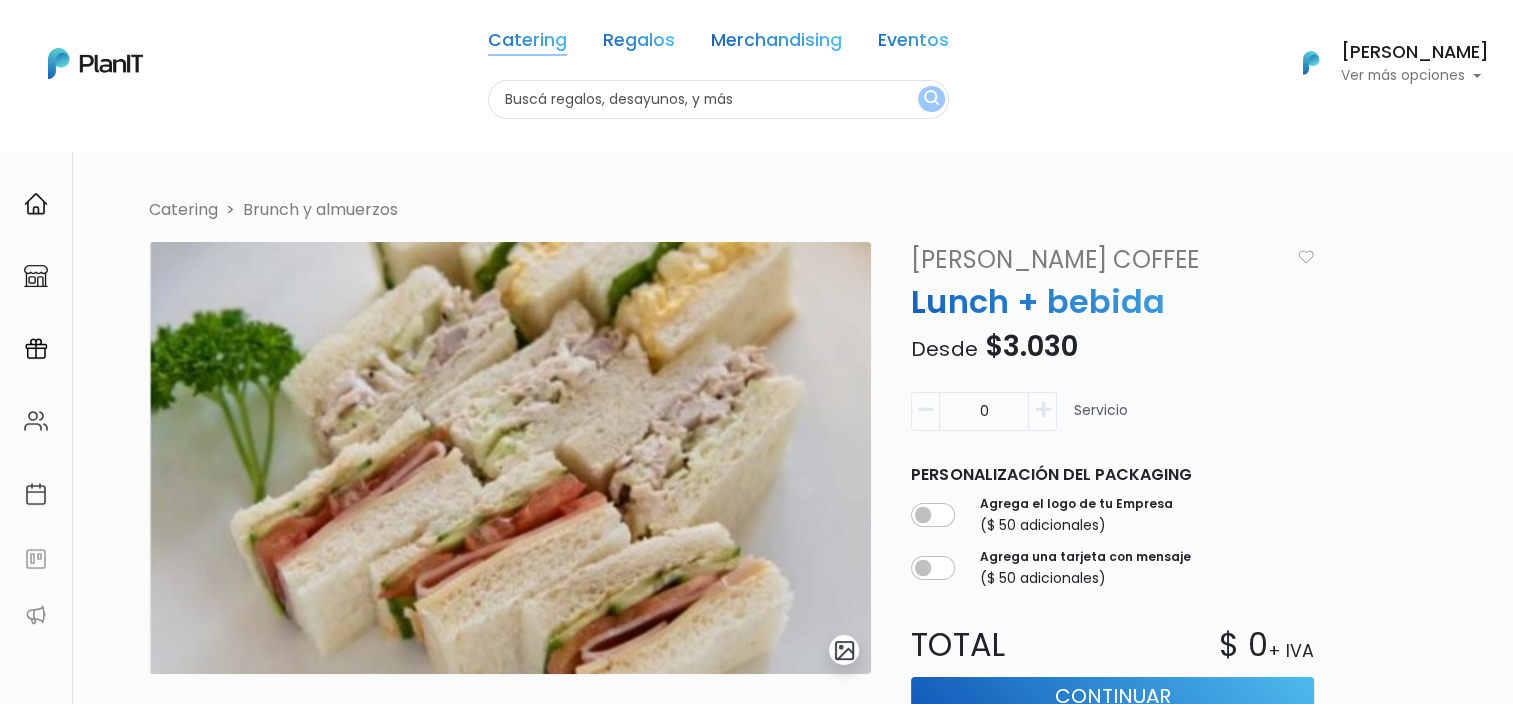 click on "Catering" at bounding box center (527, 44) 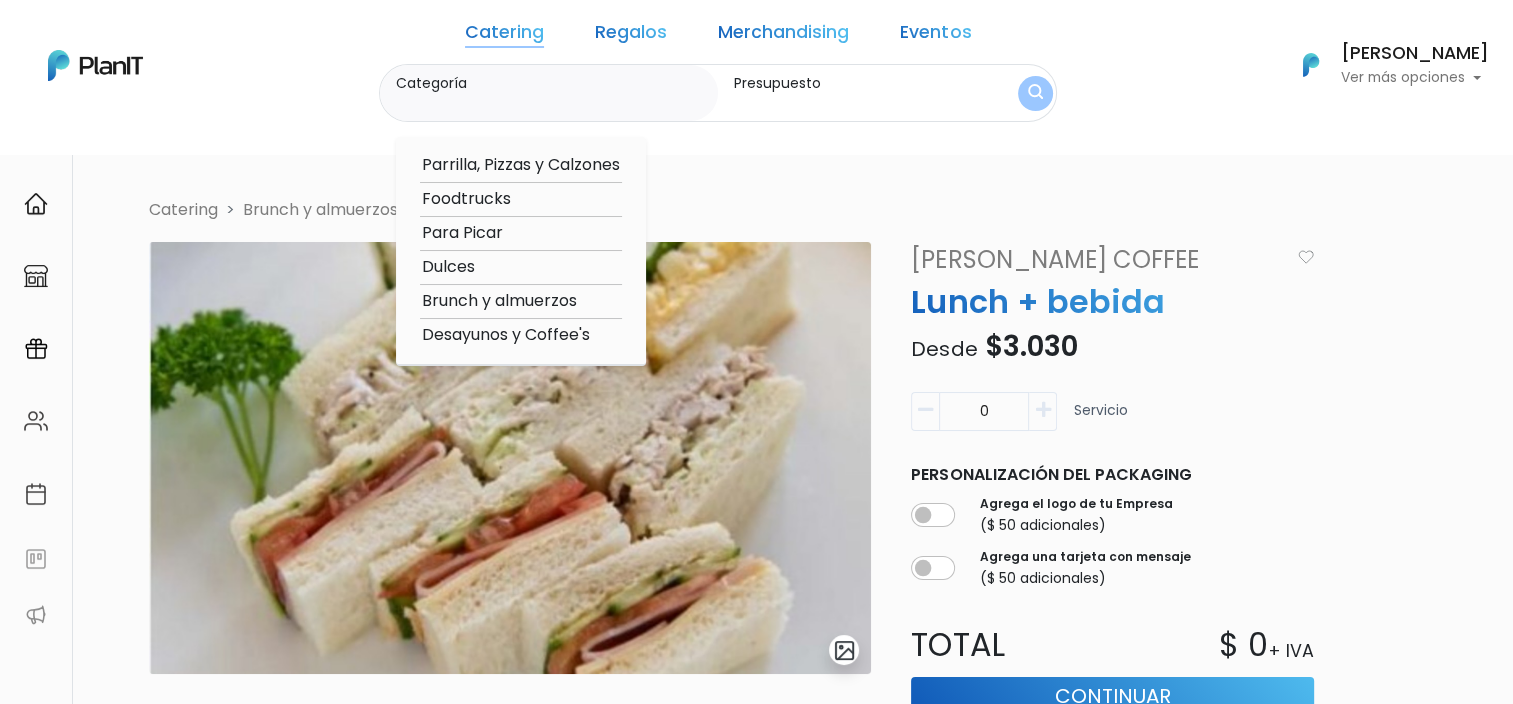 click on "Desayunos y Coffee's" at bounding box center [521, 335] 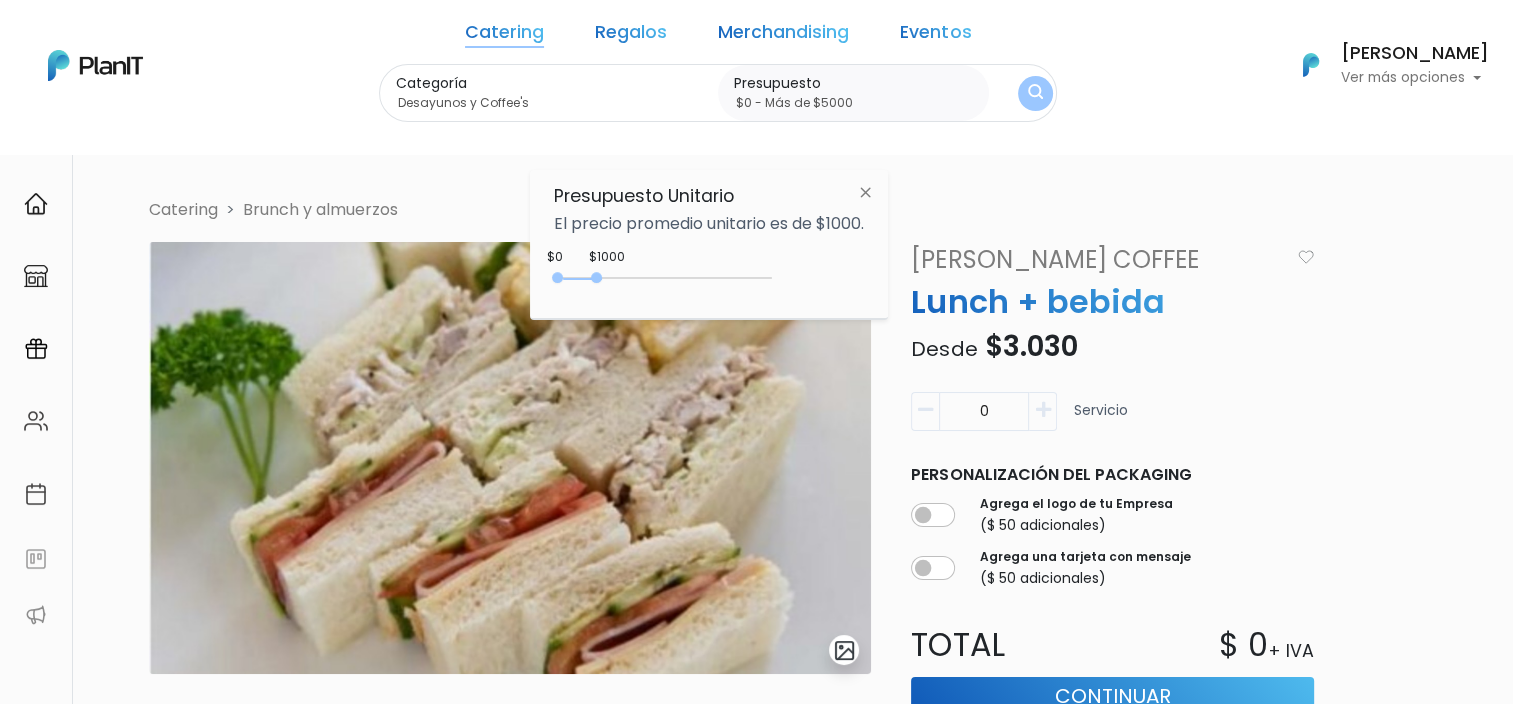 type on "$0 - Más de $5000" 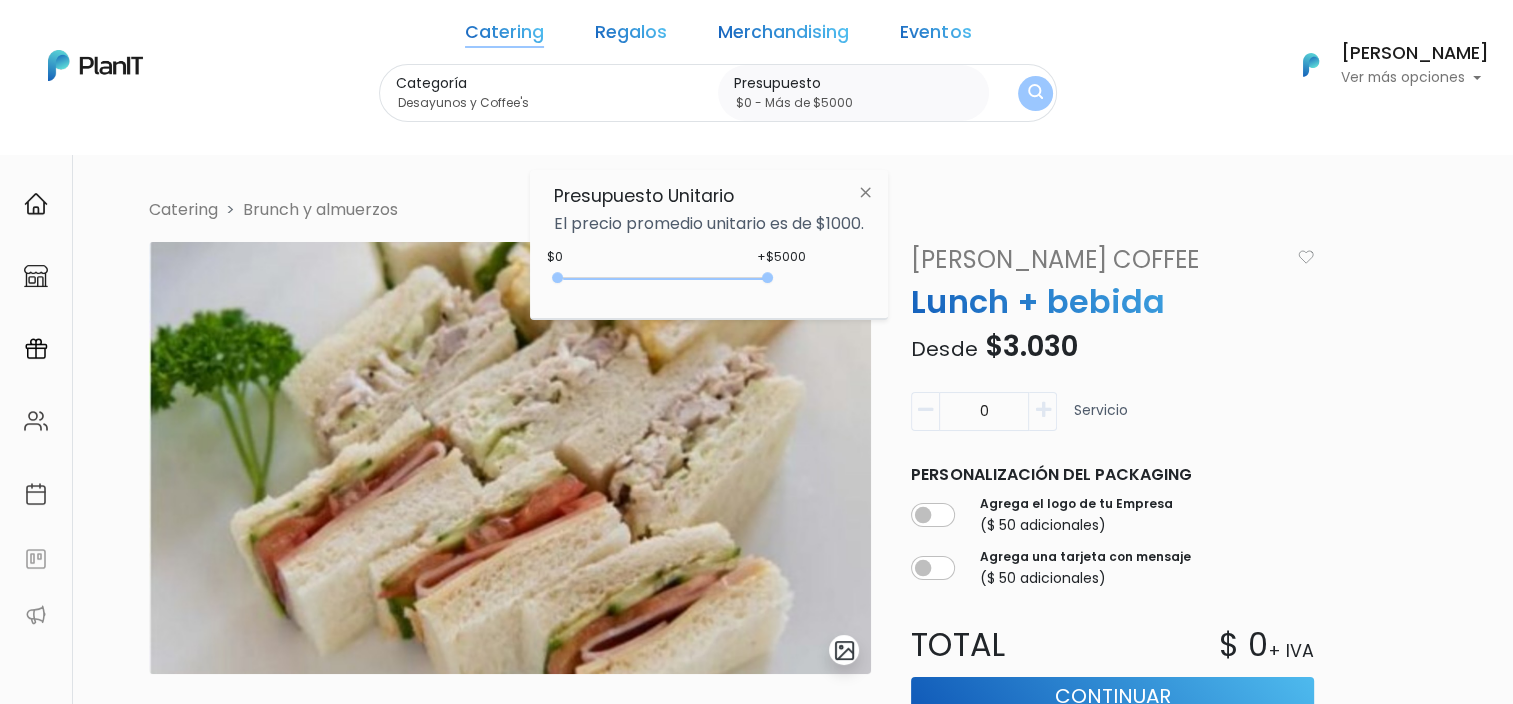 drag, startPoint x: 601, startPoint y: 273, endPoint x: 1056, endPoint y: 252, distance: 455.48434 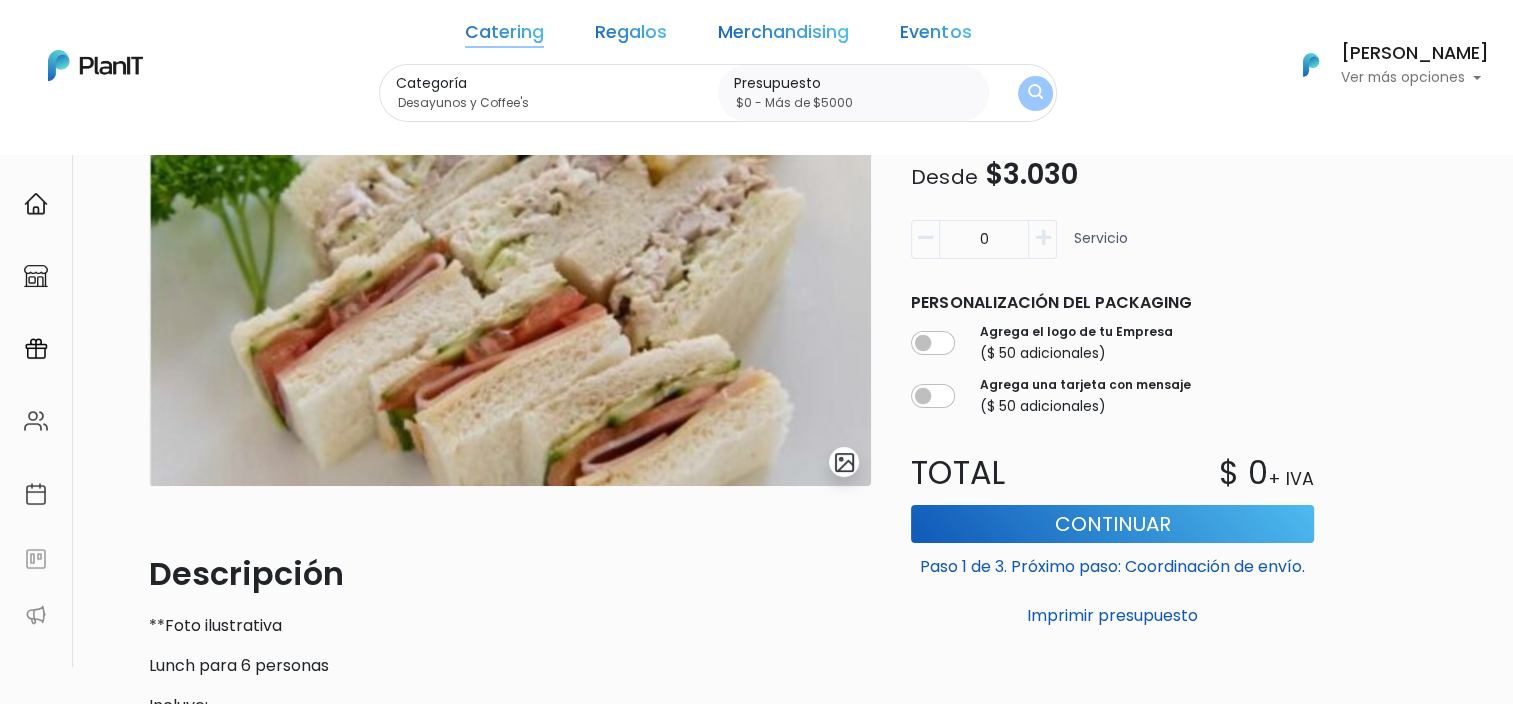 scroll, scrollTop: 700, scrollLeft: 0, axis: vertical 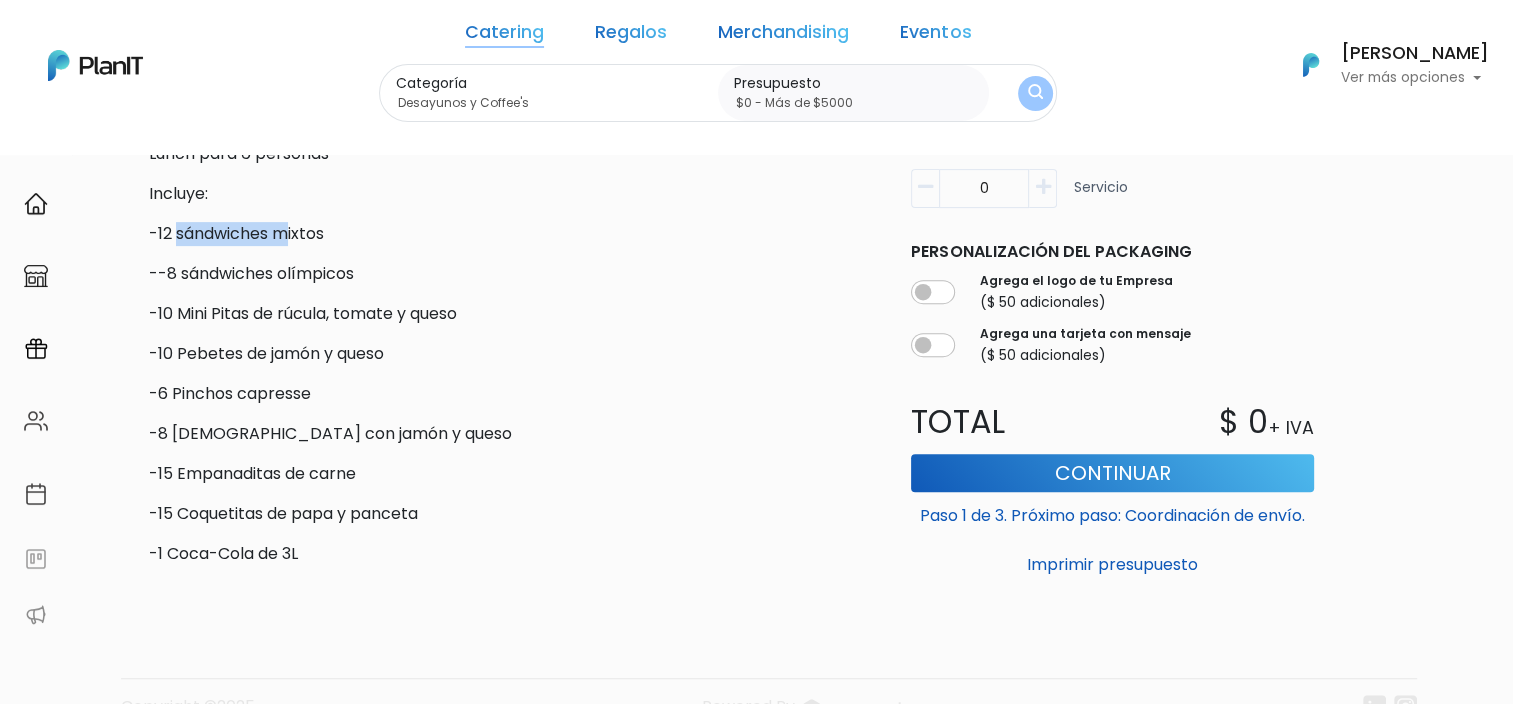 drag, startPoint x: 178, startPoint y: 233, endPoint x: 290, endPoint y: 211, distance: 114.14027 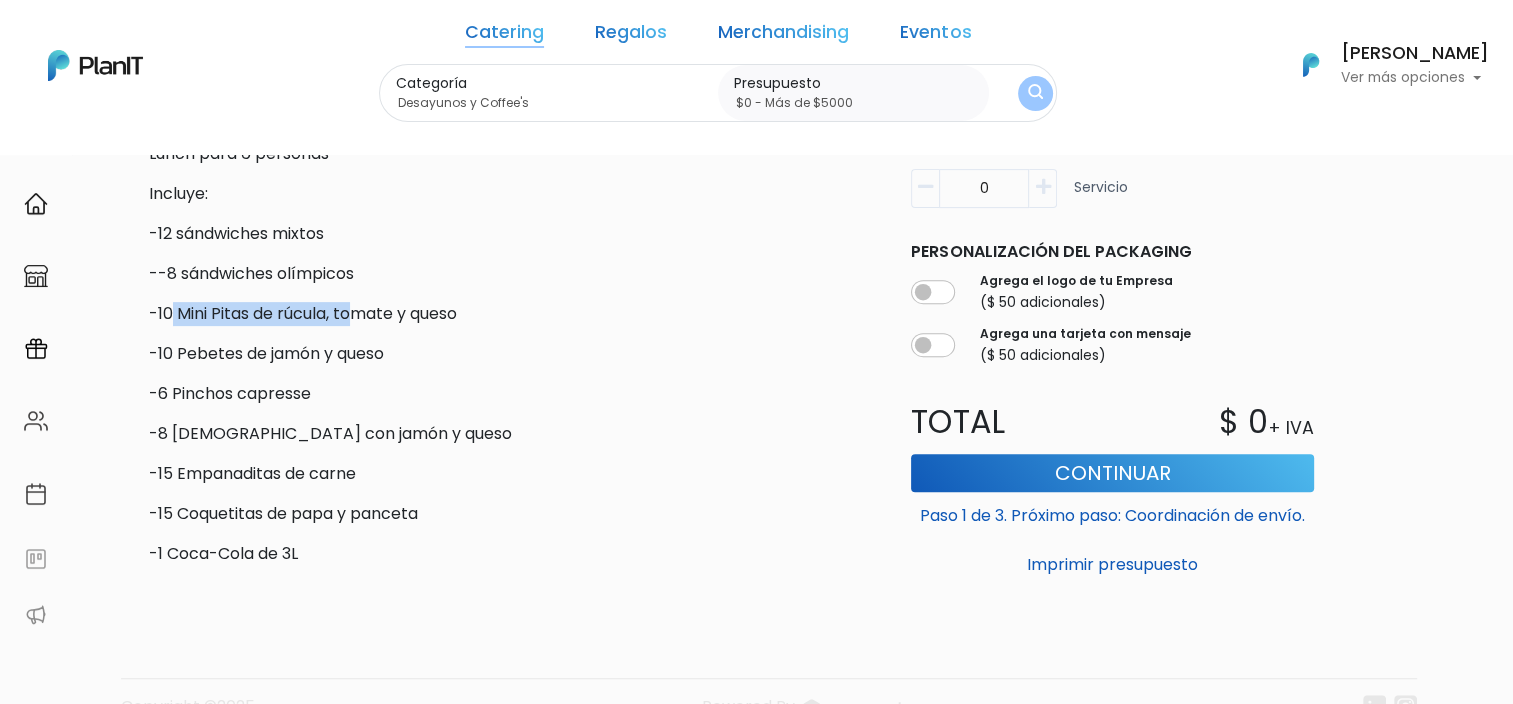 drag, startPoint x: 170, startPoint y: 314, endPoint x: 330, endPoint y: 332, distance: 161.00932 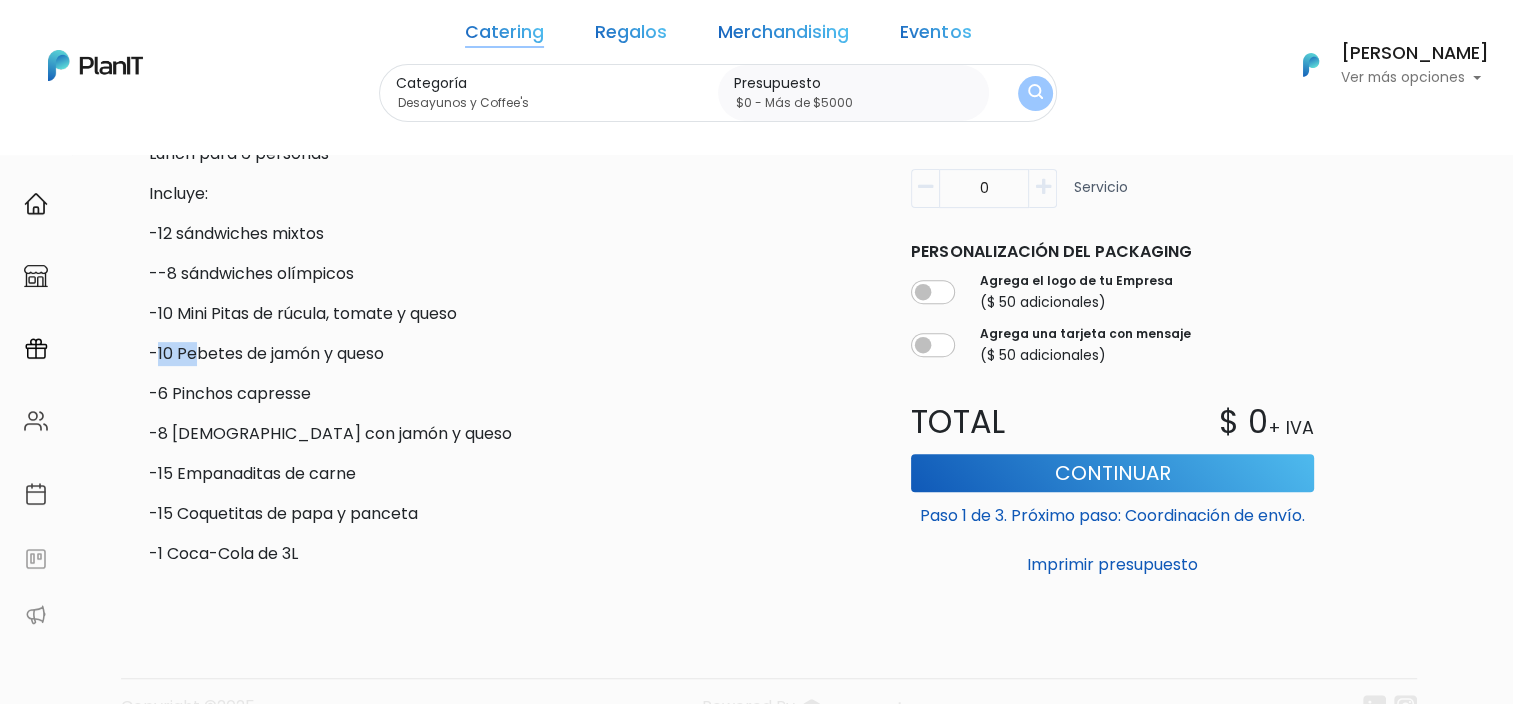 drag, startPoint x: 158, startPoint y: 357, endPoint x: 198, endPoint y: 360, distance: 40.112343 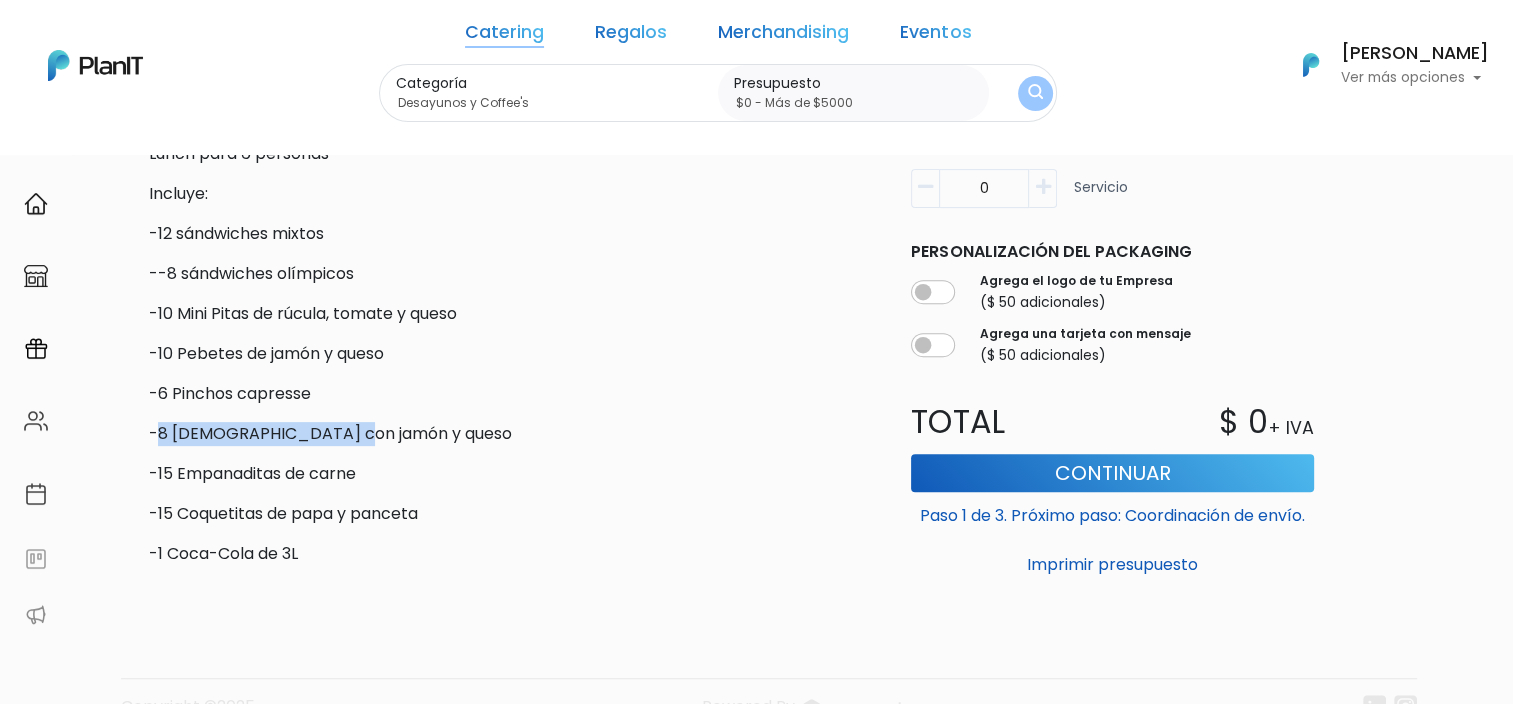 drag, startPoint x: 162, startPoint y: 423, endPoint x: 340, endPoint y: 420, distance: 178.02528 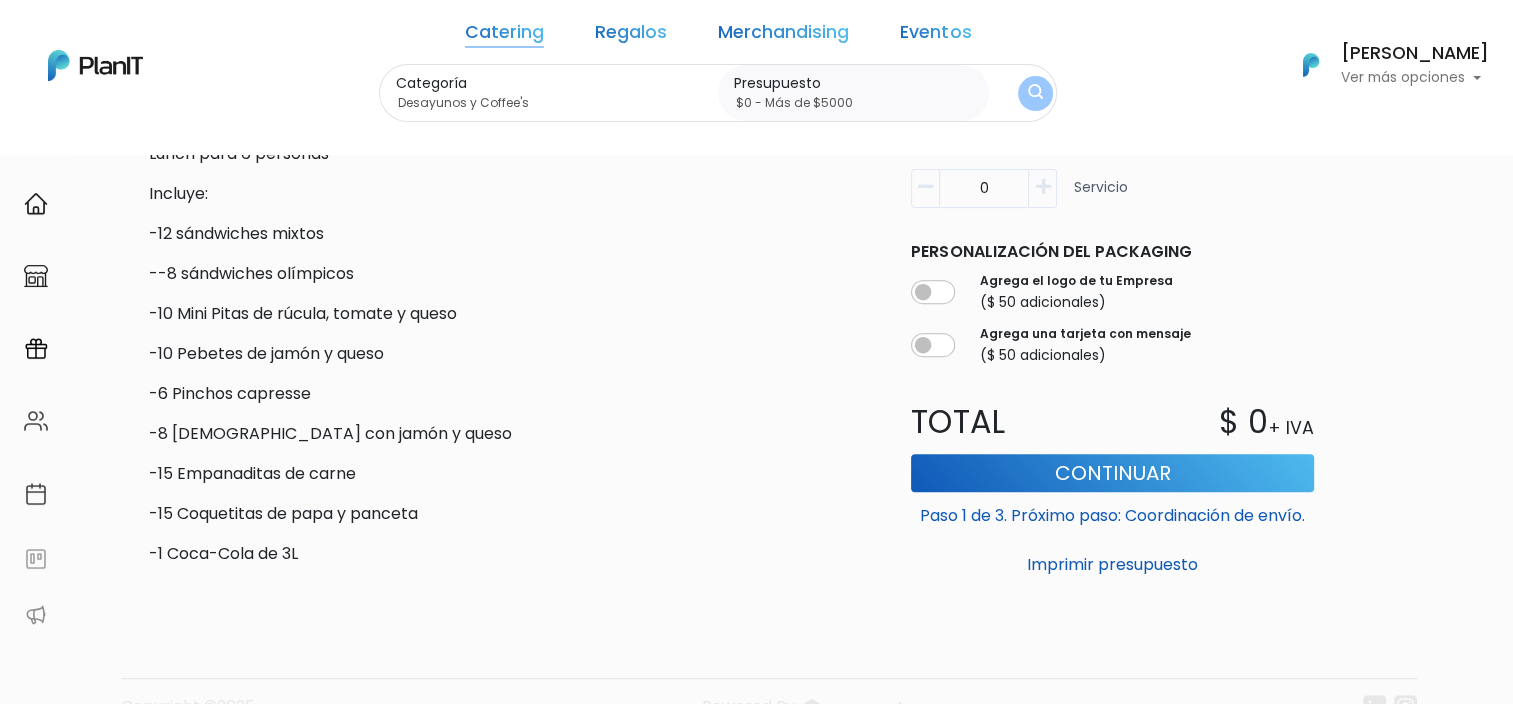 click on "-8 Jesuitas con jamón y queso" at bounding box center [510, 434] 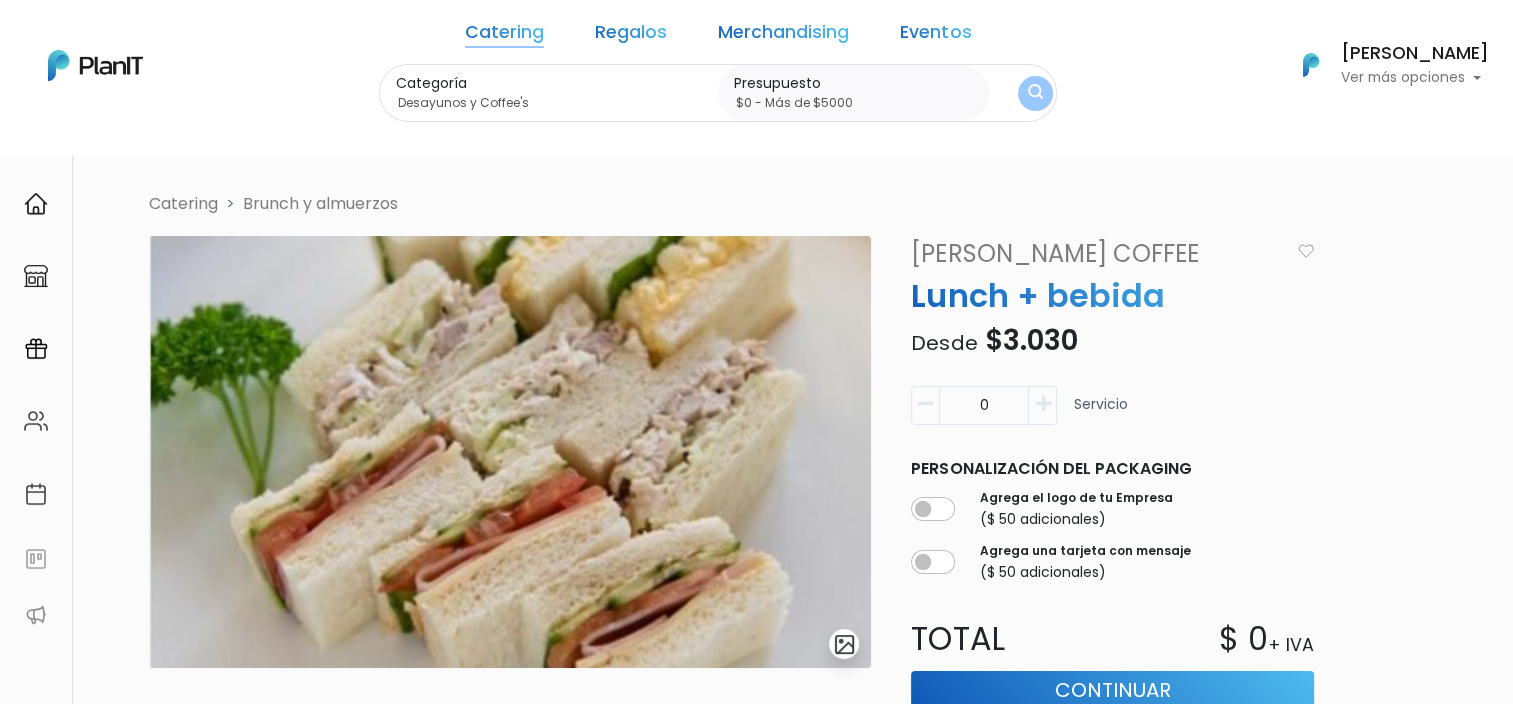 scroll, scrollTop: 0, scrollLeft: 0, axis: both 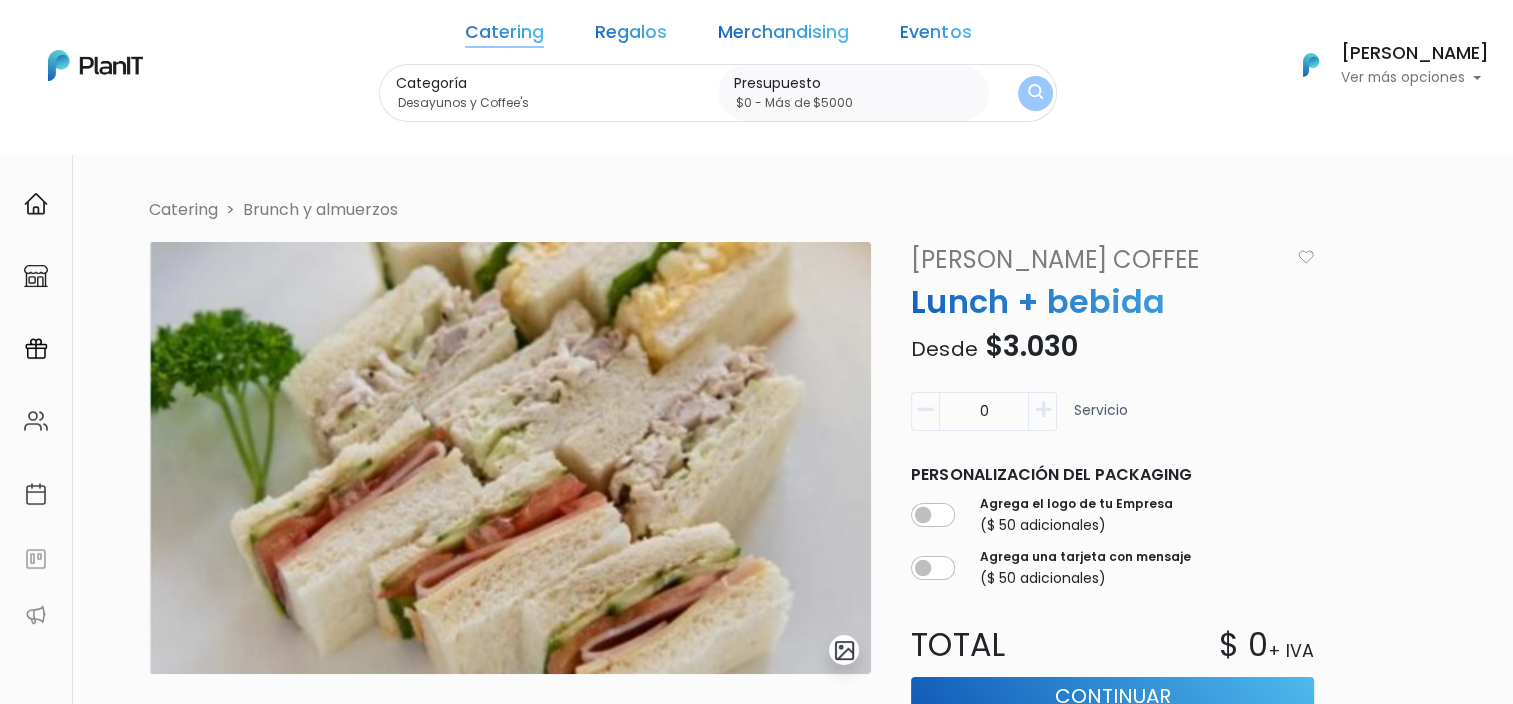 click on "Catering
Regalos
Merchandising
Eventos
Catering
Regalos
Merchandising
Eventos
Categoría
Desayunos y Coffee's
Parrilla, Pizzas y Calzones Foodtrucks Para Picar Dulces Brunch y almuerzos Desayunos y Coffee's
Presupuesto
$0 - Más de $5000
Presupuesto Unitario
El precio promedio unitario es de $1000.
+$5000
$0
0 : 5000 0 5000 0,5000
Mis Compras
Mi Lista
FAQs
Editar Información" at bounding box center (756, 65) 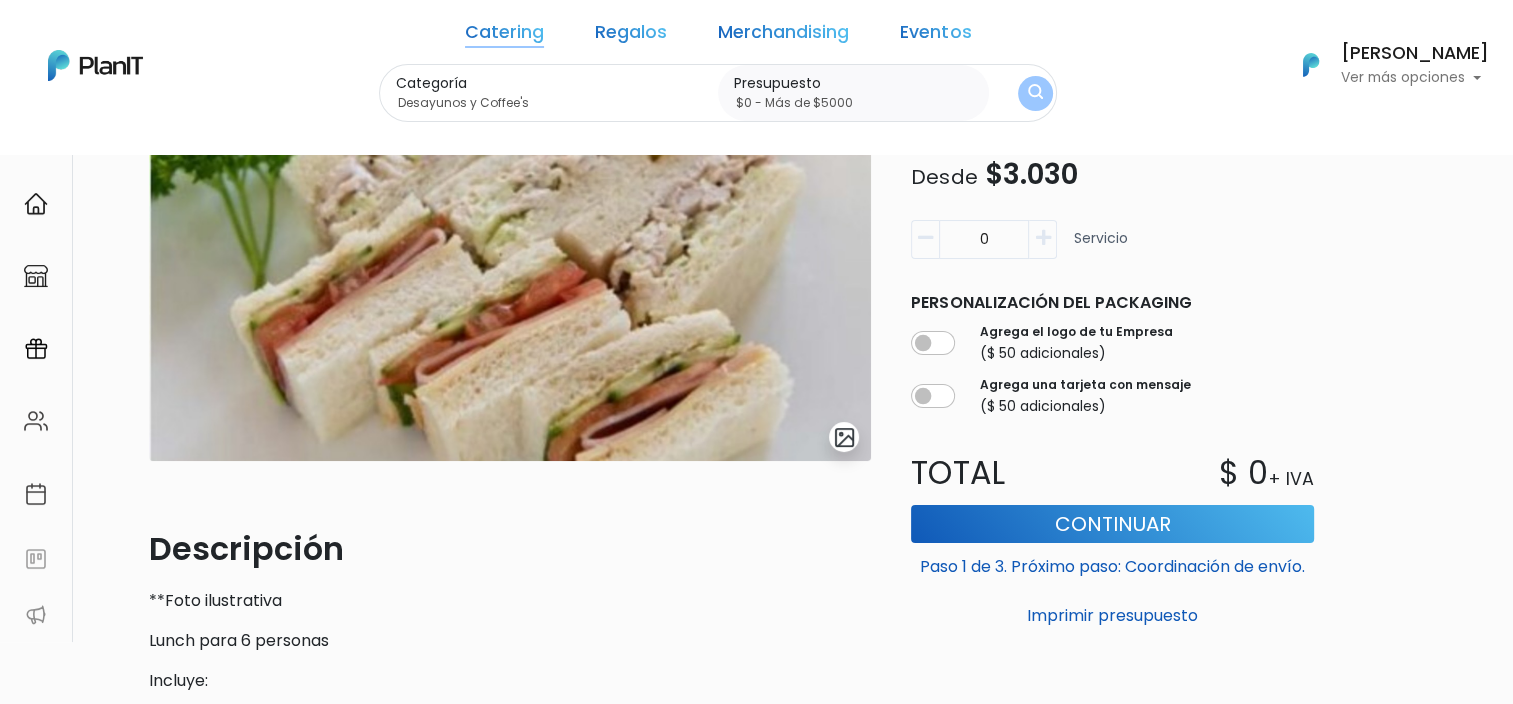 scroll, scrollTop: 400, scrollLeft: 0, axis: vertical 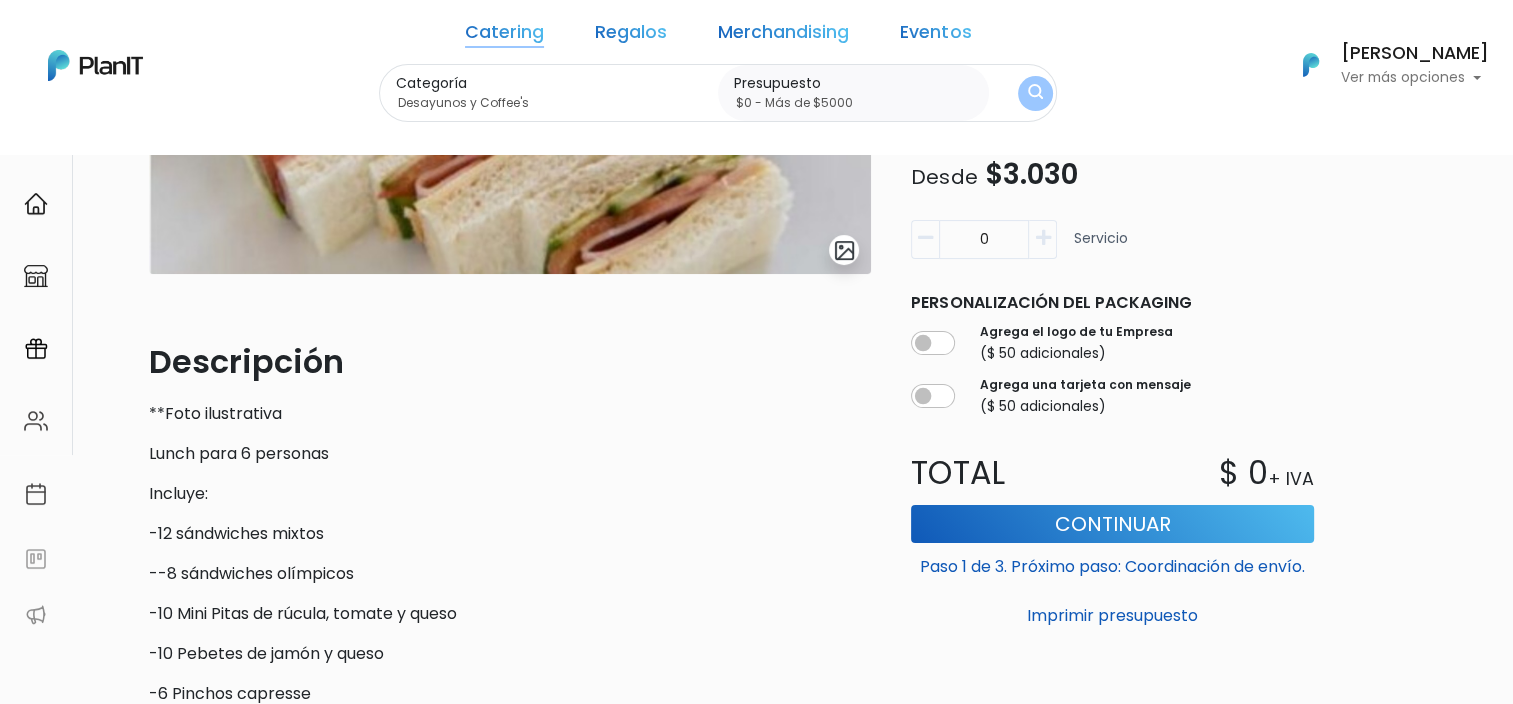 click at bounding box center [1042, 238] 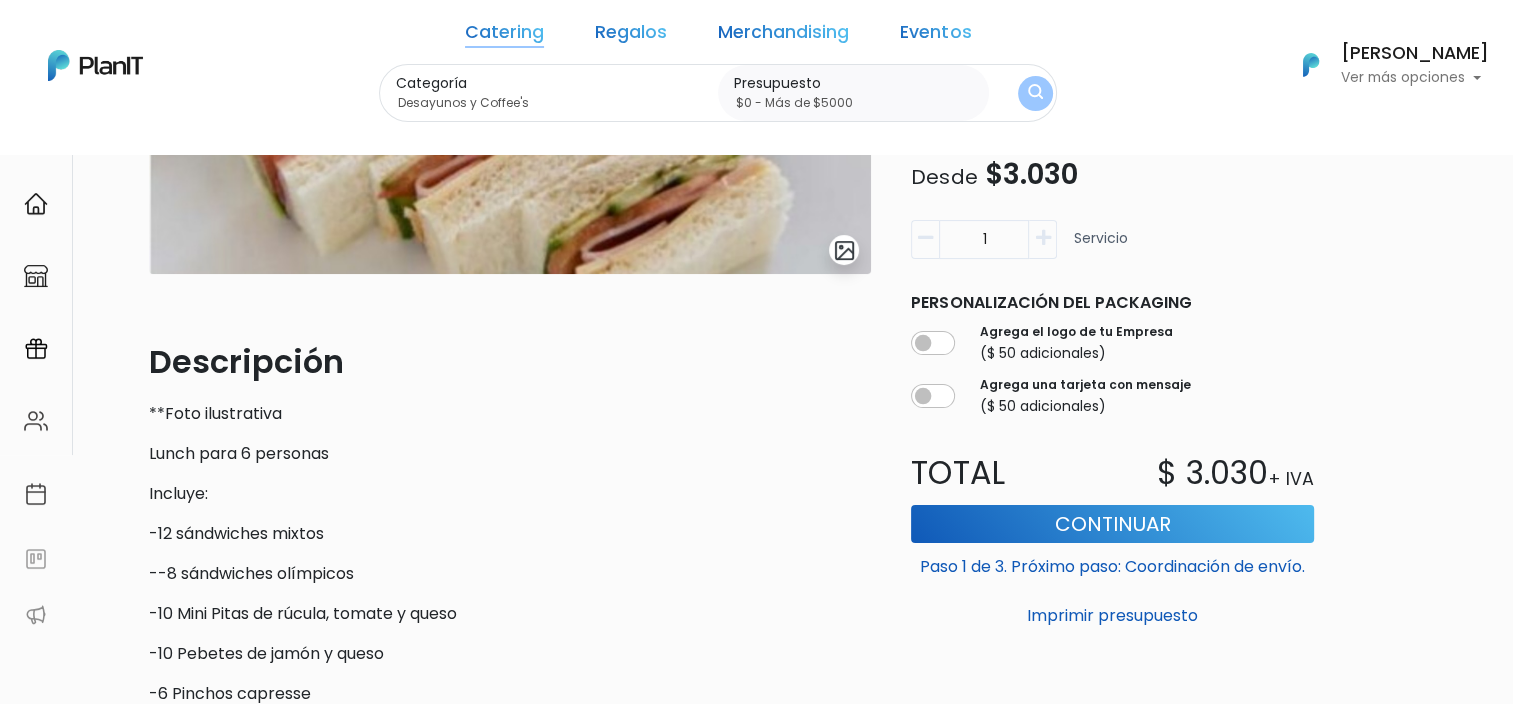 click at bounding box center [1042, 238] 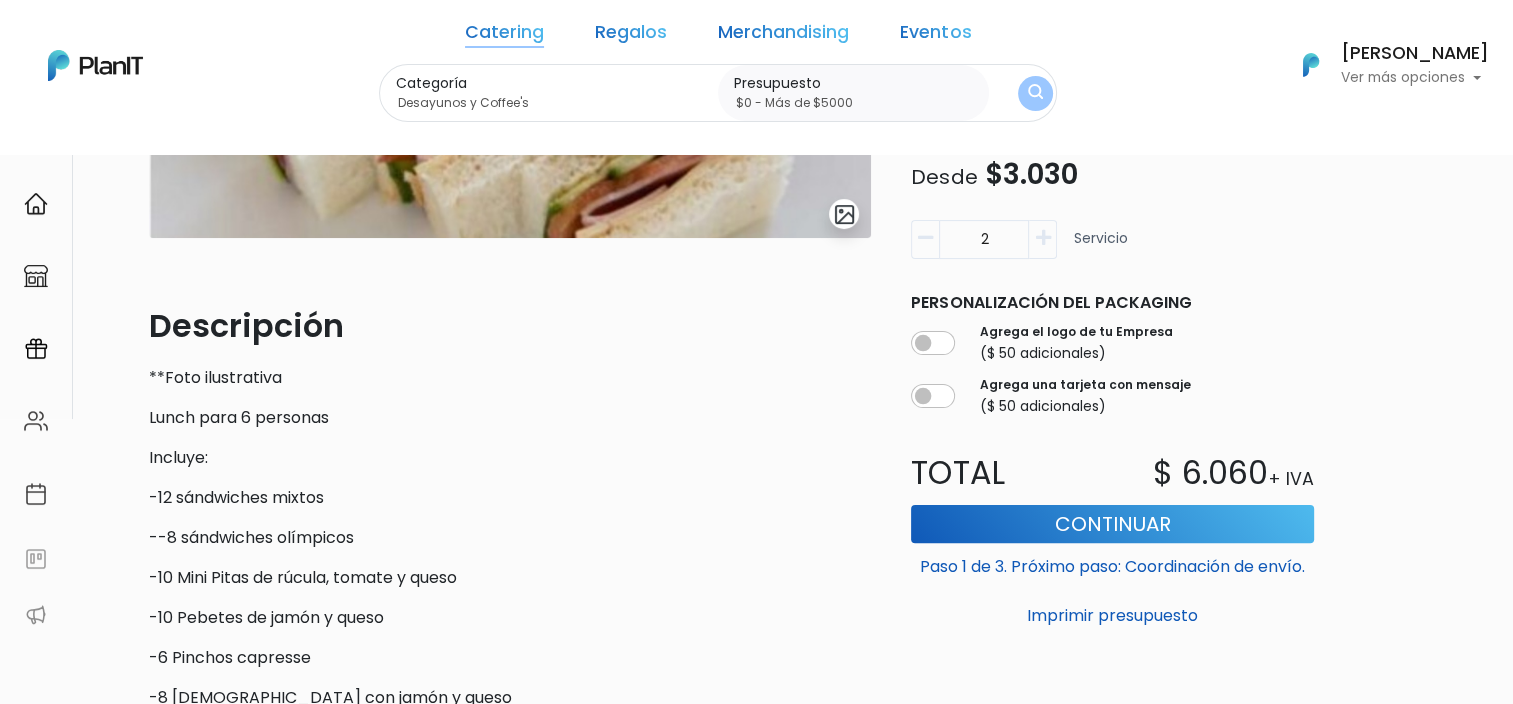 scroll, scrollTop: 500, scrollLeft: 0, axis: vertical 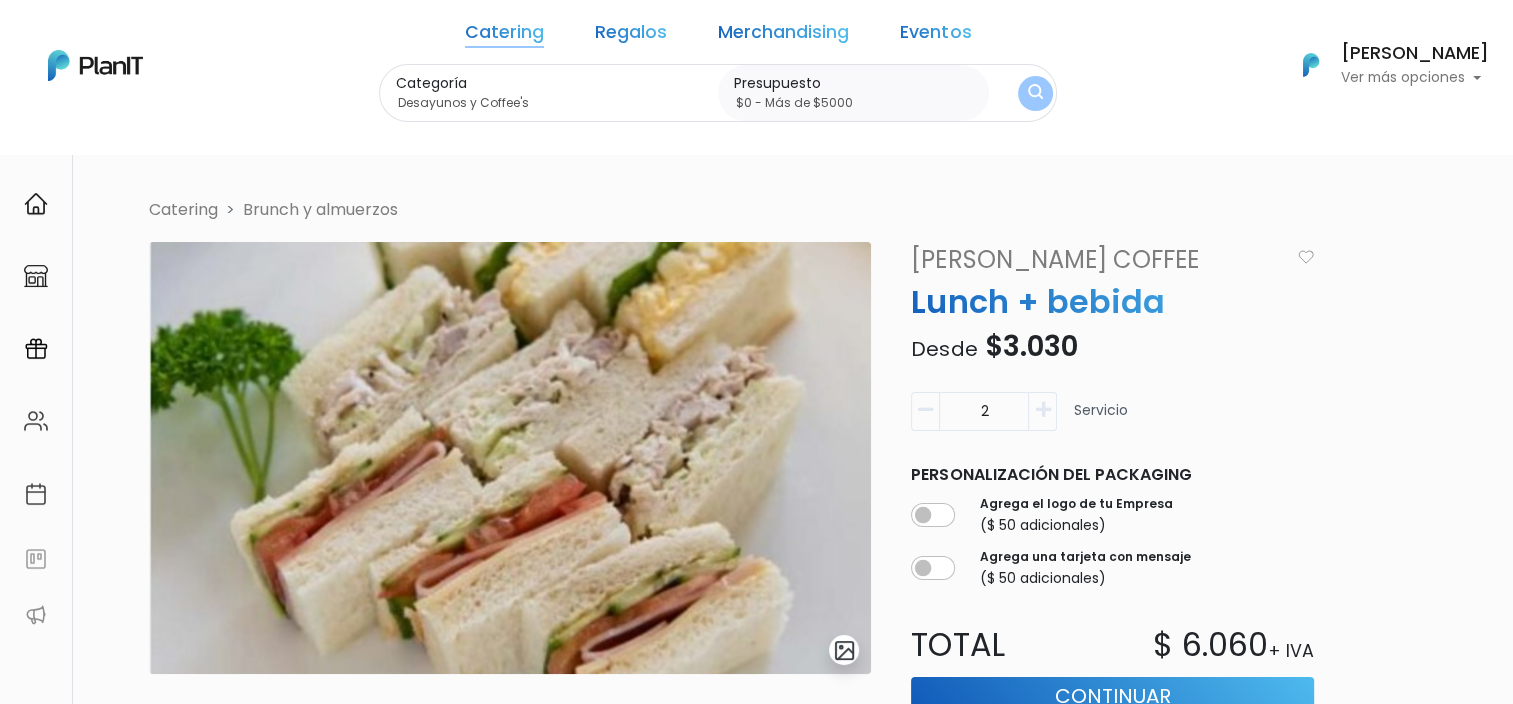 click on "Personalización del packaging
Agrega el logo de tu Empresa
($ 50 adicionales)
Agrega una tarjeta con mensaje
($ 50 adicionales)" at bounding box center (1112, 526) 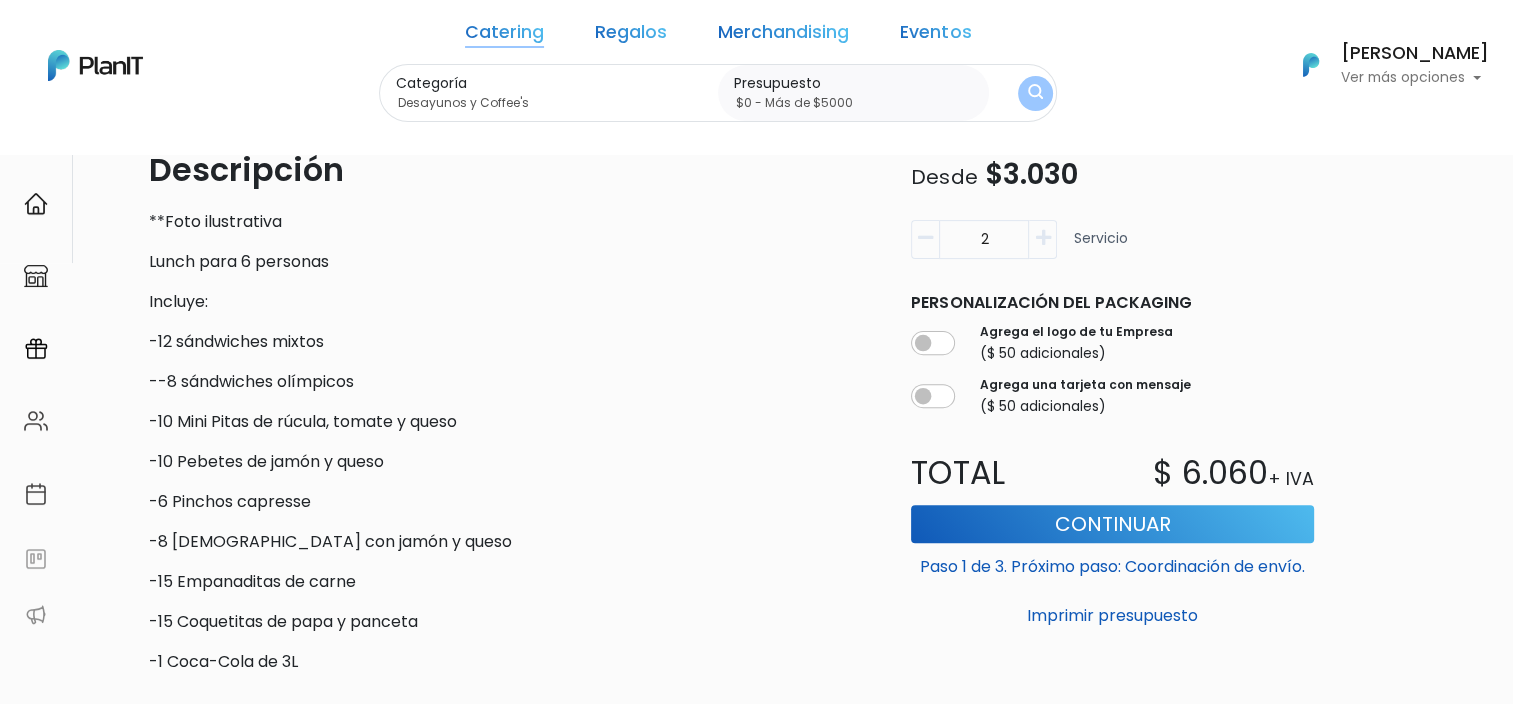 scroll, scrollTop: 600, scrollLeft: 0, axis: vertical 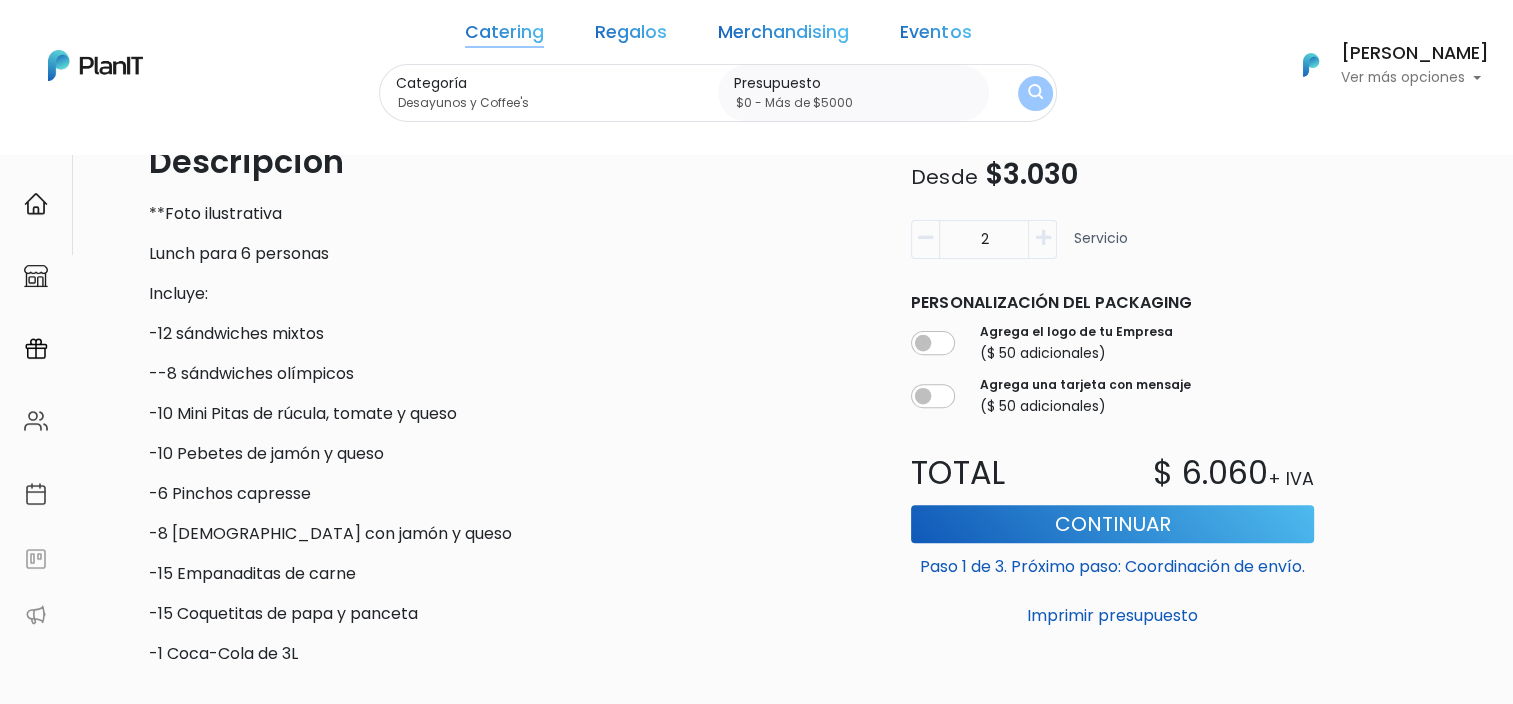 click on "Descripción
**Foto ilustrativa
Lunch para 6 personas
Incluye:
-12 sándwiches mixtos
--8 sándwiches olímpicos
-10 Mini Pitas de rúcula, tomate y queso
-10 Pebetes de jamón y queso
-6 Pinchos capresse
-8 Jesuitas con jamón y queso
-15 Empanaditas de carne
-15 Coquetitas de papa y panceta
-1 Coca-Cola de 3L" at bounding box center [510, 402] 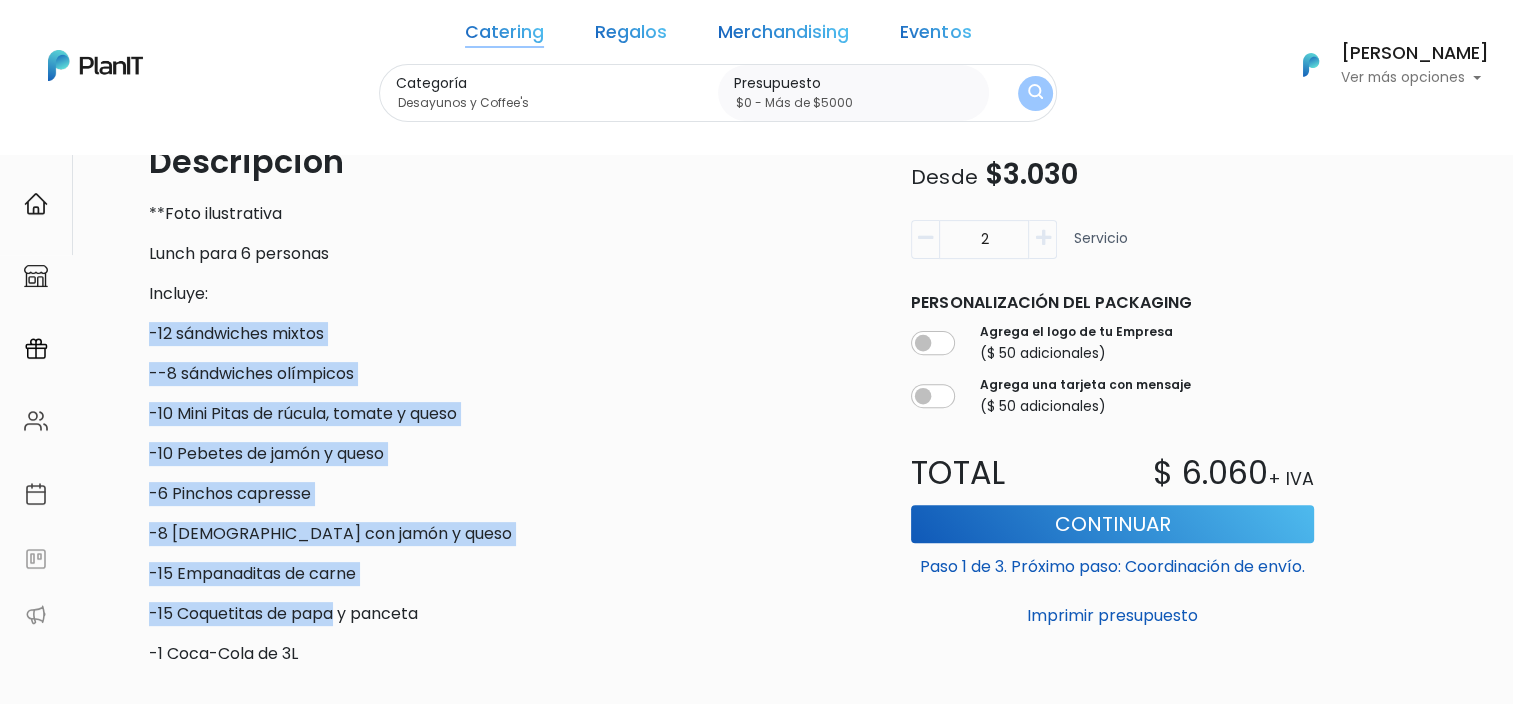 drag, startPoint x: 148, startPoint y: 330, endPoint x: 332, endPoint y: 602, distance: 328.39 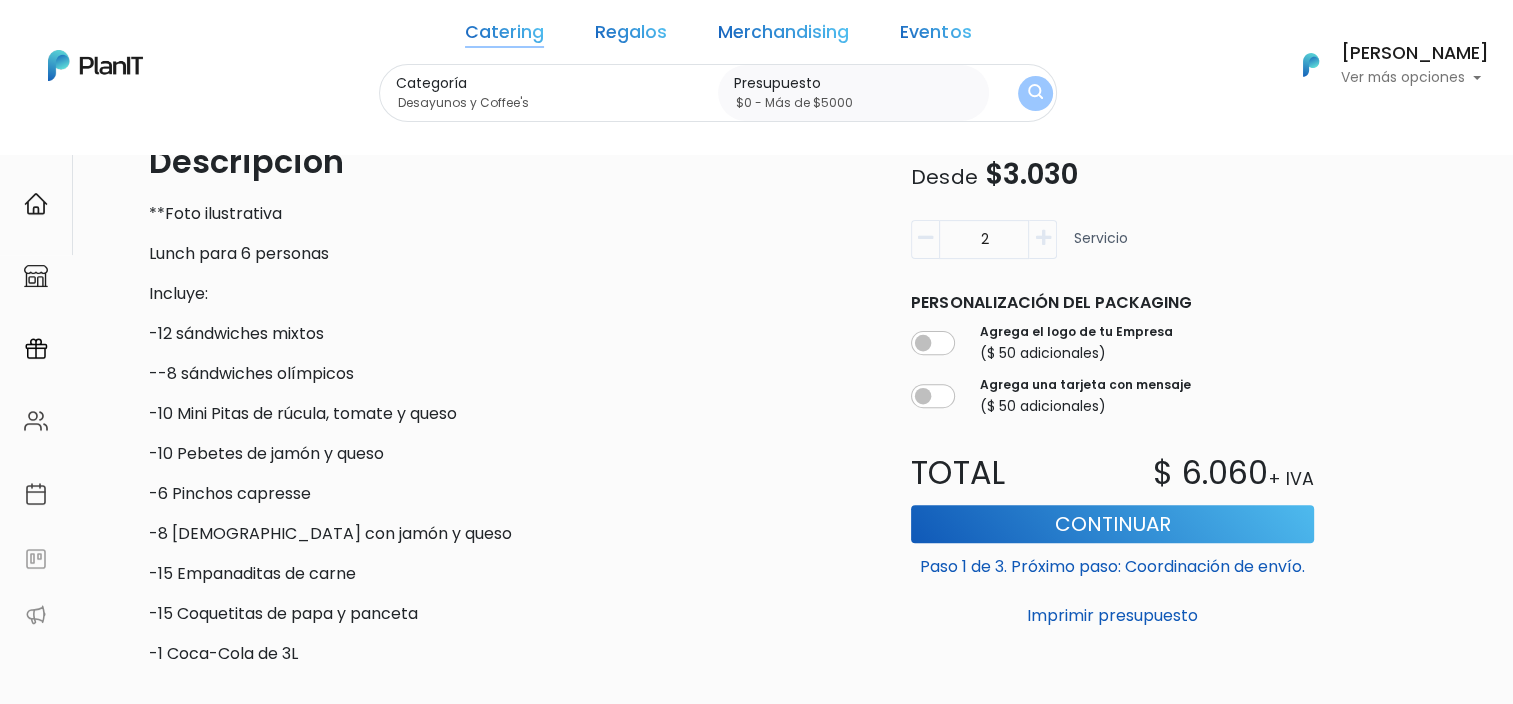 click on "-1 Coca-Cola de 3L" at bounding box center (510, 654) 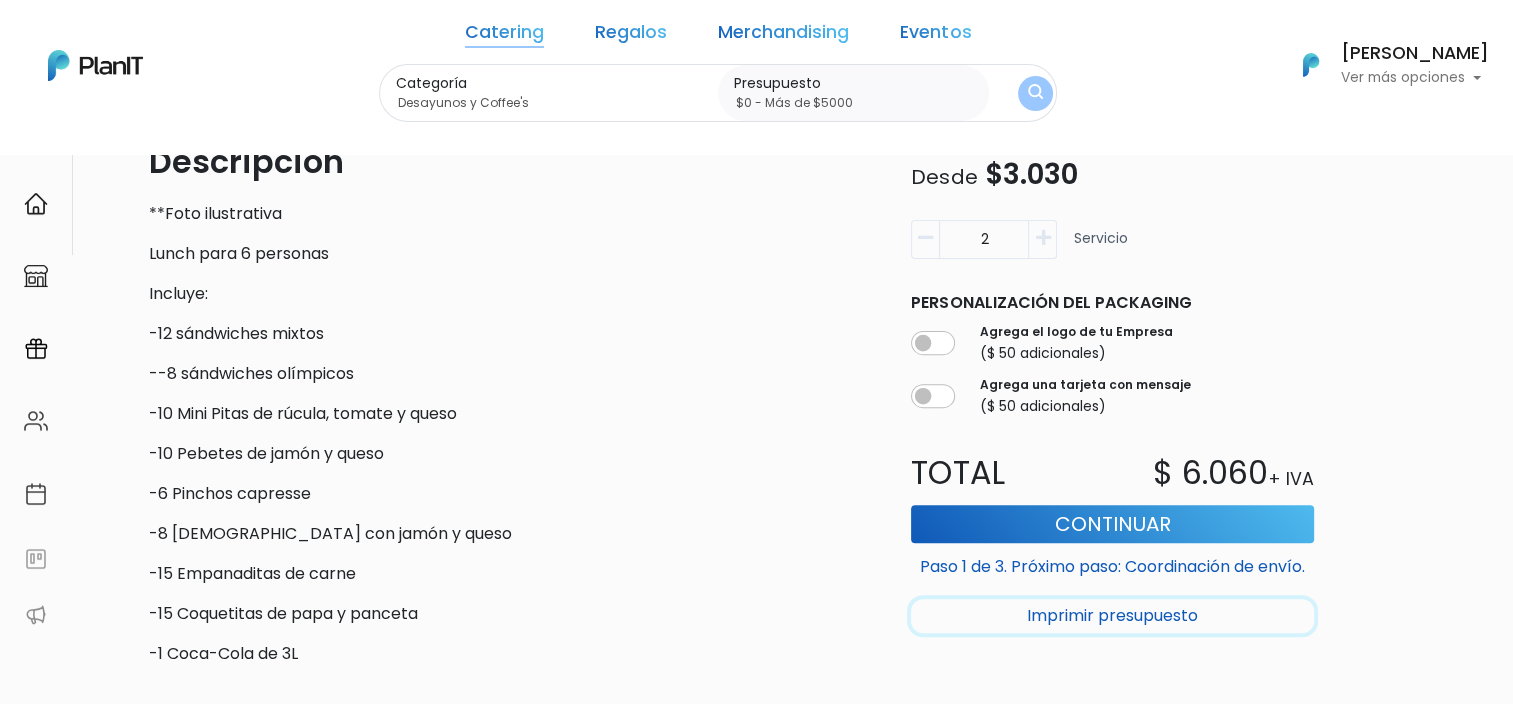 click on "Imprimir presupuesto" at bounding box center [1112, 616] 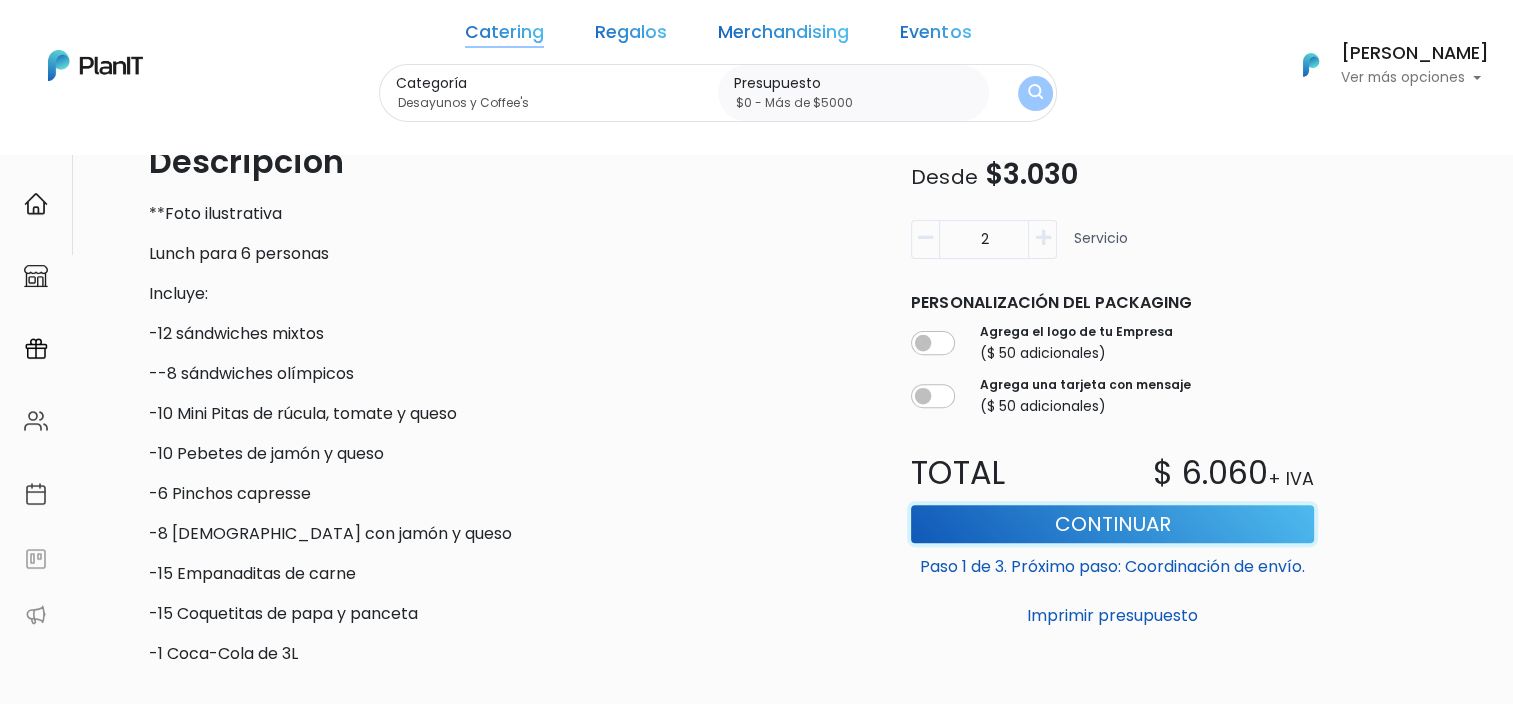 click on "Continuar" at bounding box center (1112, 524) 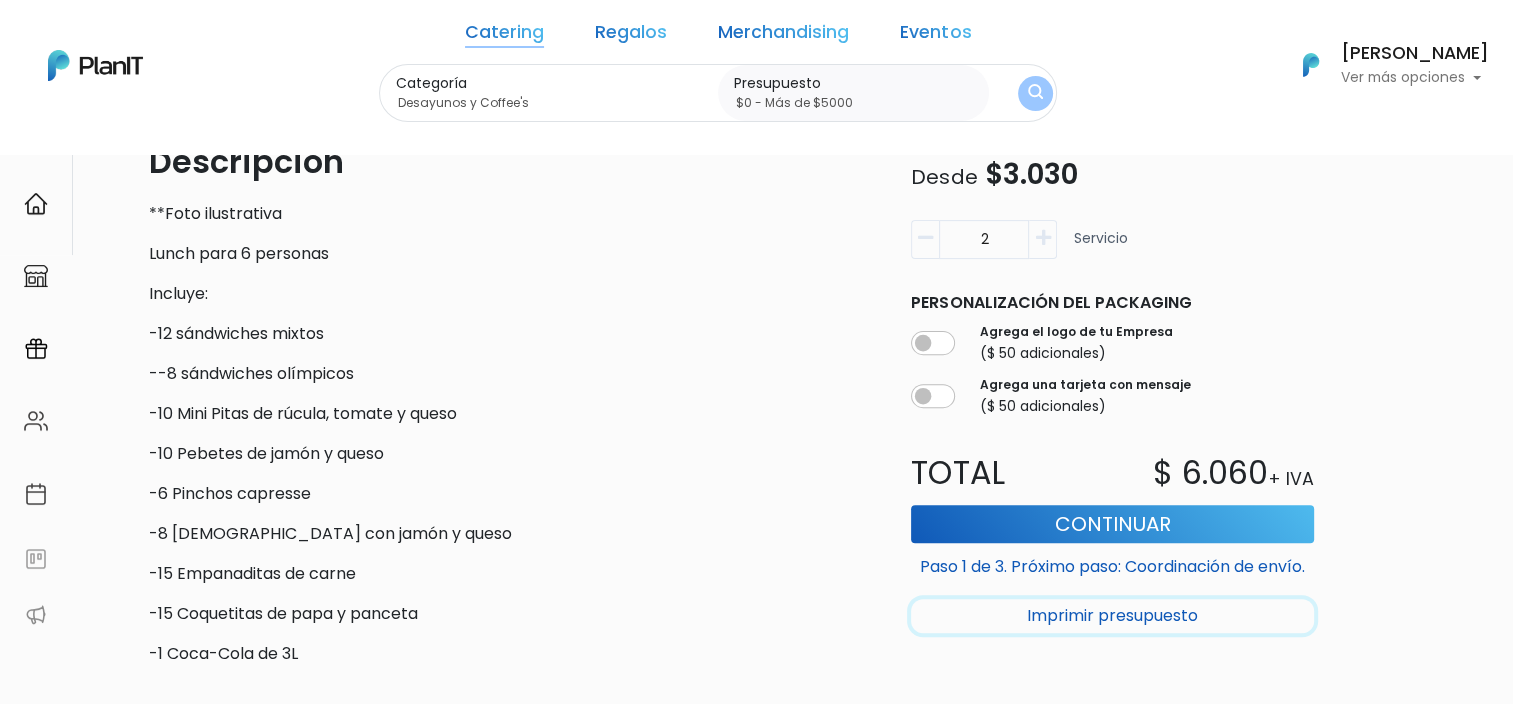 click on "Imprimir presupuesto" at bounding box center [1112, 616] 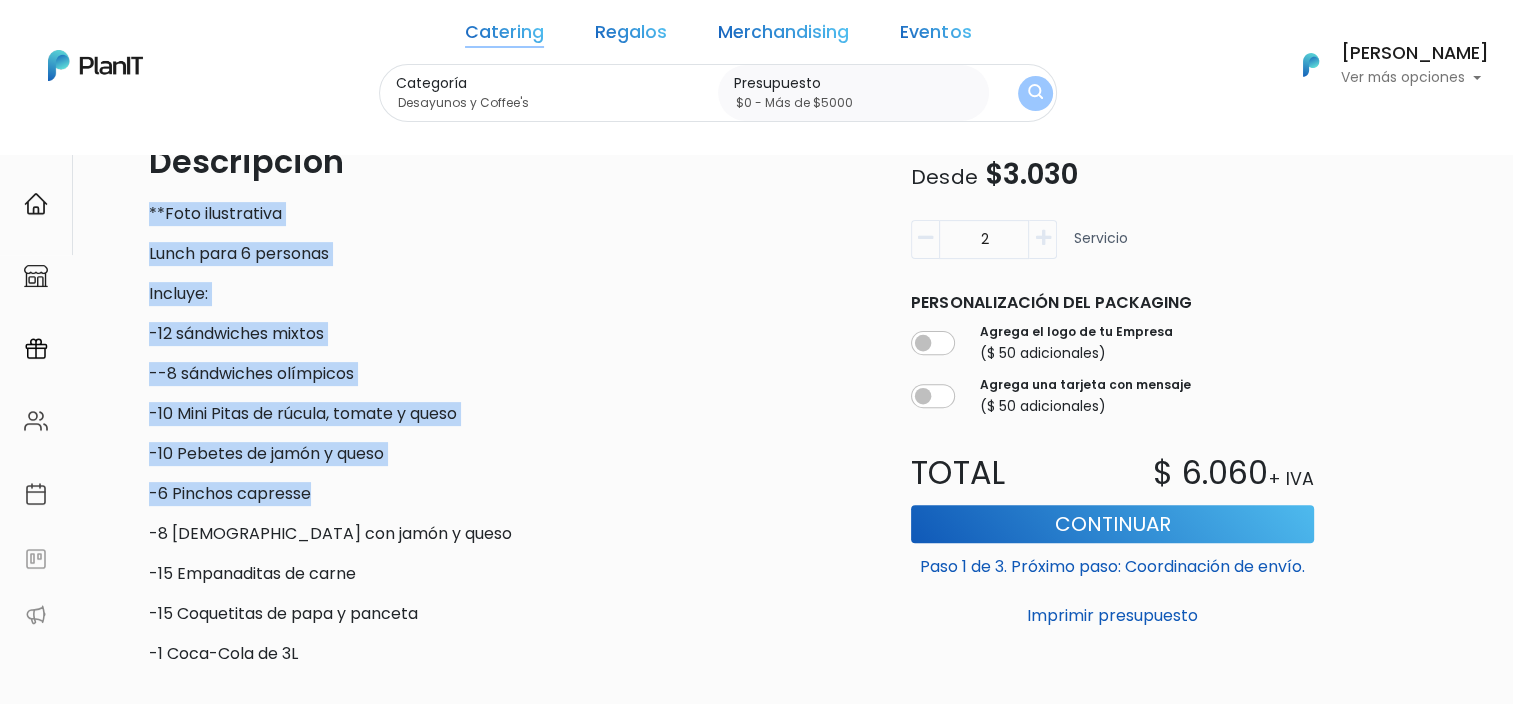 drag, startPoint x: 144, startPoint y: 214, endPoint x: 404, endPoint y: 501, distance: 387.2583 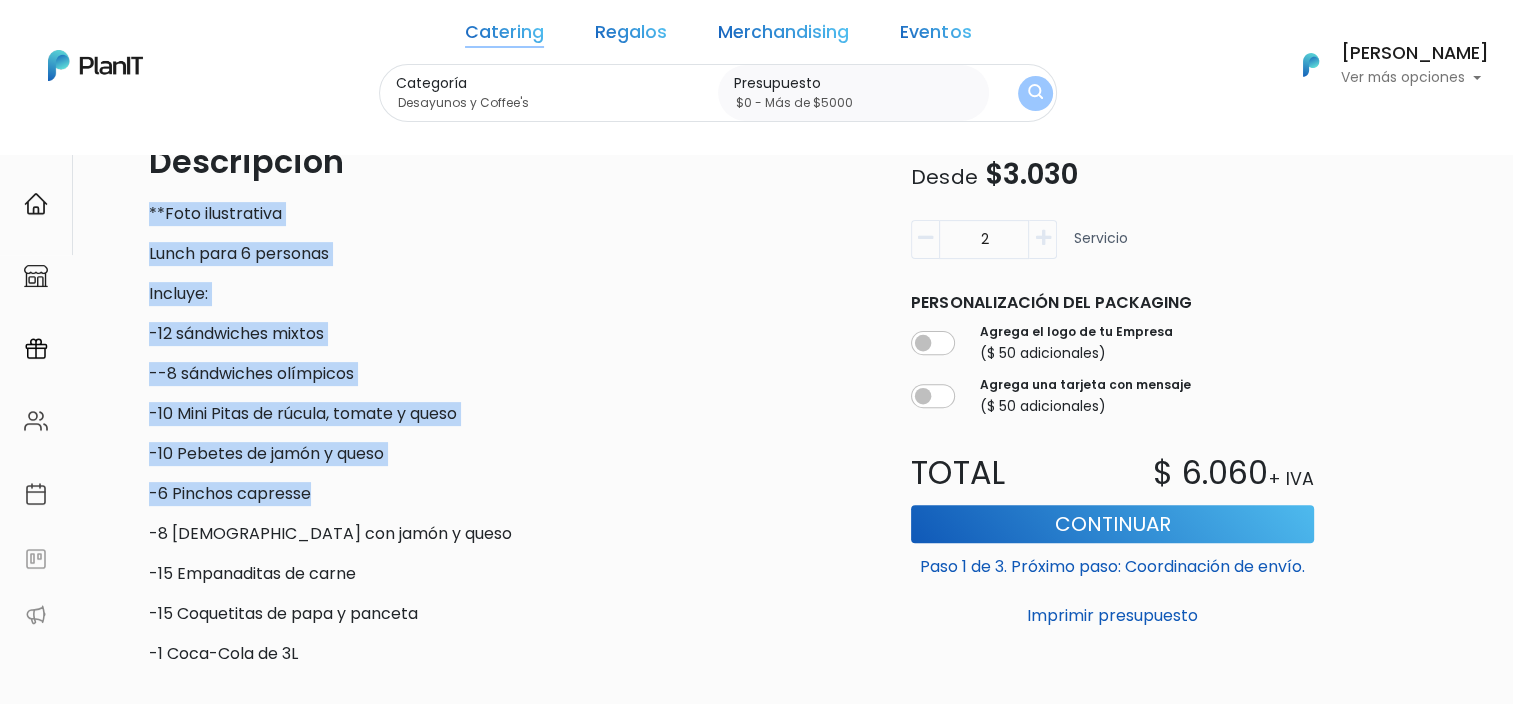 click on "slide  1   of 1
Descripción
**Foto ilustrativa
Lunch para 6 personas
Incluye:
-12 sándwiches mixtos
--8 sándwiches olímpicos
-10 Mini Pitas de rúcula, tomate y queso
-10 Pebetes de jamón y queso
-6 Pinchos capresse
-8 Jesuitas con jamón y queso
-15 Empanaditas de carne
-15 Coquetitas de papa y panceta
-1 Coca-Cola de 3L" at bounding box center [510, 162] 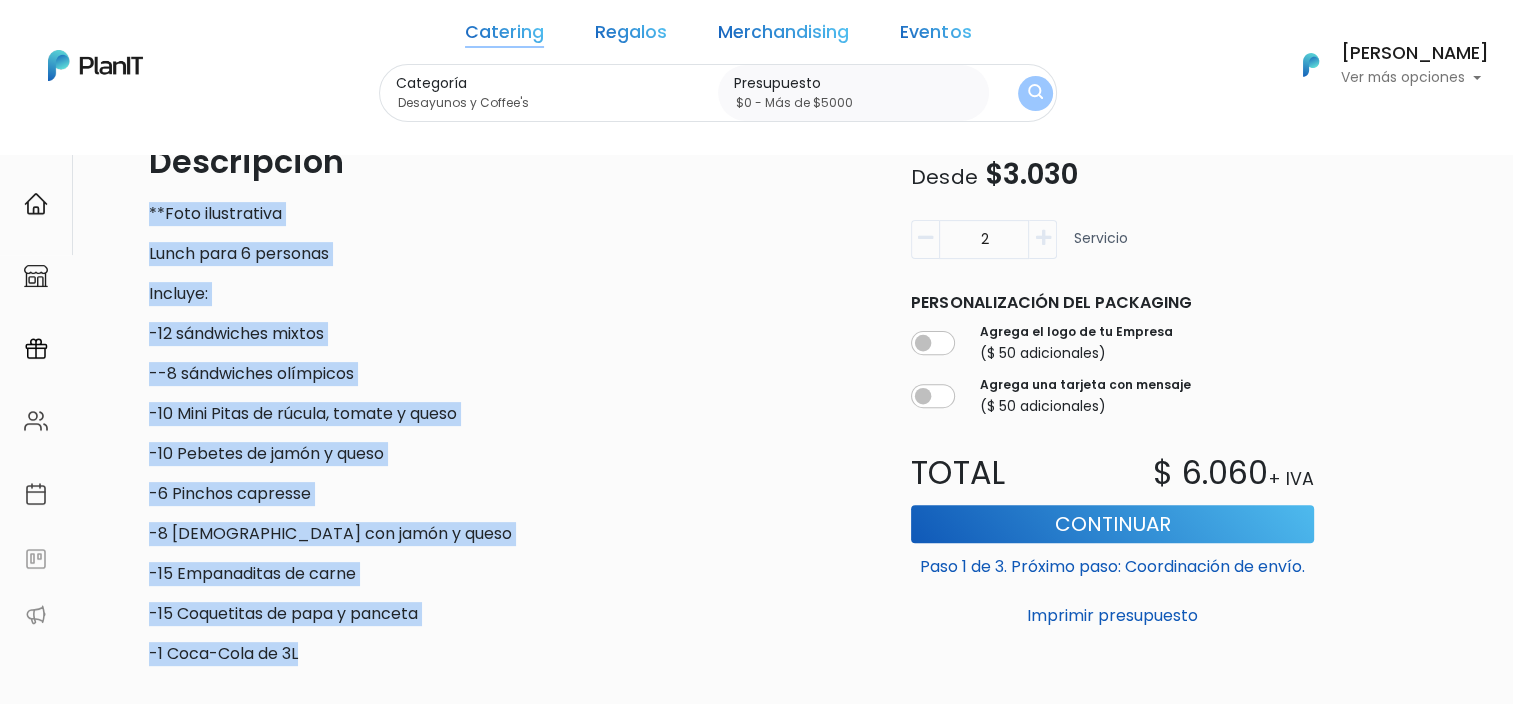 drag, startPoint x: 145, startPoint y: 211, endPoint x: 404, endPoint y: 658, distance: 516.61395 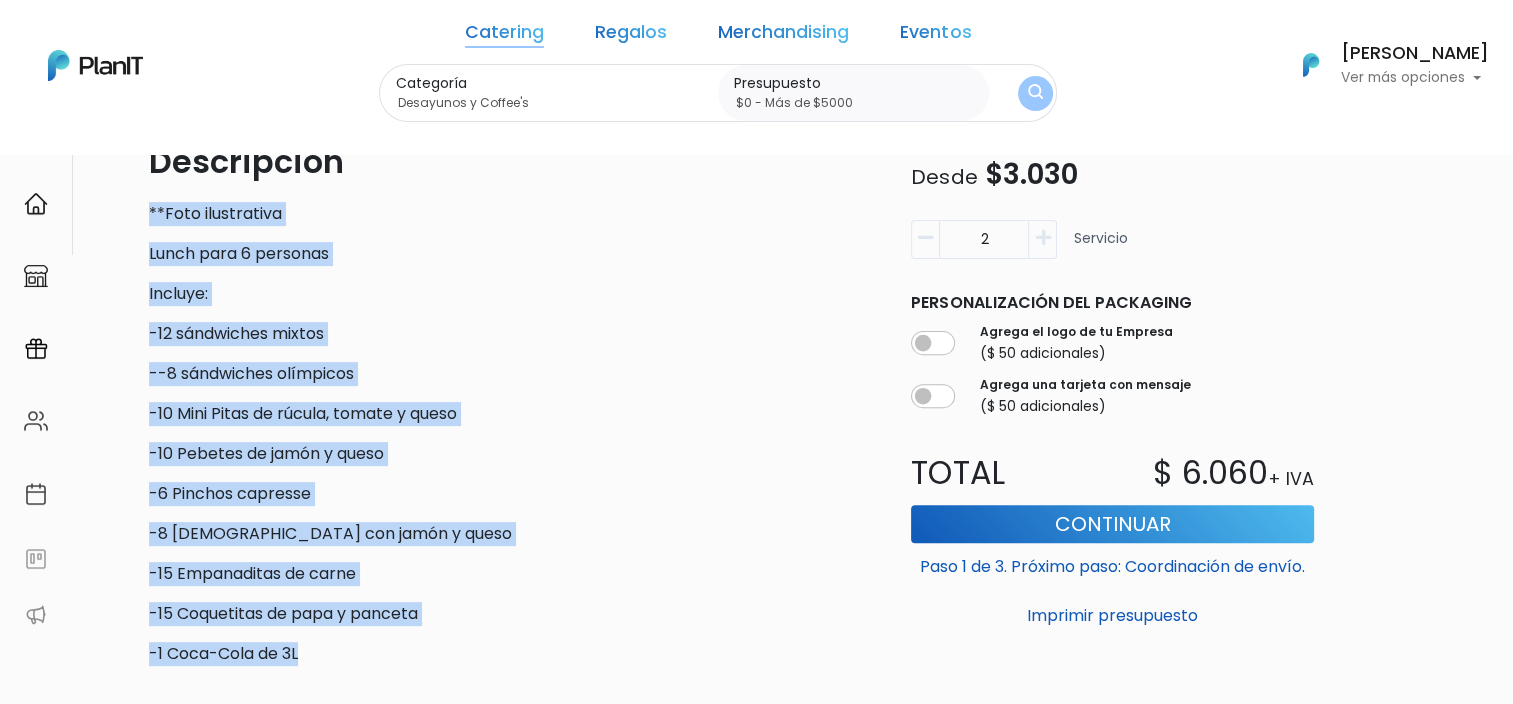 click on "slide  1   of 1
Descripción
**Foto ilustrativa
Lunch para 6 personas
Incluye:
-12 sándwiches mixtos
--8 sándwiches olímpicos
-10 Mini Pitas de rúcula, tomate y queso
-10 Pebetes de jamón y queso
-6 Pinchos capresse
-8 Jesuitas con jamón y queso
-15 Empanaditas de carne
-15 Coquetitas de papa y panceta
-1 Coca-Cola de 3L" at bounding box center (510, 162) 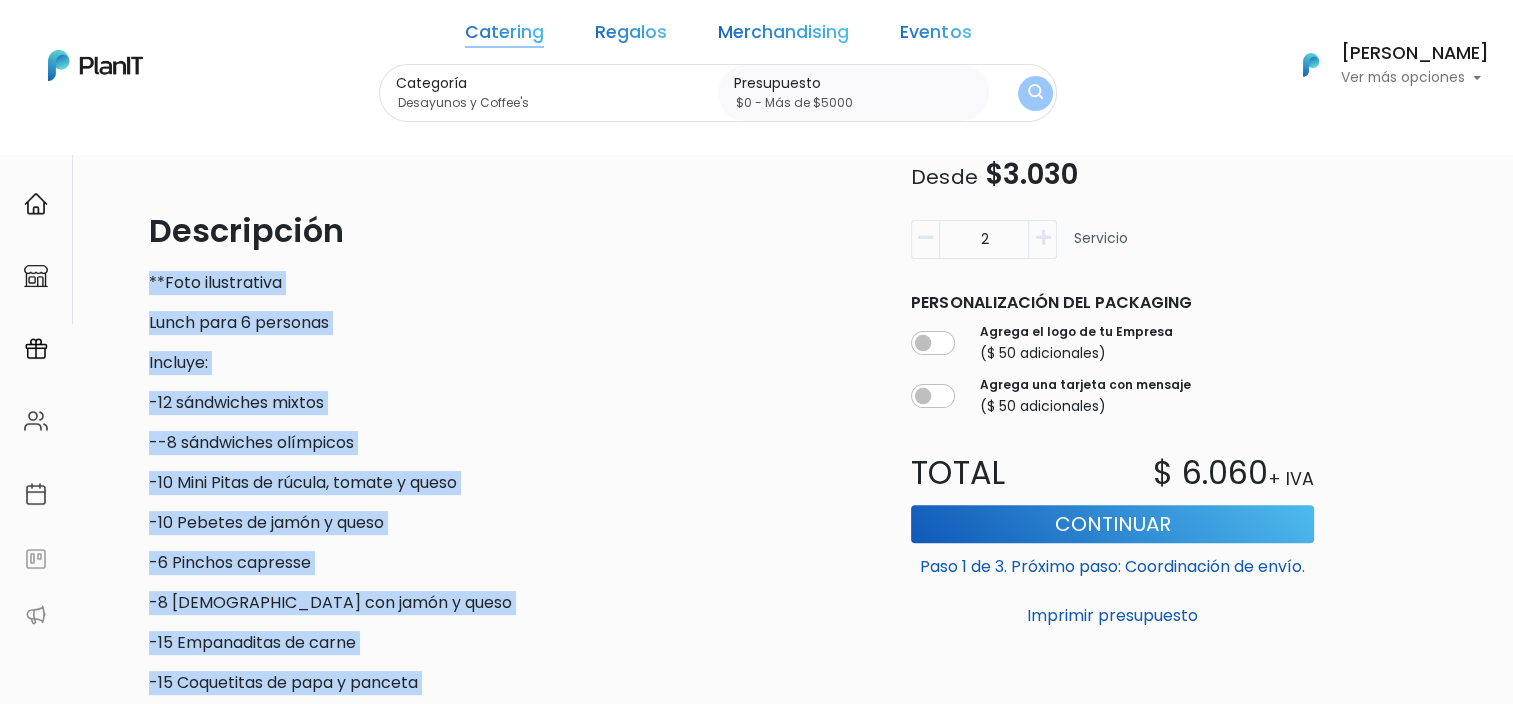 scroll, scrollTop: 493, scrollLeft: 0, axis: vertical 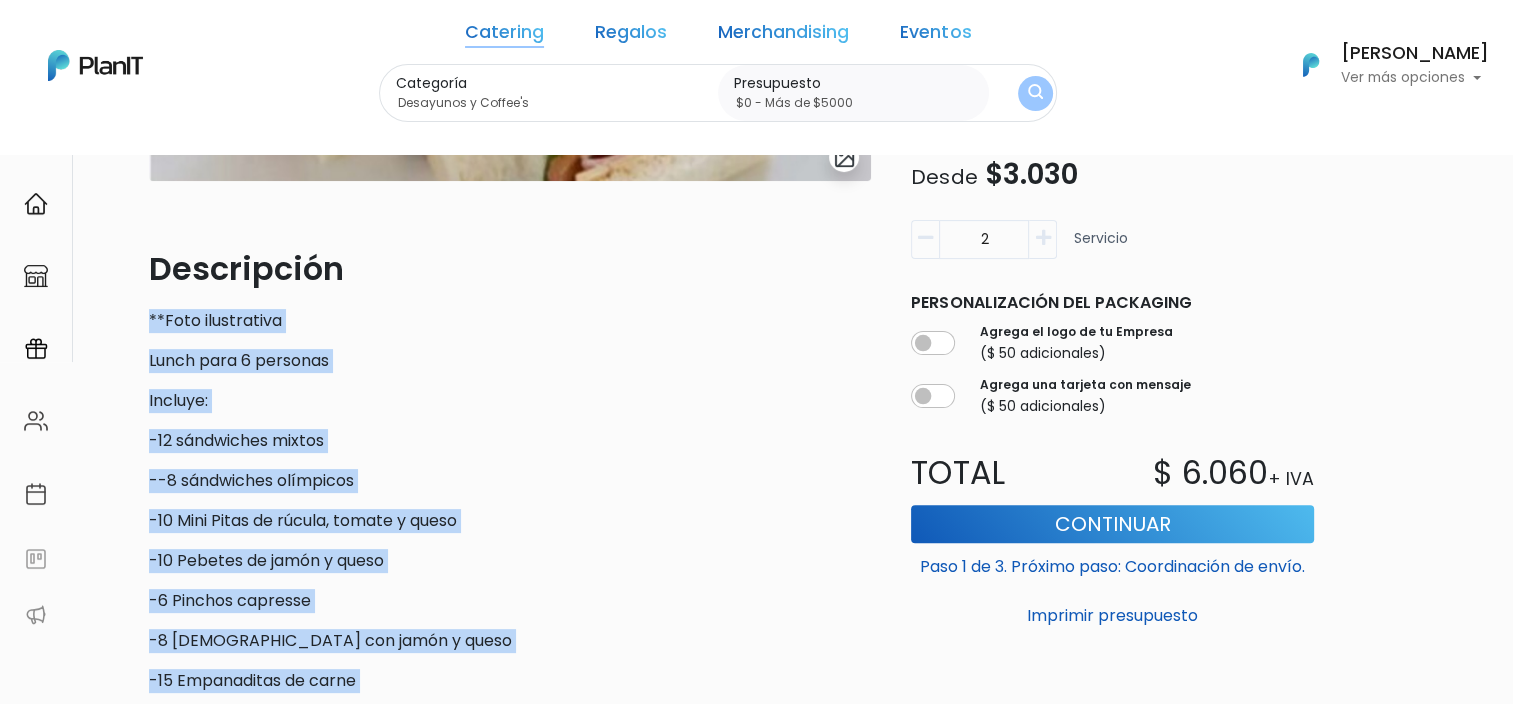 click on "Descripción
**Foto ilustrativa
Lunch para 6 personas
Incluye:
-12 sándwiches mixtos
--8 sándwiches olímpicos
-10 Mini Pitas de rúcula, tomate y queso
-10 Pebetes de jamón y queso
-6 Pinchos capresse
-8 Jesuitas con jamón y queso
-15 Empanaditas de carne
-15 Coquetitas de papa y panceta
-1 Coca-Cola de 3L" at bounding box center (510, 509) 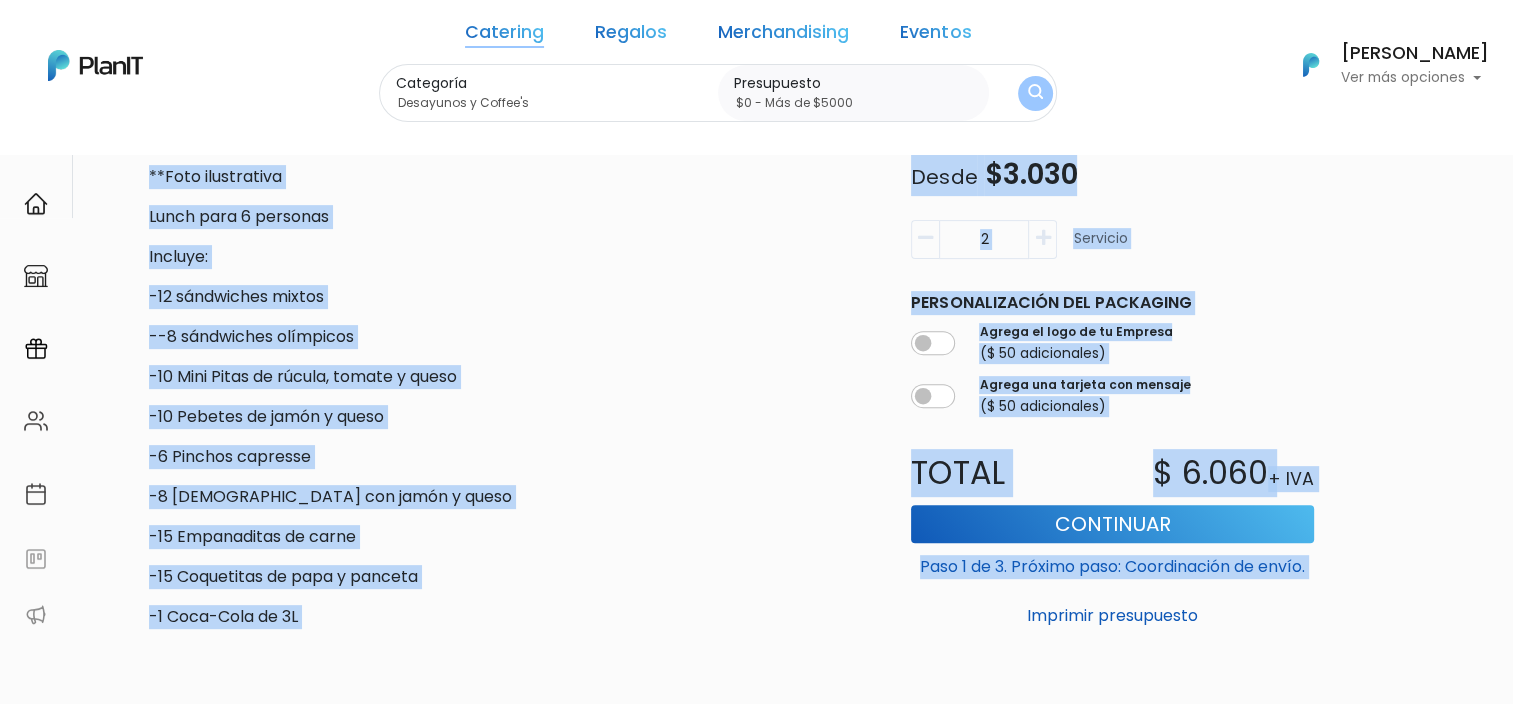 scroll, scrollTop: 793, scrollLeft: 0, axis: vertical 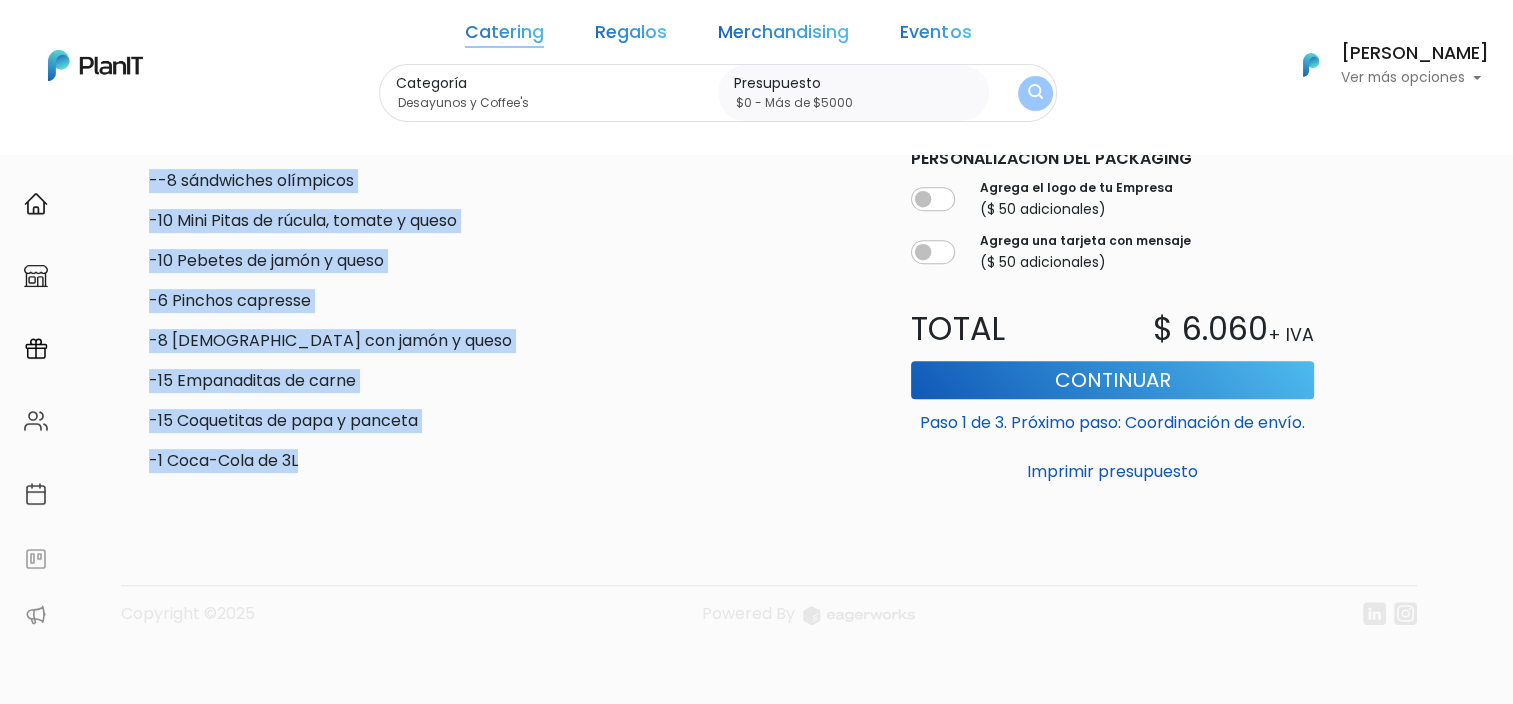 drag, startPoint x: 148, startPoint y: 268, endPoint x: 324, endPoint y: 456, distance: 257.5267 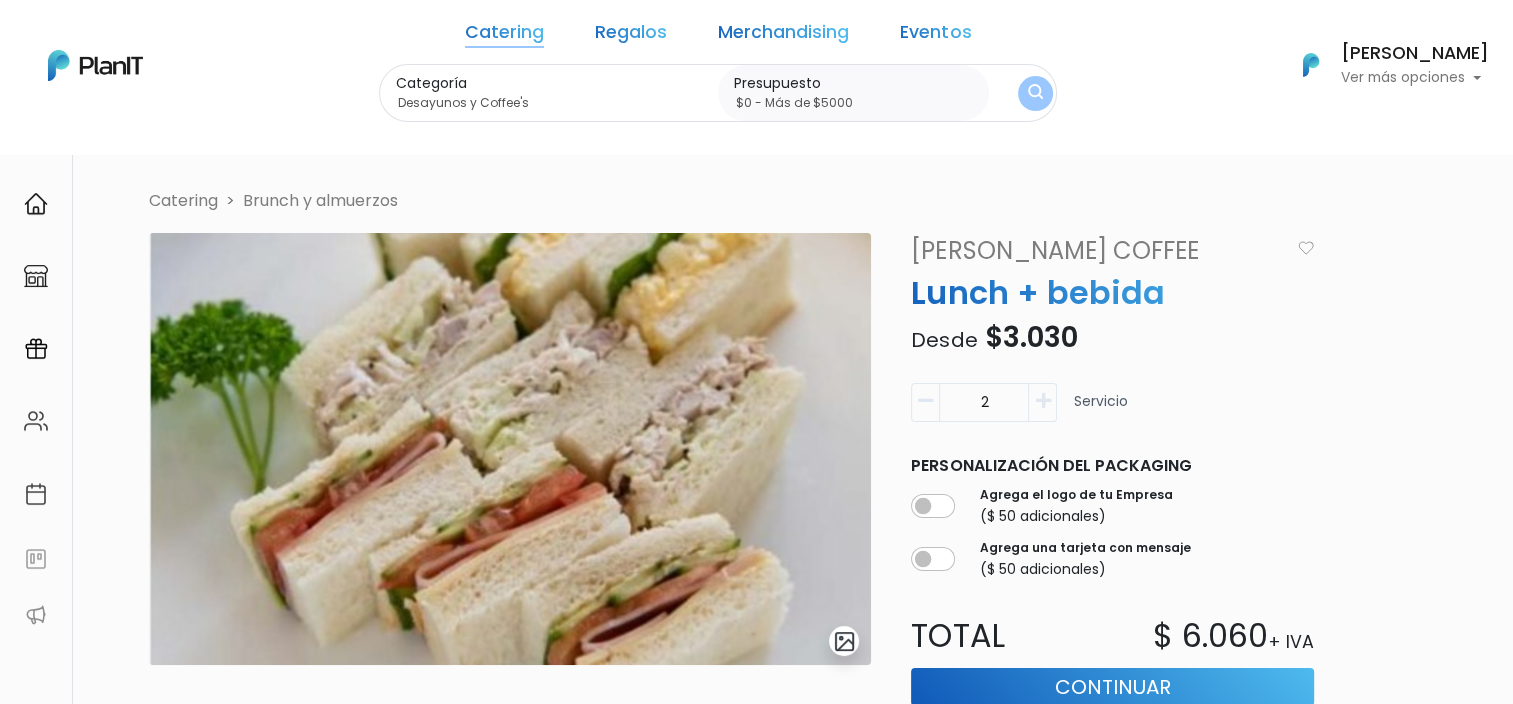 scroll, scrollTop: 0, scrollLeft: 0, axis: both 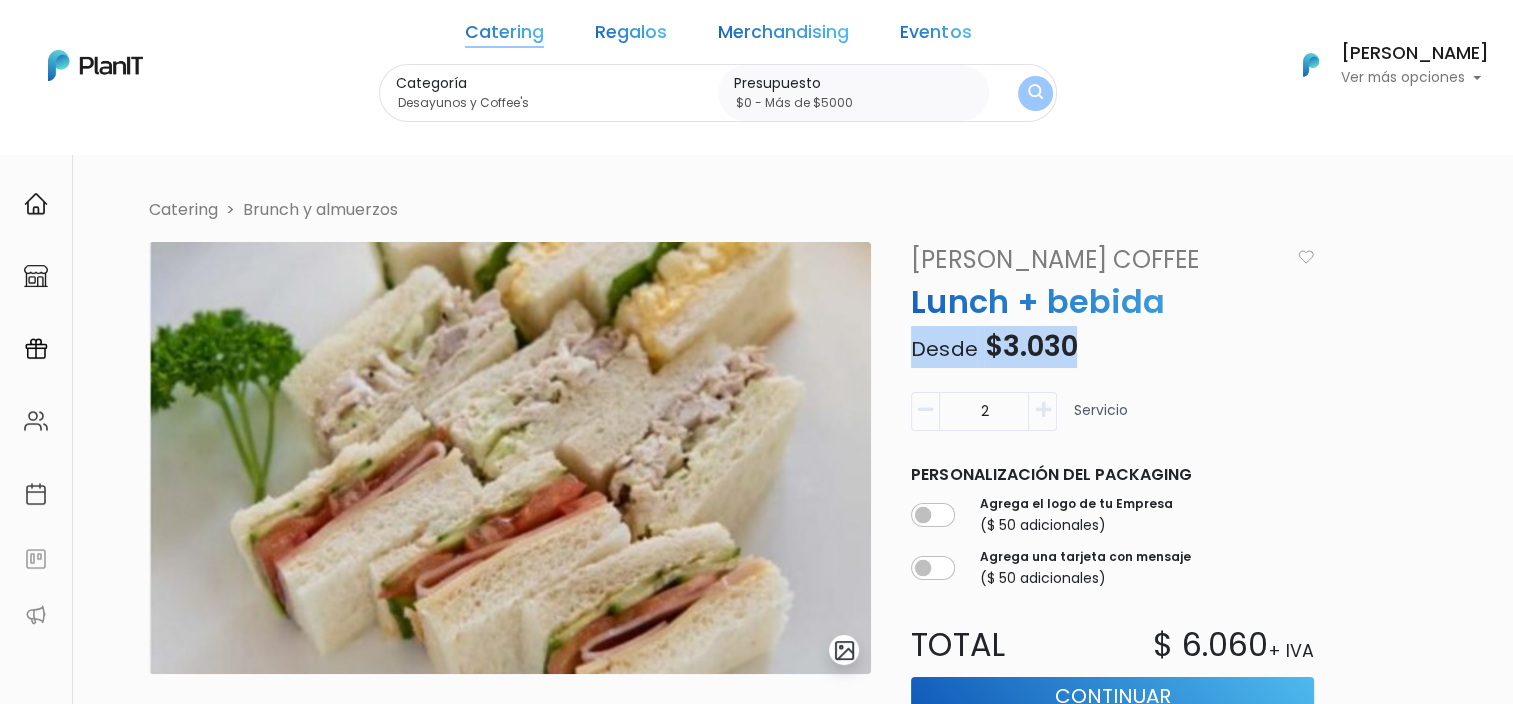 drag, startPoint x: 912, startPoint y: 345, endPoint x: 1113, endPoint y: 360, distance: 201.55893 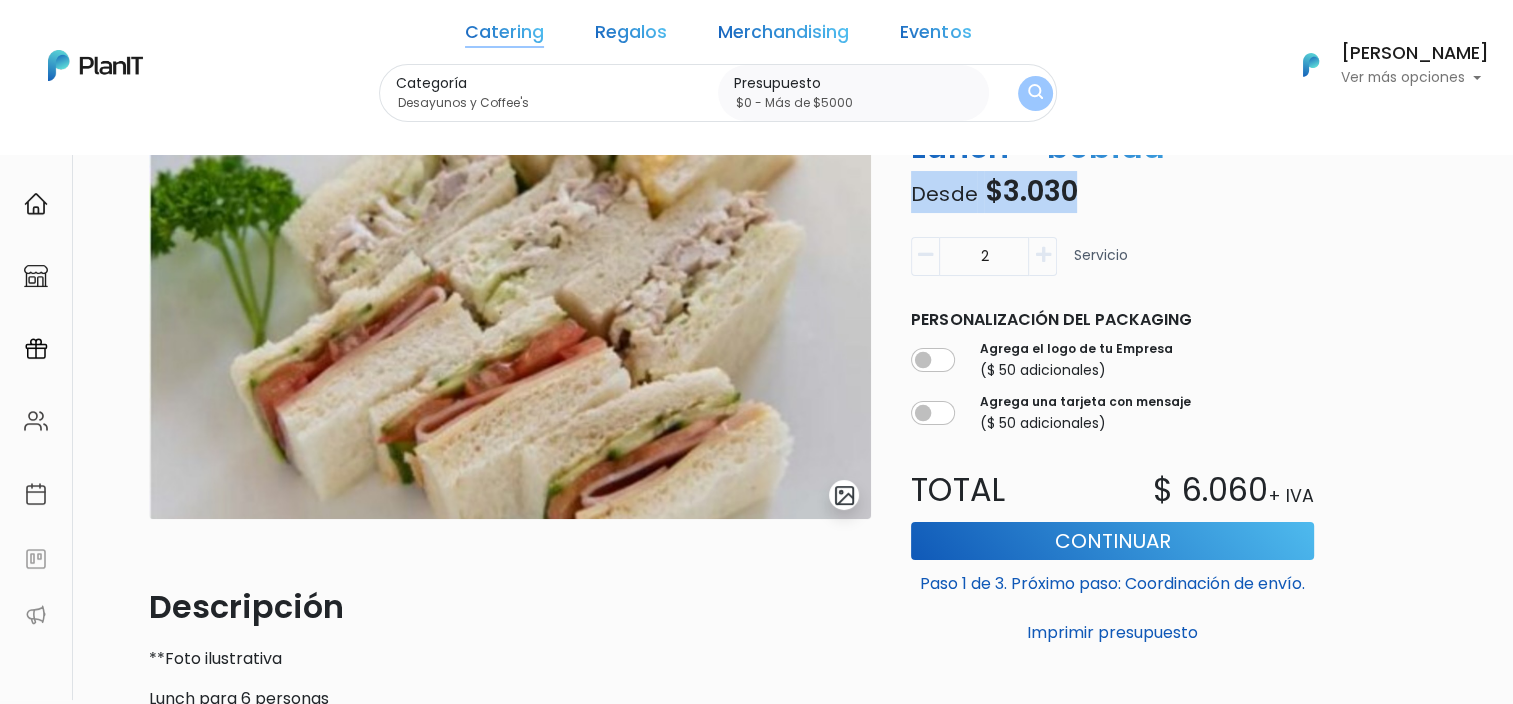 scroll, scrollTop: 200, scrollLeft: 0, axis: vertical 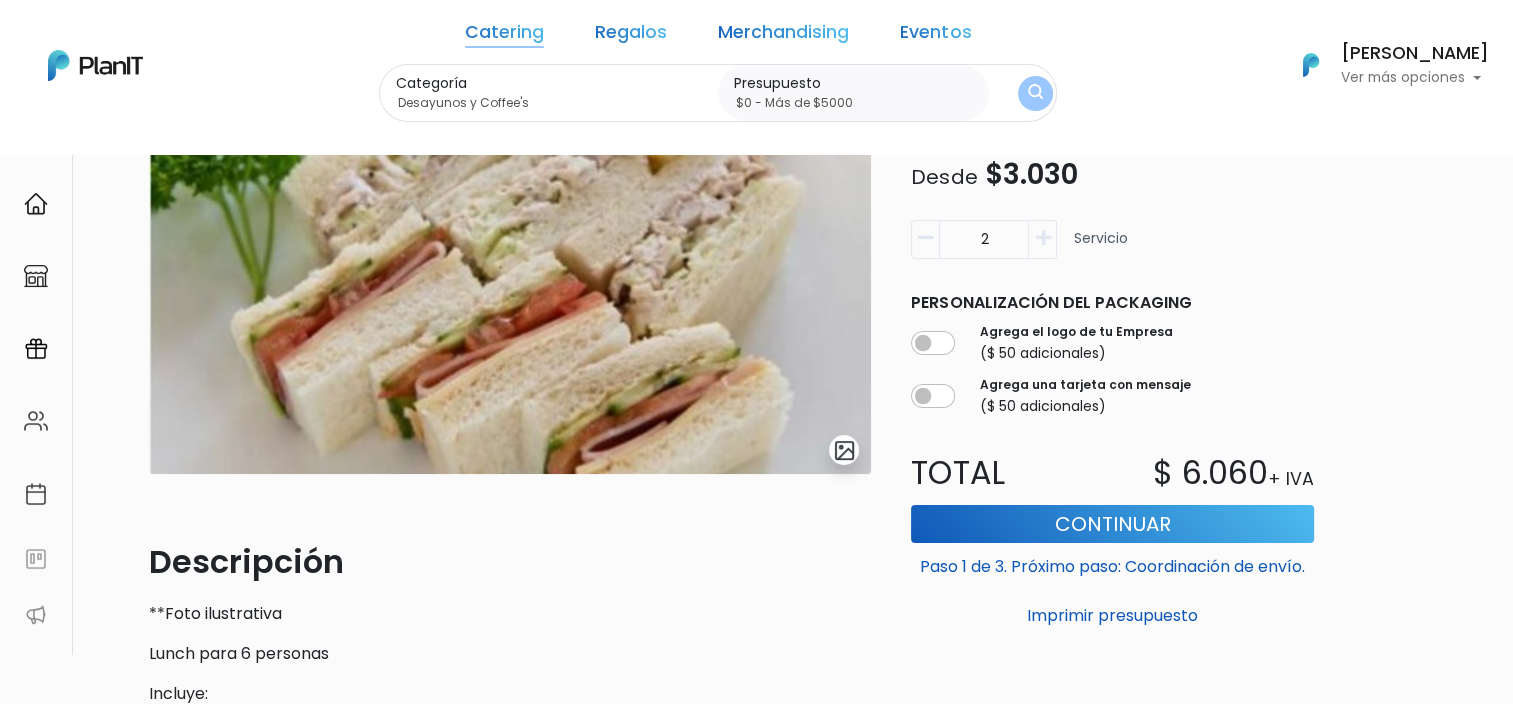 click on "2
Servicio" at bounding box center [1112, 247] 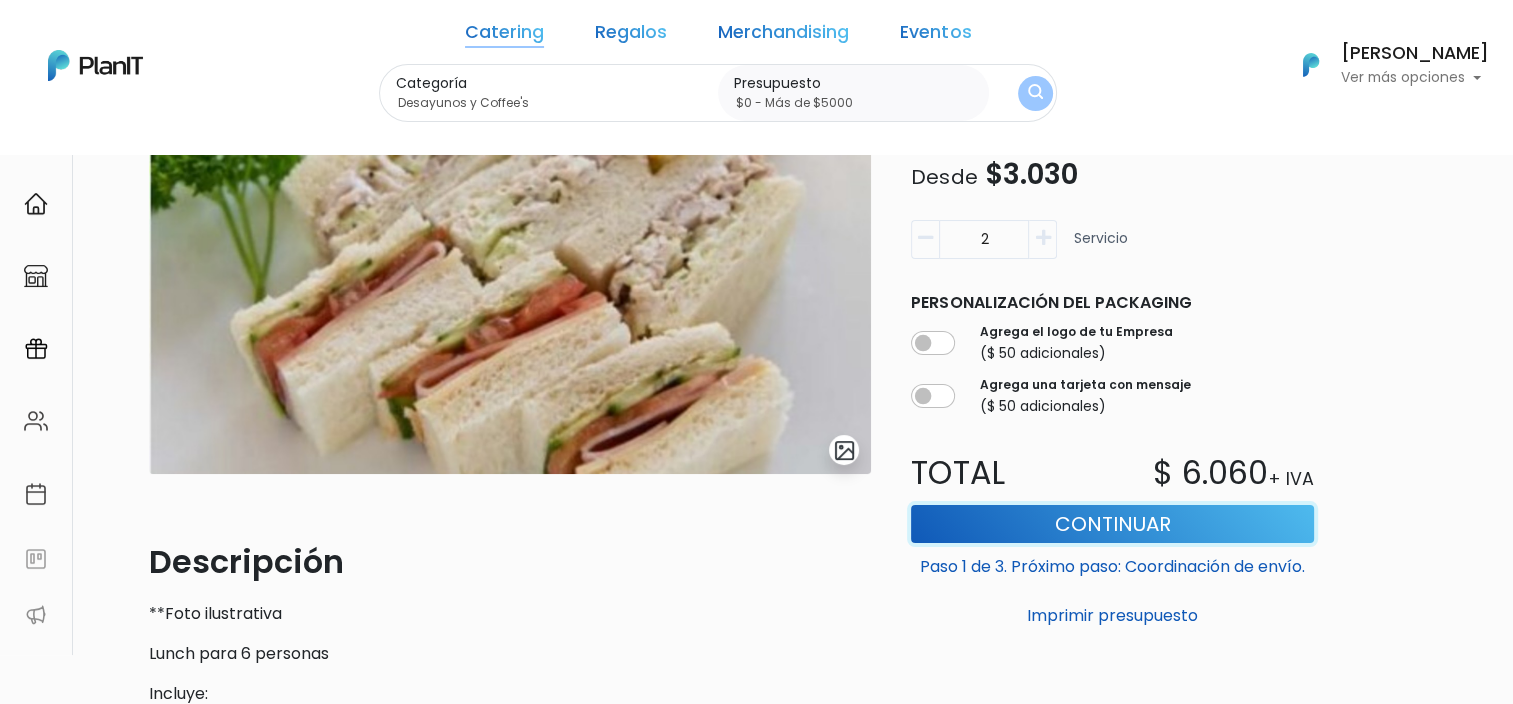 click on "Continuar" at bounding box center (1112, 524) 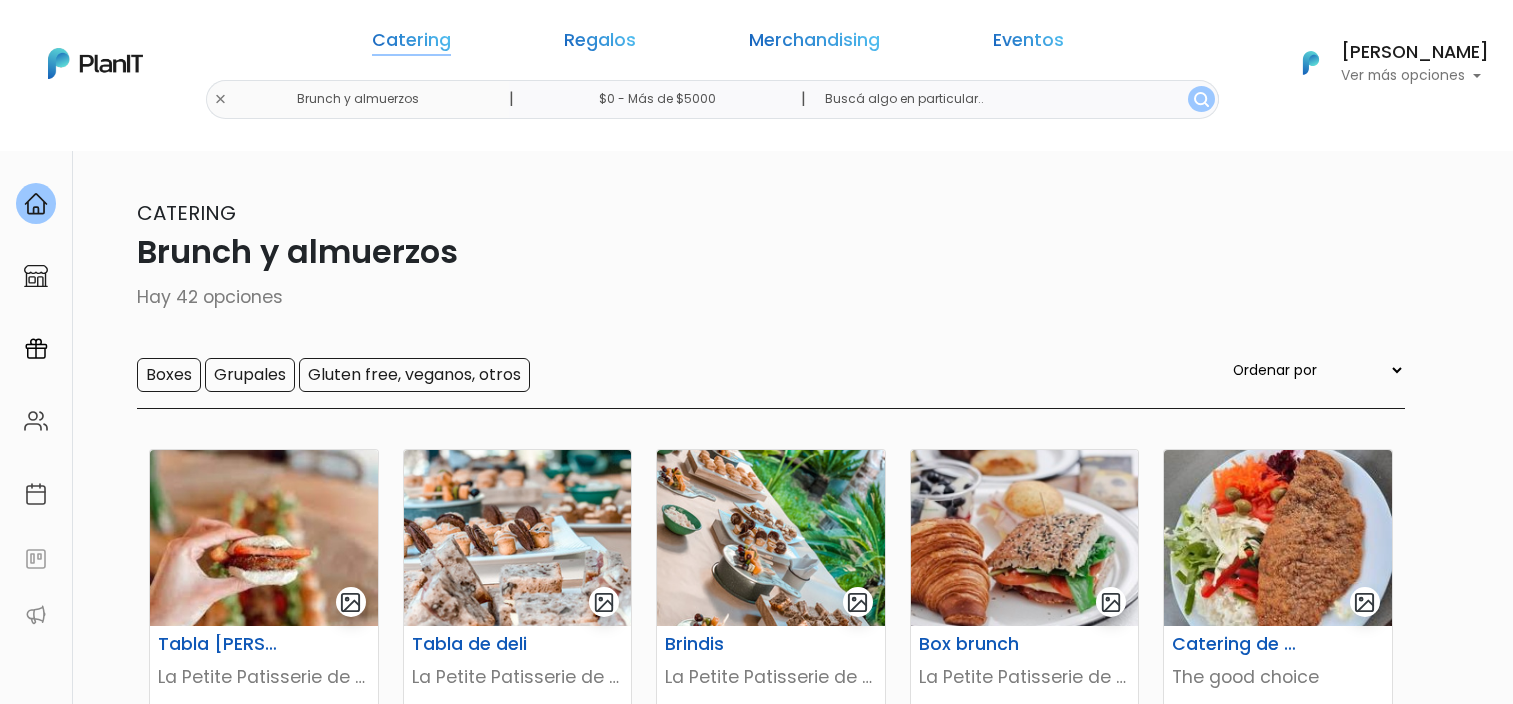 scroll, scrollTop: 0, scrollLeft: 0, axis: both 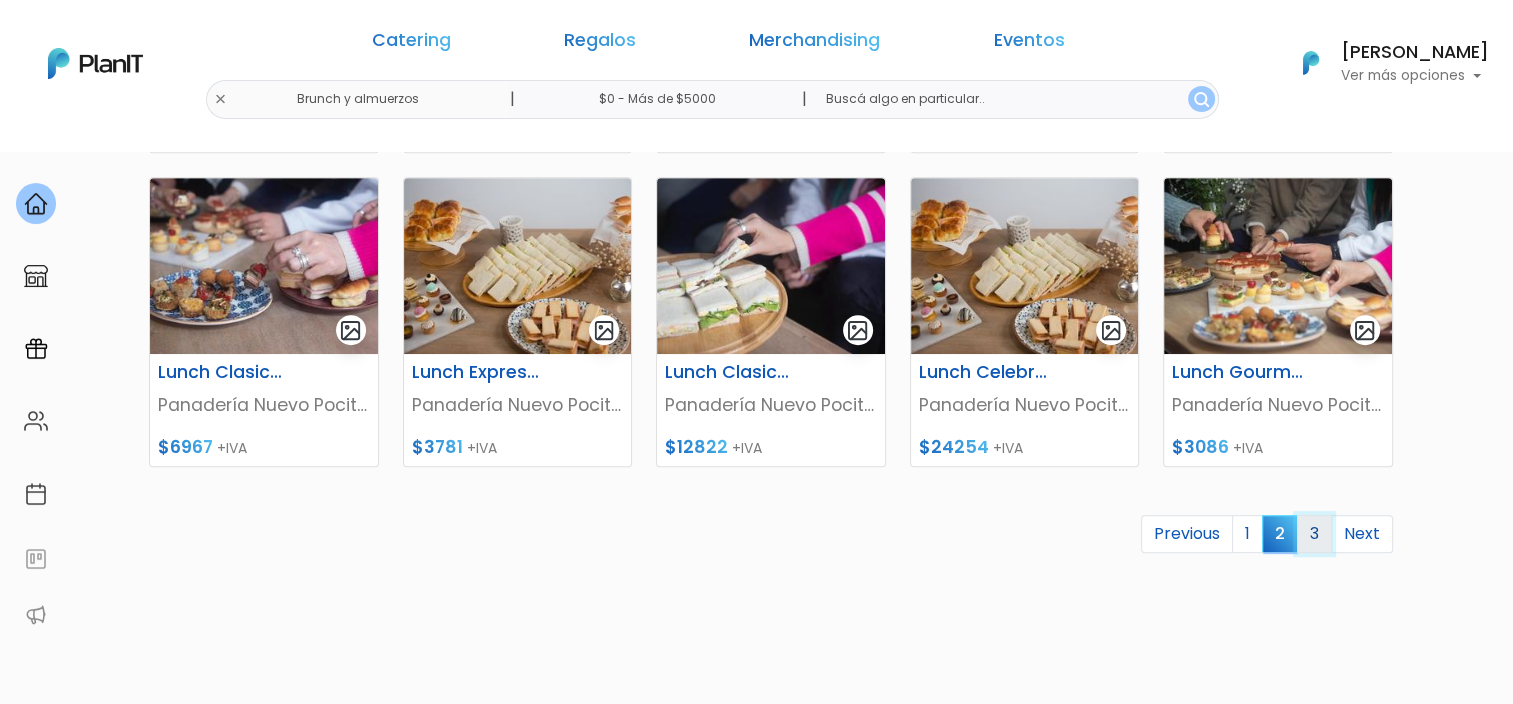 click on "3" at bounding box center (1314, 534) 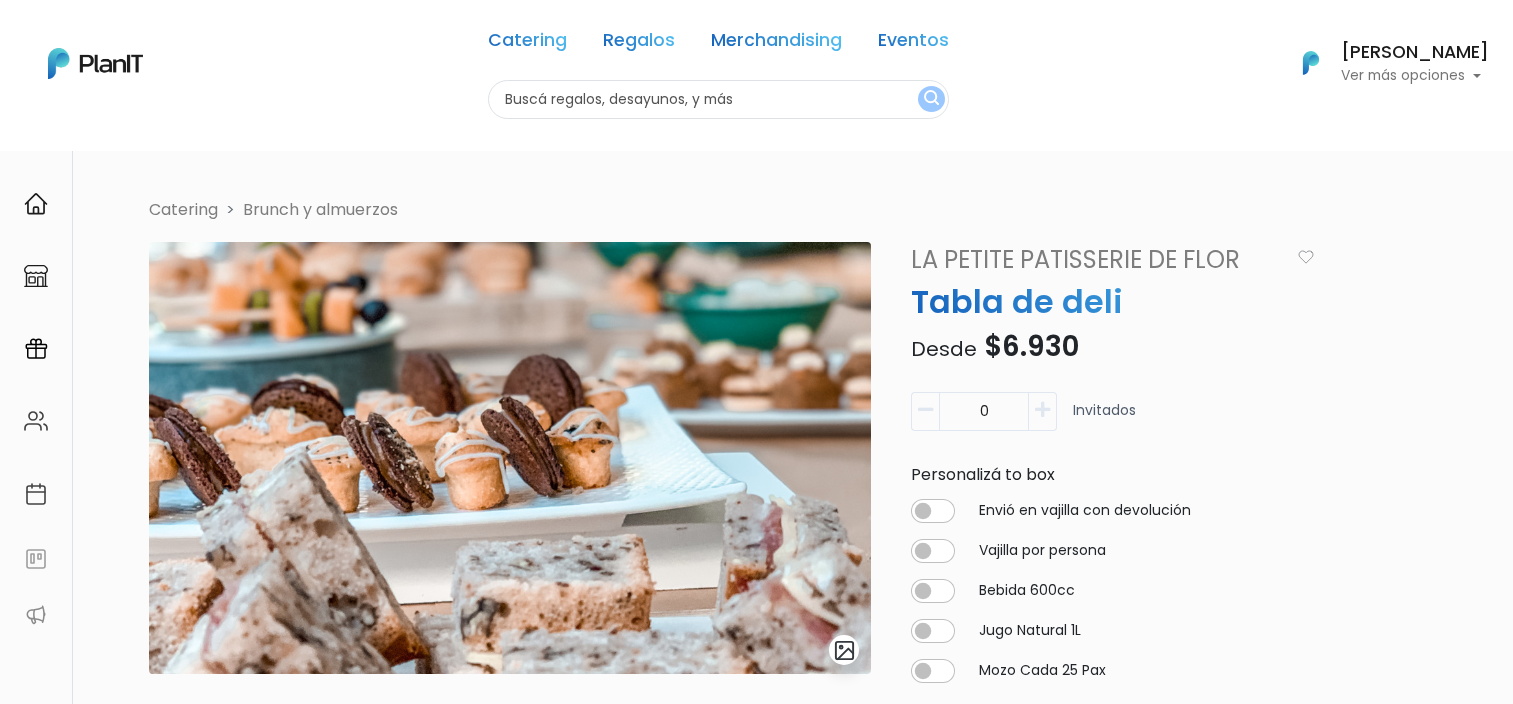 scroll, scrollTop: 0, scrollLeft: 0, axis: both 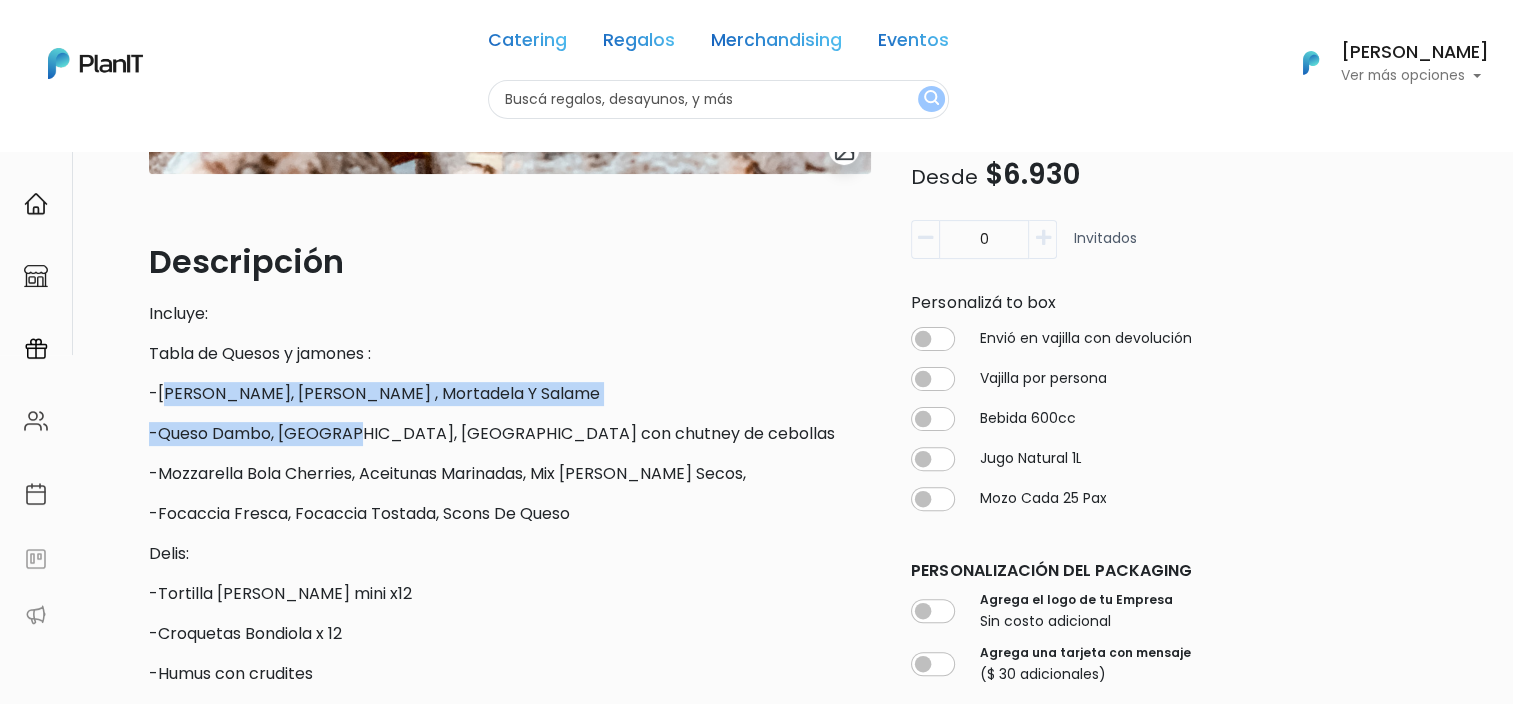 drag, startPoint x: 168, startPoint y: 388, endPoint x: 354, endPoint y: 406, distance: 186.86894 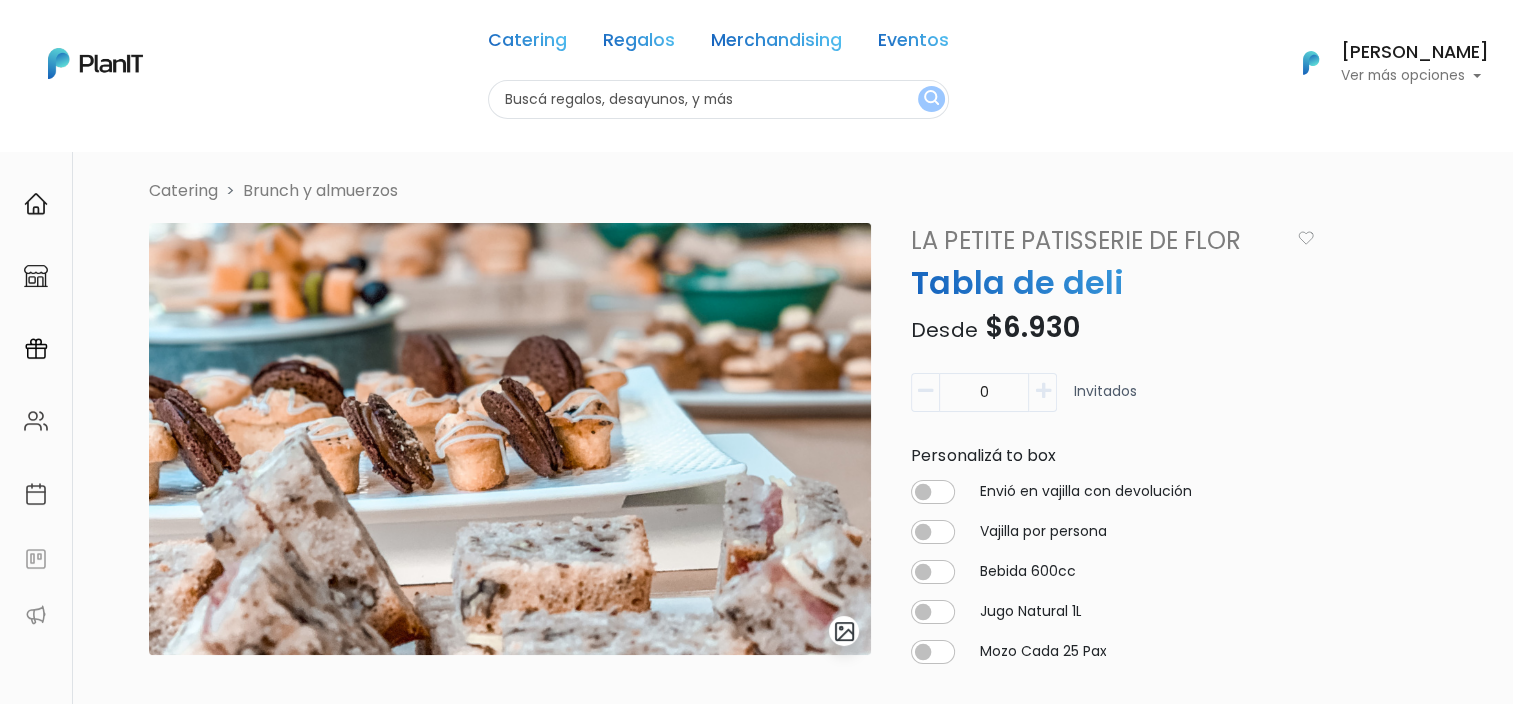 scroll, scrollTop: 0, scrollLeft: 0, axis: both 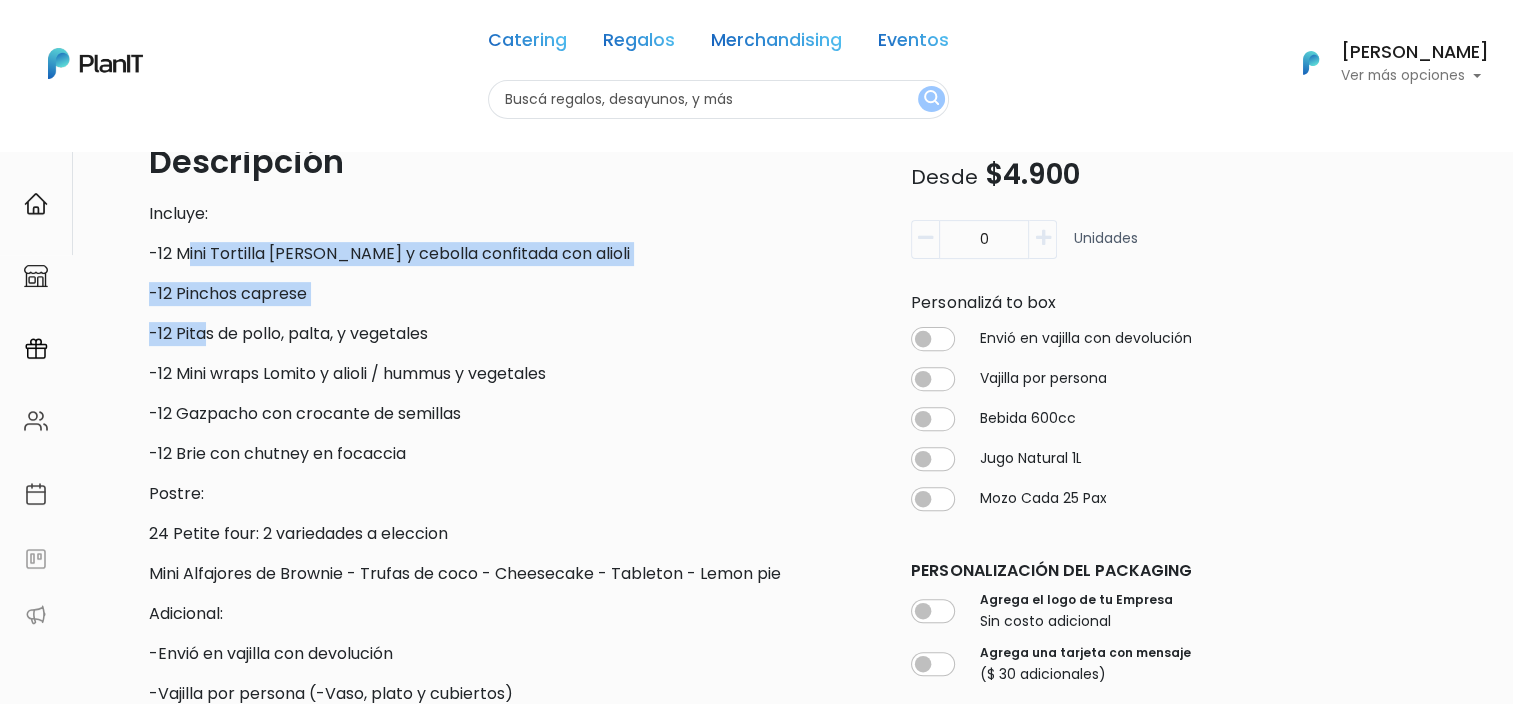 drag, startPoint x: 190, startPoint y: 262, endPoint x: 204, endPoint y: 312, distance: 51.92302 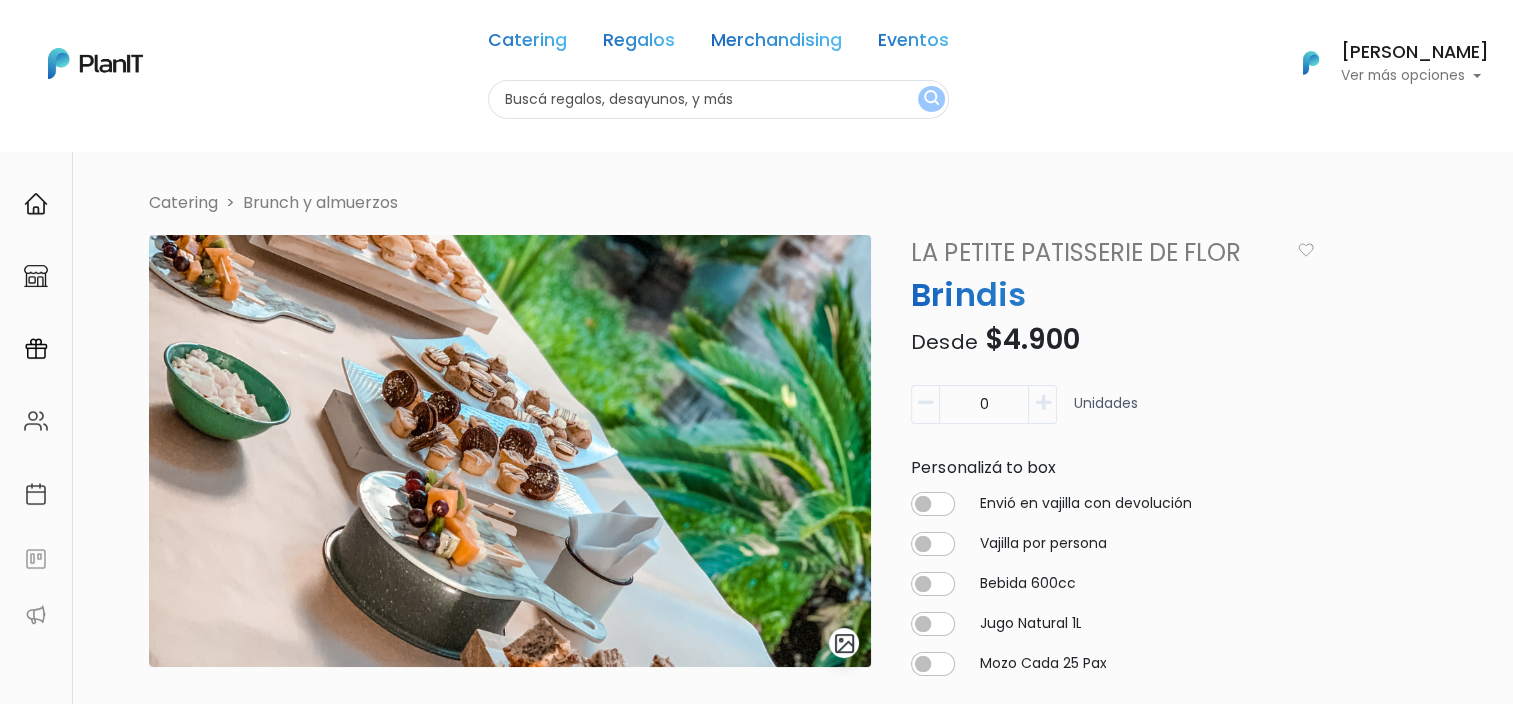 scroll, scrollTop: 0, scrollLeft: 0, axis: both 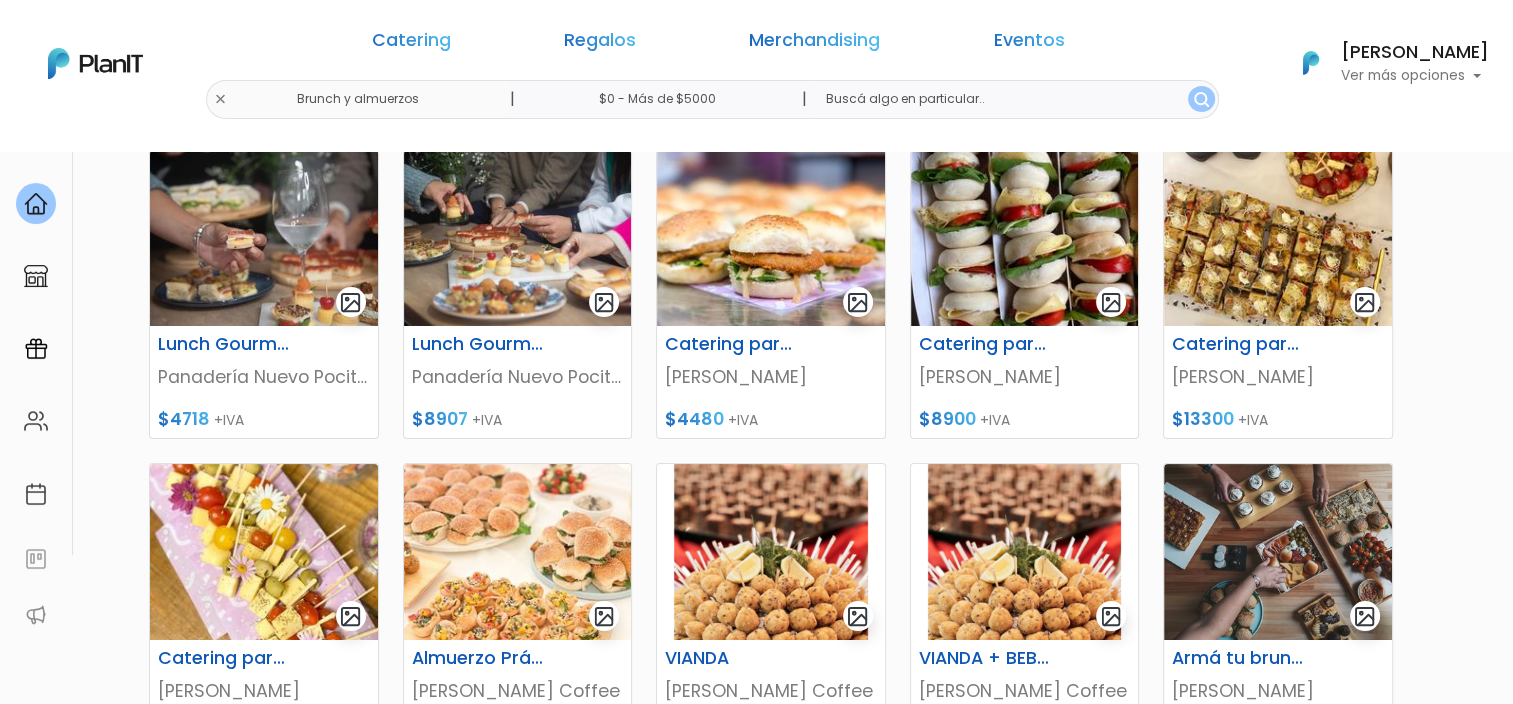 click on "42 resultados
Catering
Brunch y almuerzos
Hay 42 opciones
Boxes
Grupales
Gluten free, veganos, otros
Ordenar por Menor Precio
Mayor Precio
Reviews
Últimos ingresos
Lunch Gourmet para 8 Personas
Panadería [GEOGRAPHIC_DATA]
$4718
+IVA" at bounding box center (757, 566) 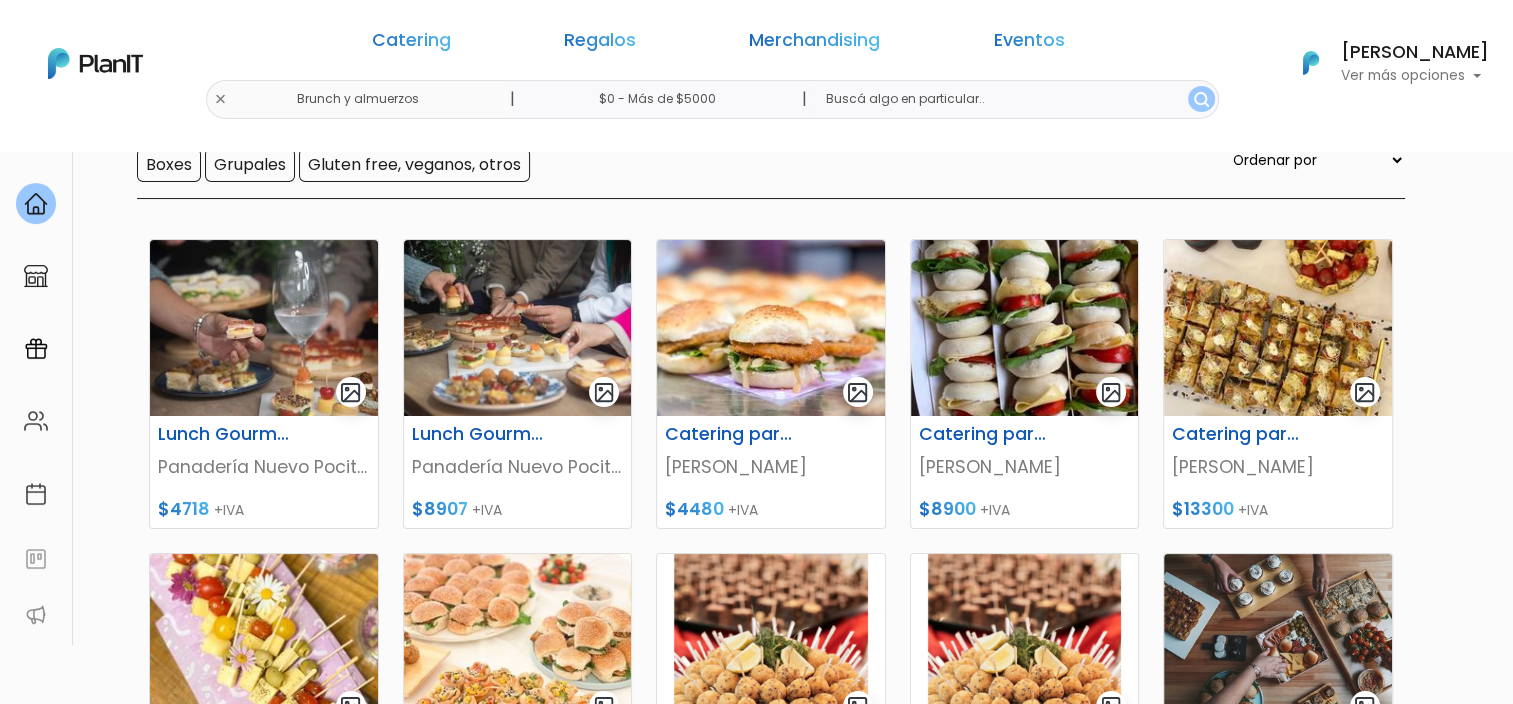 scroll, scrollTop: 300, scrollLeft: 0, axis: vertical 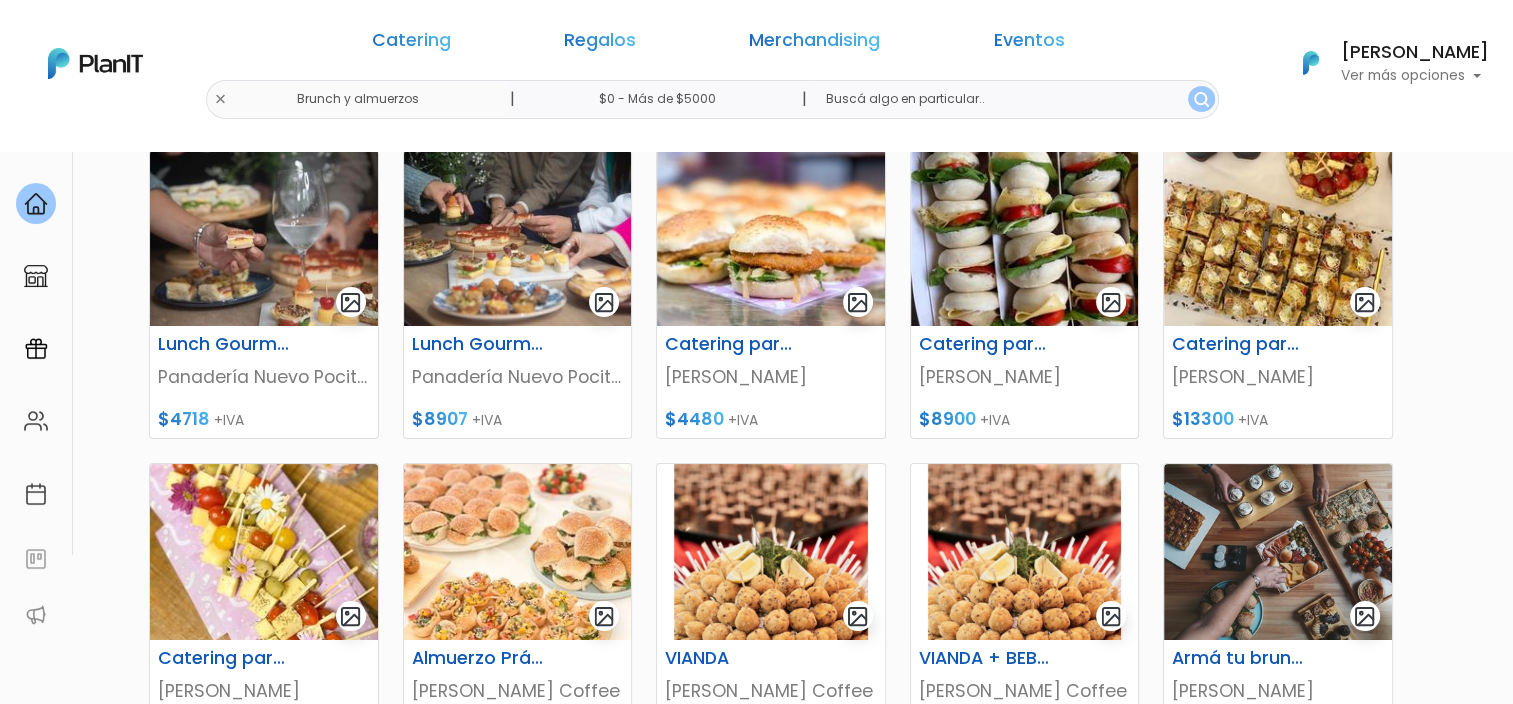 click on "Catering
Regalos
Merchandising
Eventos" at bounding box center (718, 44) 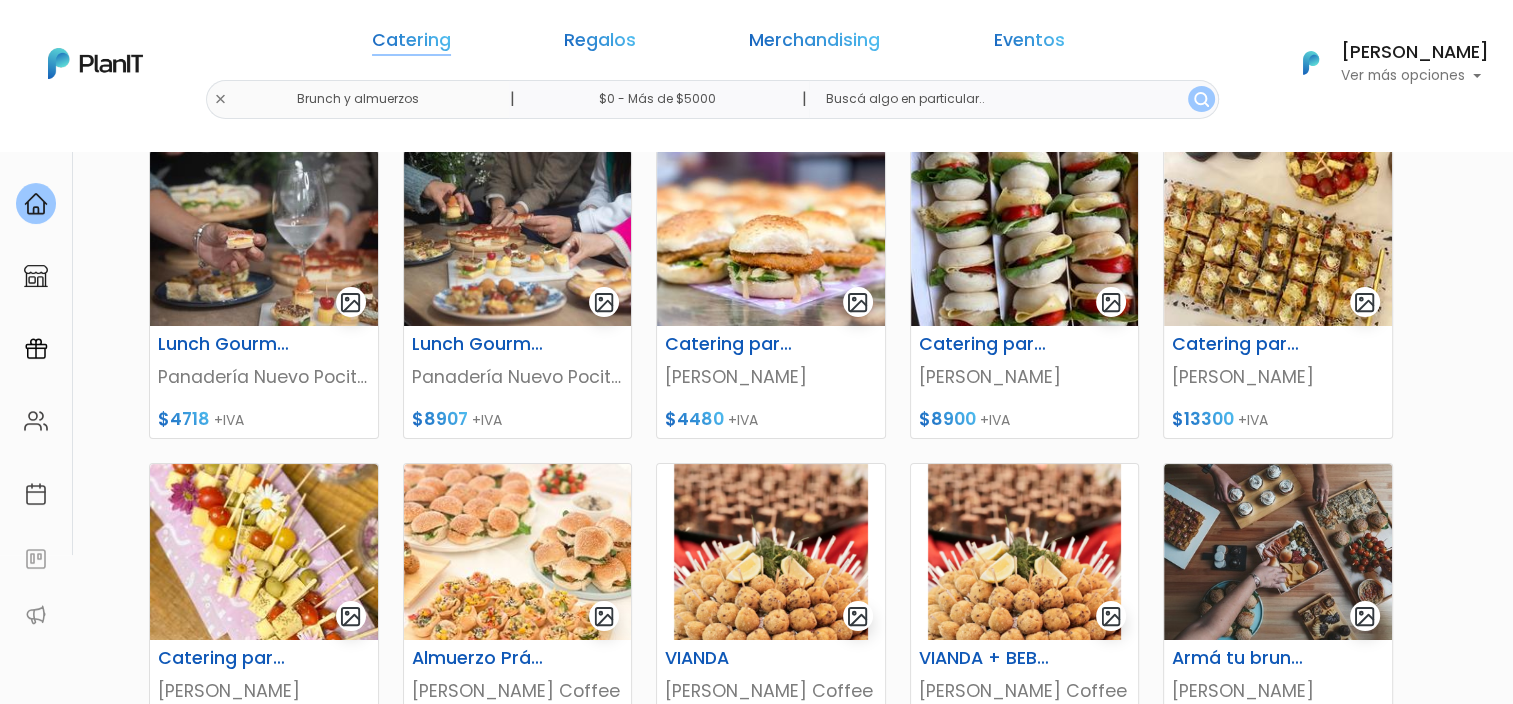 click on "Catering" at bounding box center [411, 44] 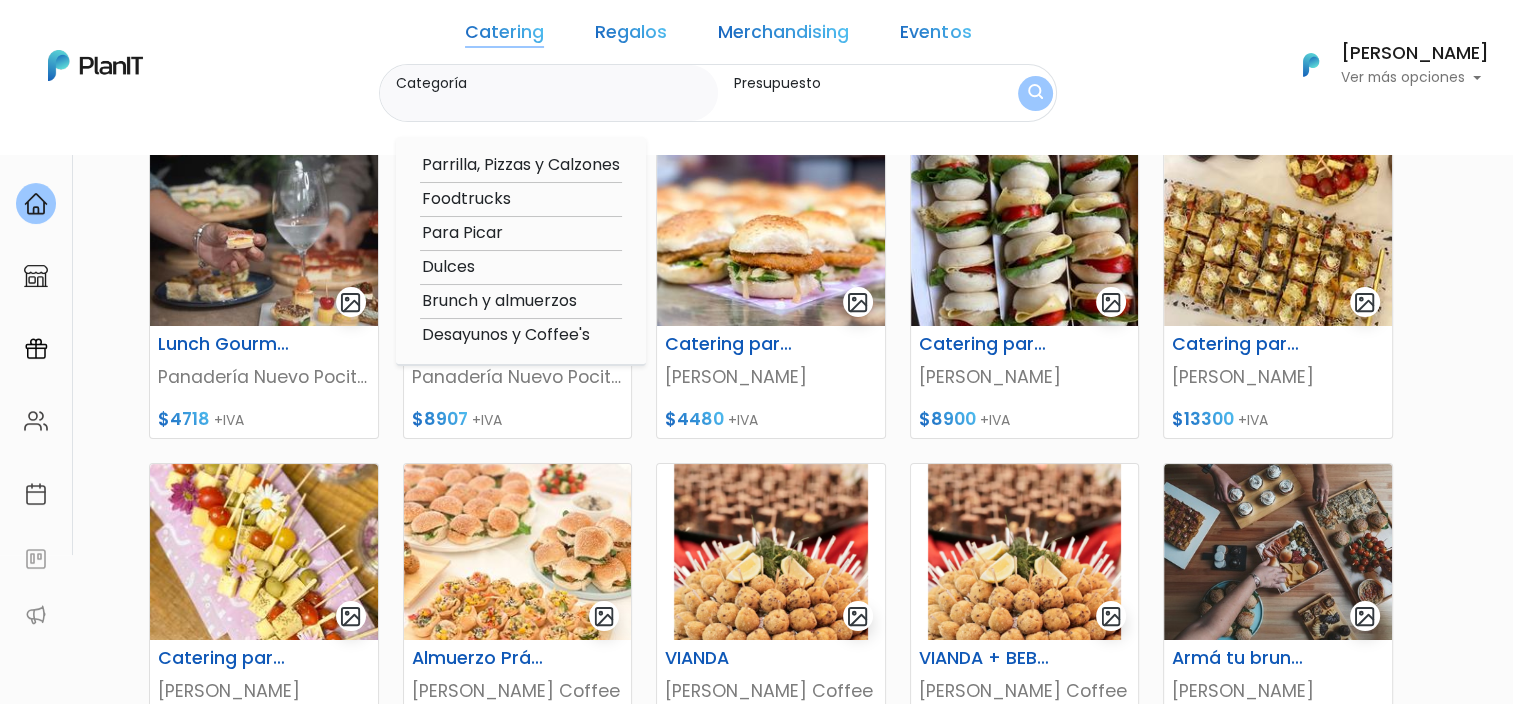 click on "Dulces" at bounding box center (521, 267) 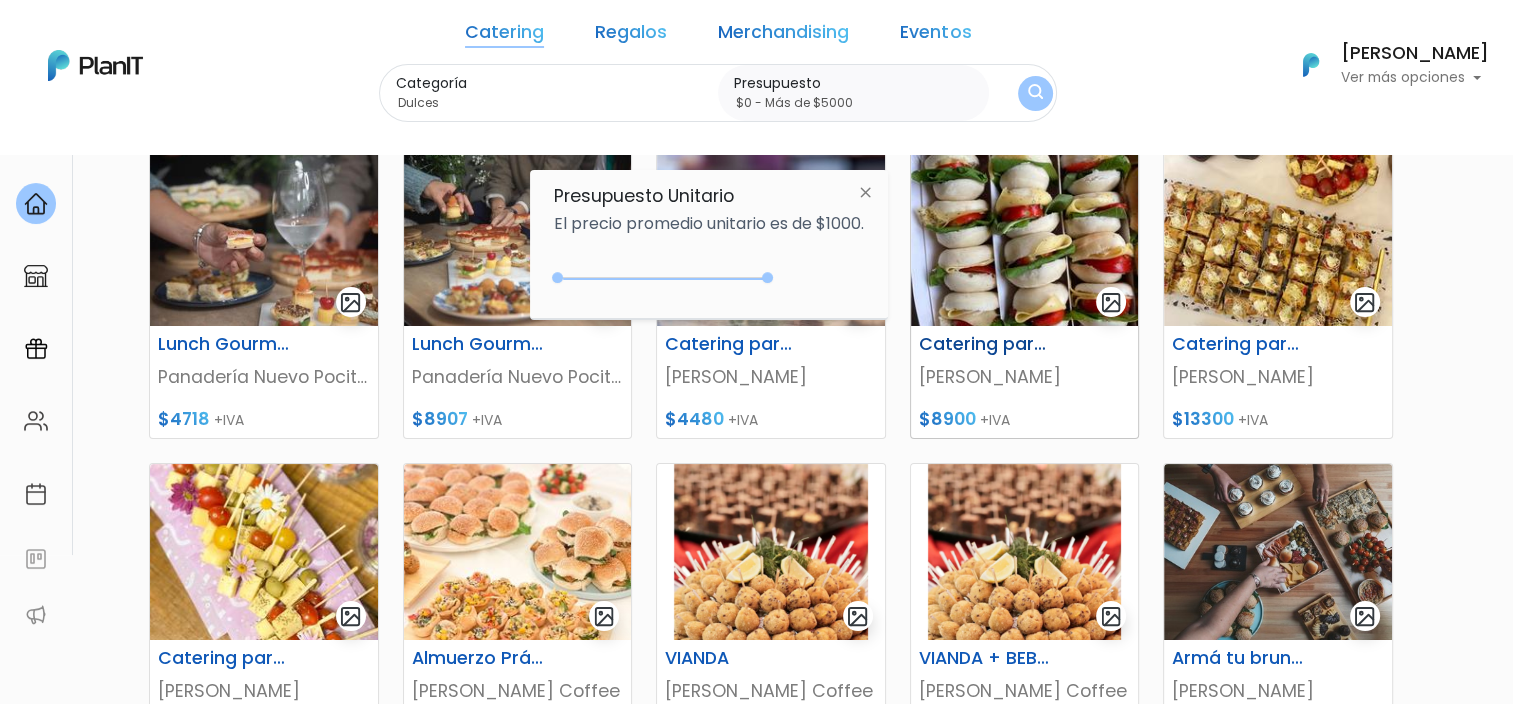 type on "$0 - Más de $5000" 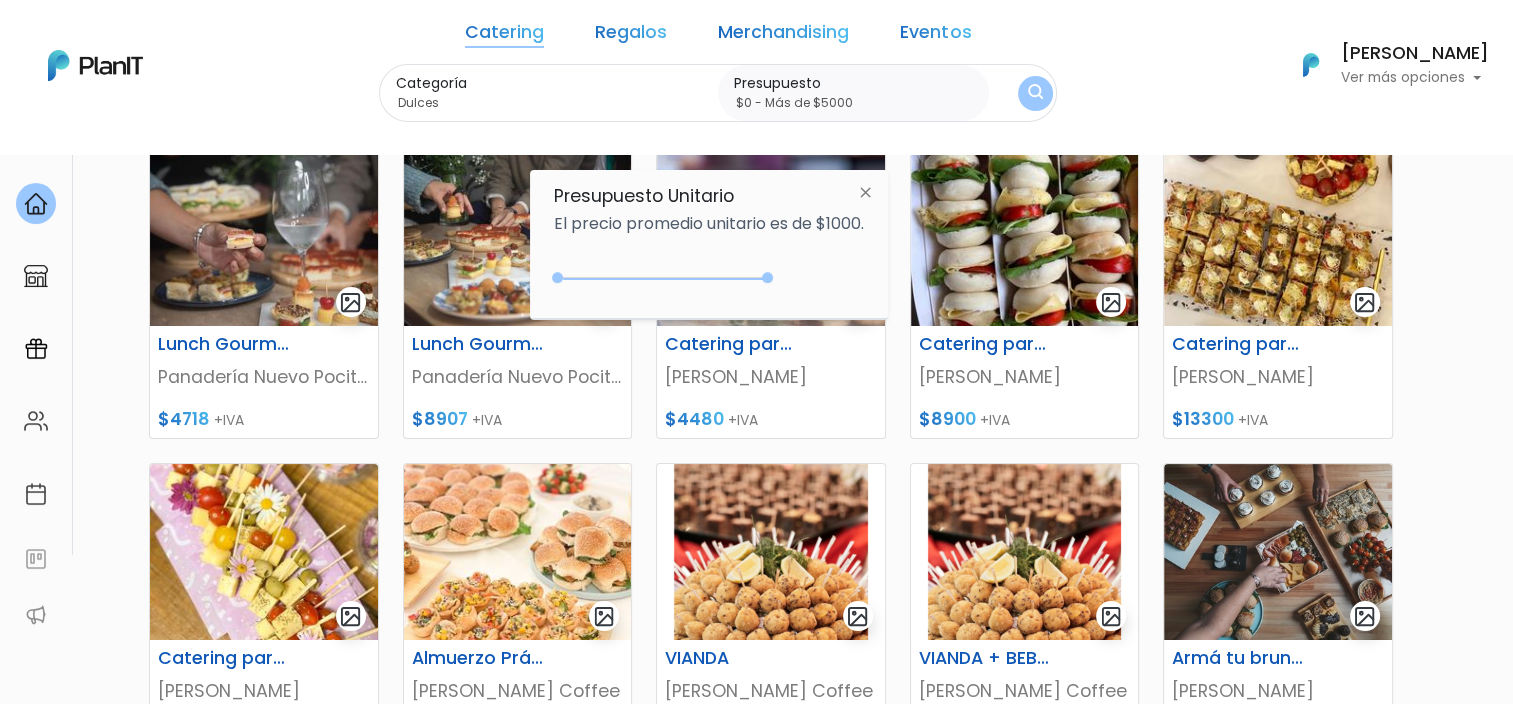 click at bounding box center [1035, 93] 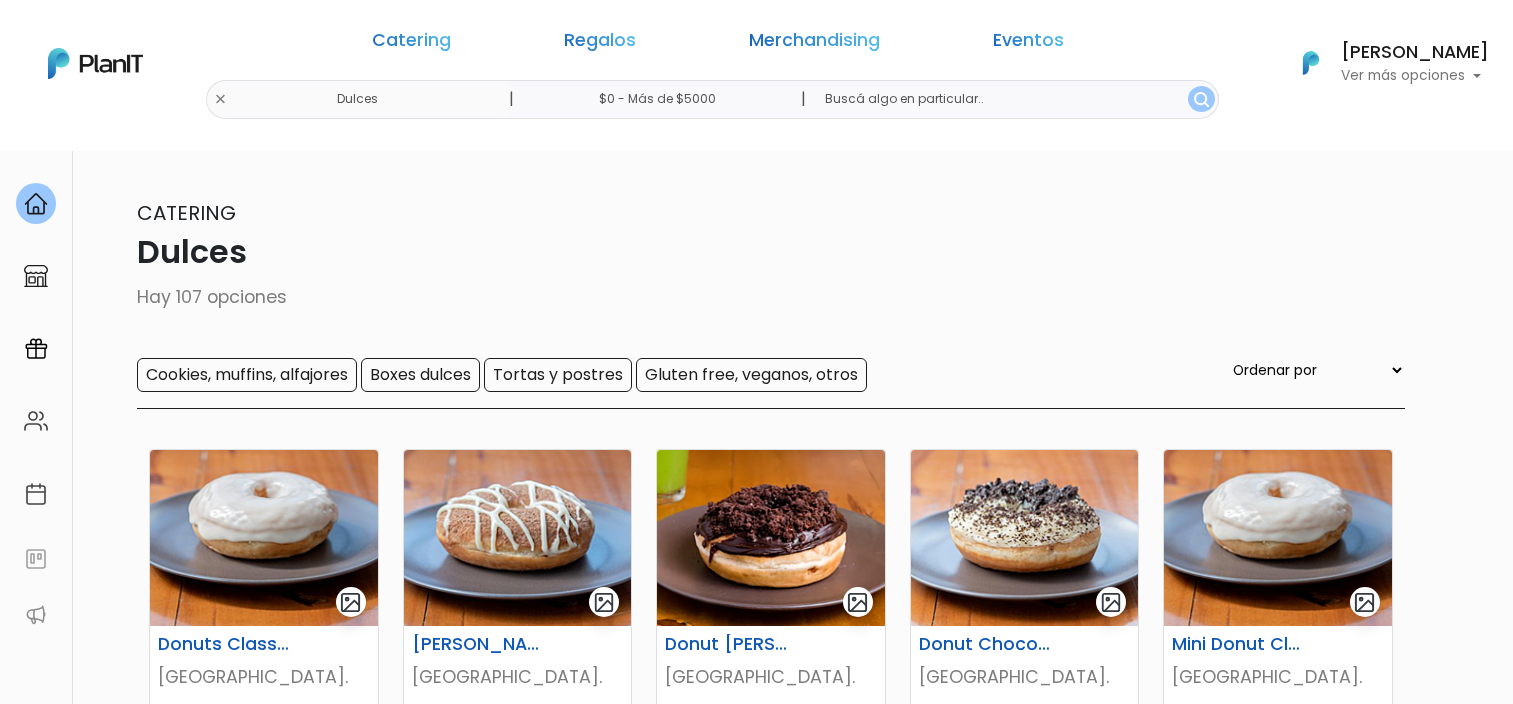 scroll, scrollTop: 0, scrollLeft: 0, axis: both 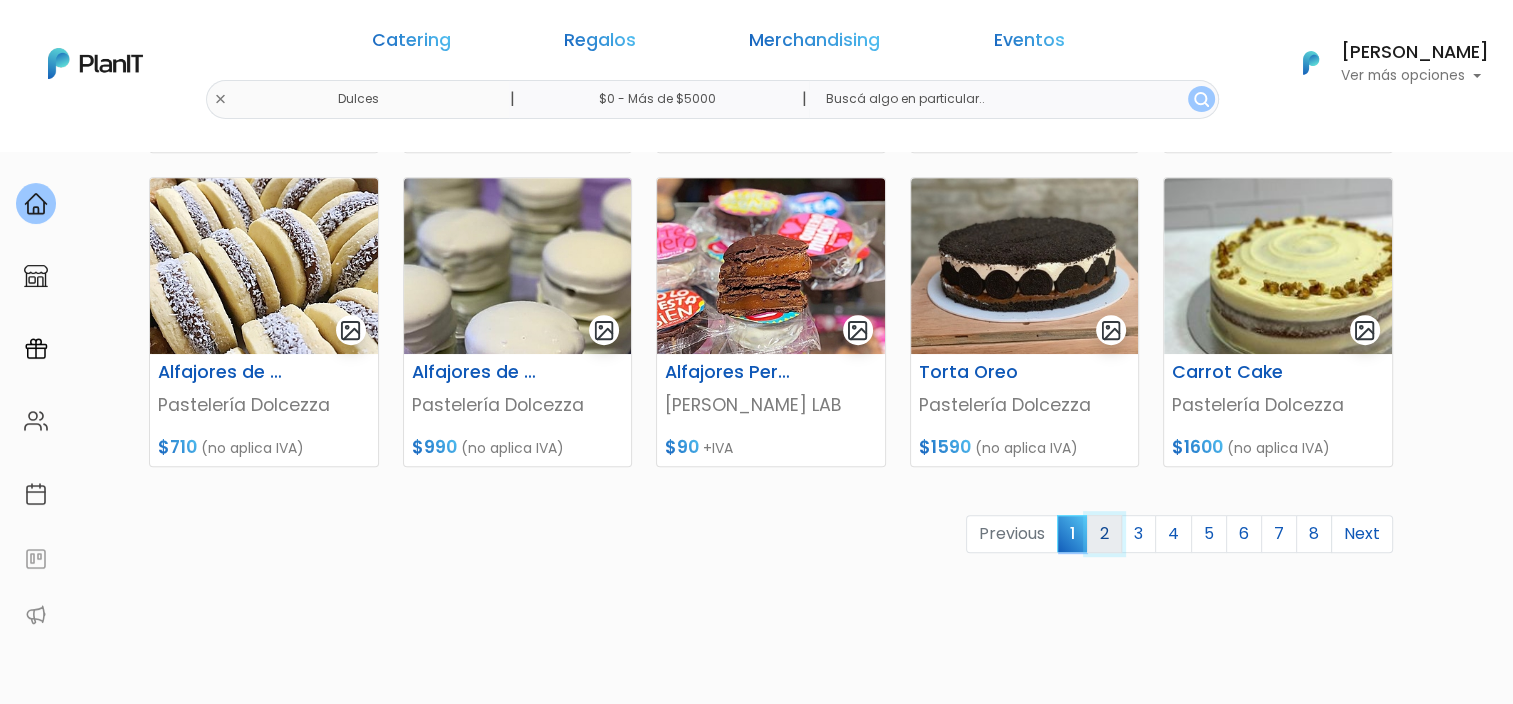 click on "2" at bounding box center [1104, 534] 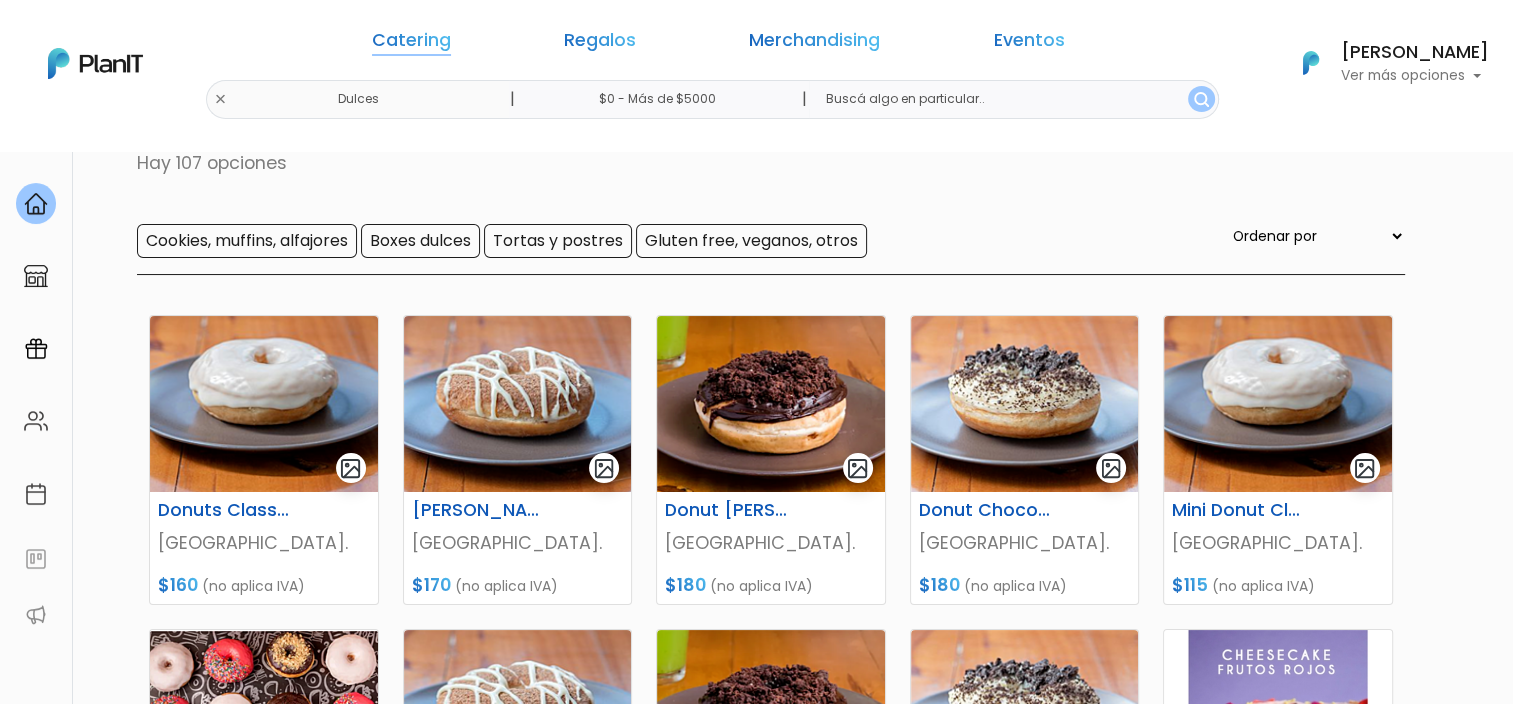scroll, scrollTop: 100, scrollLeft: 0, axis: vertical 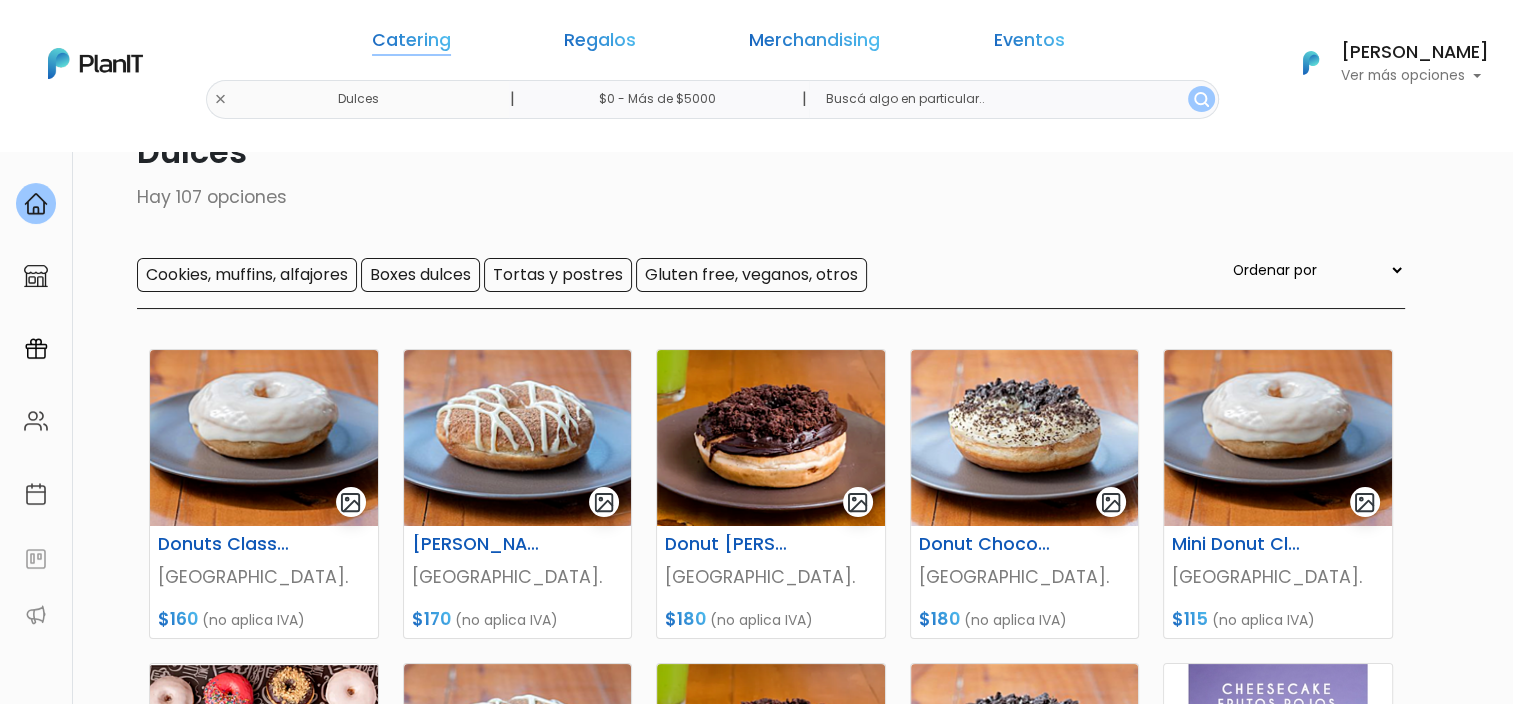 click on "Catering" at bounding box center [411, 44] 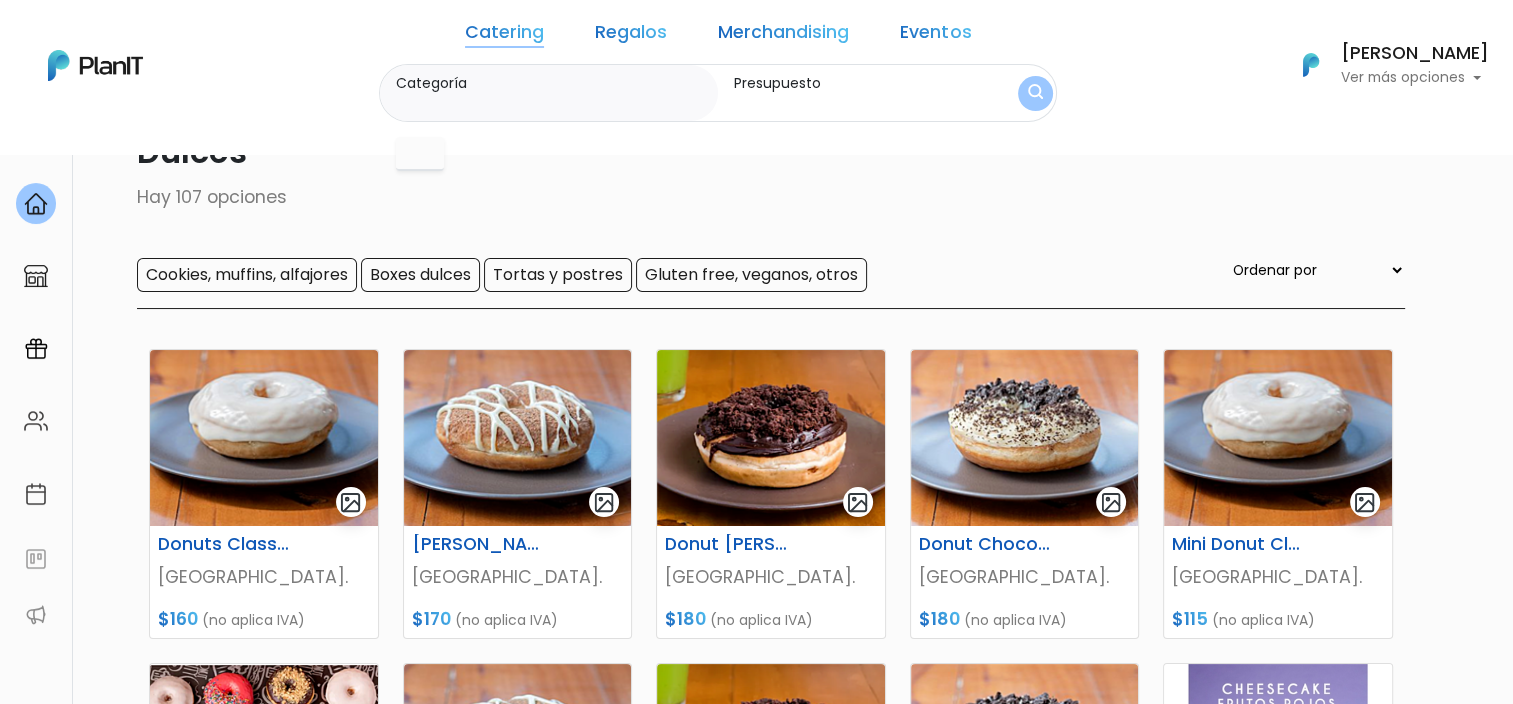 click on "Catering" at bounding box center [504, 36] 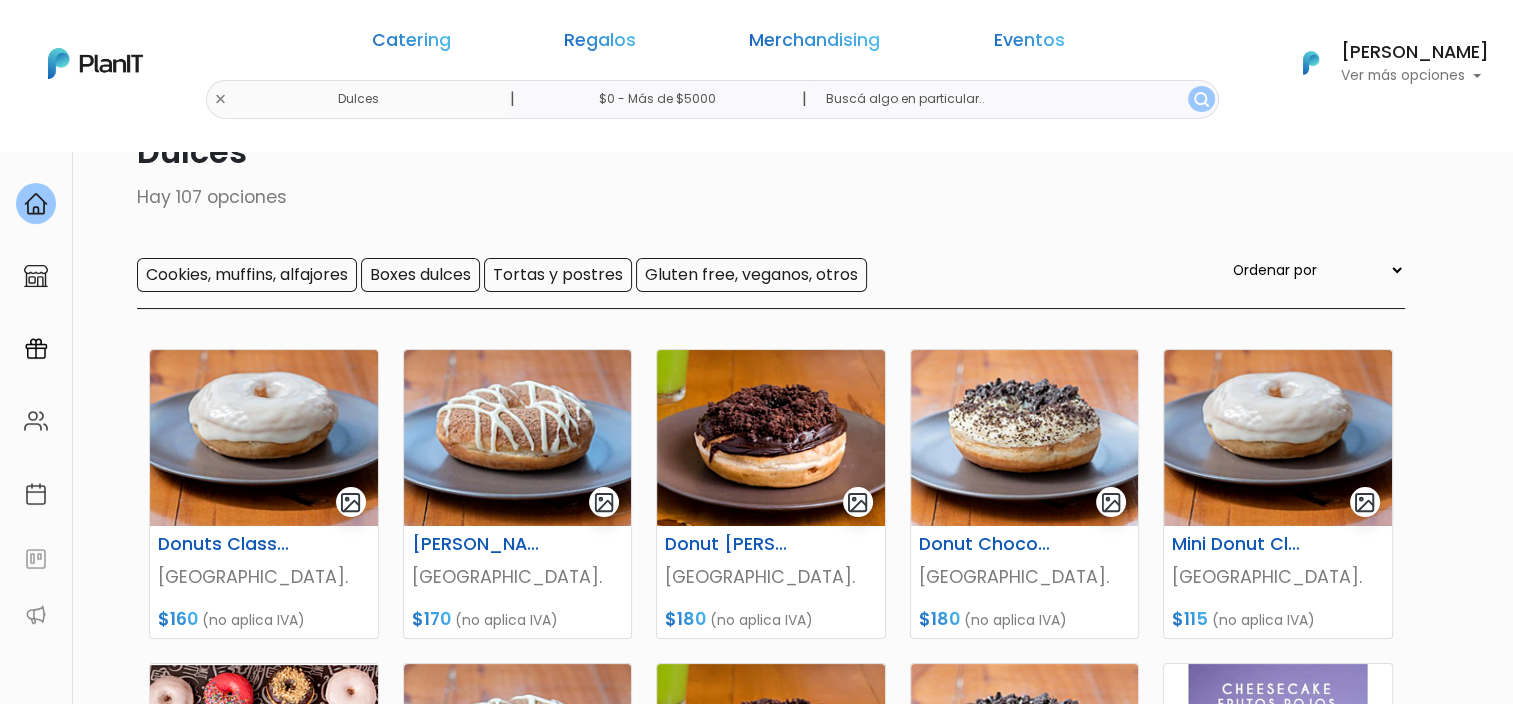 click on "Catering" at bounding box center (411, 44) 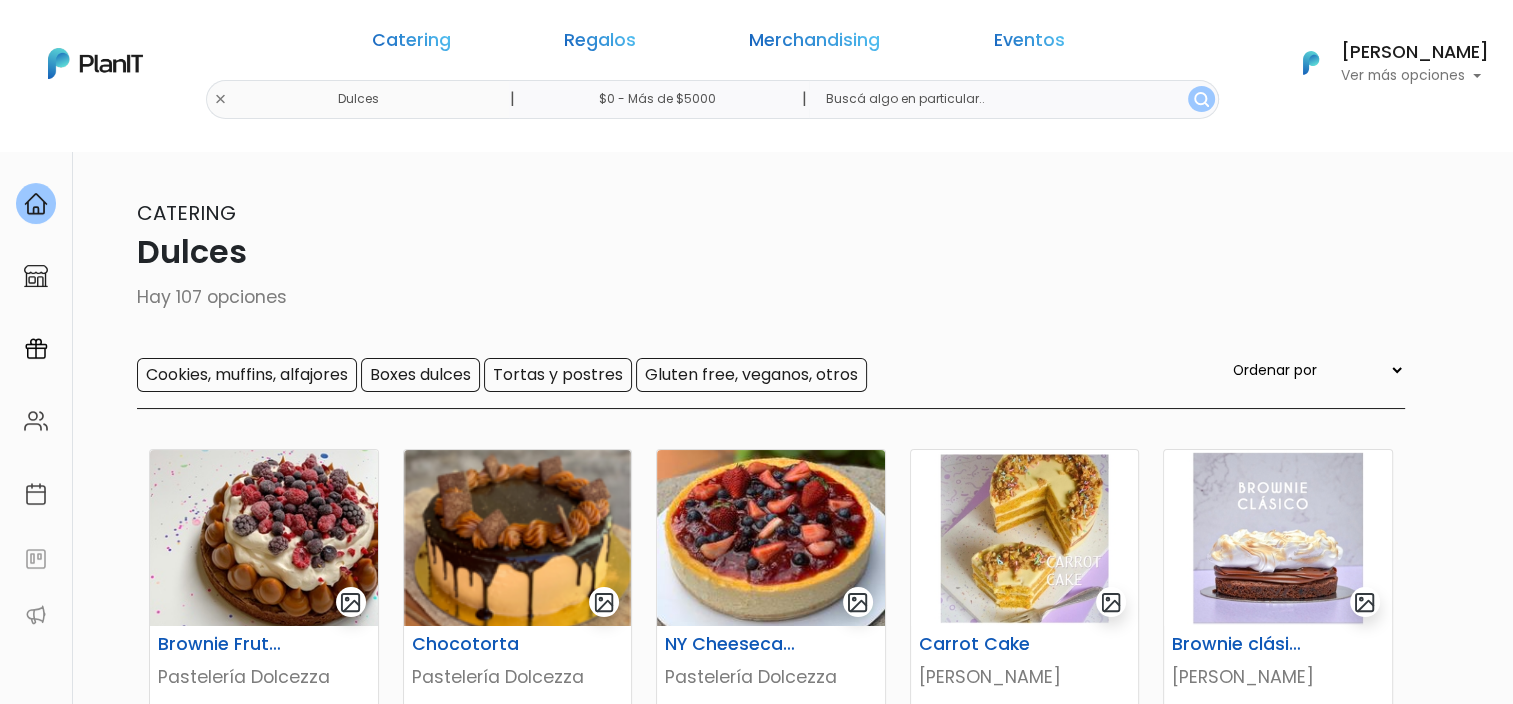 scroll, scrollTop: 200, scrollLeft: 0, axis: vertical 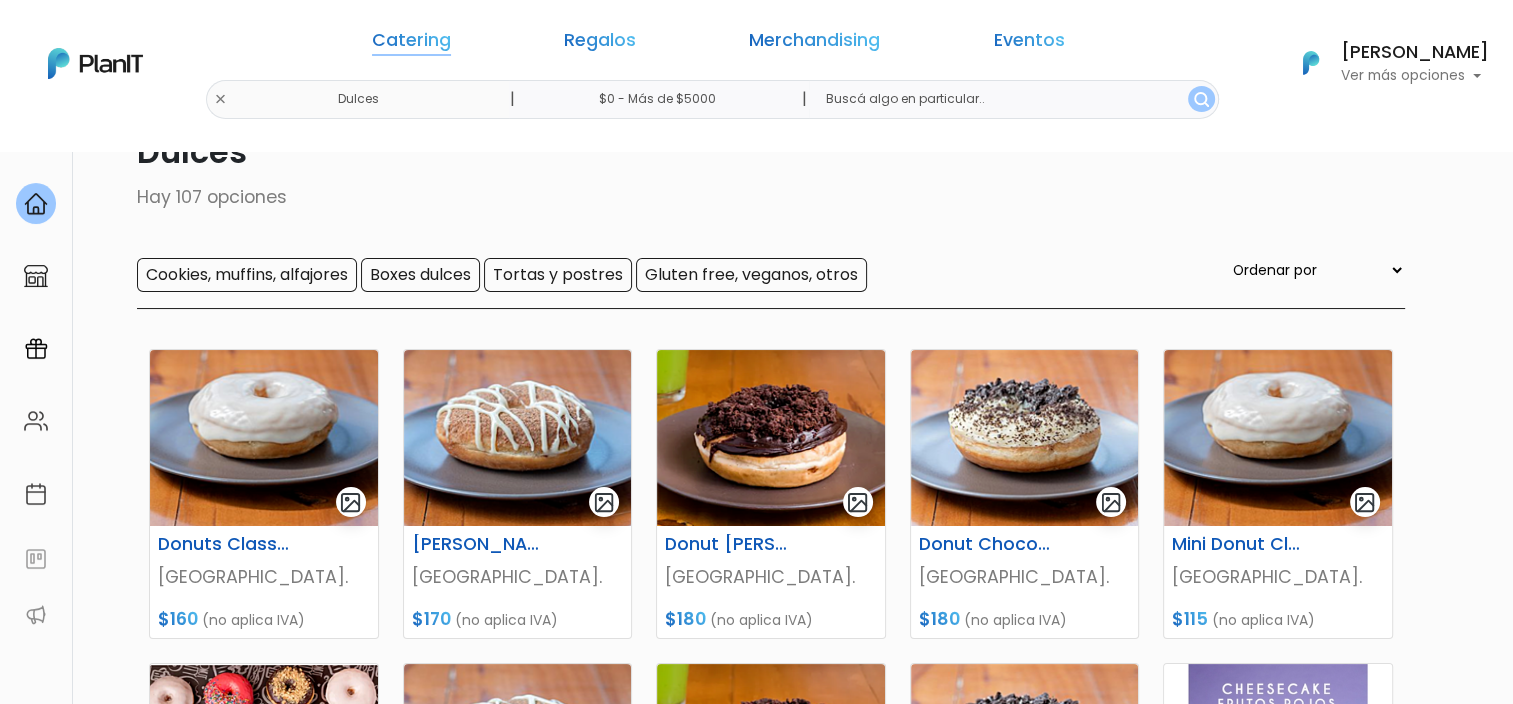click on "Catering" at bounding box center [411, 44] 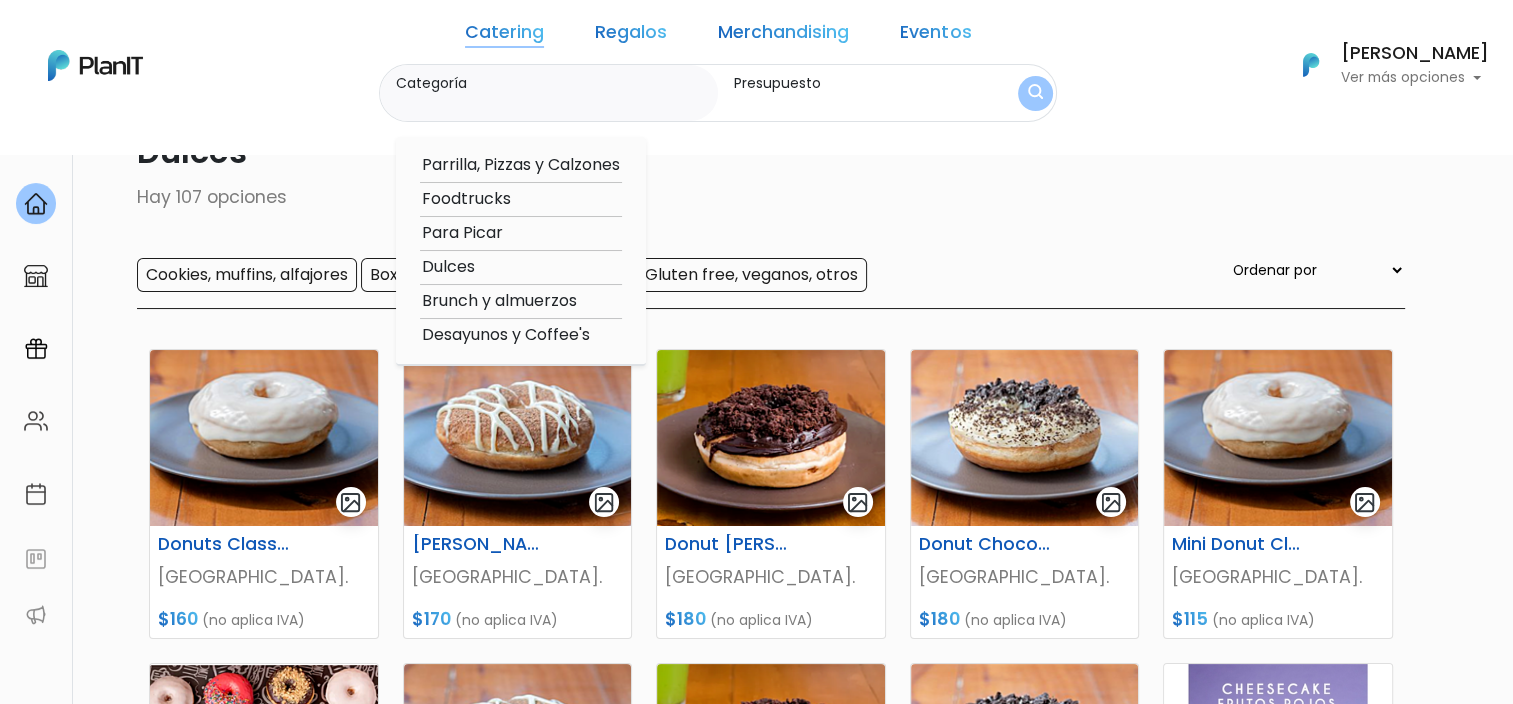 scroll, scrollTop: 0, scrollLeft: 0, axis: both 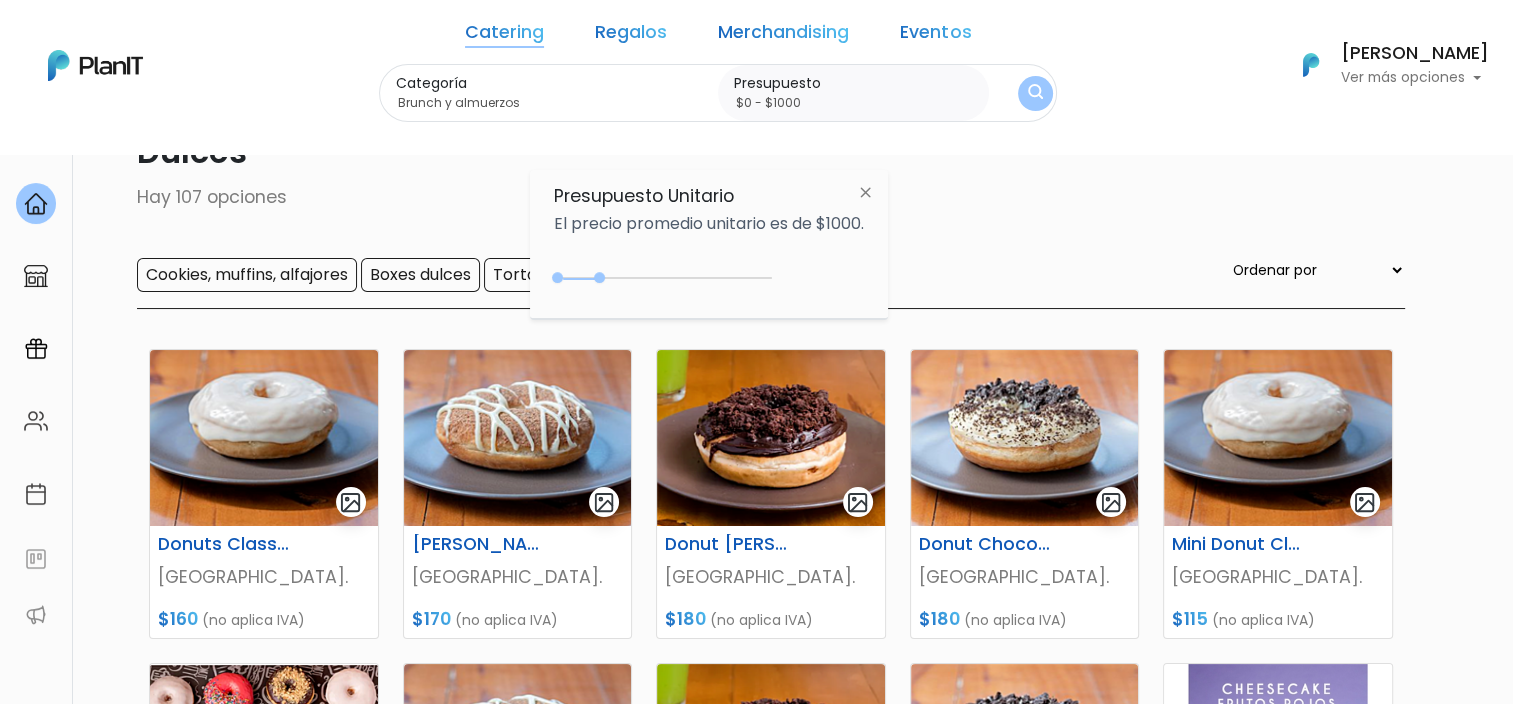 click on "Catering" at bounding box center (504, 36) 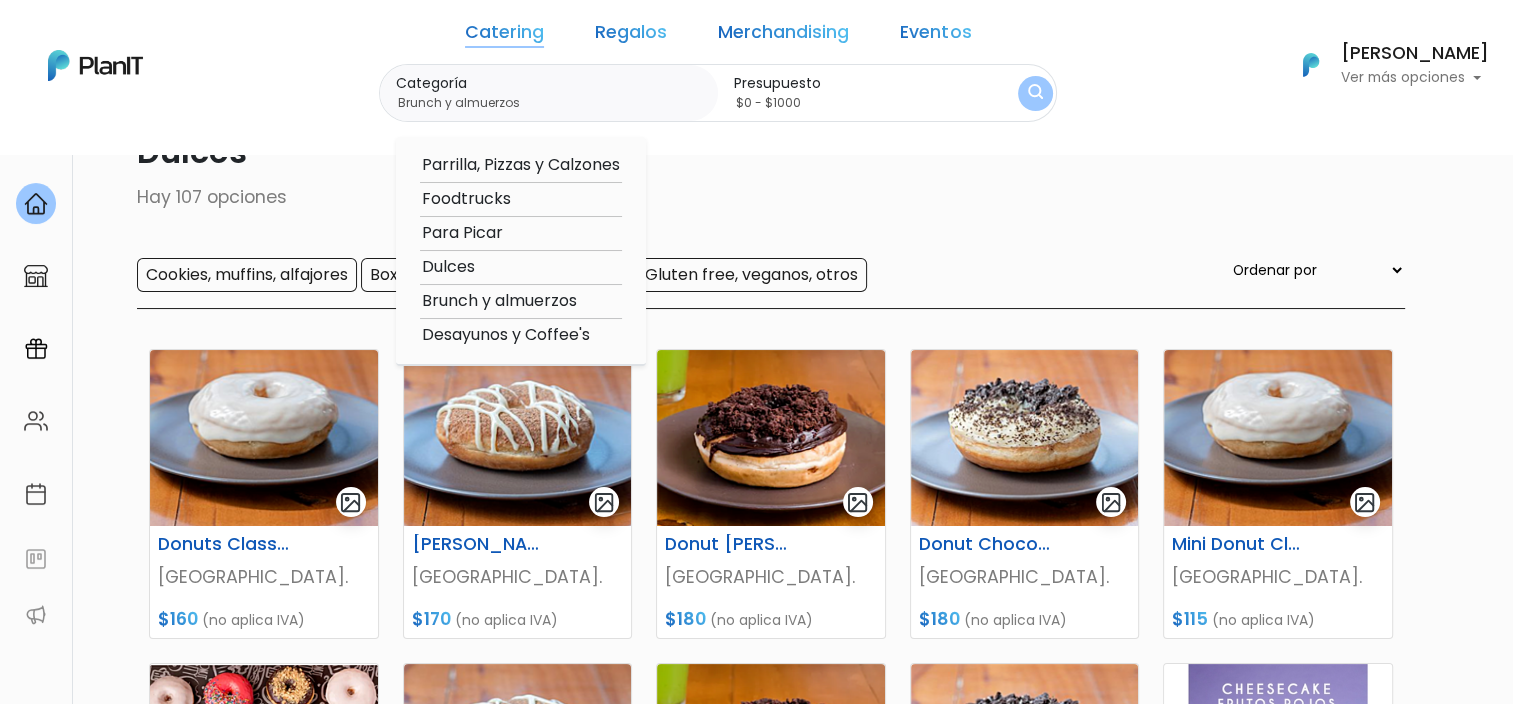 click on "Brunch y almuerzos" at bounding box center [521, 301] 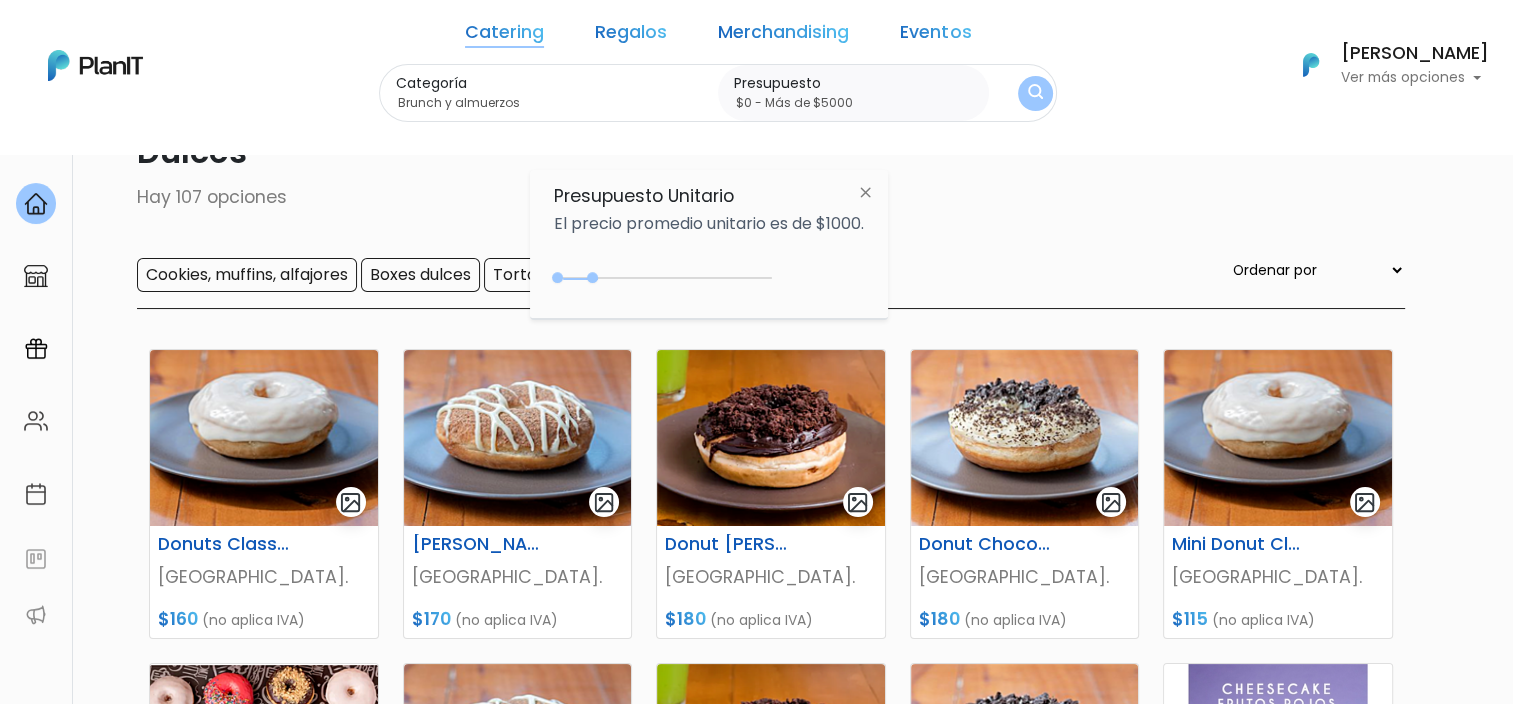 type on "$0 - Más de $5000" 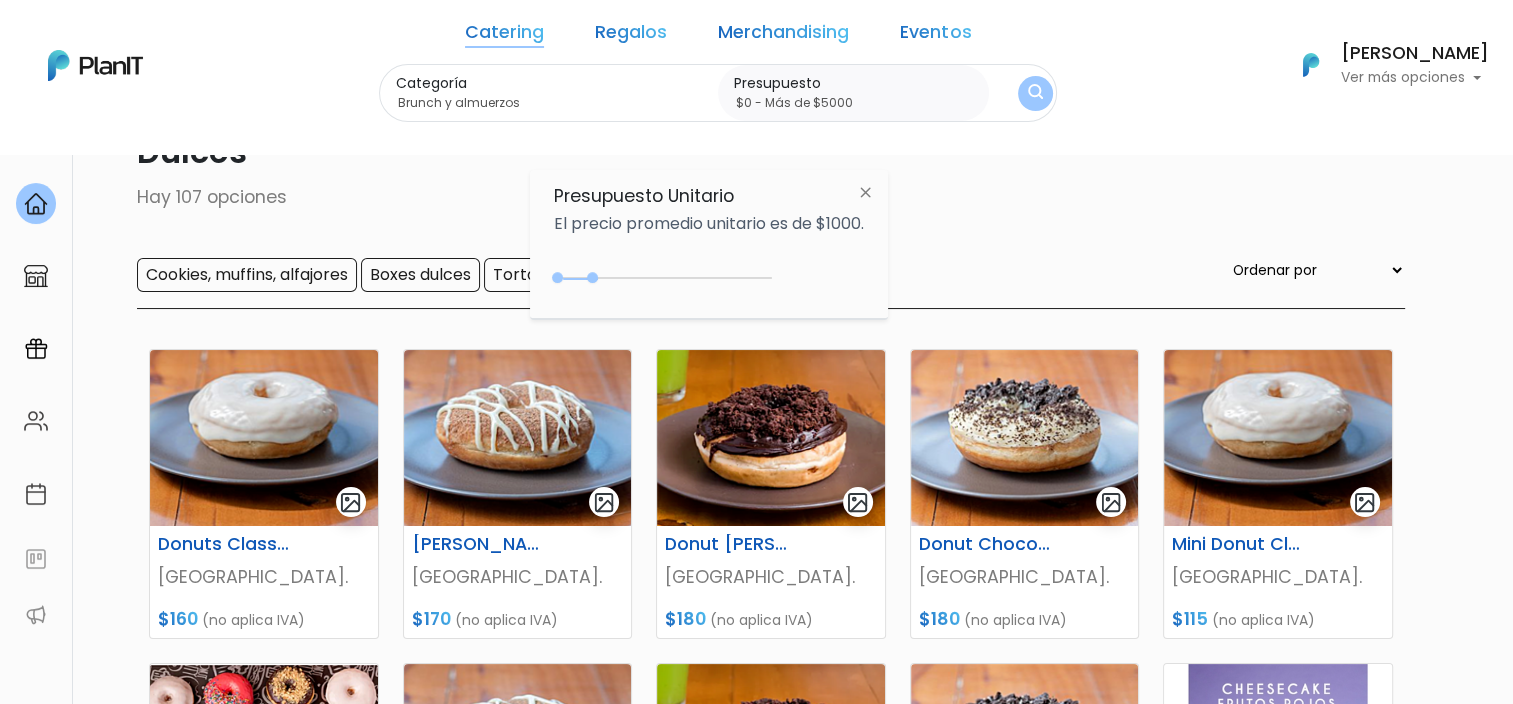 drag, startPoint x: 596, startPoint y: 275, endPoint x: 886, endPoint y: 278, distance: 290.0155 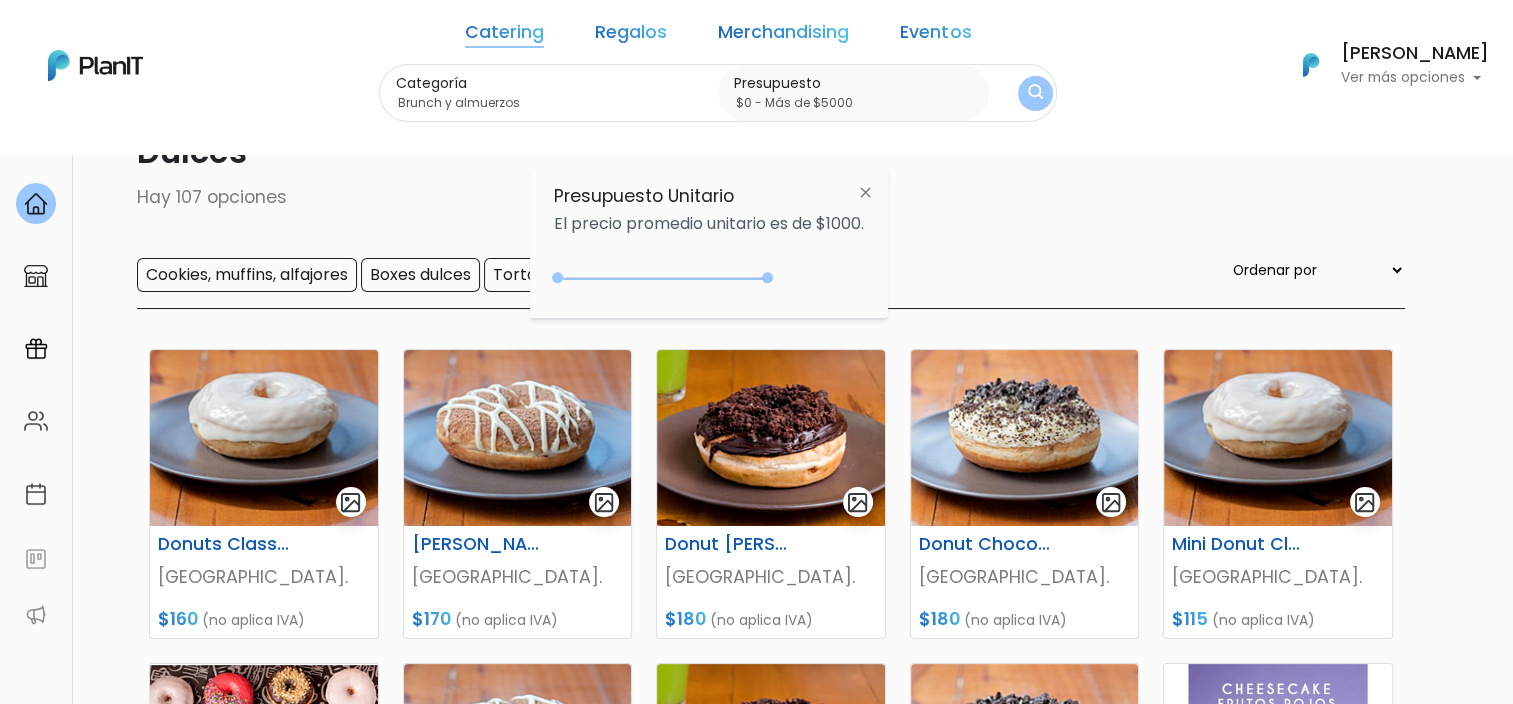 click at bounding box center (1035, 93) 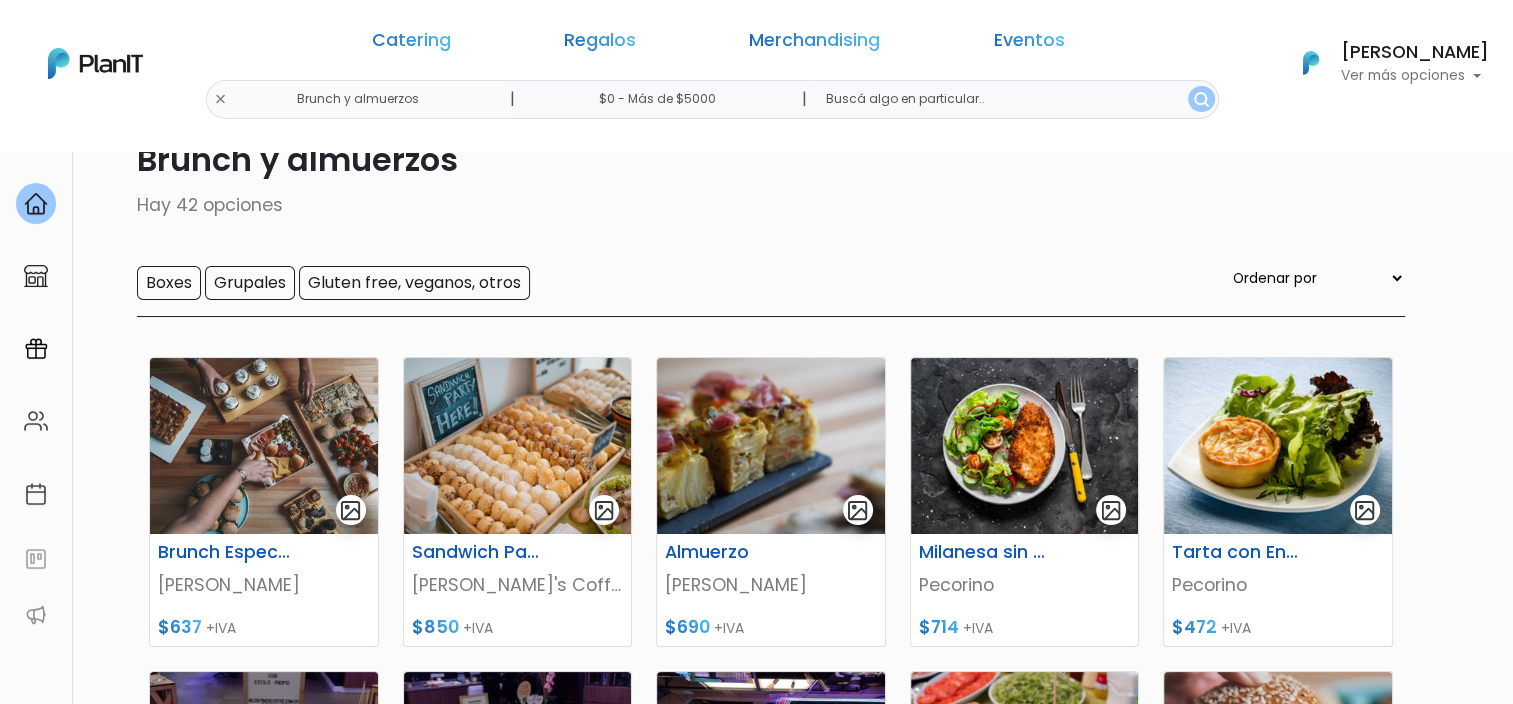 scroll, scrollTop: 100, scrollLeft: 0, axis: vertical 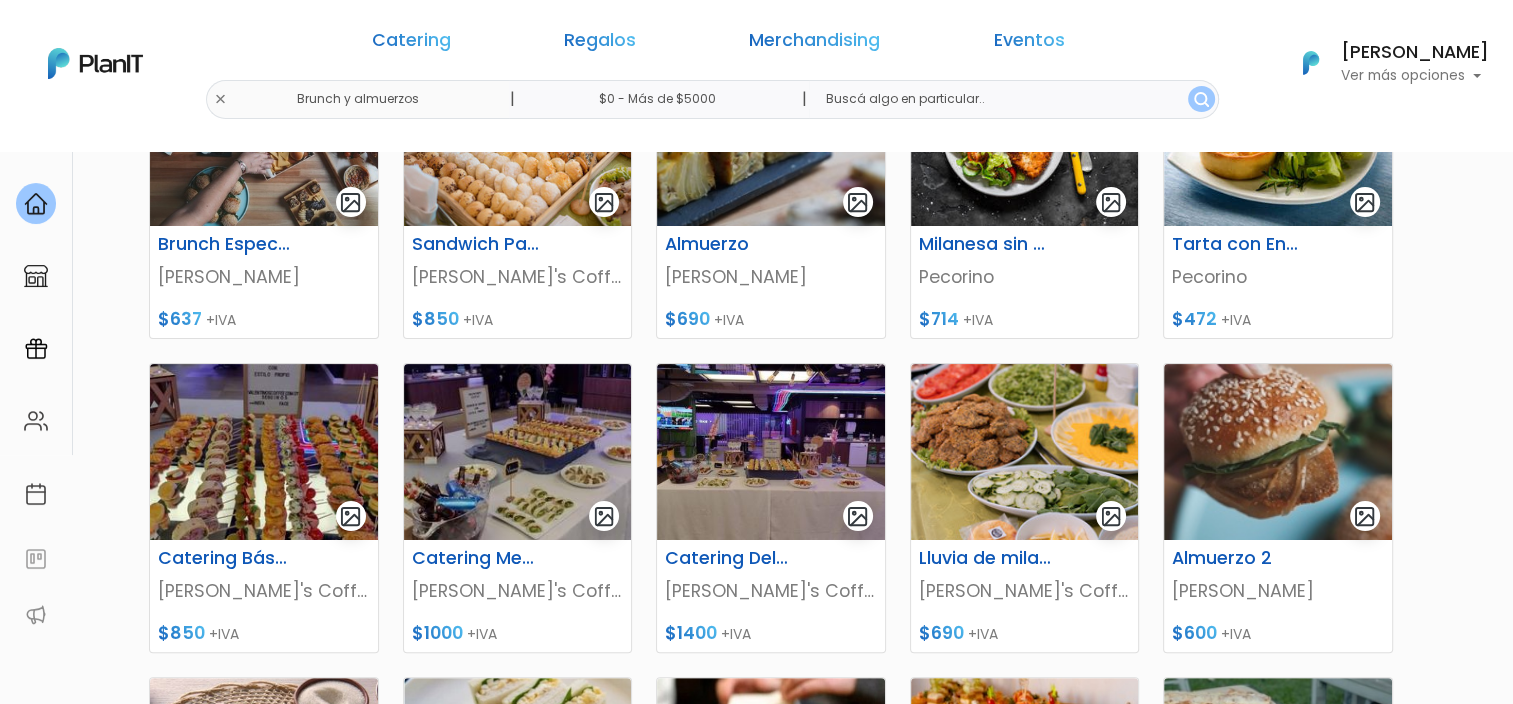 click on "keyboard_arrow_down" at bounding box center [1438, 1917] 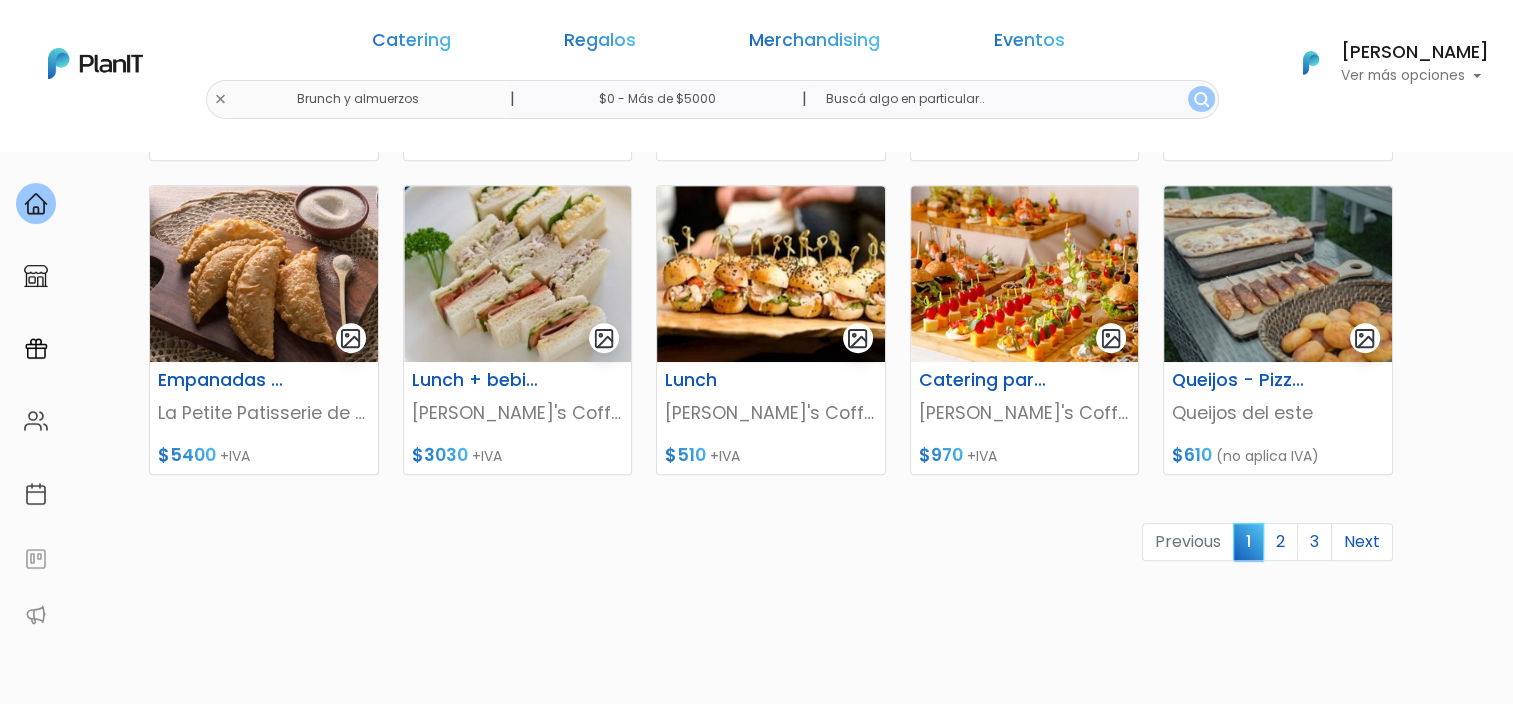 scroll, scrollTop: 900, scrollLeft: 0, axis: vertical 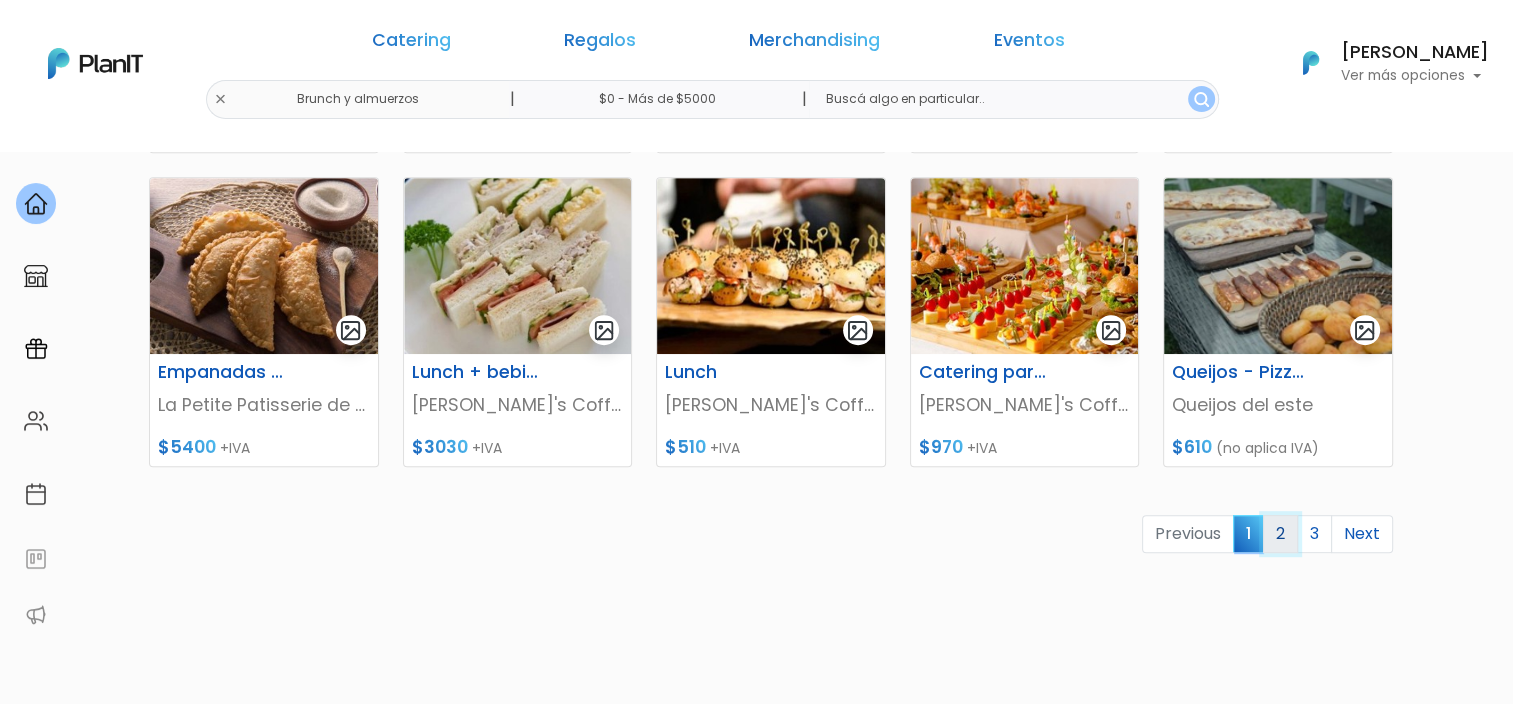 click on "2" at bounding box center [1280, 534] 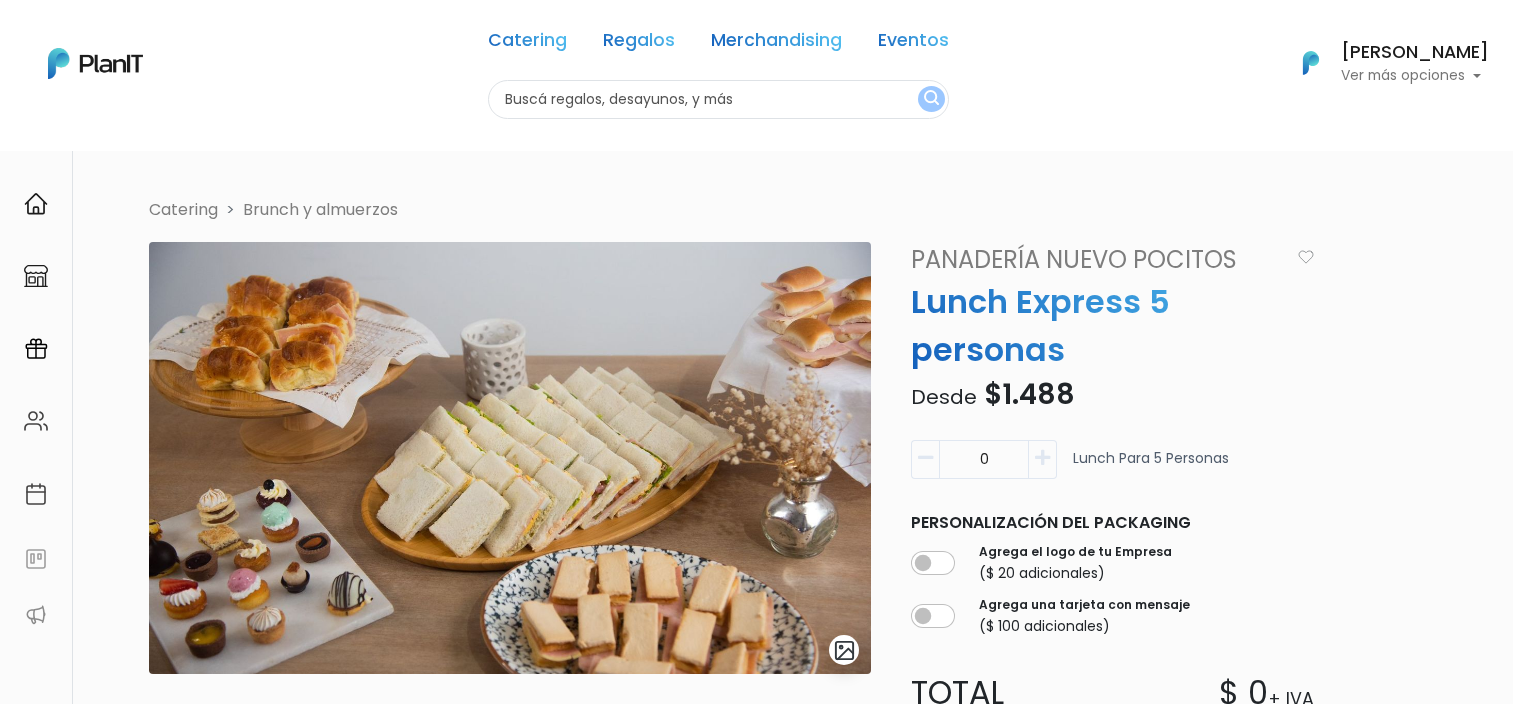scroll, scrollTop: 0, scrollLeft: 0, axis: both 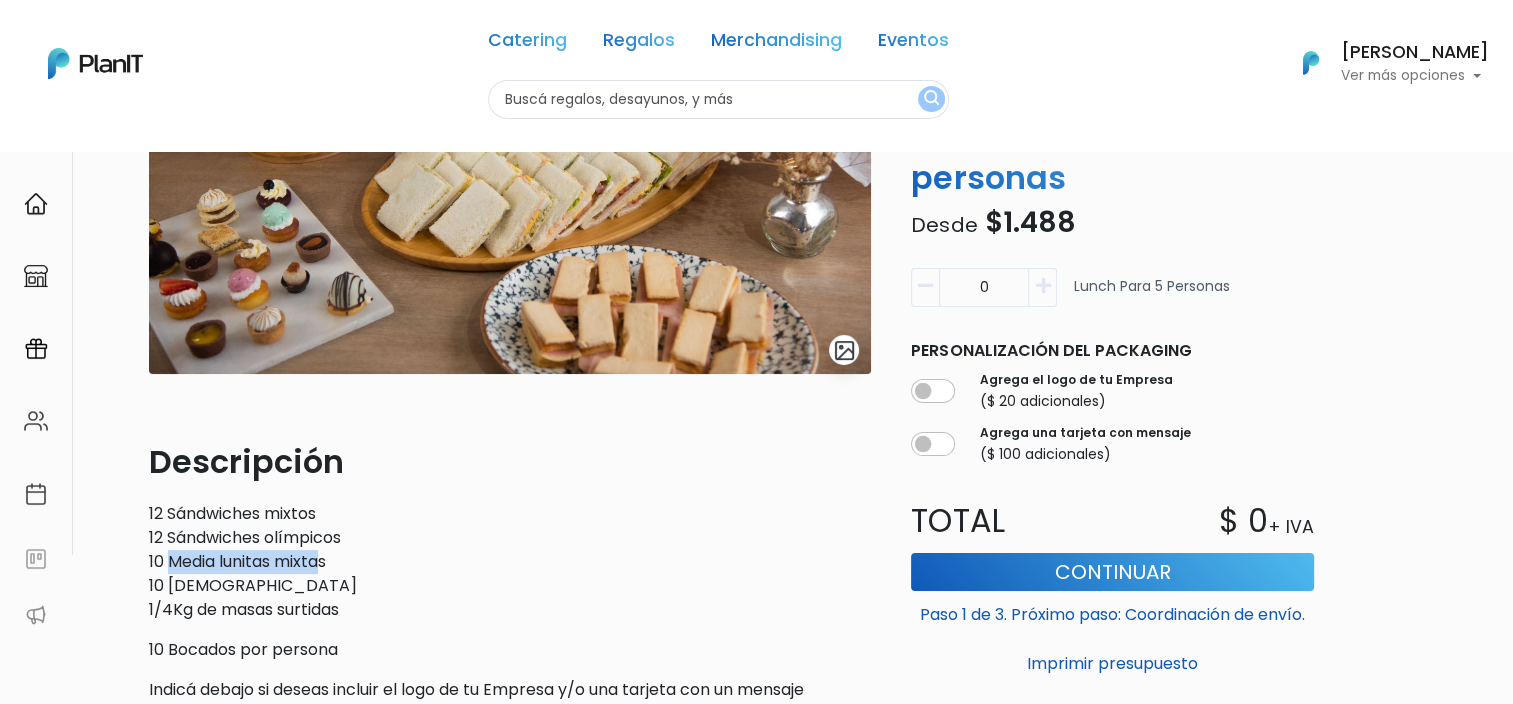 drag, startPoint x: 170, startPoint y: 560, endPoint x: 320, endPoint y: 566, distance: 150.11995 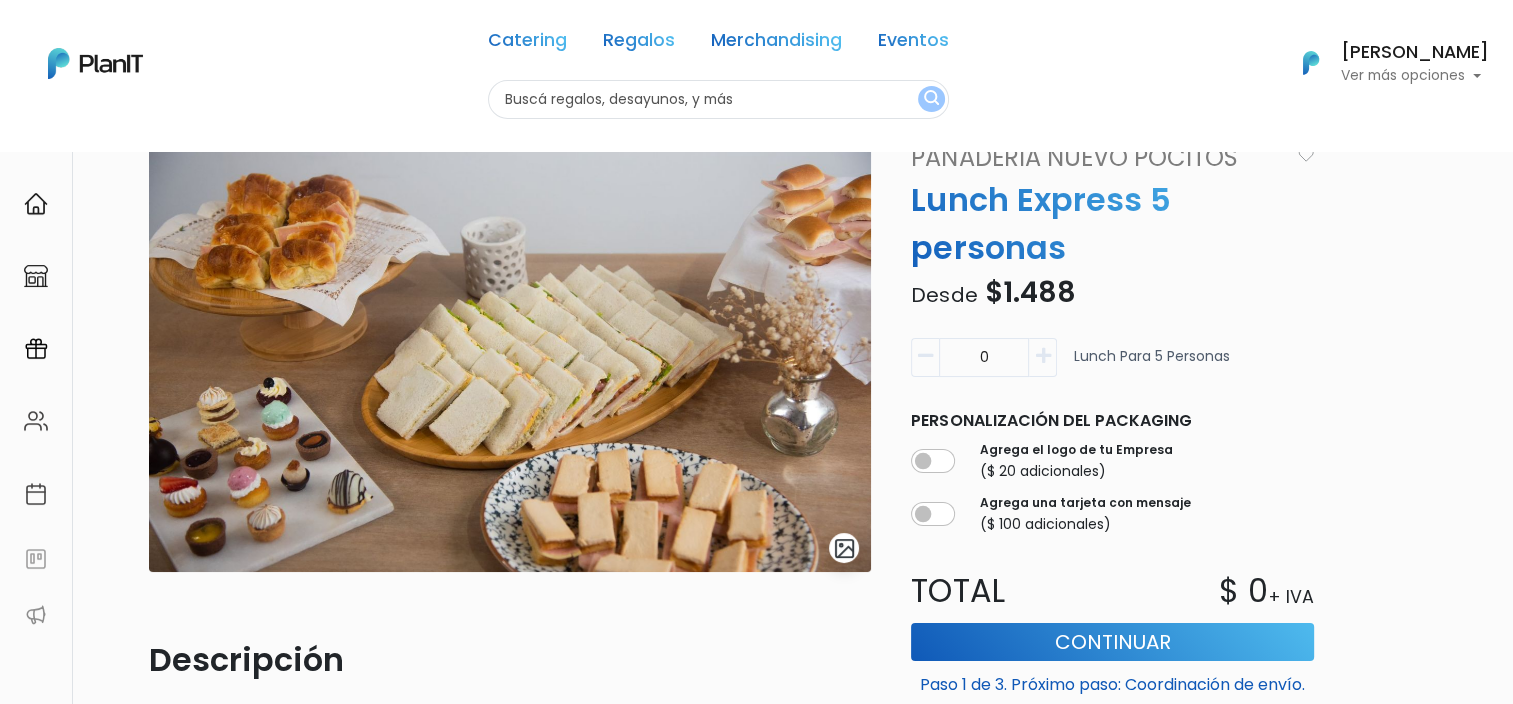 scroll, scrollTop: 100, scrollLeft: 0, axis: vertical 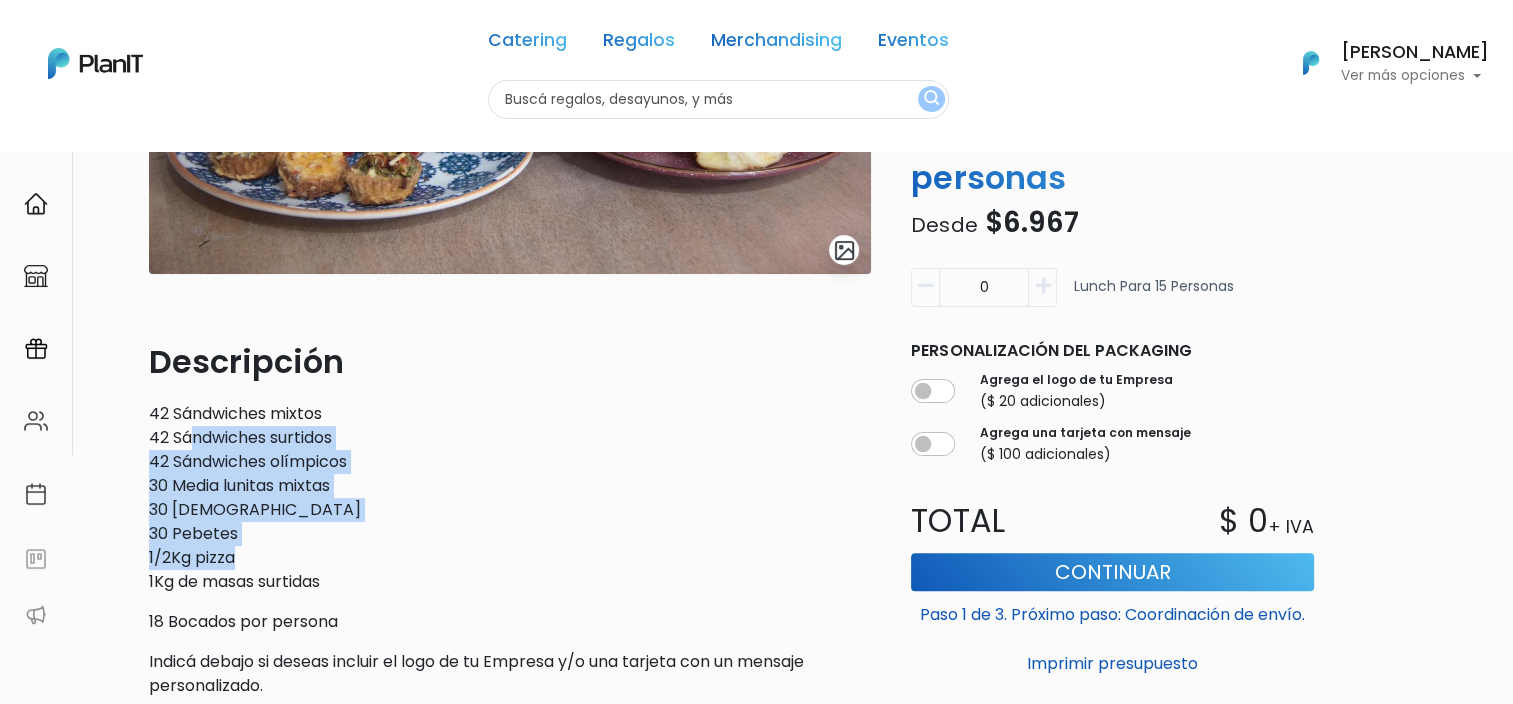 drag, startPoint x: 196, startPoint y: 426, endPoint x: 244, endPoint y: 537, distance: 120.93387 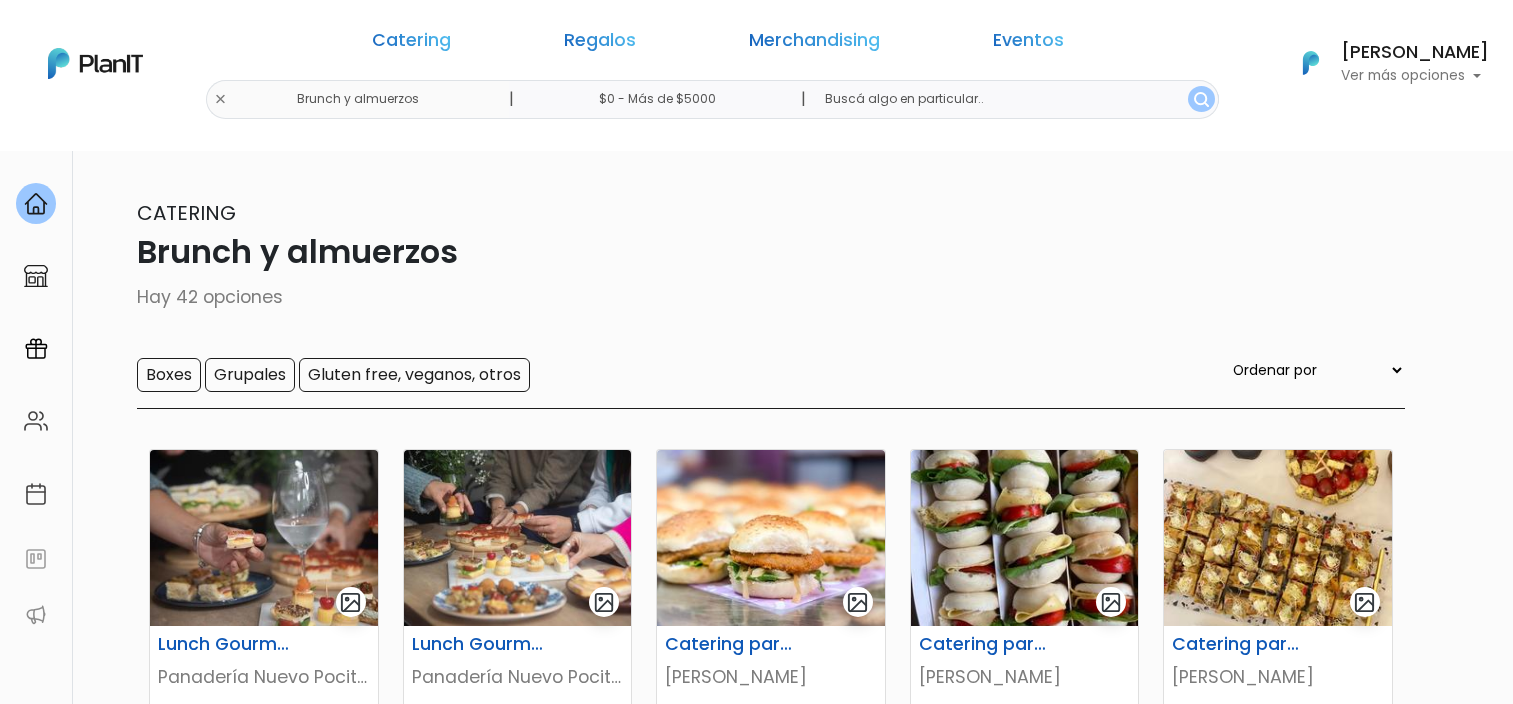 scroll, scrollTop: 0, scrollLeft: 0, axis: both 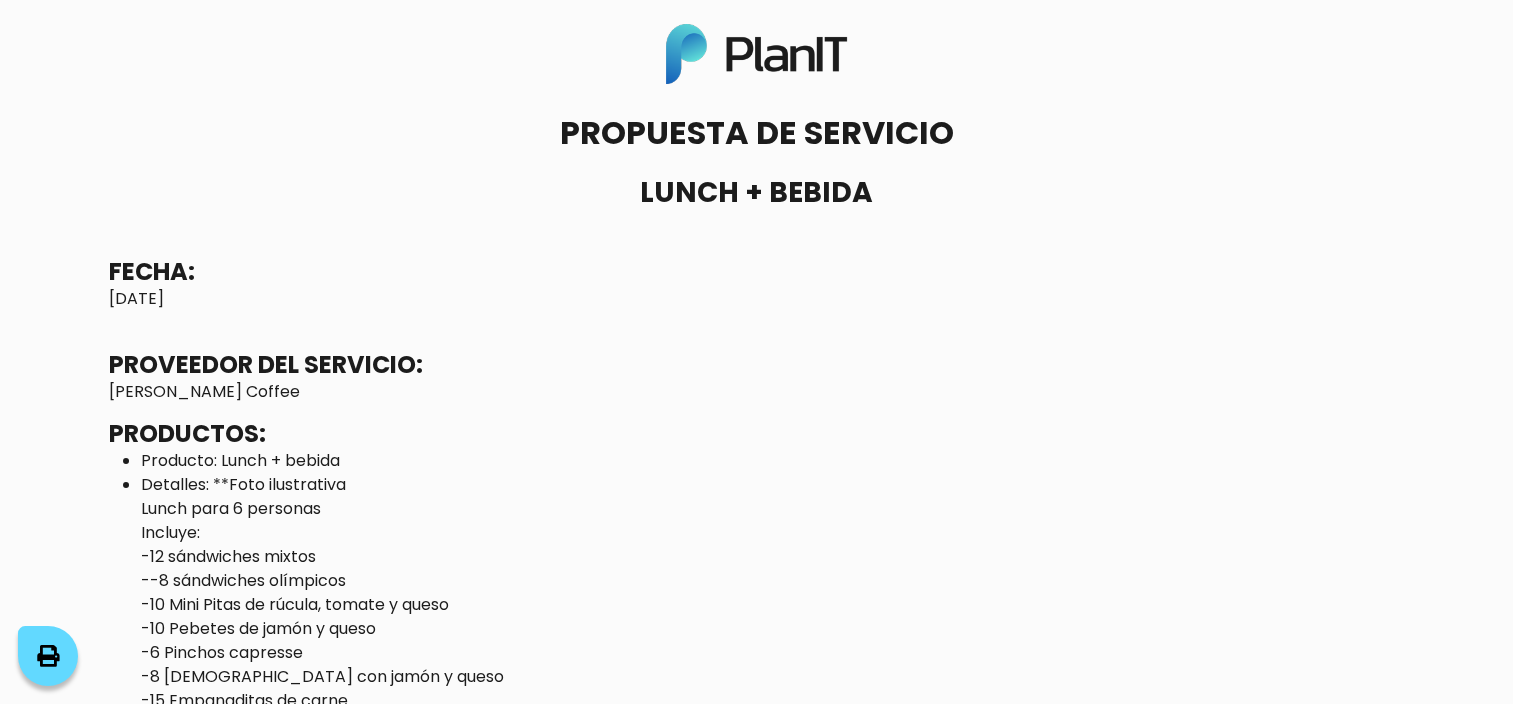 click at bounding box center [48, 656] 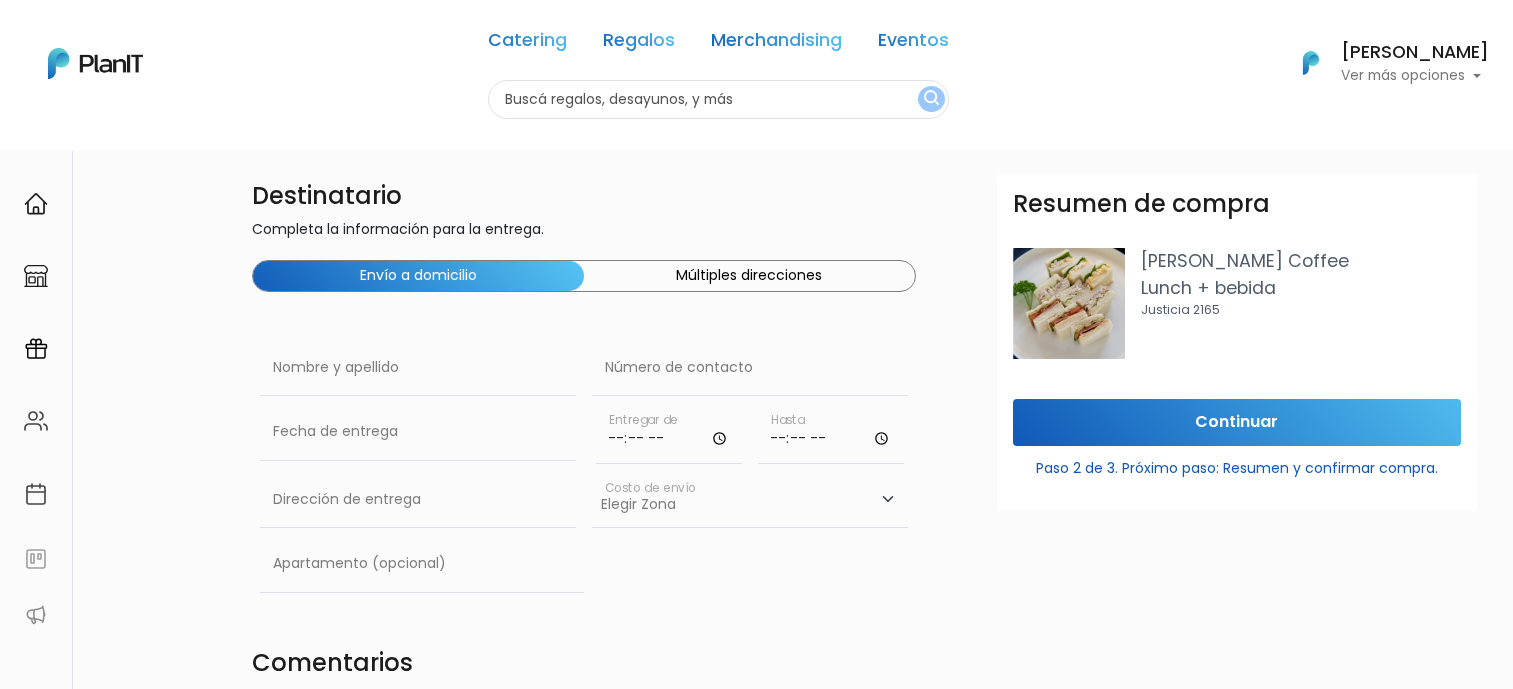 scroll, scrollTop: 0, scrollLeft: 0, axis: both 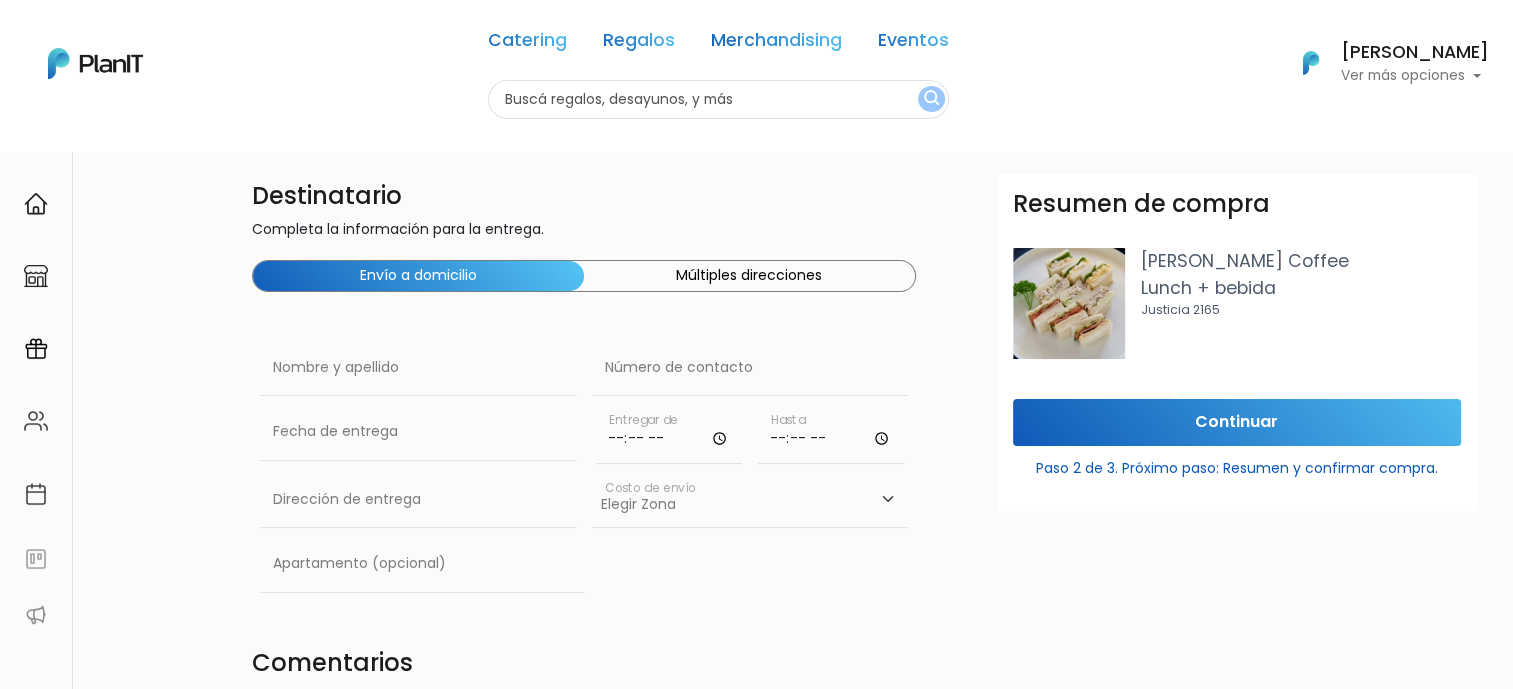 click on "Resumen de compra
[PERSON_NAME] Coffee
Lunch + bebida
Justicia 2165
Continuar
Paso 2 de 3. Próximo paso: Resumen y confirmar compra." at bounding box center [1237, 518] 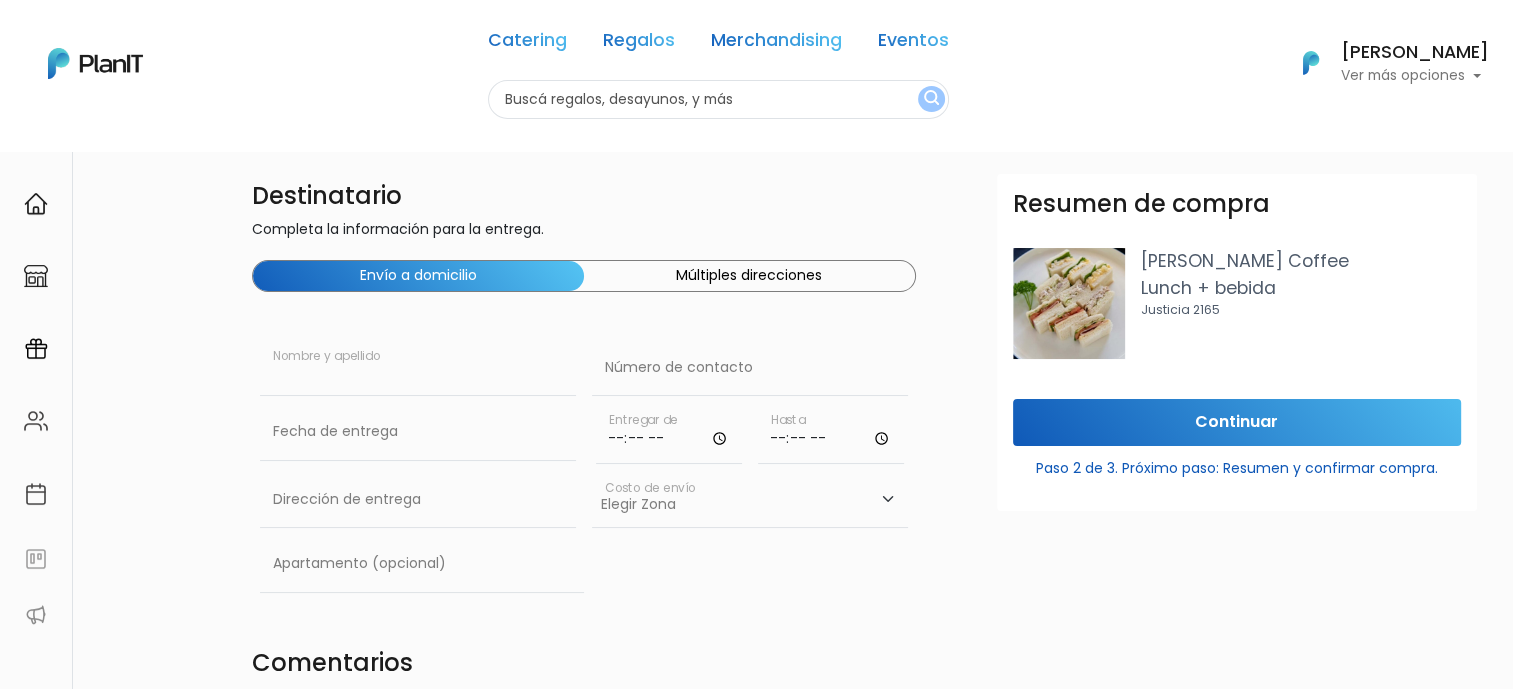 click at bounding box center (418, 368) 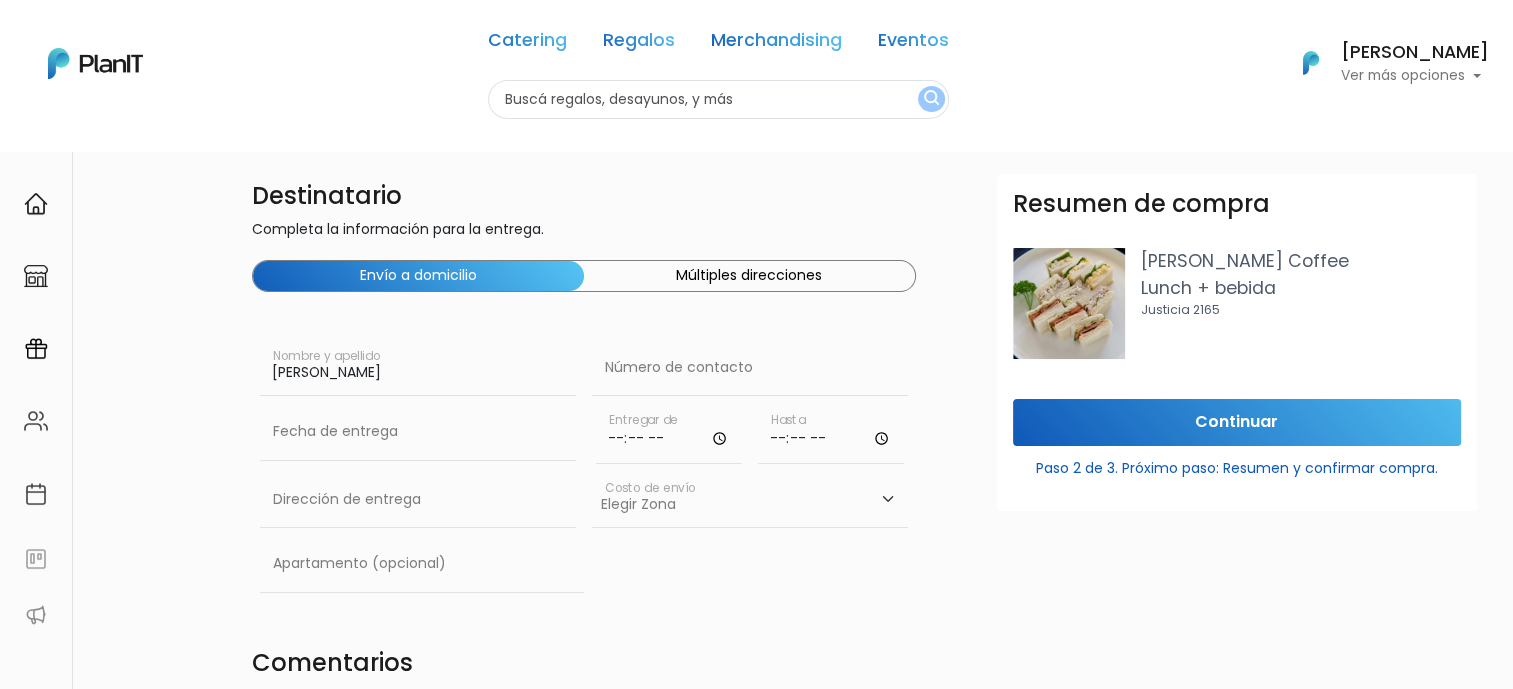 type on "Guadalupe Gimenez" 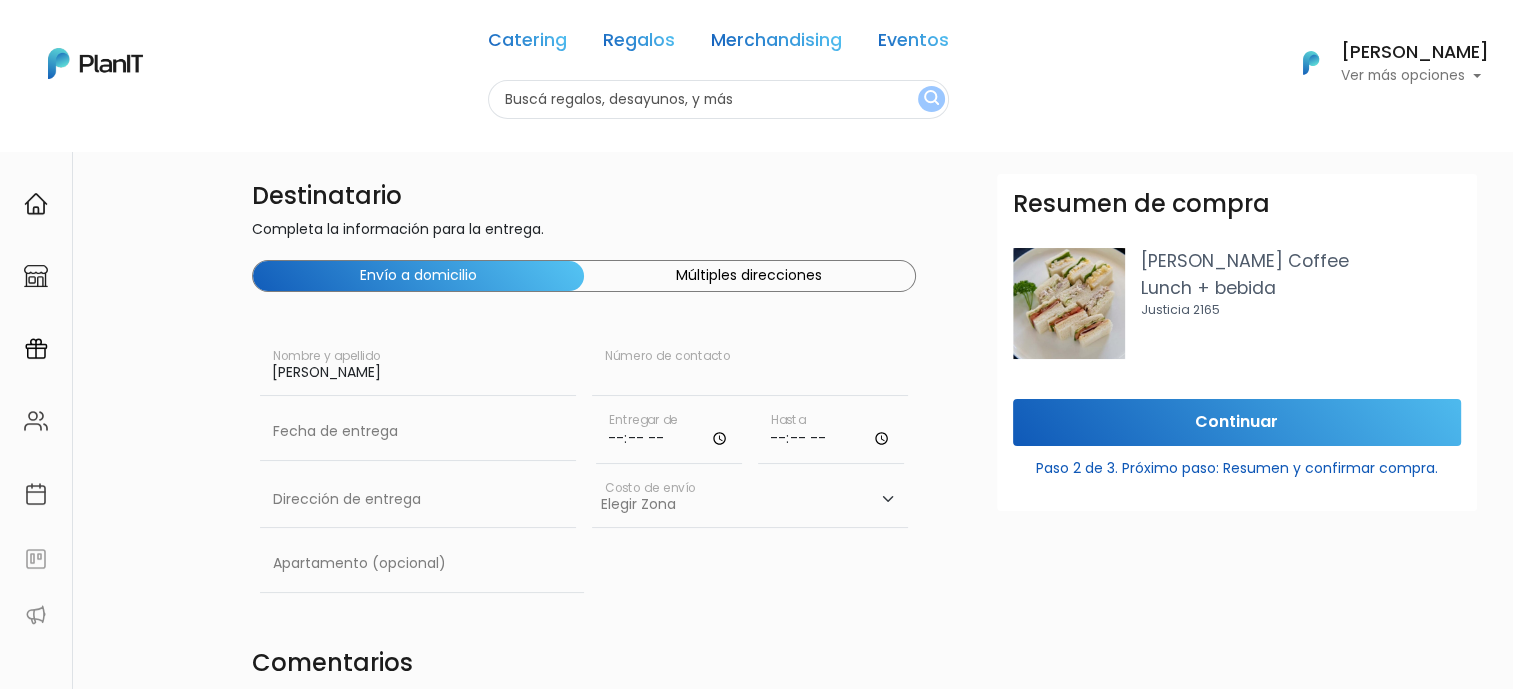 click at bounding box center [750, 368] 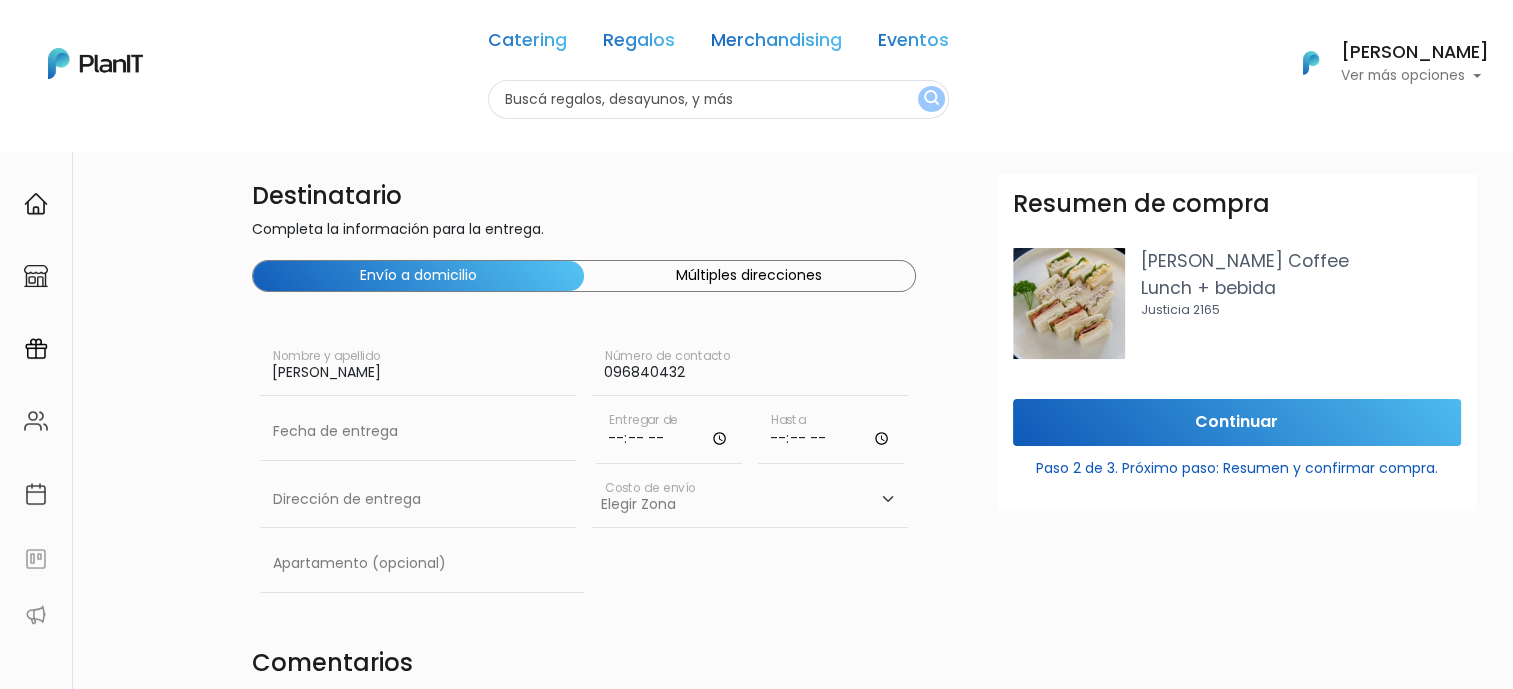 type on "096840432" 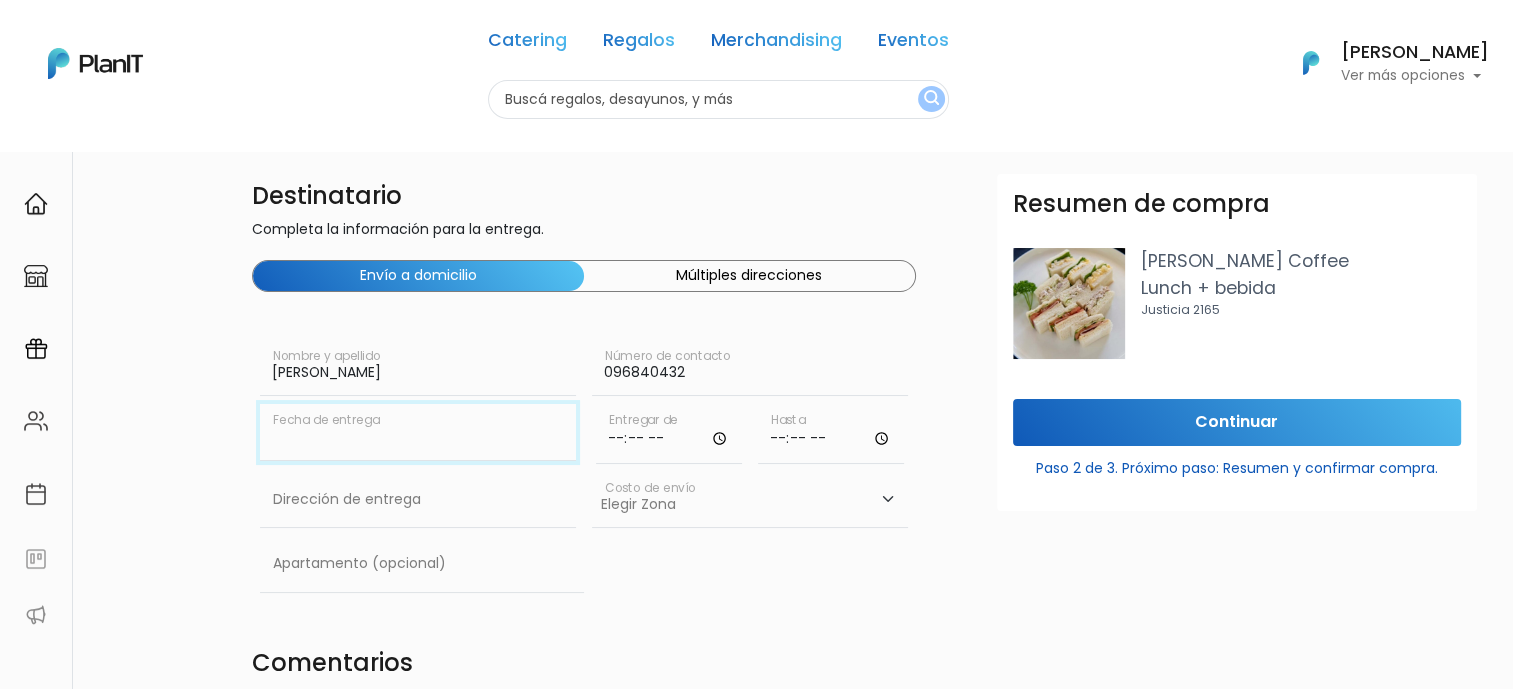click at bounding box center (418, 432) 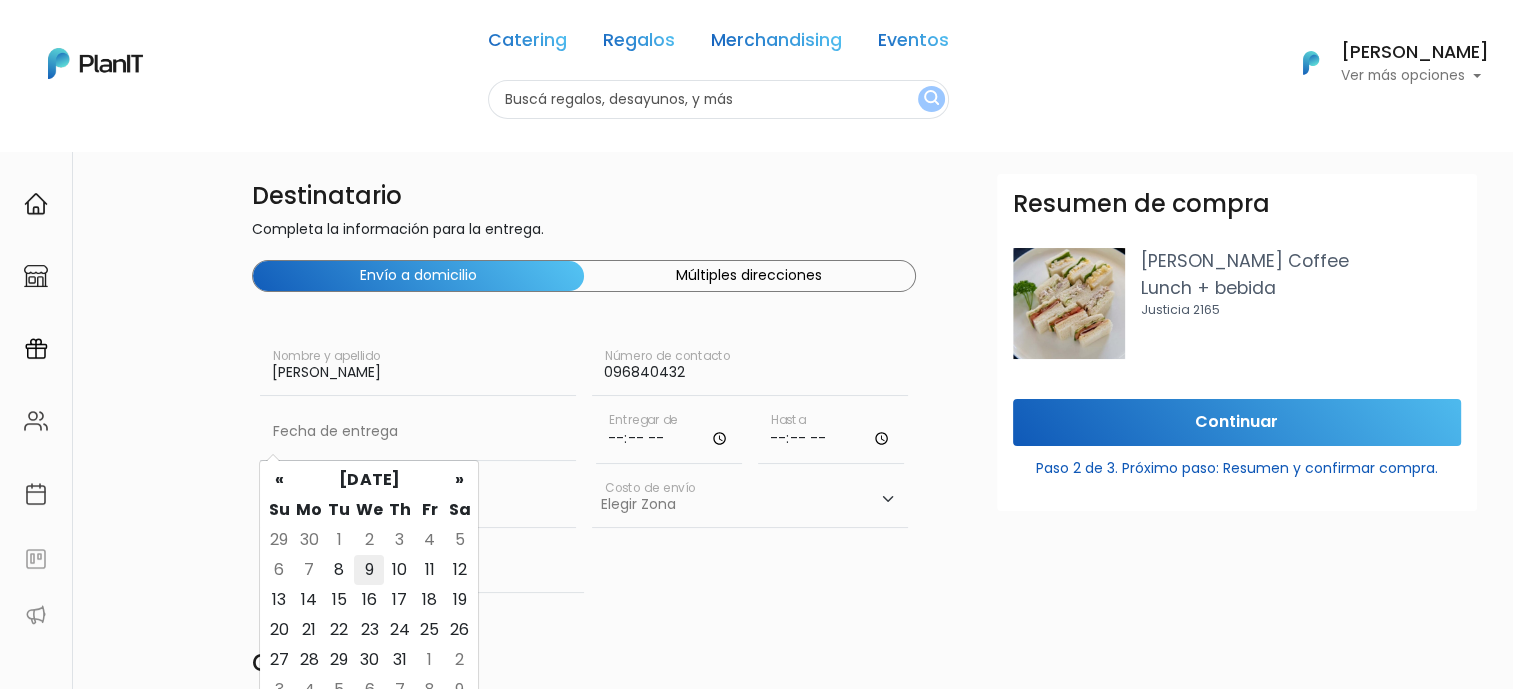 click on "9" at bounding box center (369, 570) 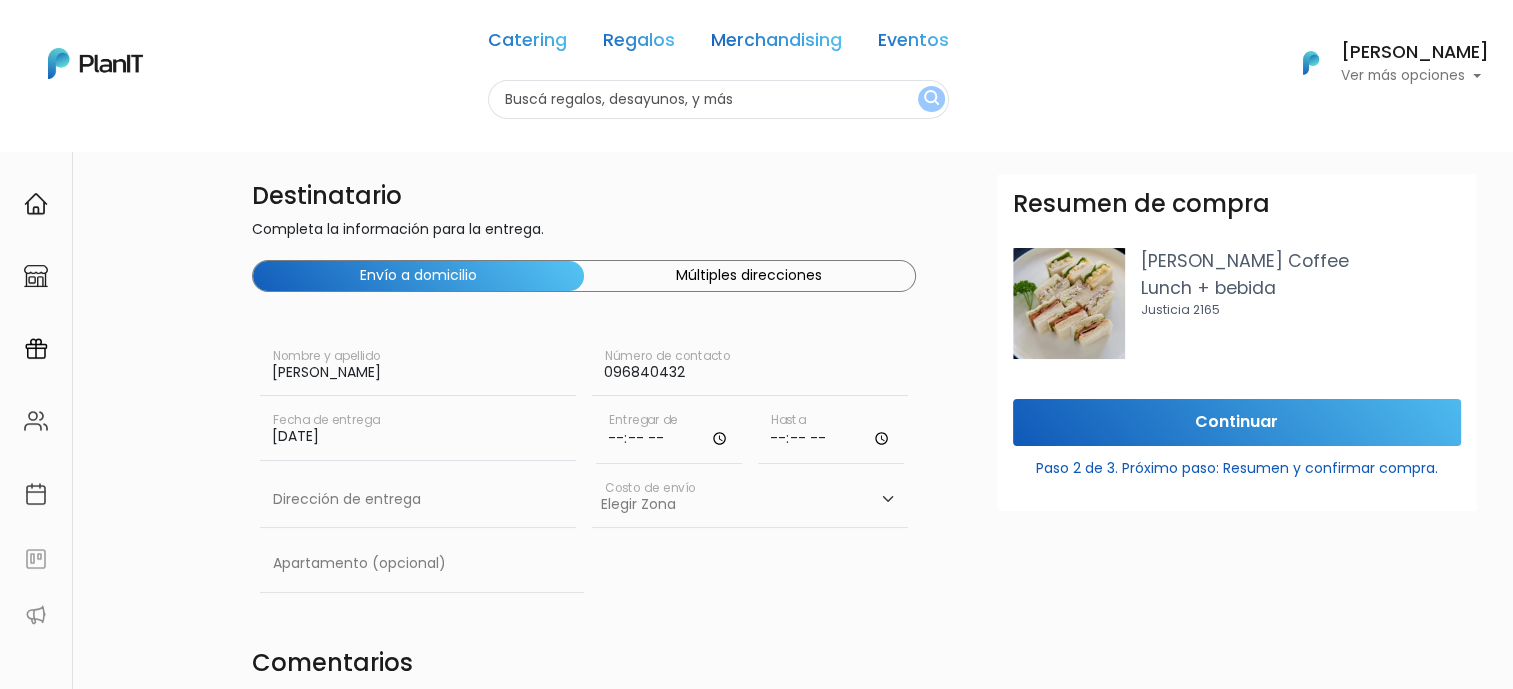 click at bounding box center (669, 434) 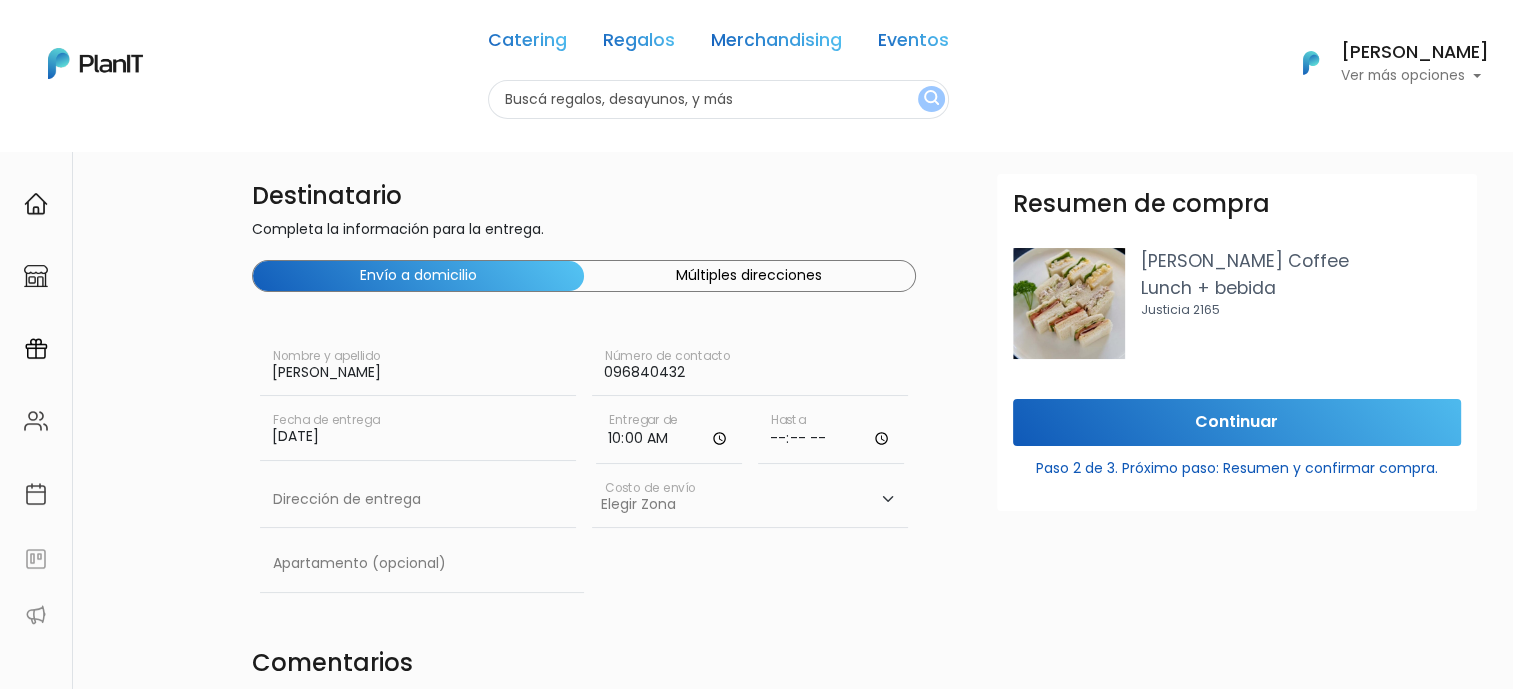 click at bounding box center [831, 434] 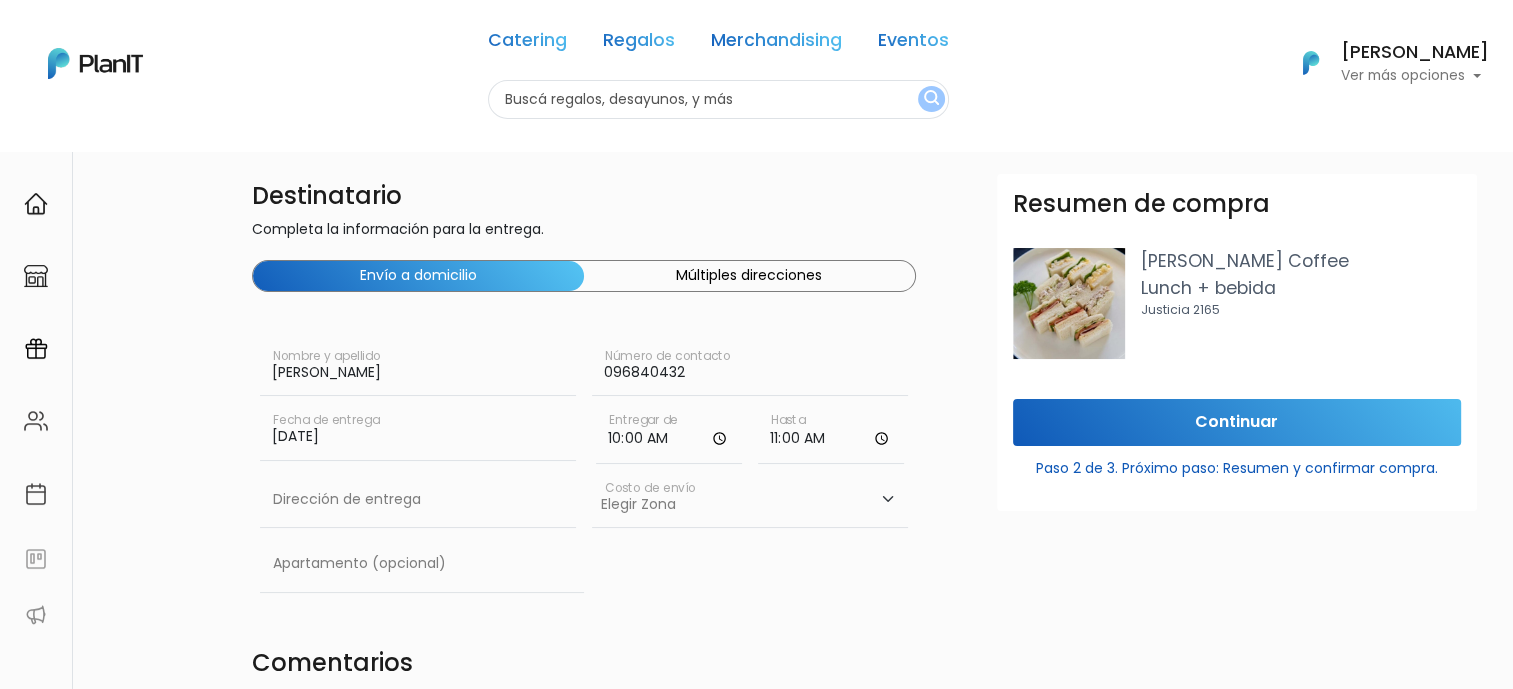 click on "Elegir Zona Zona américa- $600
Montevideo- $250" at bounding box center (750, 500) 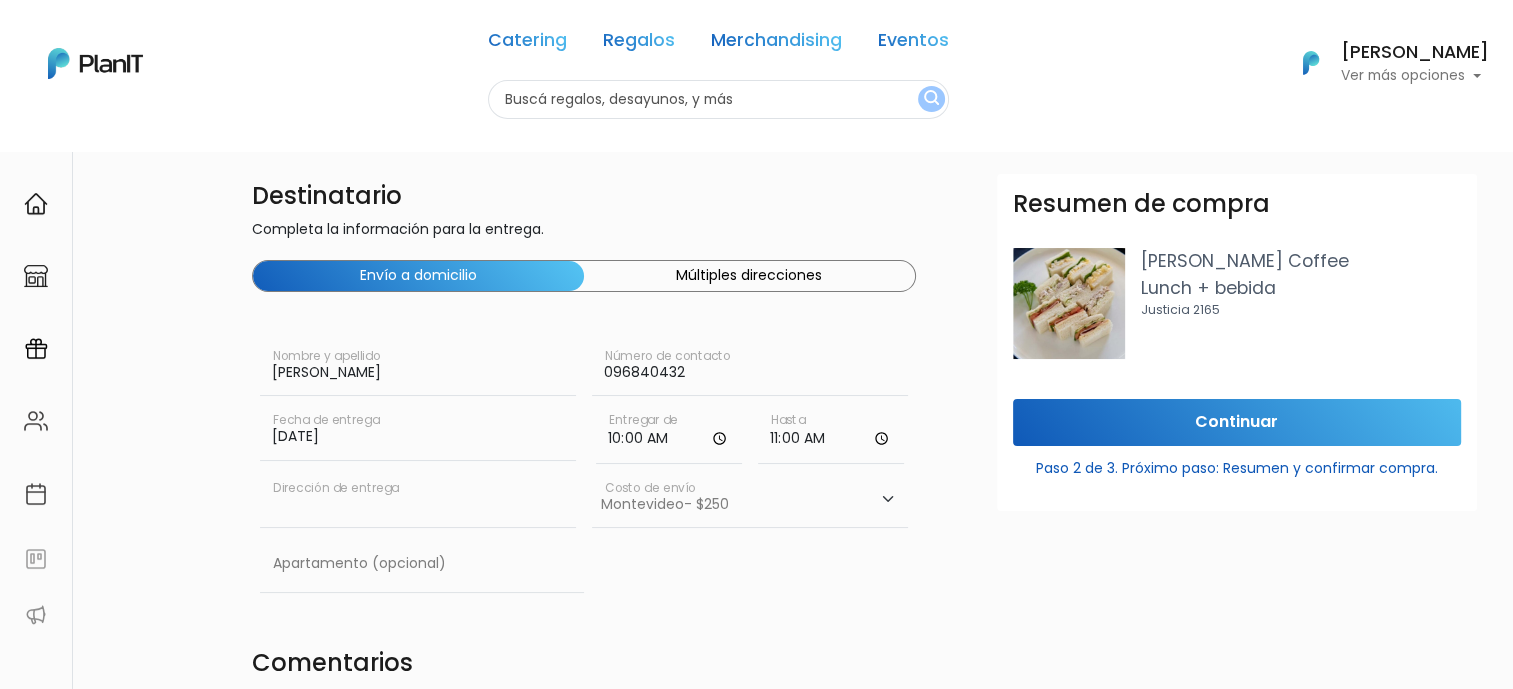 click at bounding box center [418, 500] 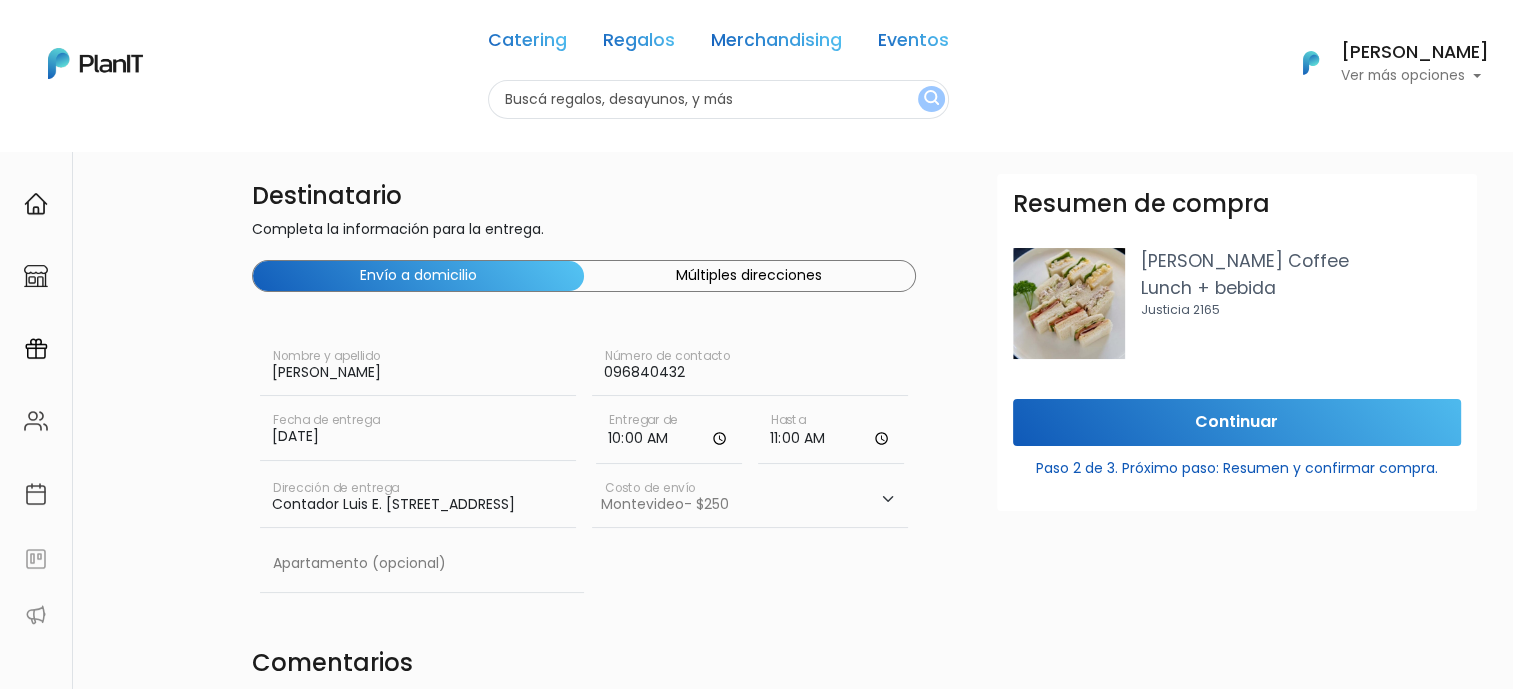 scroll, scrollTop: 0, scrollLeft: 153, axis: horizontal 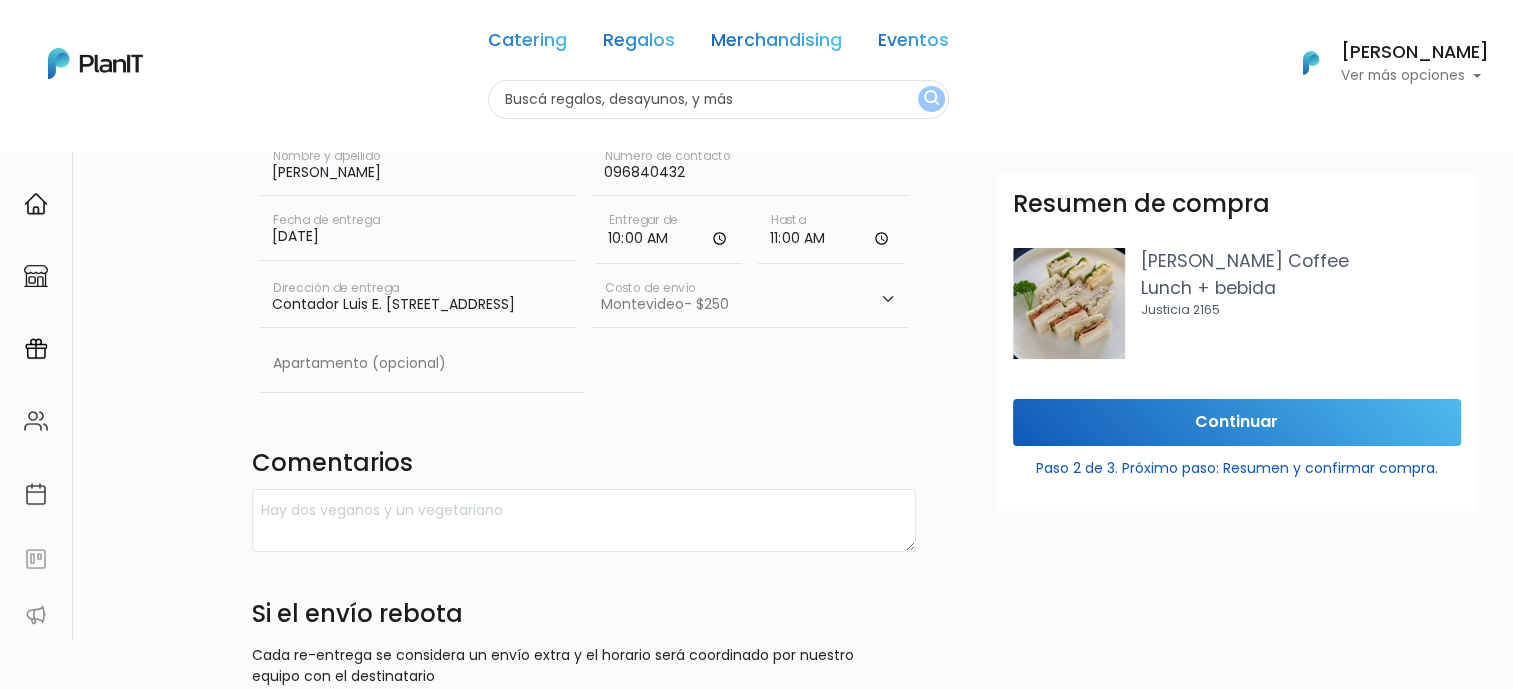 type on "Contador Luis E. Lecueder 3536 - WTC Torre 2, Piso 14, Oficina 1411" 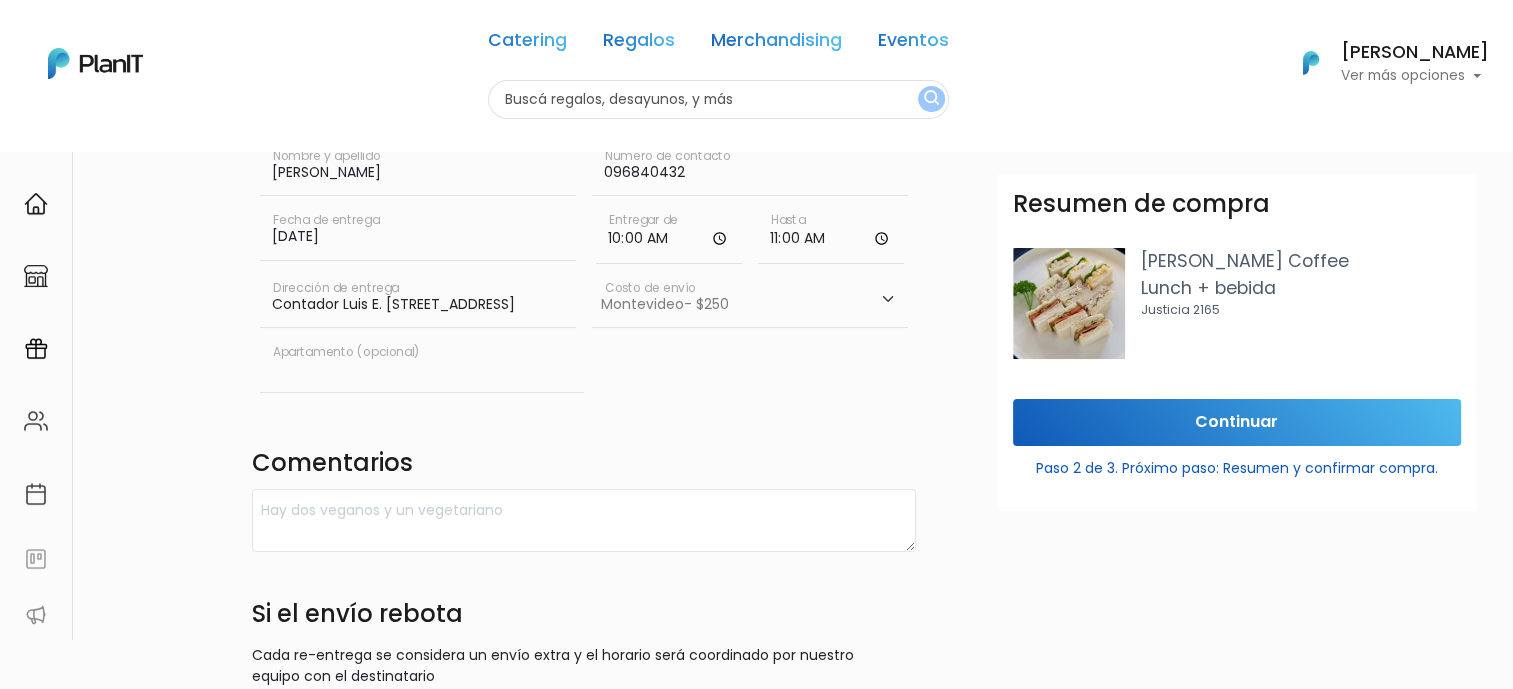 click at bounding box center (422, 364) 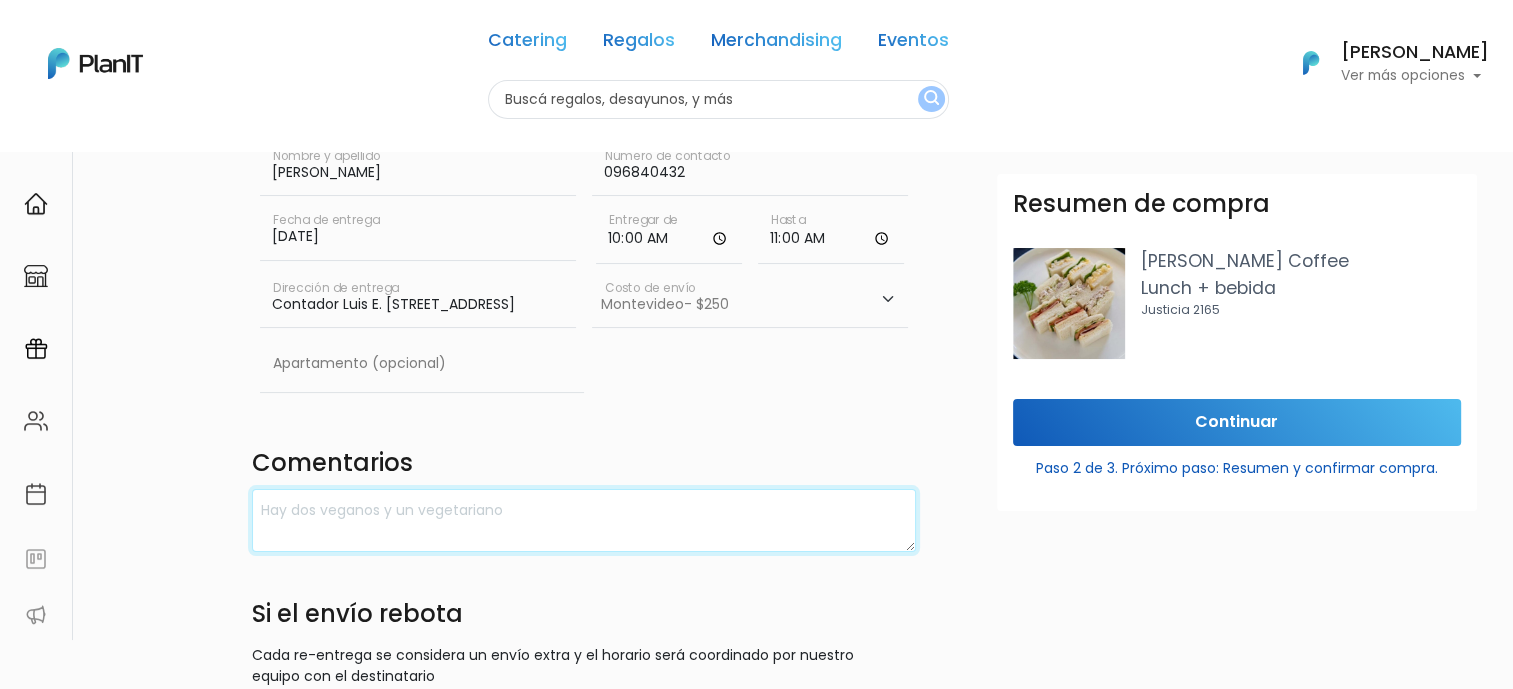 click at bounding box center (584, 520) 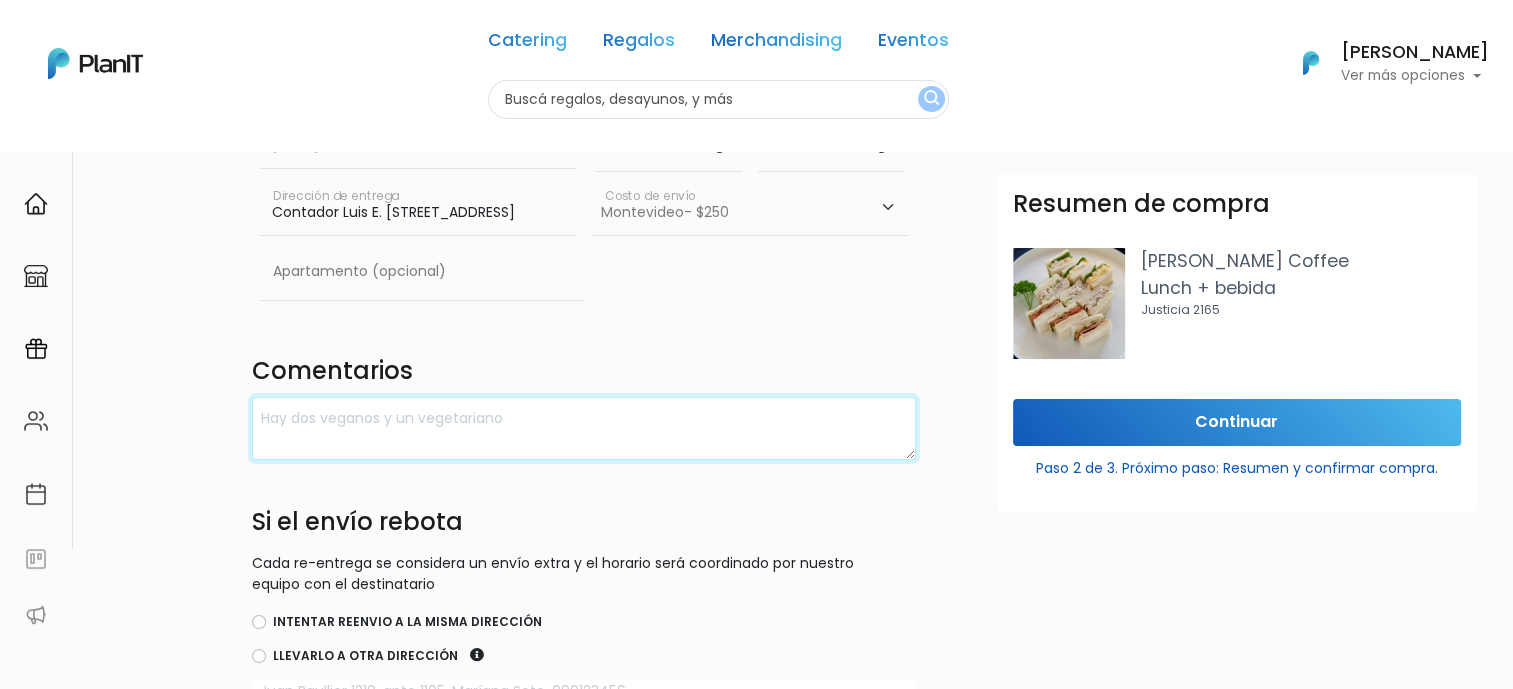 scroll, scrollTop: 300, scrollLeft: 0, axis: vertical 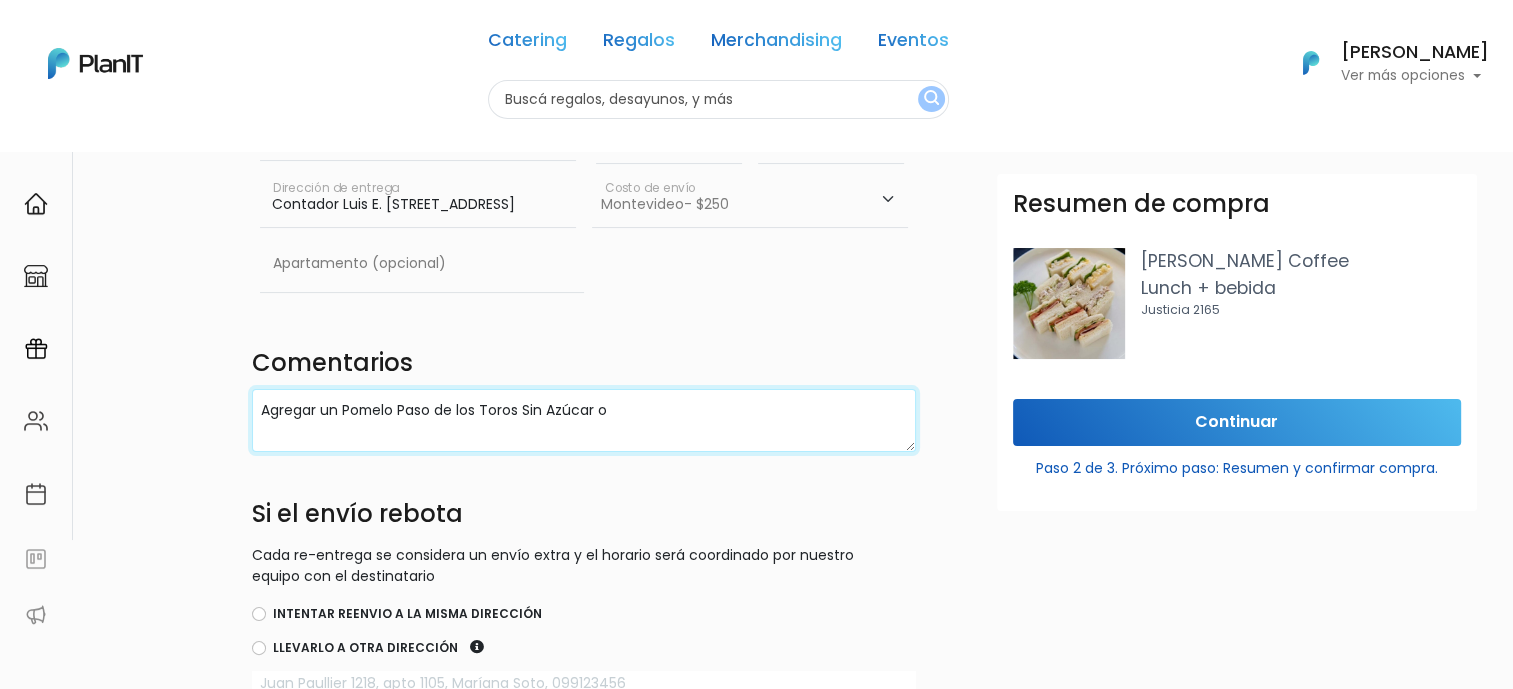 click on "Agregar un Pomelo Paso de los Toros Sin Azúcar o" at bounding box center [584, 420] 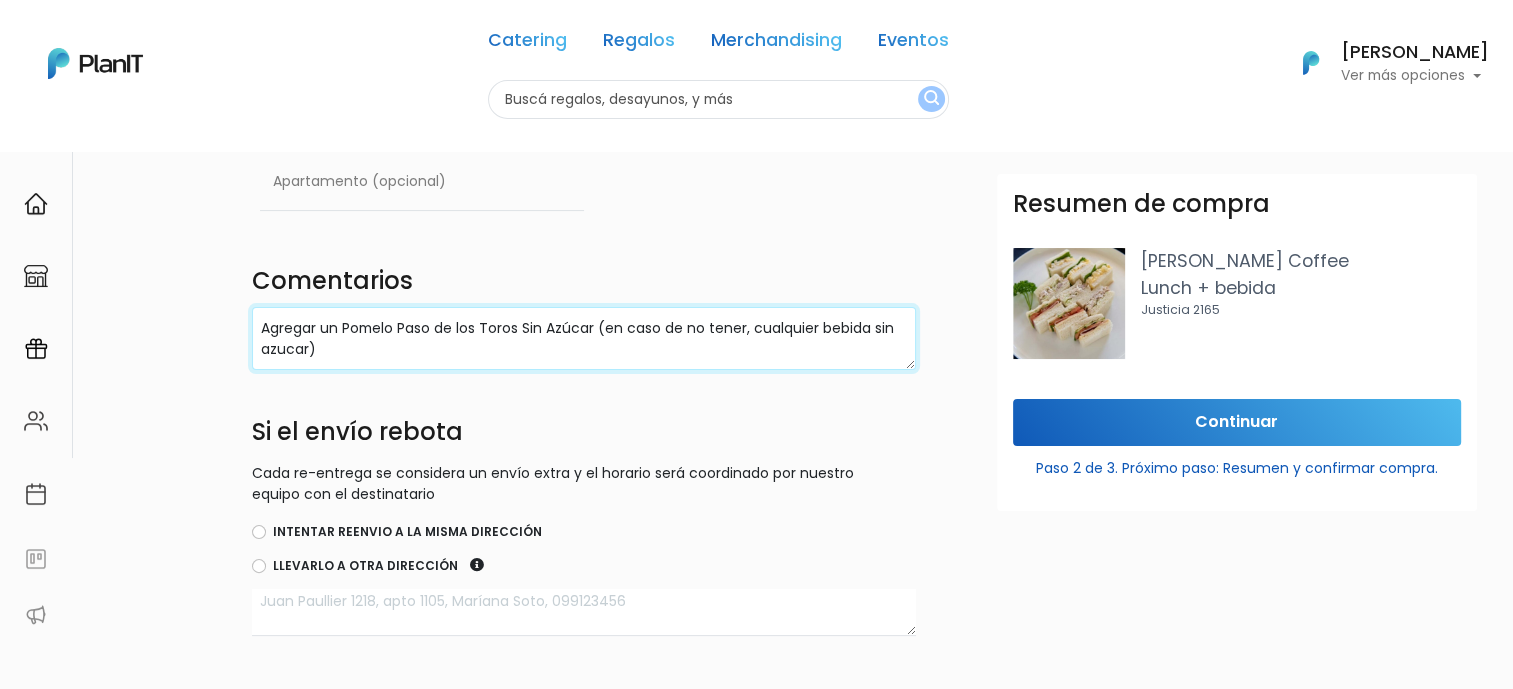 scroll, scrollTop: 500, scrollLeft: 0, axis: vertical 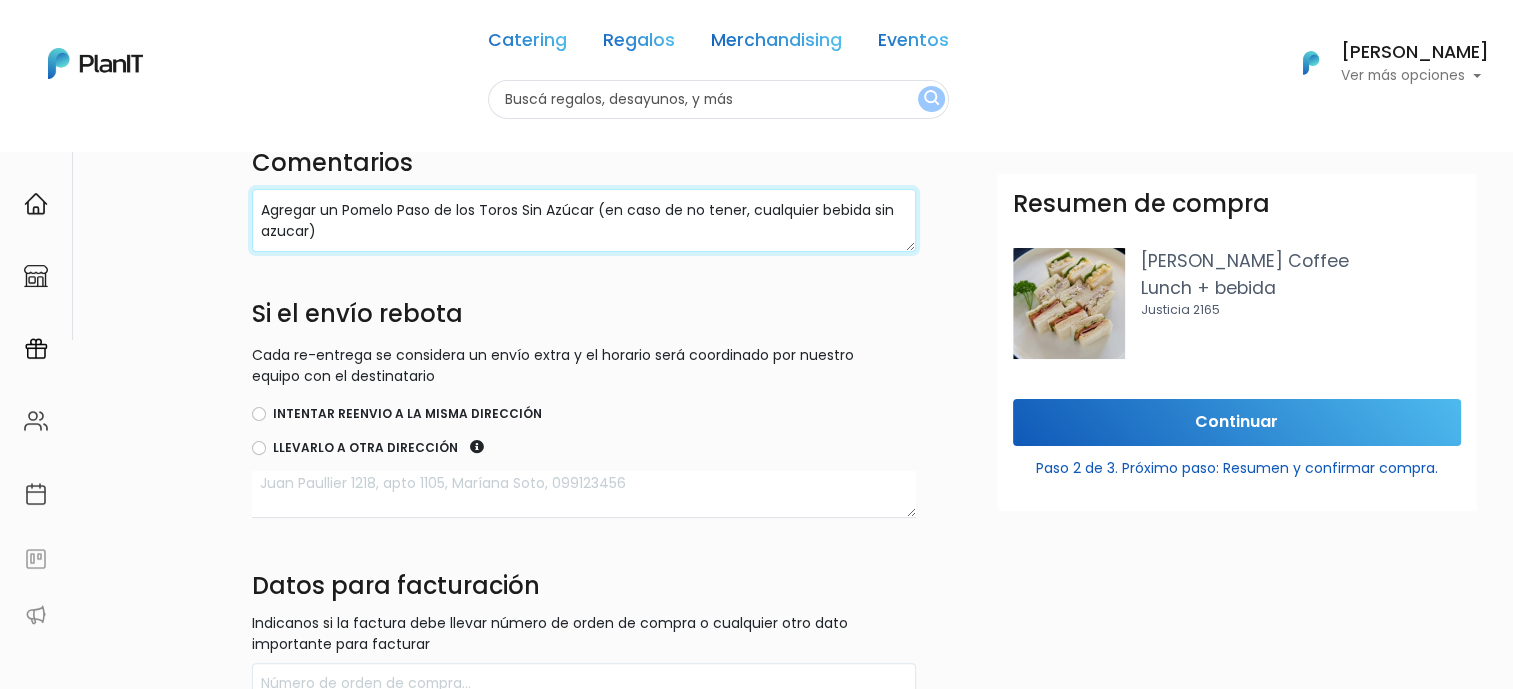 type on "Agregar un Pomelo Paso de los Toros Sin Azúcar (en caso de no tener, cualquier bebida sin azucar)" 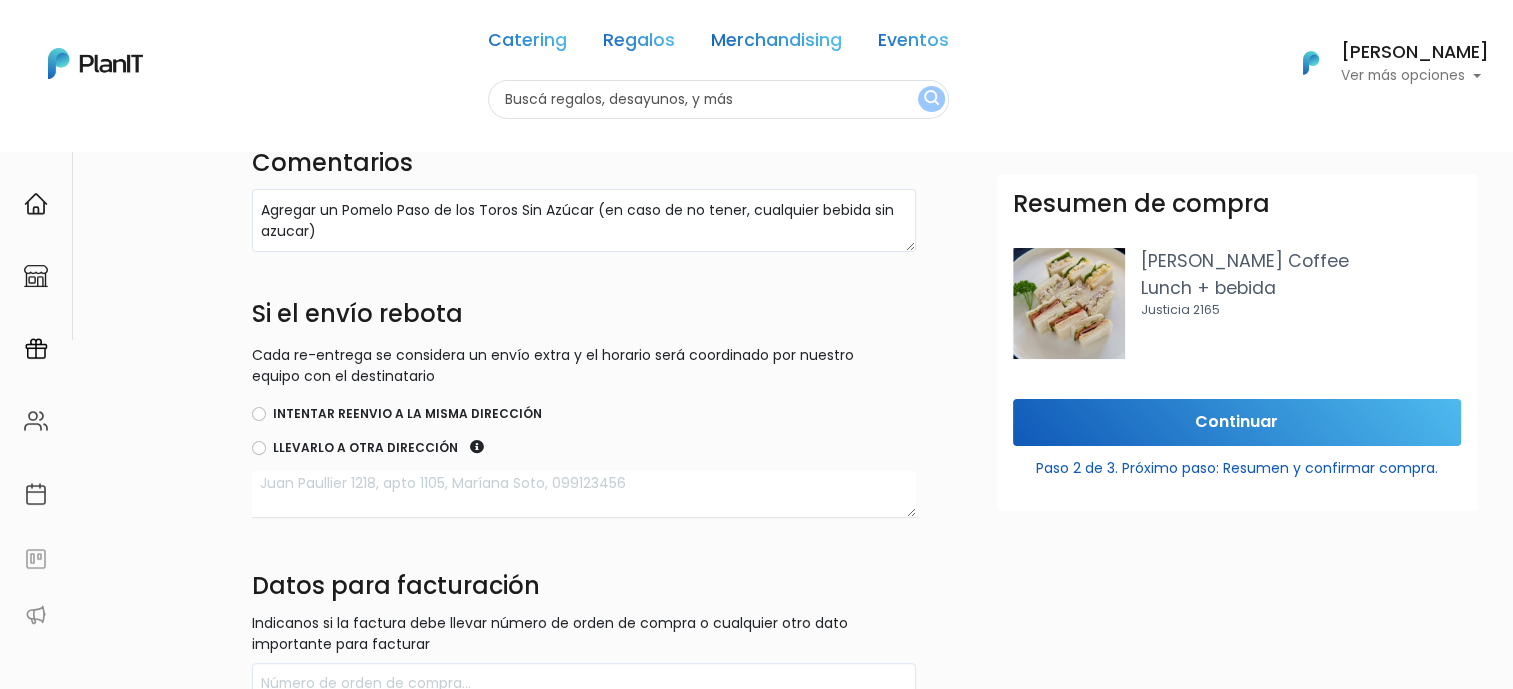 click on "Intentar reenvio a la misma dirección" at bounding box center (407, 414) 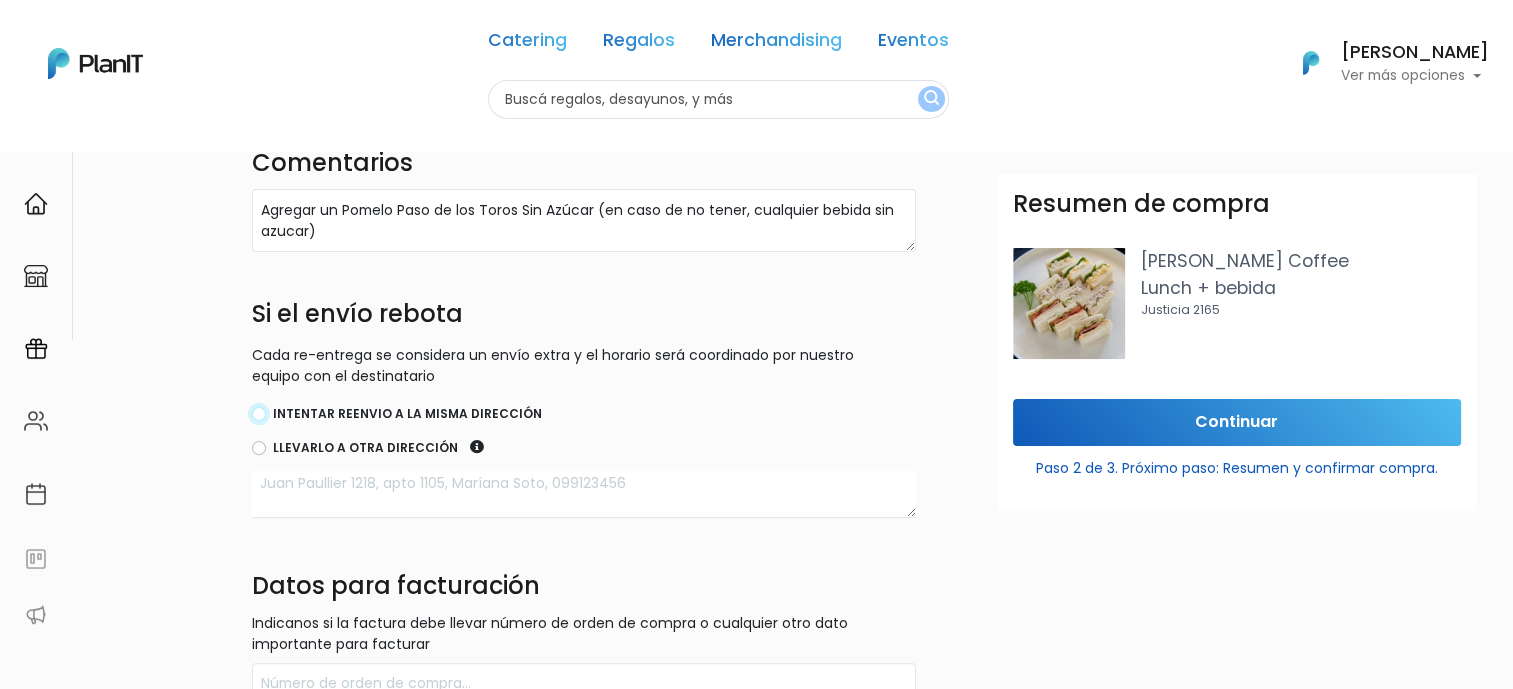 click on "Intentar reenvio a la misma dirección" at bounding box center [259, 414] 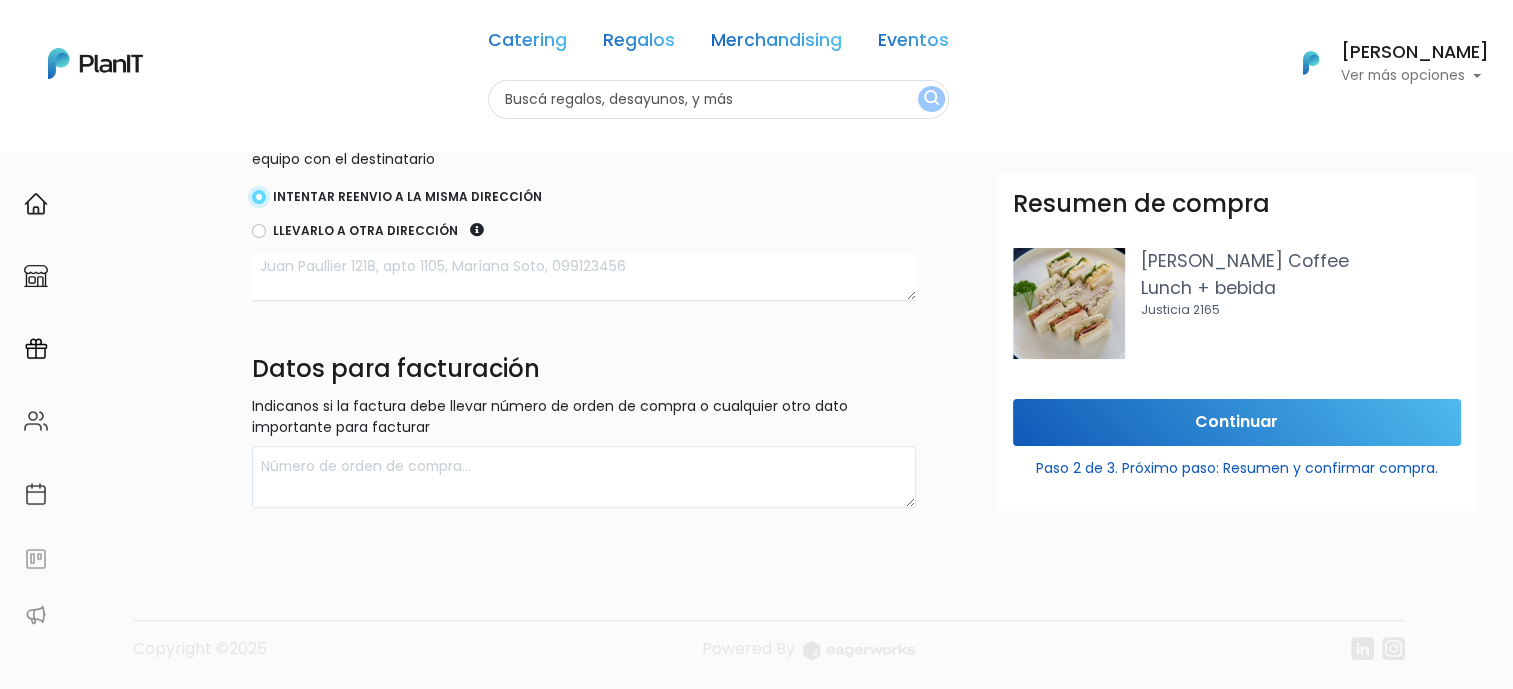 scroll, scrollTop: 718, scrollLeft: 0, axis: vertical 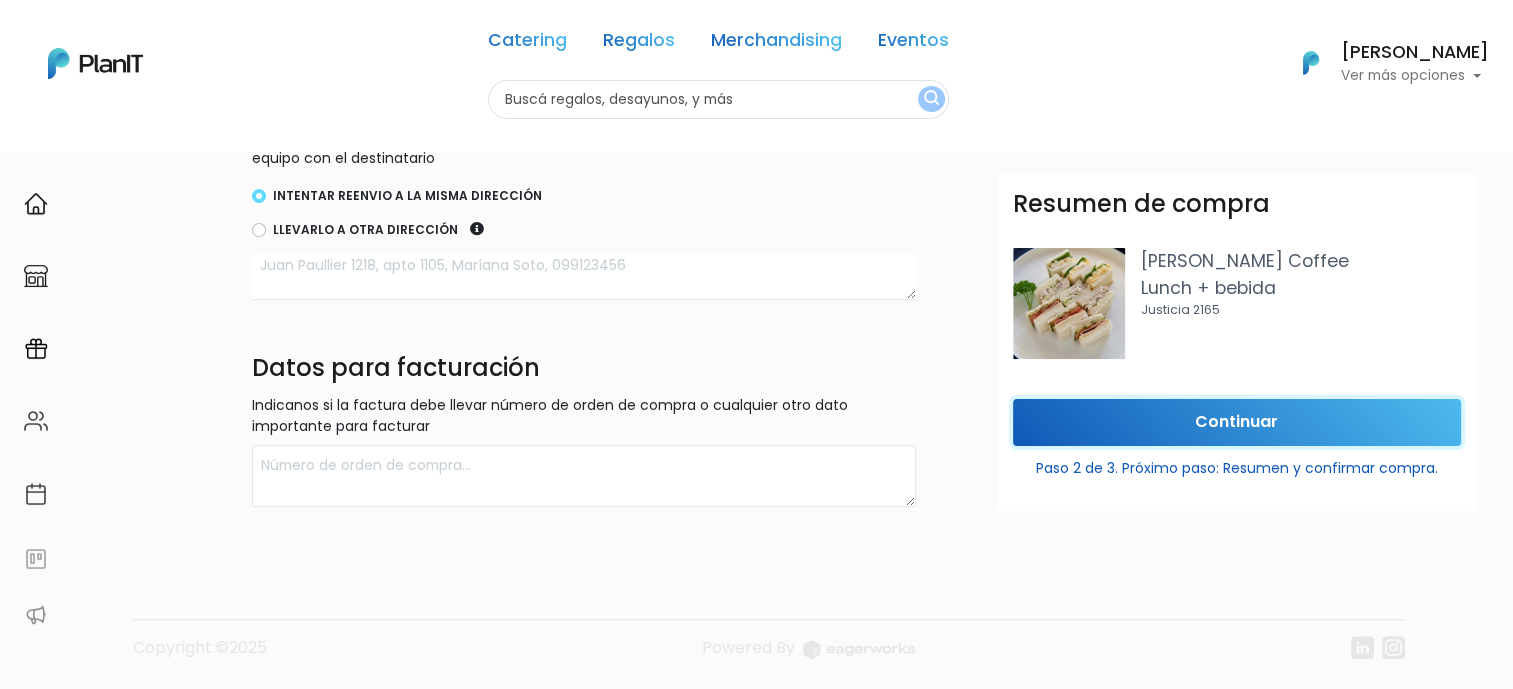 click on "Continuar" at bounding box center [1237, 422] 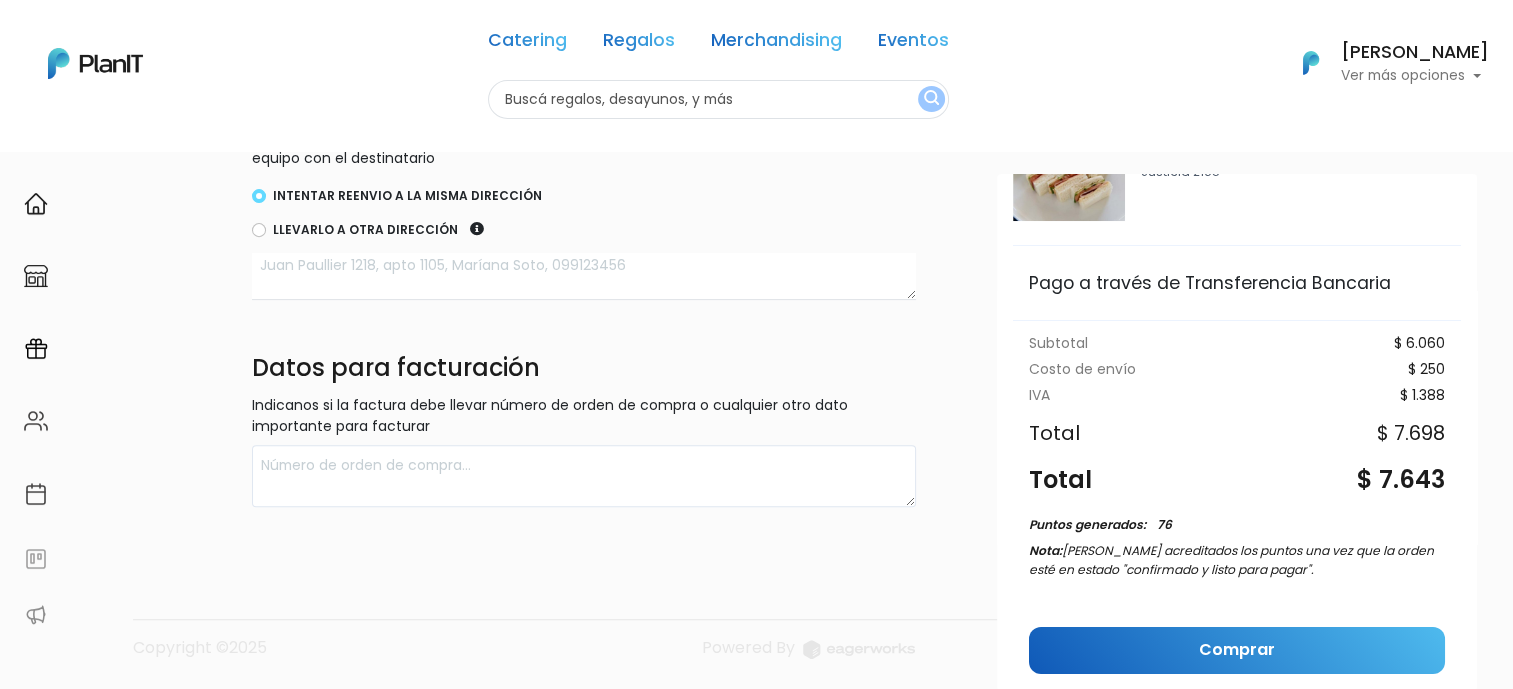 scroll, scrollTop: 211, scrollLeft: 0, axis: vertical 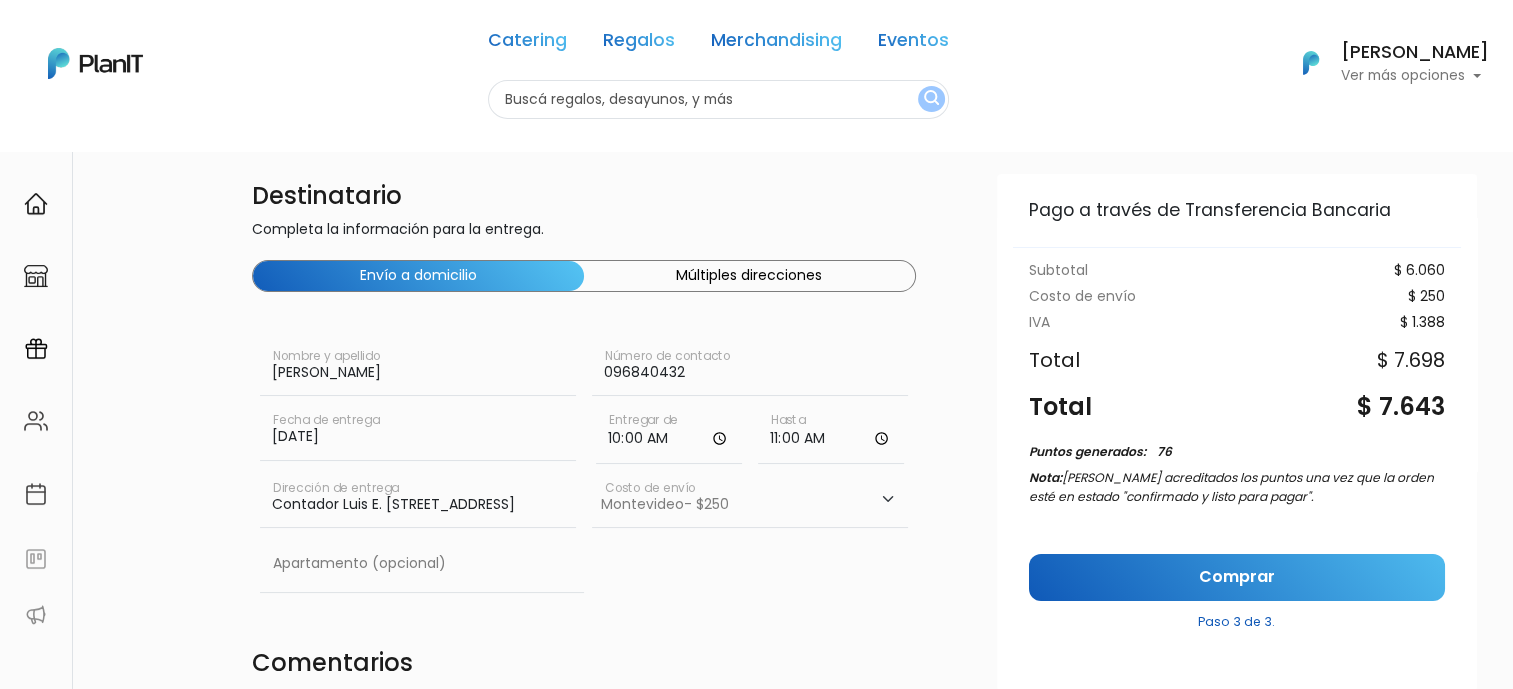 click on "Destinatario
Completa la información para la entrega.
Envío a domicilio
Múltiples direcciones
Guadalupe Gimenez
Nombre y apellido
096840432
Número de contacto
Fecha de entrega
09/07/2025
Fecha de entrega
10:00
Entregar de
11:00 0 0" at bounding box center [825, 699] 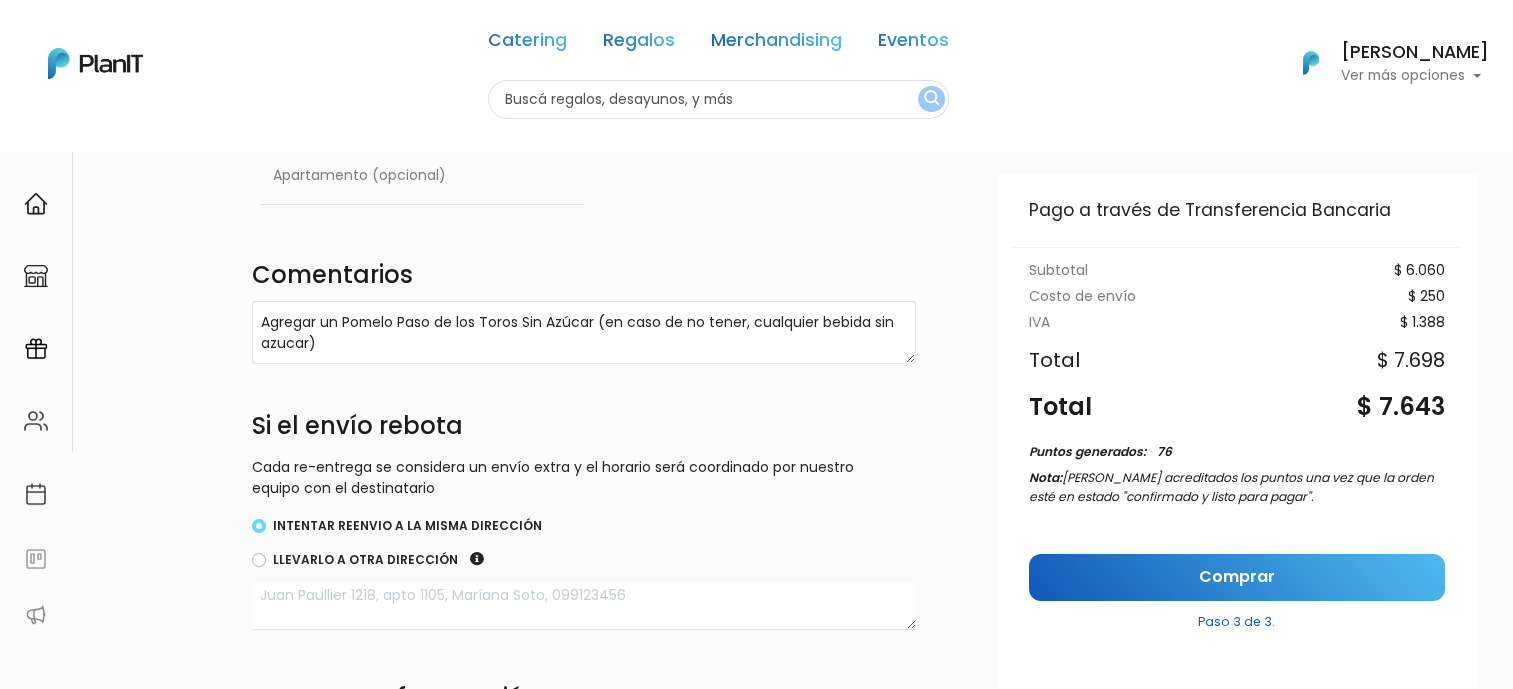 scroll, scrollTop: 400, scrollLeft: 0, axis: vertical 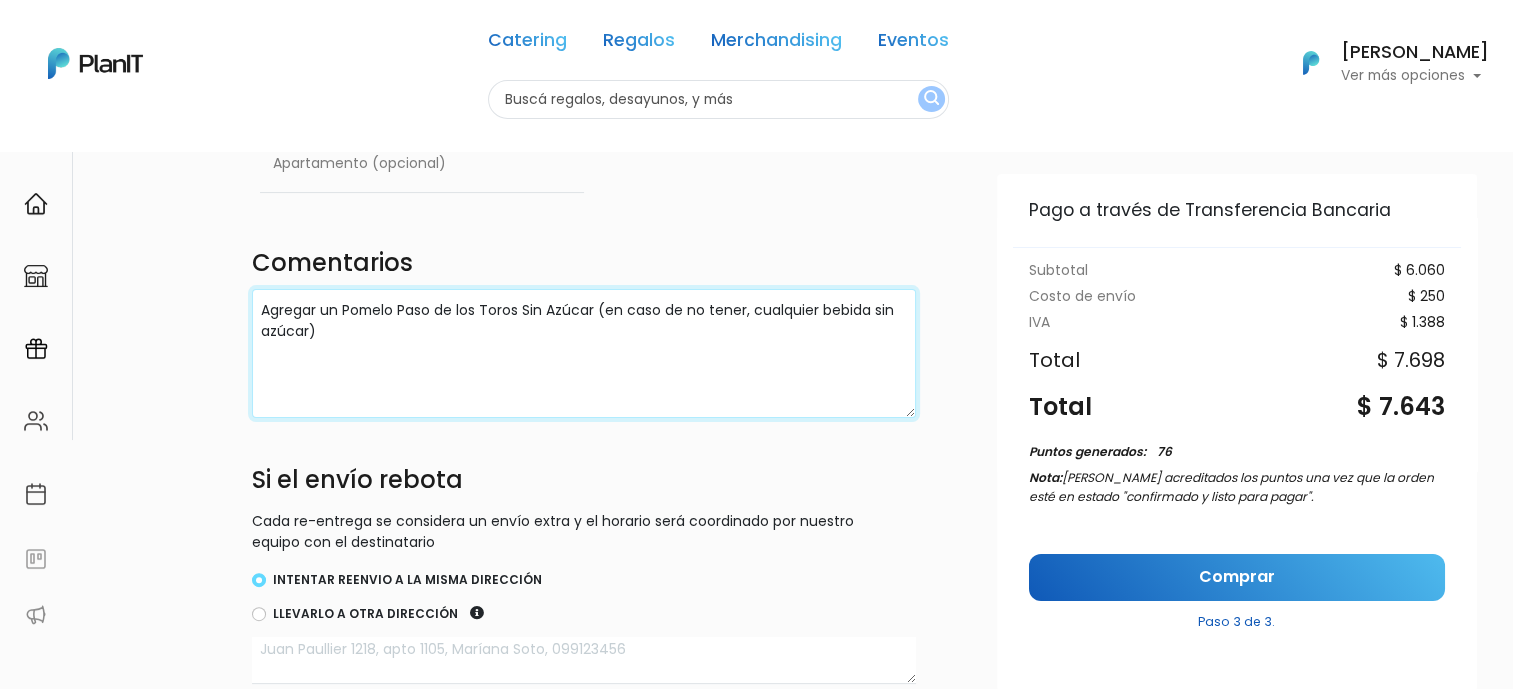 drag, startPoint x: 908, startPoint y: 348, endPoint x: 918, endPoint y: 417, distance: 69.72087 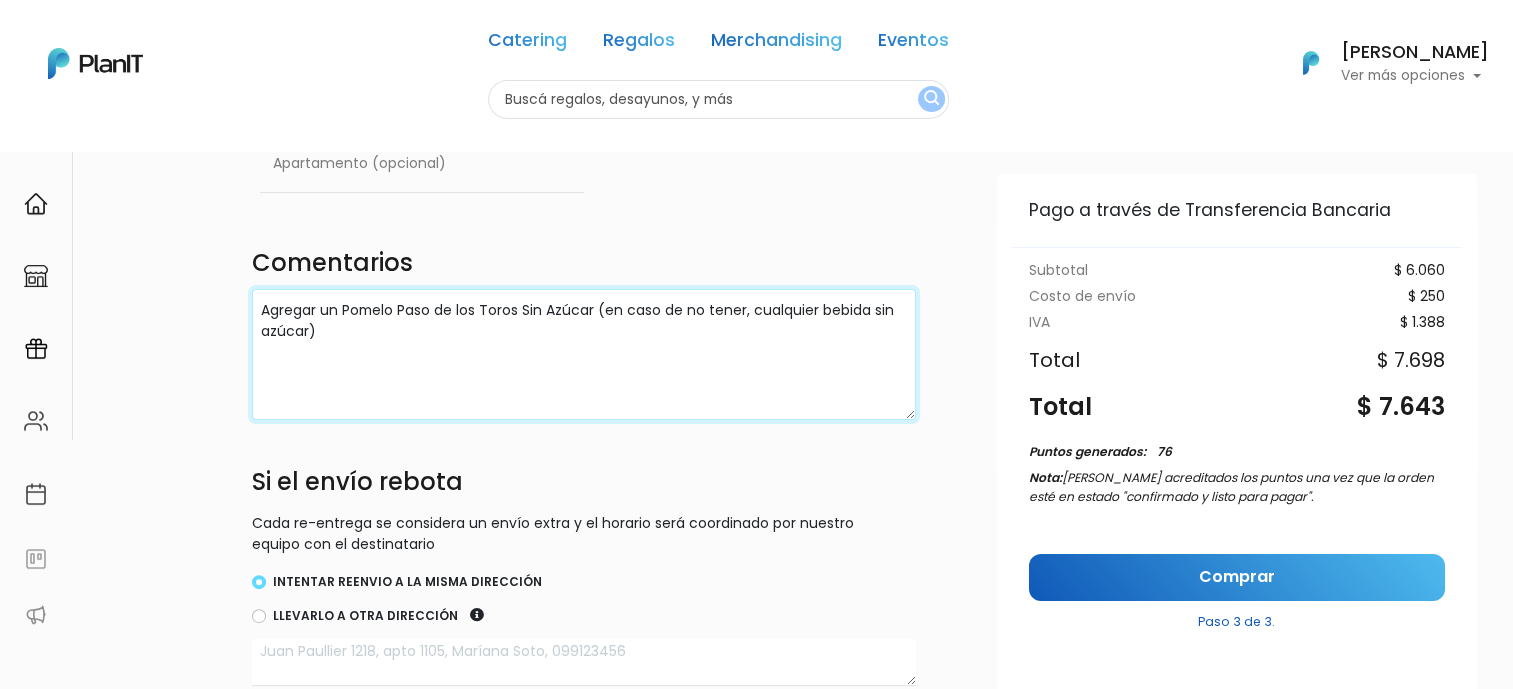 click on "Agregar un Pomelo Paso de los Toros Sin Azúcar (en caso de no tener, cualquier bebida sin azúcar)" at bounding box center (584, 354) 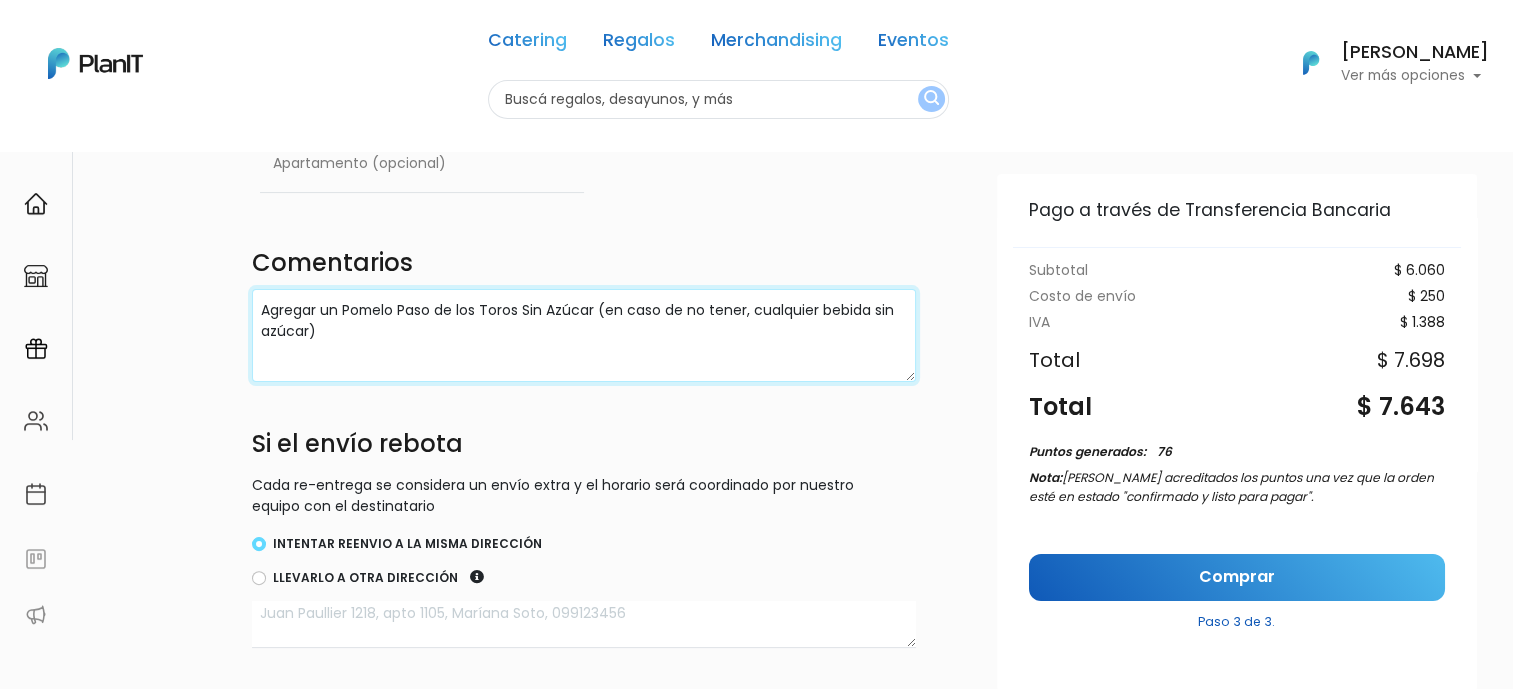 drag, startPoint x: 912, startPoint y: 412, endPoint x: 908, endPoint y: 376, distance: 36.221542 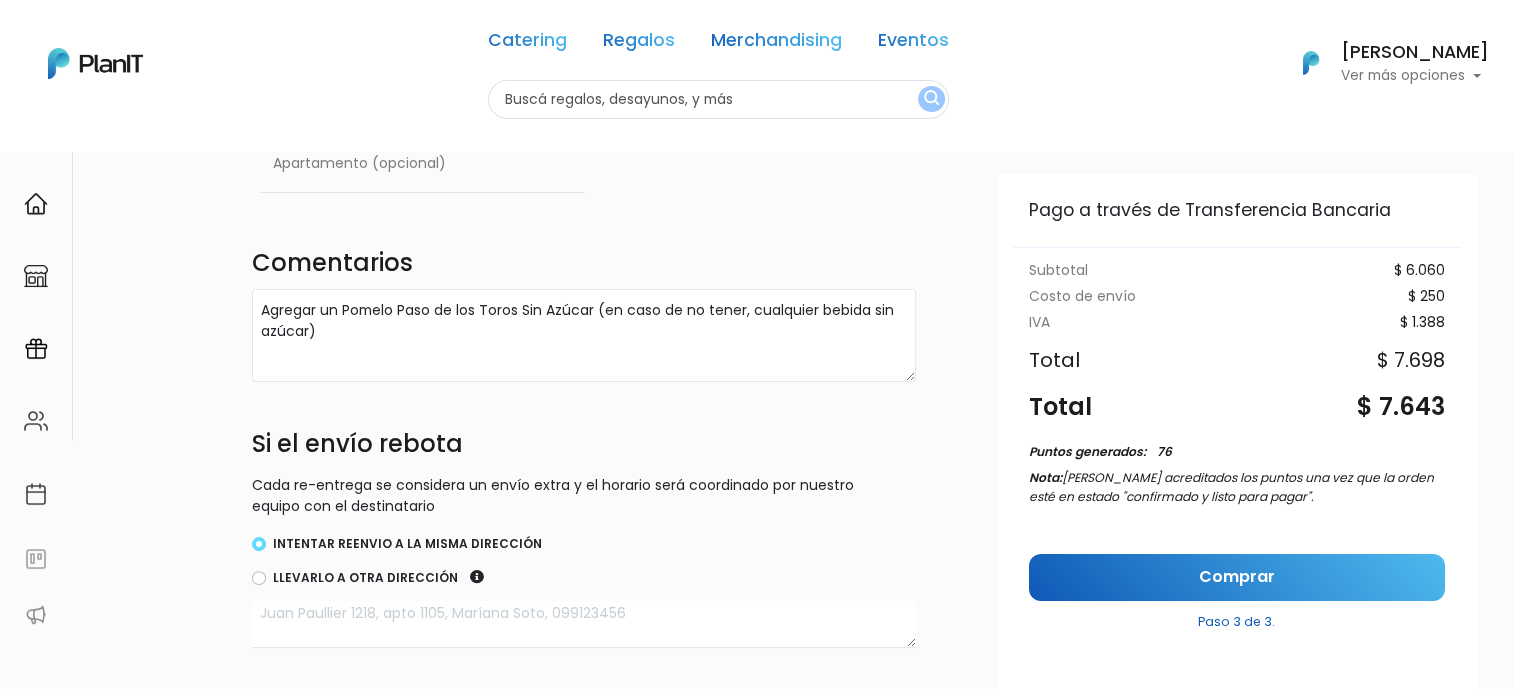 scroll, scrollTop: 0, scrollLeft: 0, axis: both 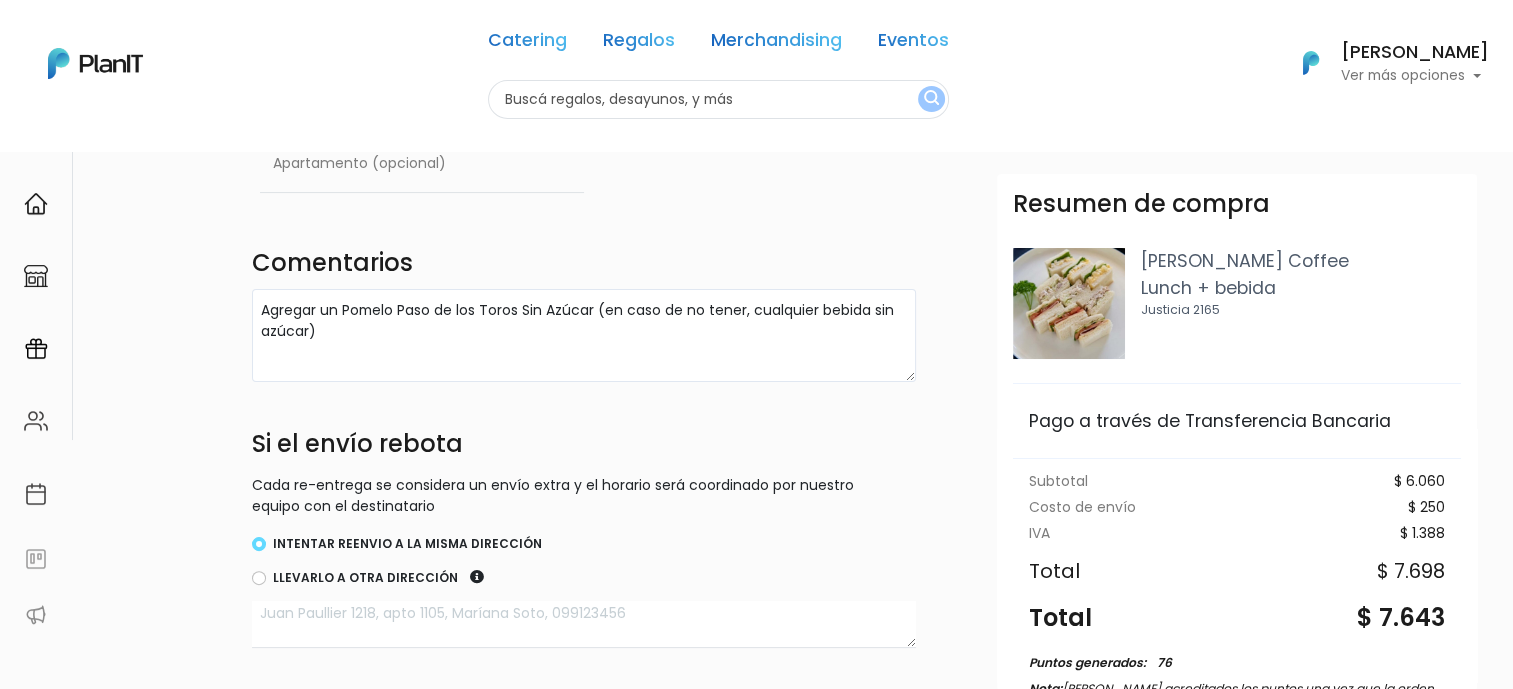 click on "Destinatario
Completa la información para la entrega.
Envío a domicilio
Múltiples direcciones
Guadalupe Gimenez
Nombre y apellido
096840432
Número de contacto
Fecha de entrega
09/07/2025
Fecha de entrega
10:00
Entregar de" at bounding box center (940, 315) 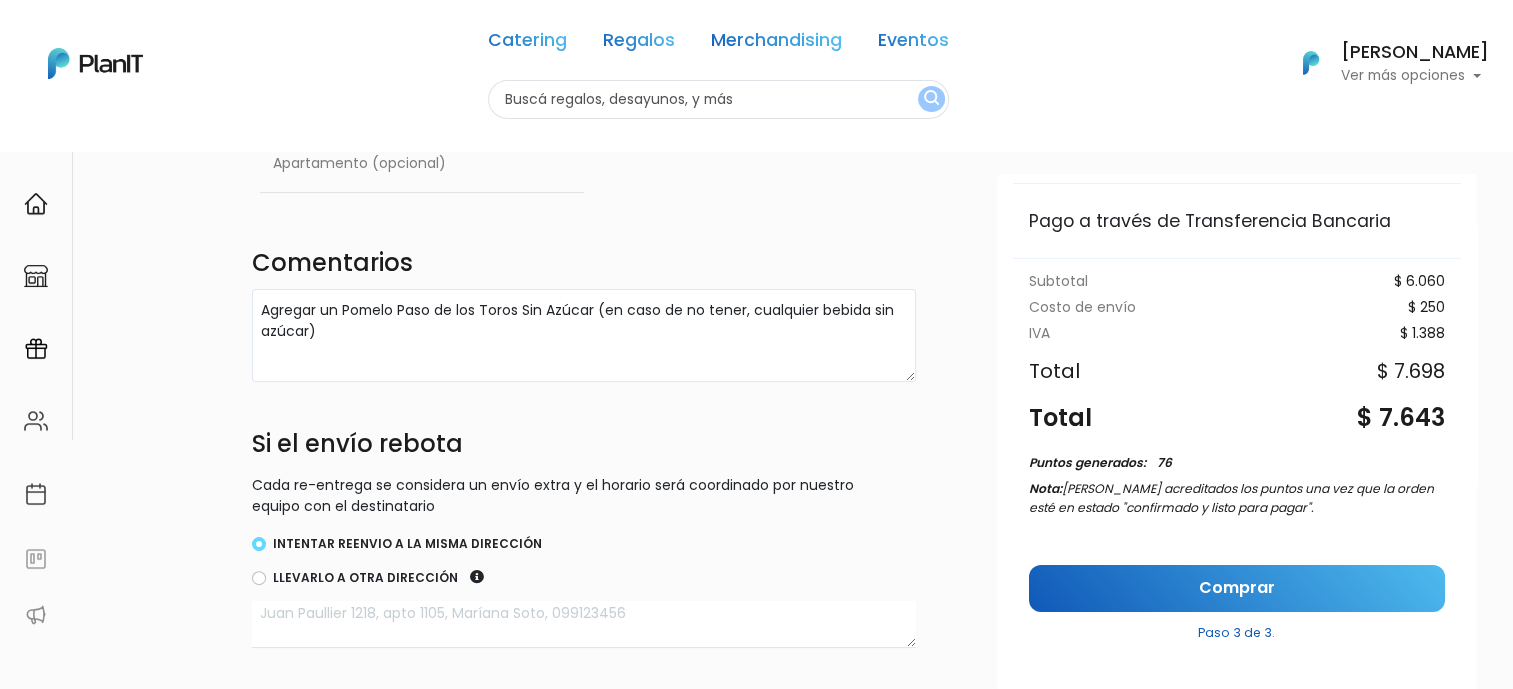 scroll, scrollTop: 211, scrollLeft: 0, axis: vertical 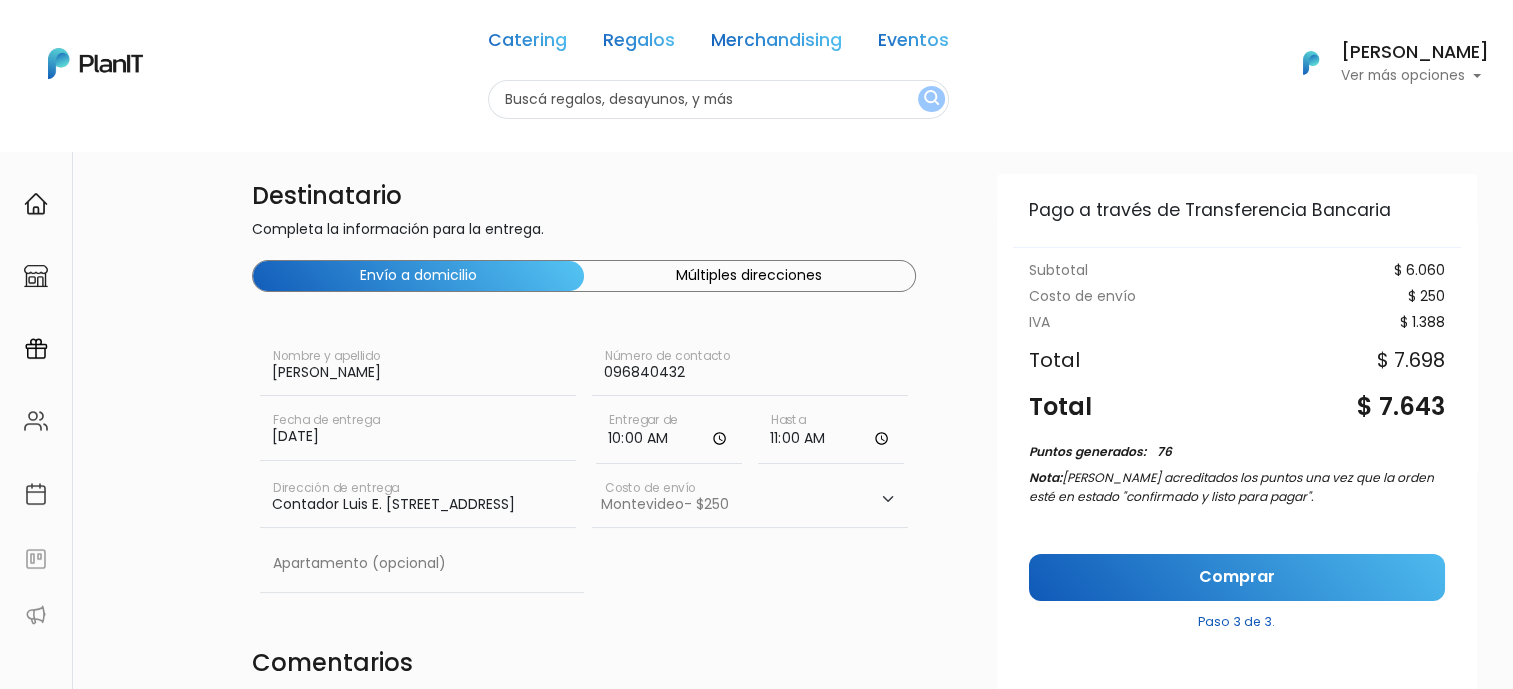 click on "Contador Luis E. [STREET_ADDRESS]" at bounding box center (418, 500) 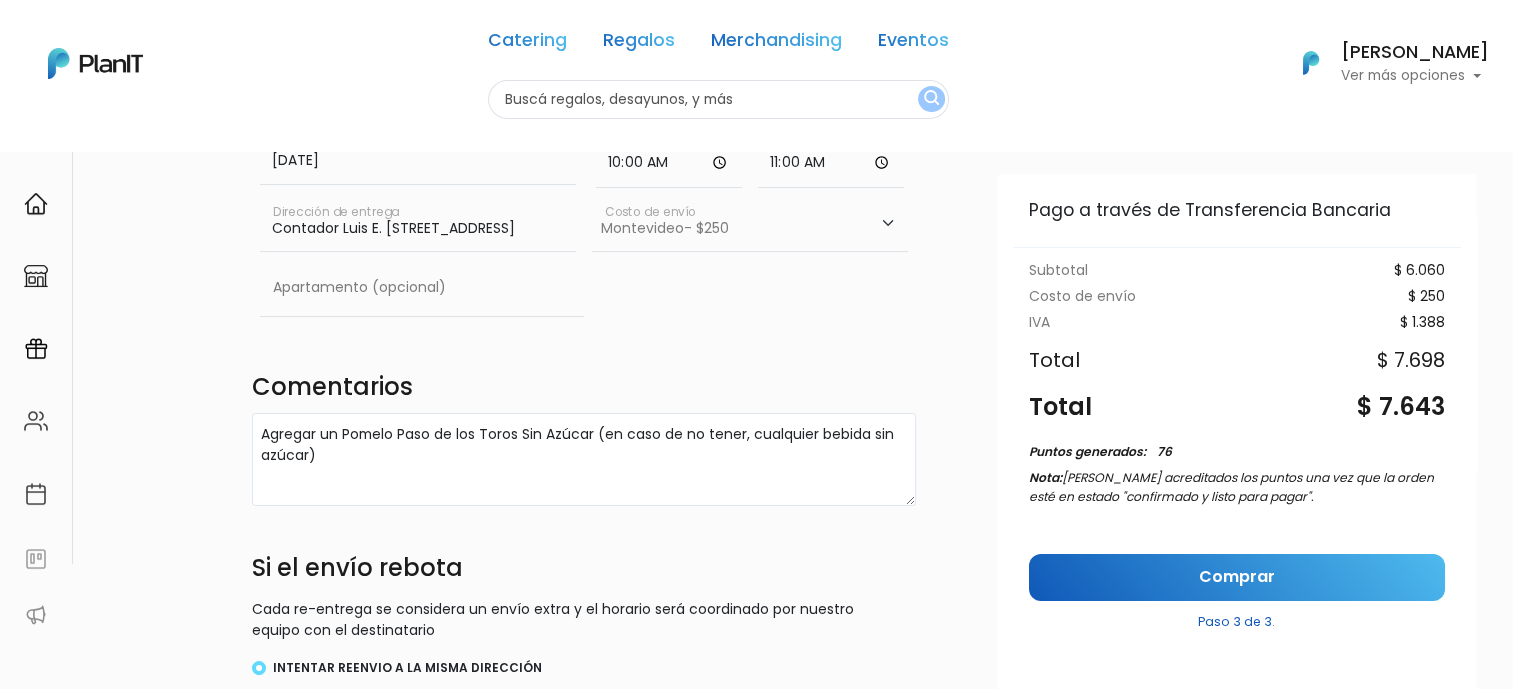 scroll, scrollTop: 300, scrollLeft: 0, axis: vertical 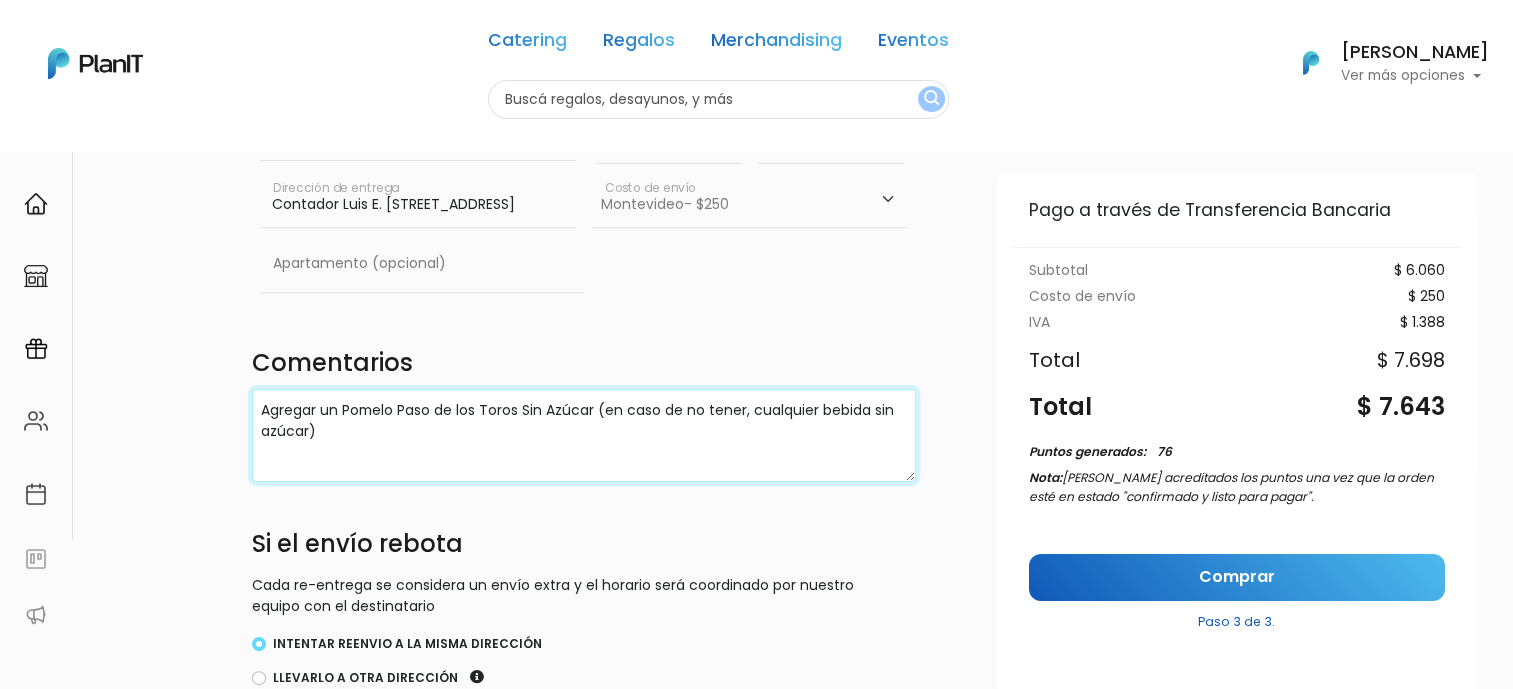 click on "Agregar un Pomelo Paso de los Toros Sin Azúcar (en caso de no tener, cualquier bebida sin azúcar)" at bounding box center [584, 435] 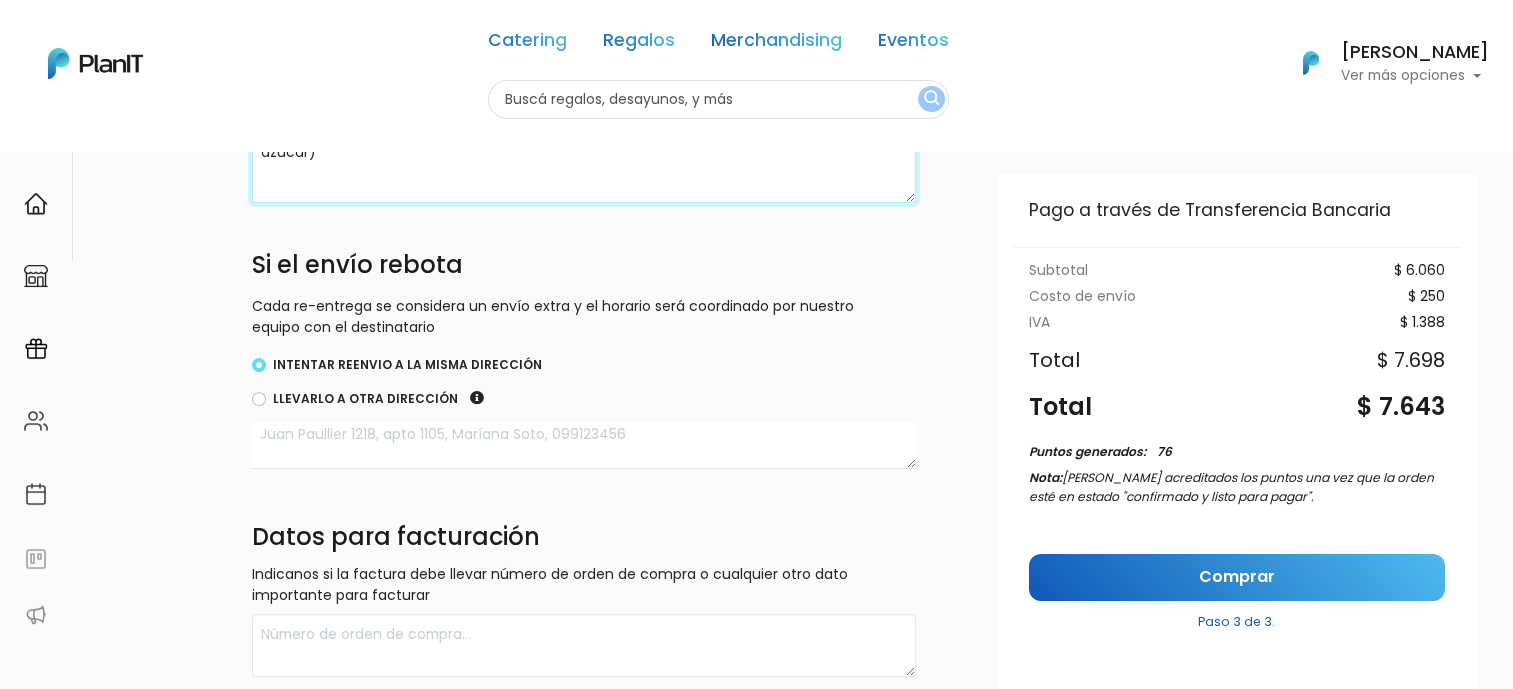 scroll, scrollTop: 600, scrollLeft: 0, axis: vertical 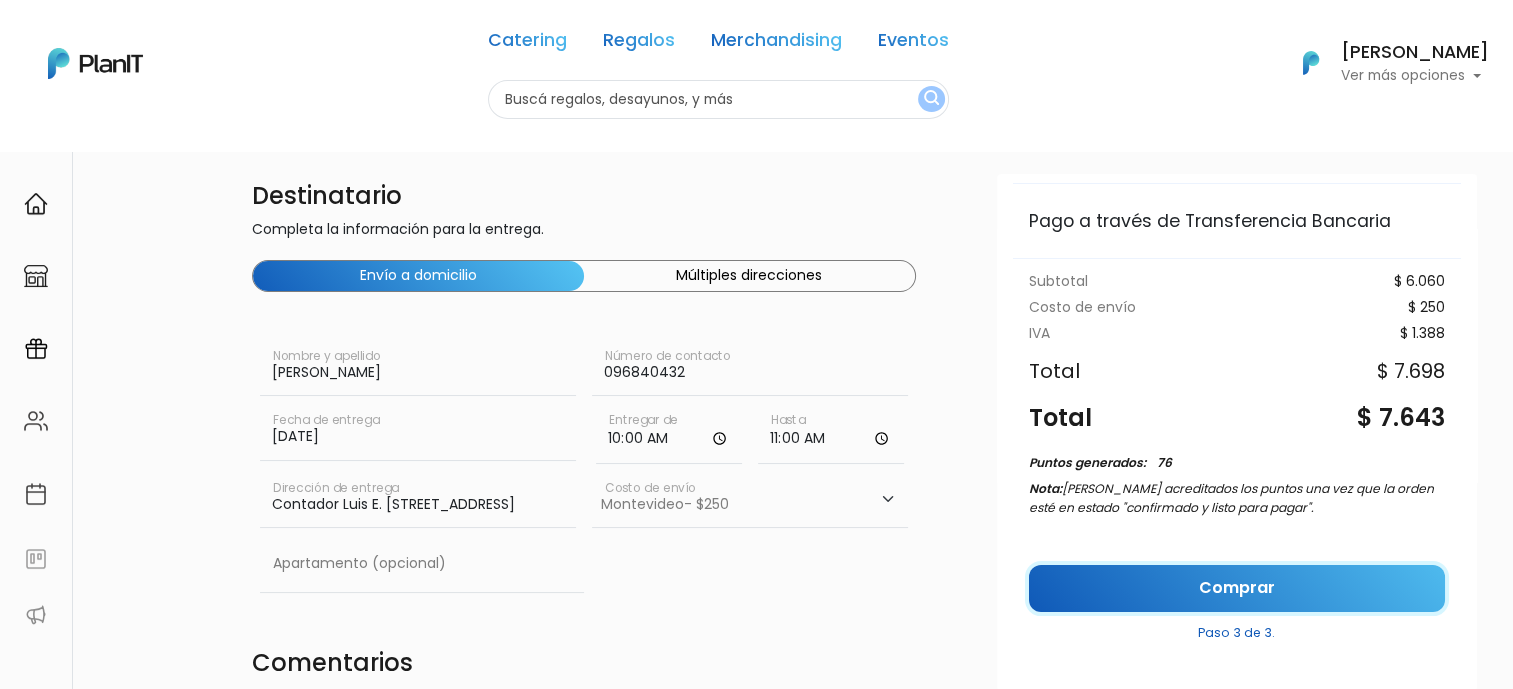 click on "Comprar" at bounding box center [1237, 588] 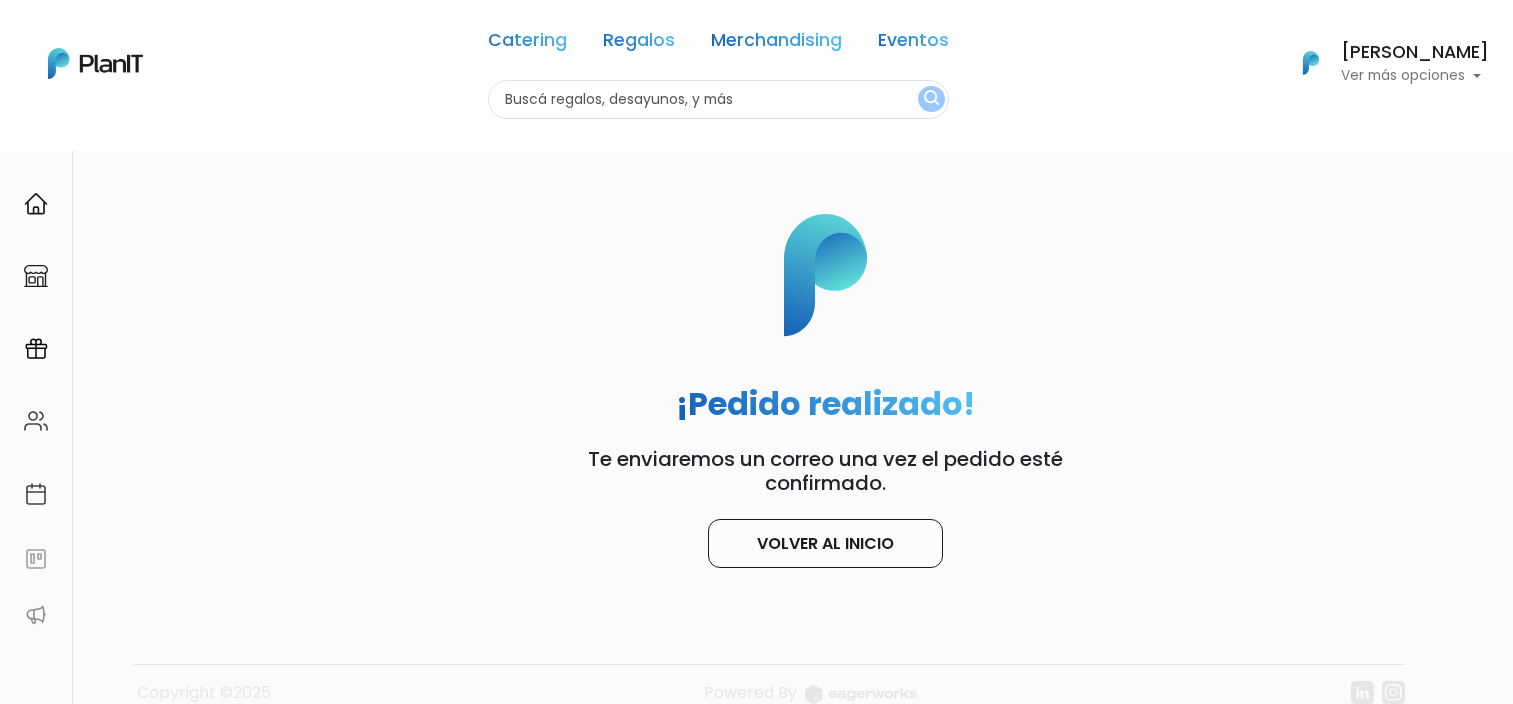 scroll, scrollTop: 0, scrollLeft: 0, axis: both 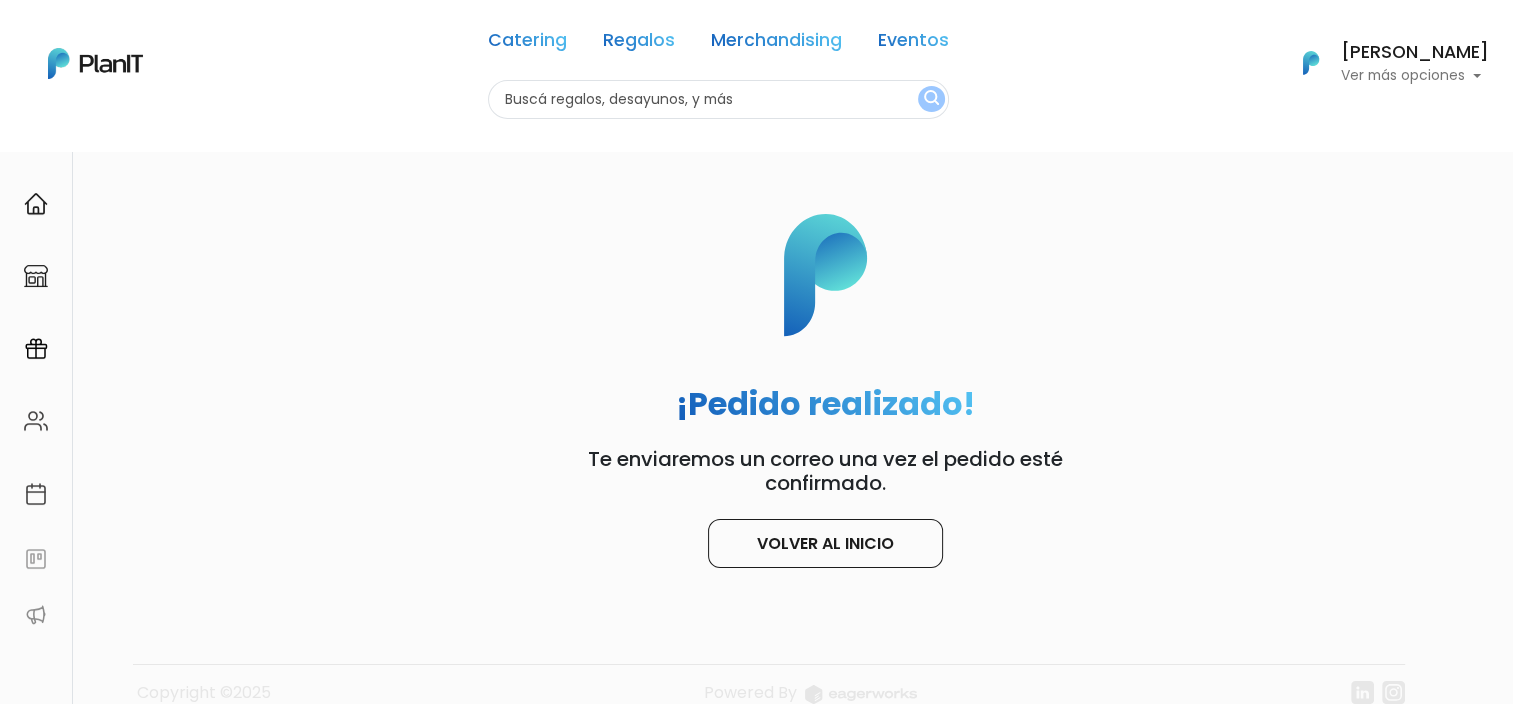 click at bounding box center [95, 63] 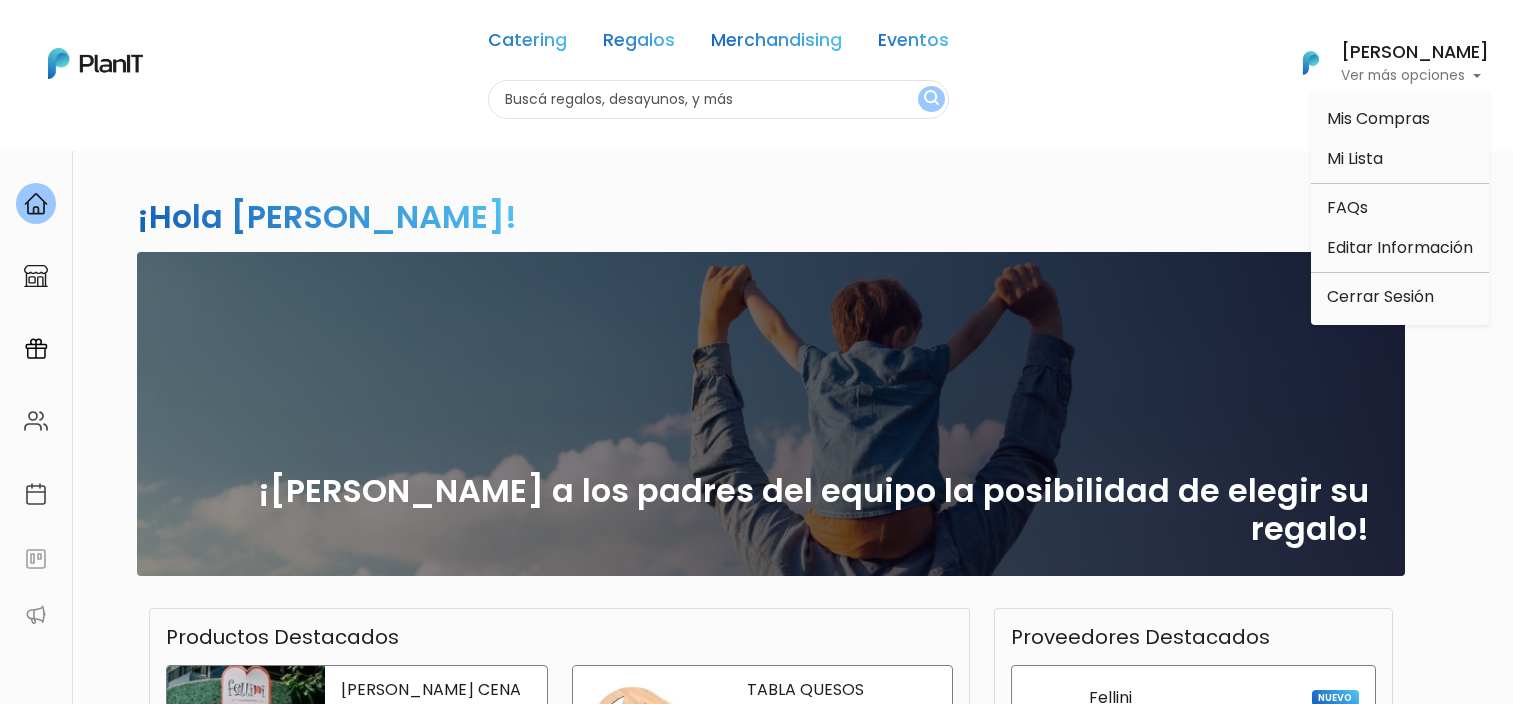 scroll, scrollTop: 0, scrollLeft: 0, axis: both 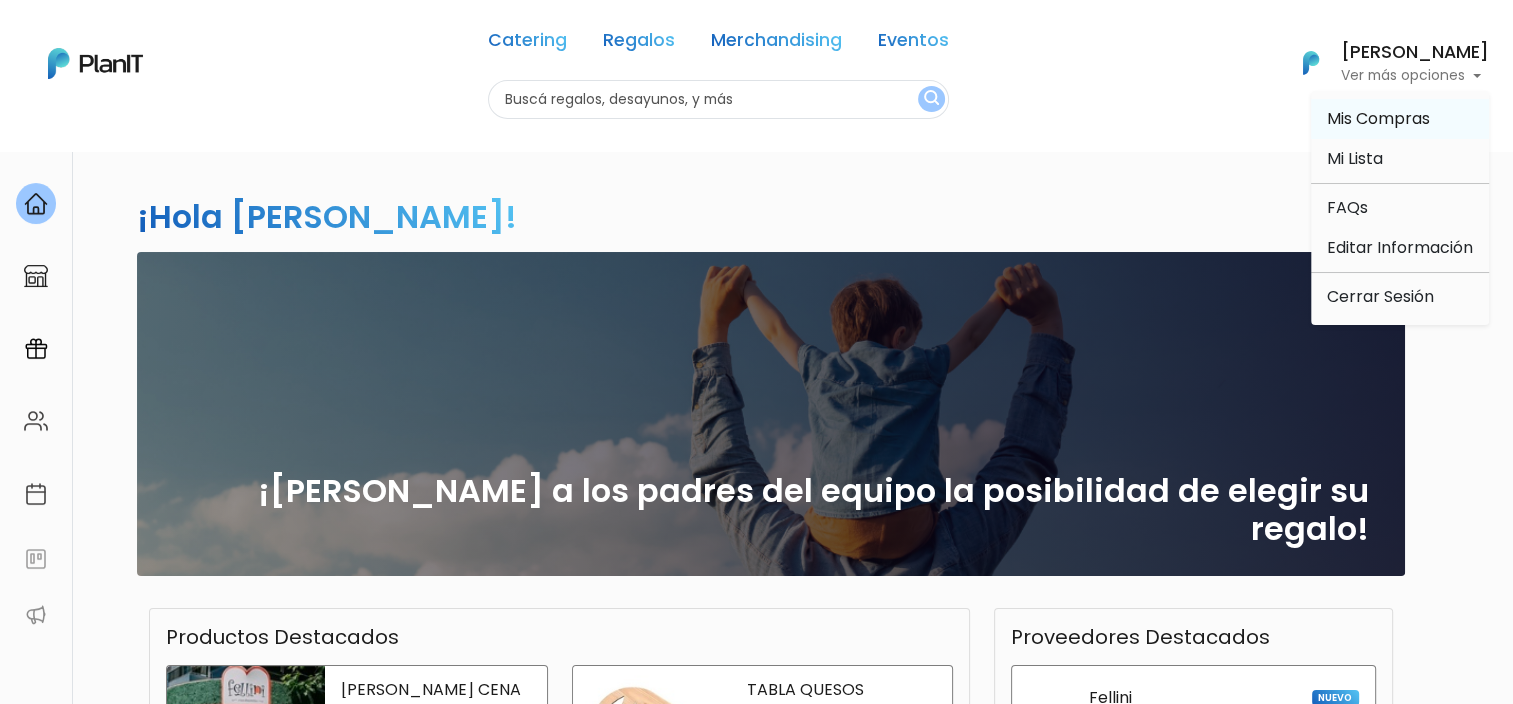 click on "Mis Compras" at bounding box center (1378, 118) 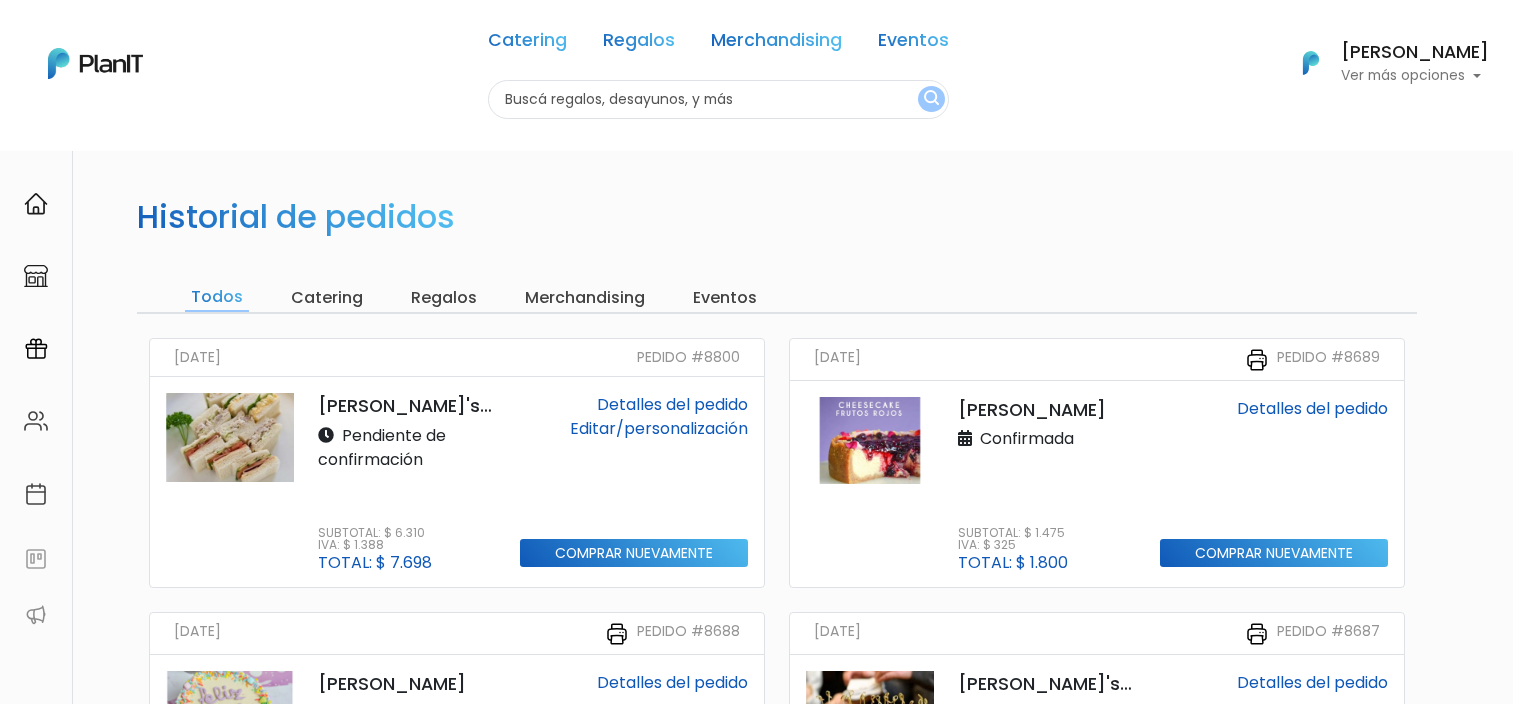 scroll, scrollTop: 0, scrollLeft: 0, axis: both 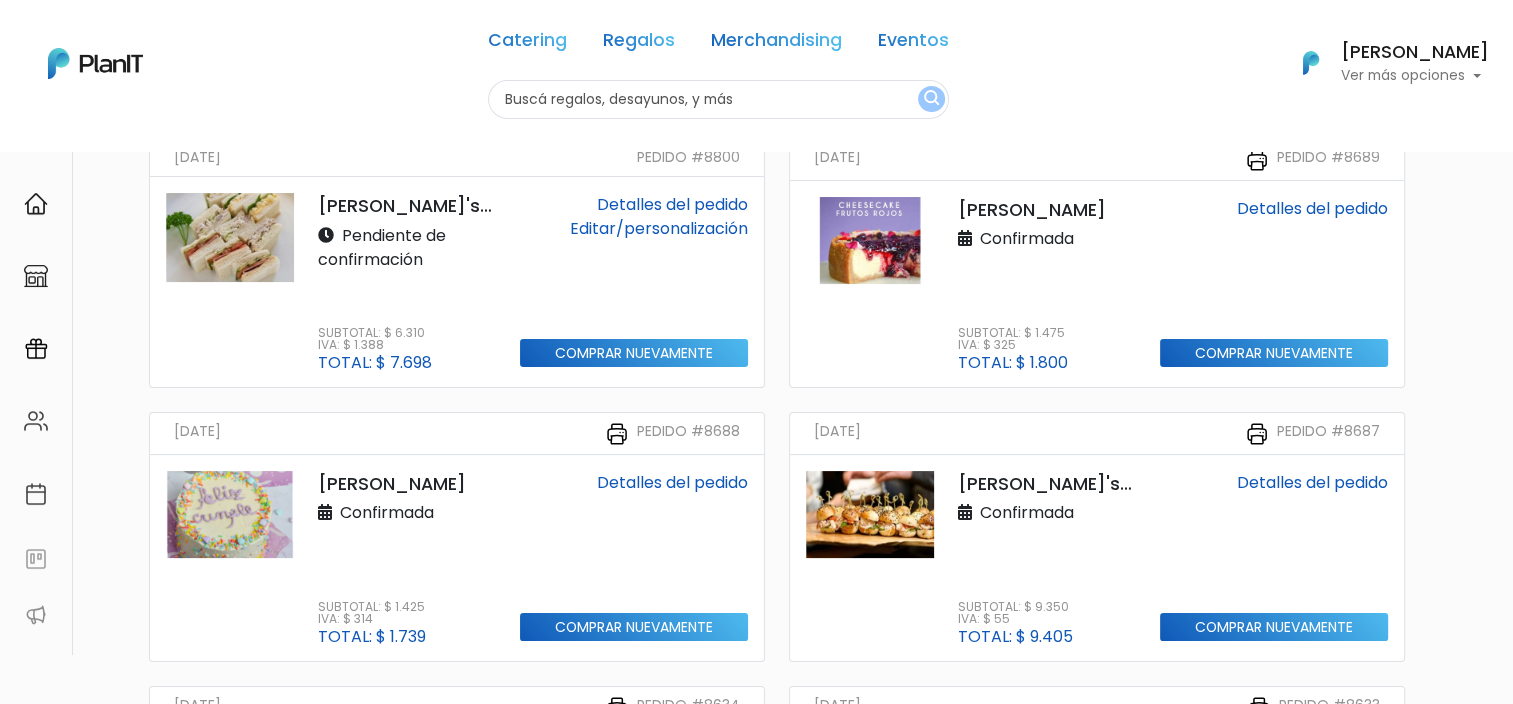 click on "Valentino's Coffee
Pendiente de confirmación
Subtotal: $ 6.310
IVA: $ 1.388
Total: $ 7.698" at bounding box center (407, 282) 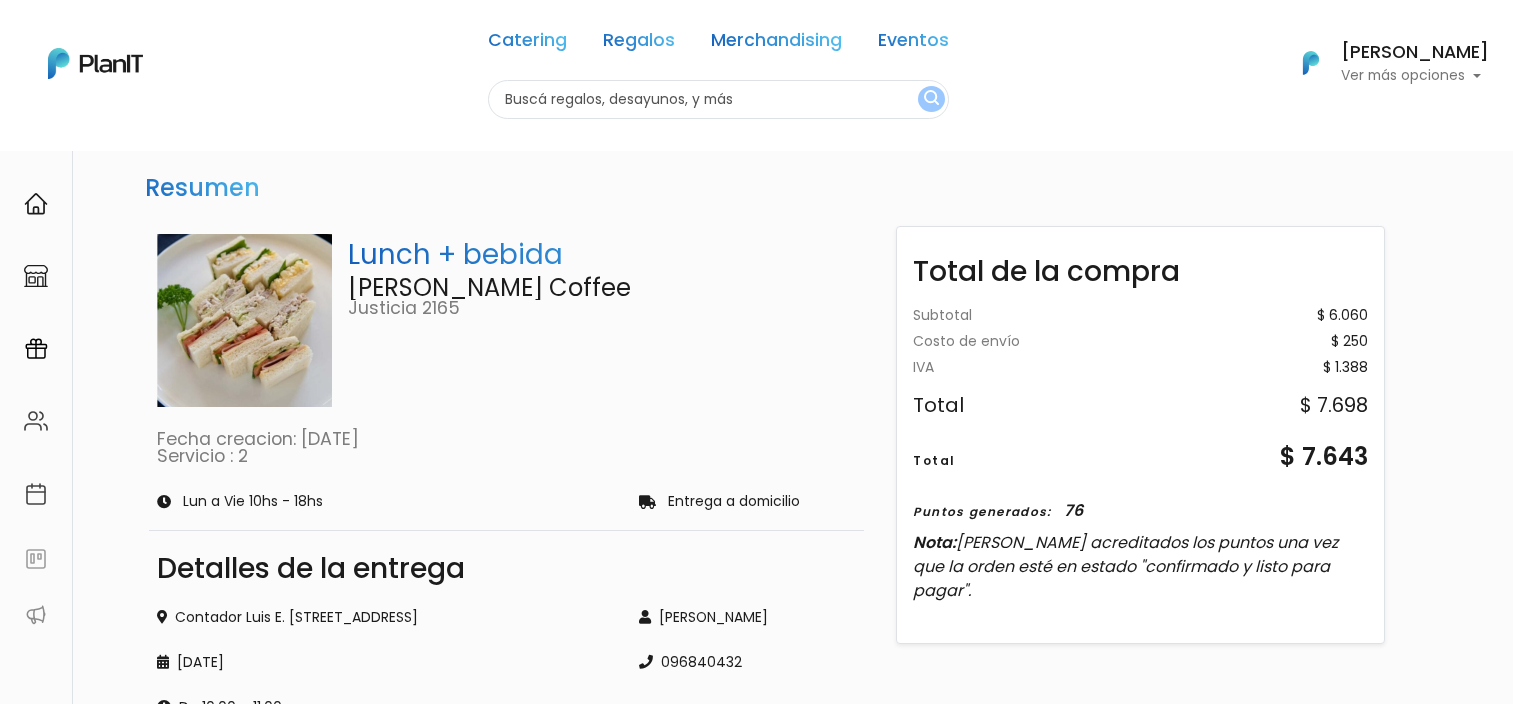 scroll, scrollTop: 0, scrollLeft: 0, axis: both 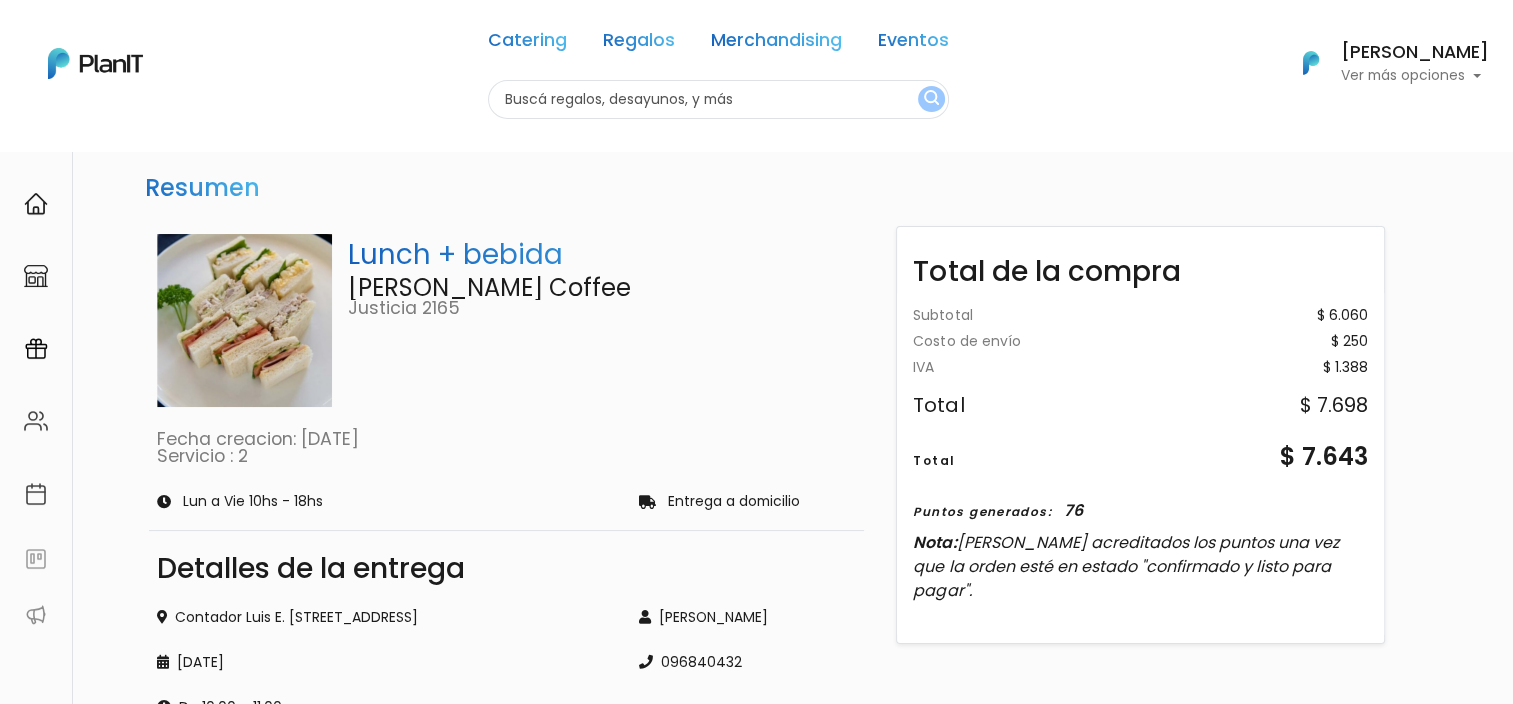 click at bounding box center [95, 63] 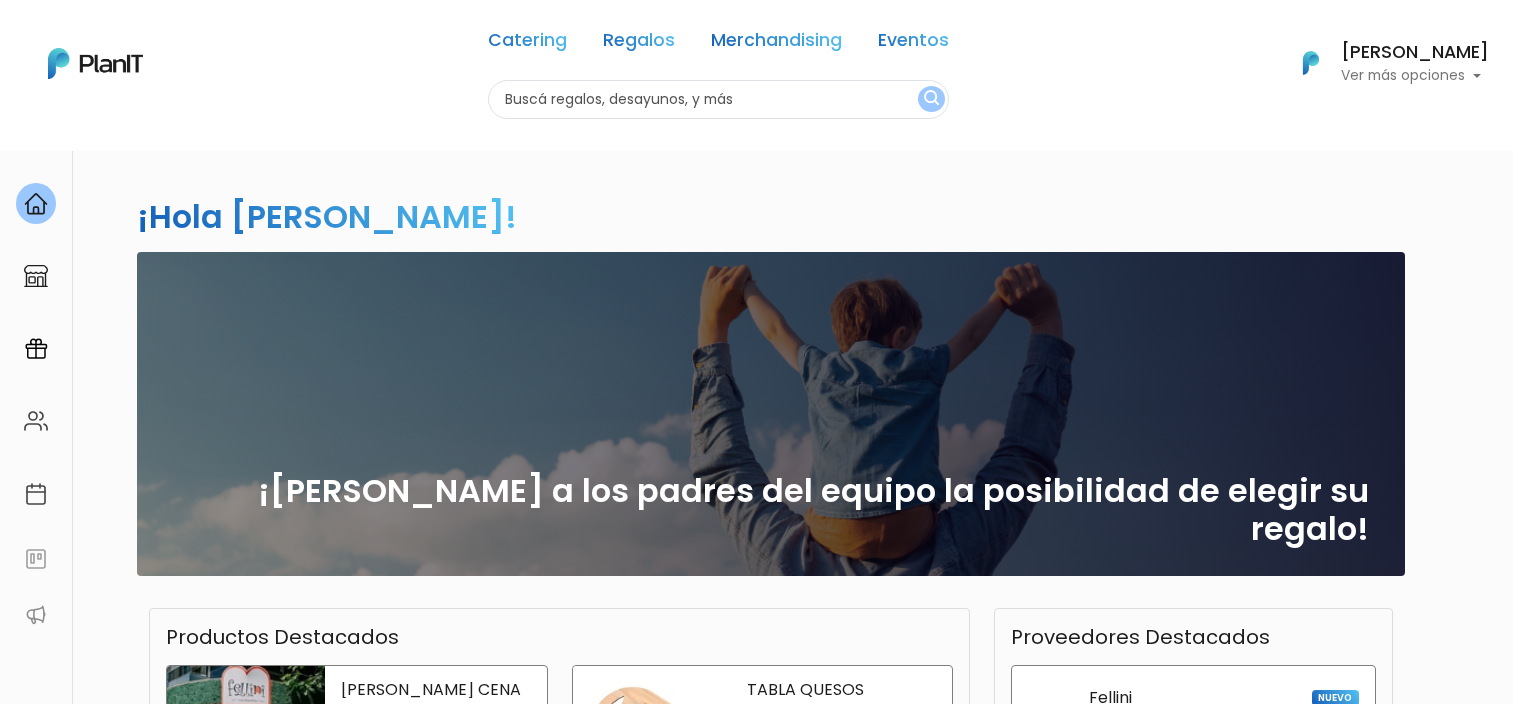 scroll, scrollTop: 0, scrollLeft: 0, axis: both 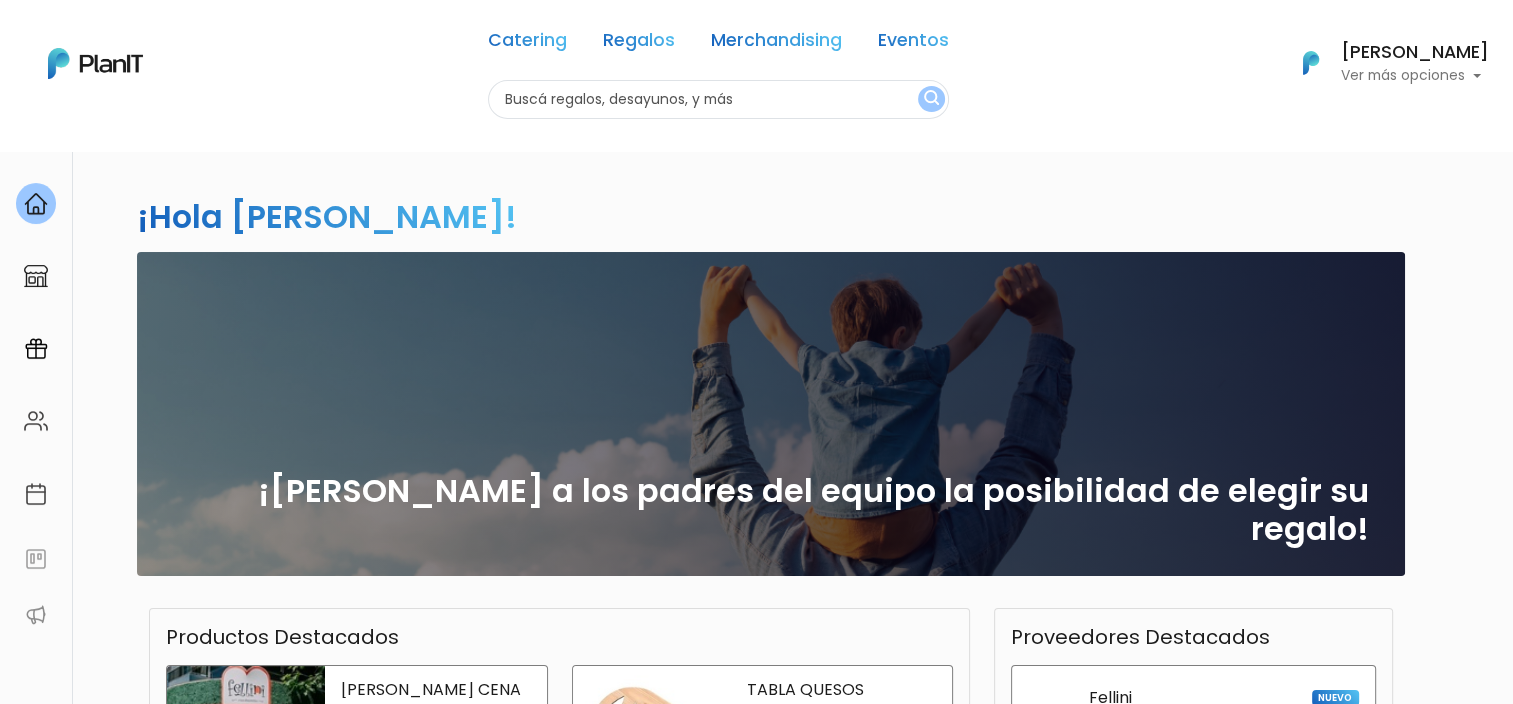 click on "Catering
Regalos
Merchandising
Eventos" at bounding box center (718, 44) 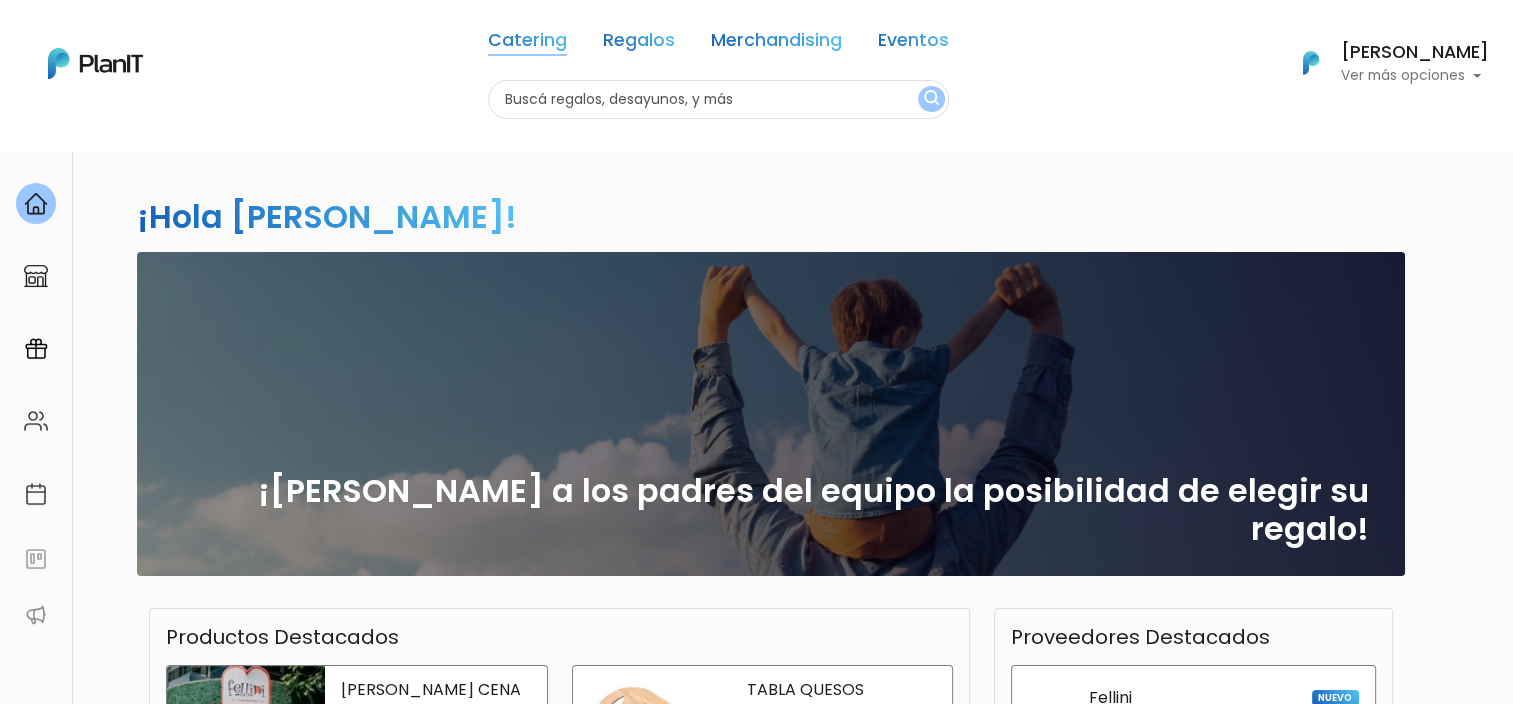 click on "Catering" at bounding box center [527, 44] 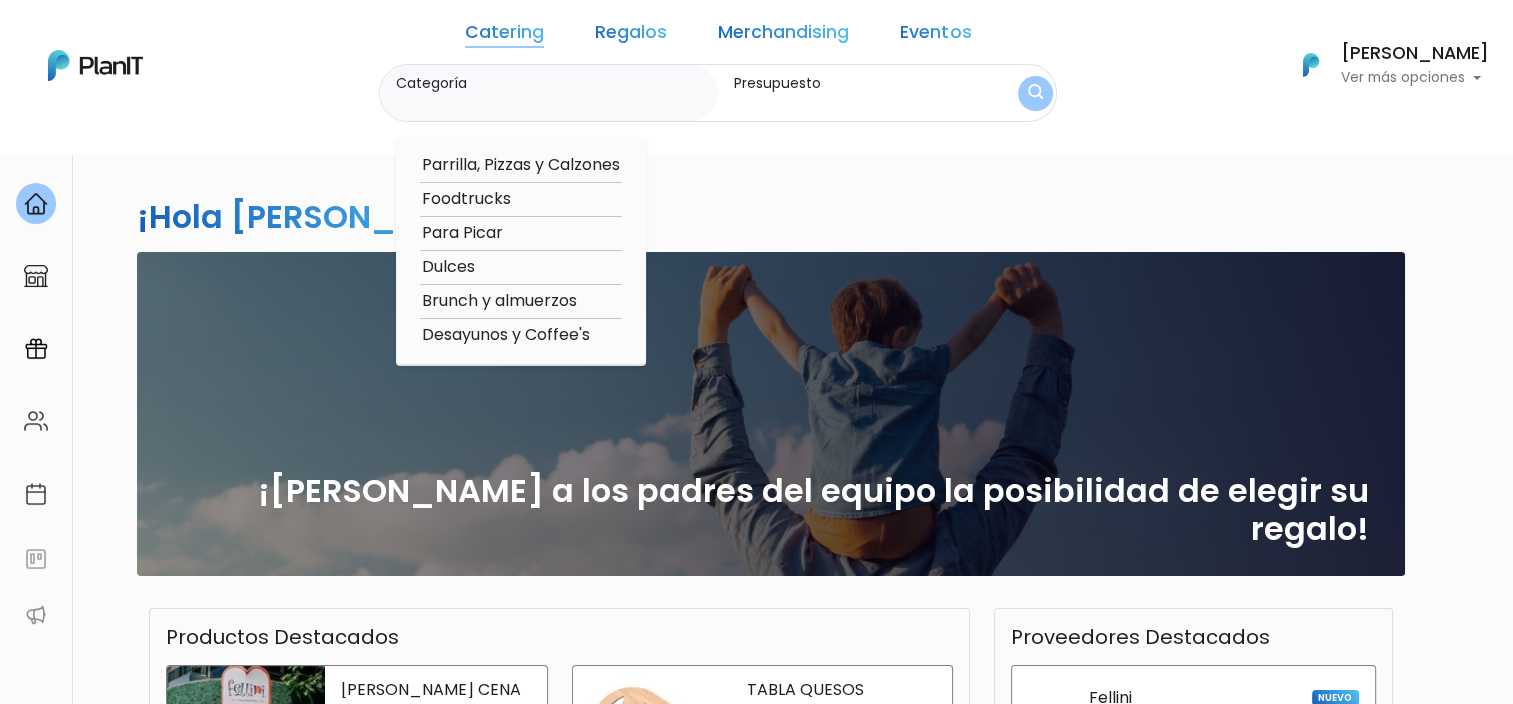 click on "Dulces" at bounding box center [521, 267] 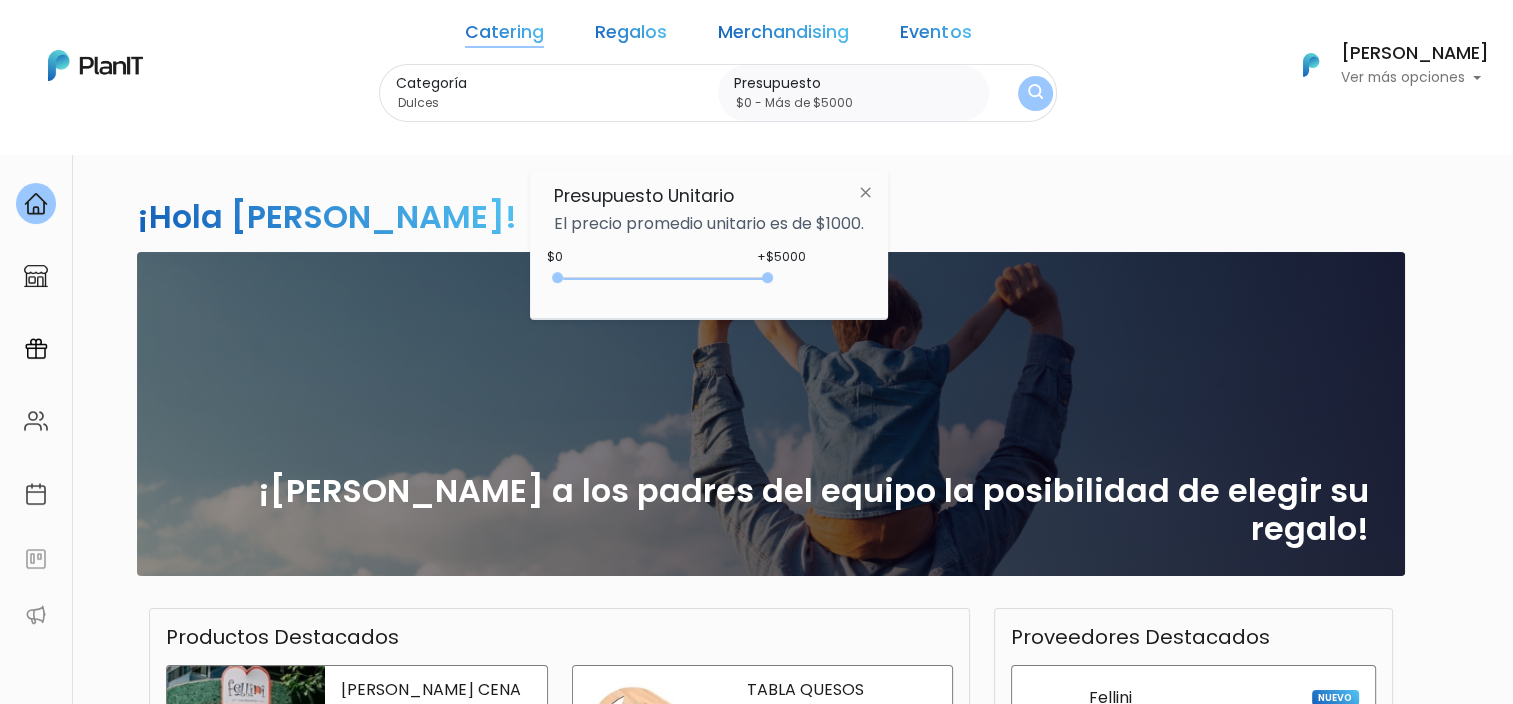 type on "$0 - Más de $5000" 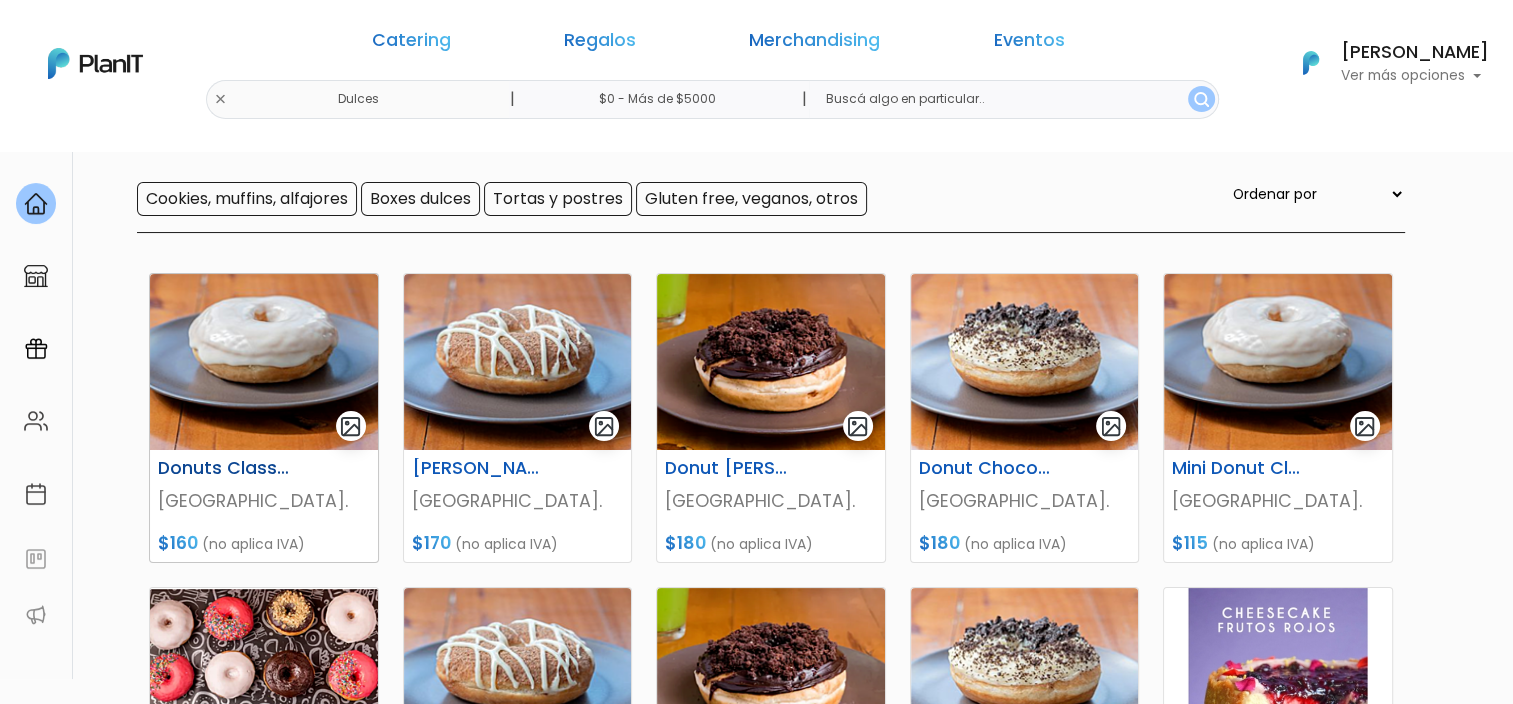 scroll, scrollTop: 232, scrollLeft: 0, axis: vertical 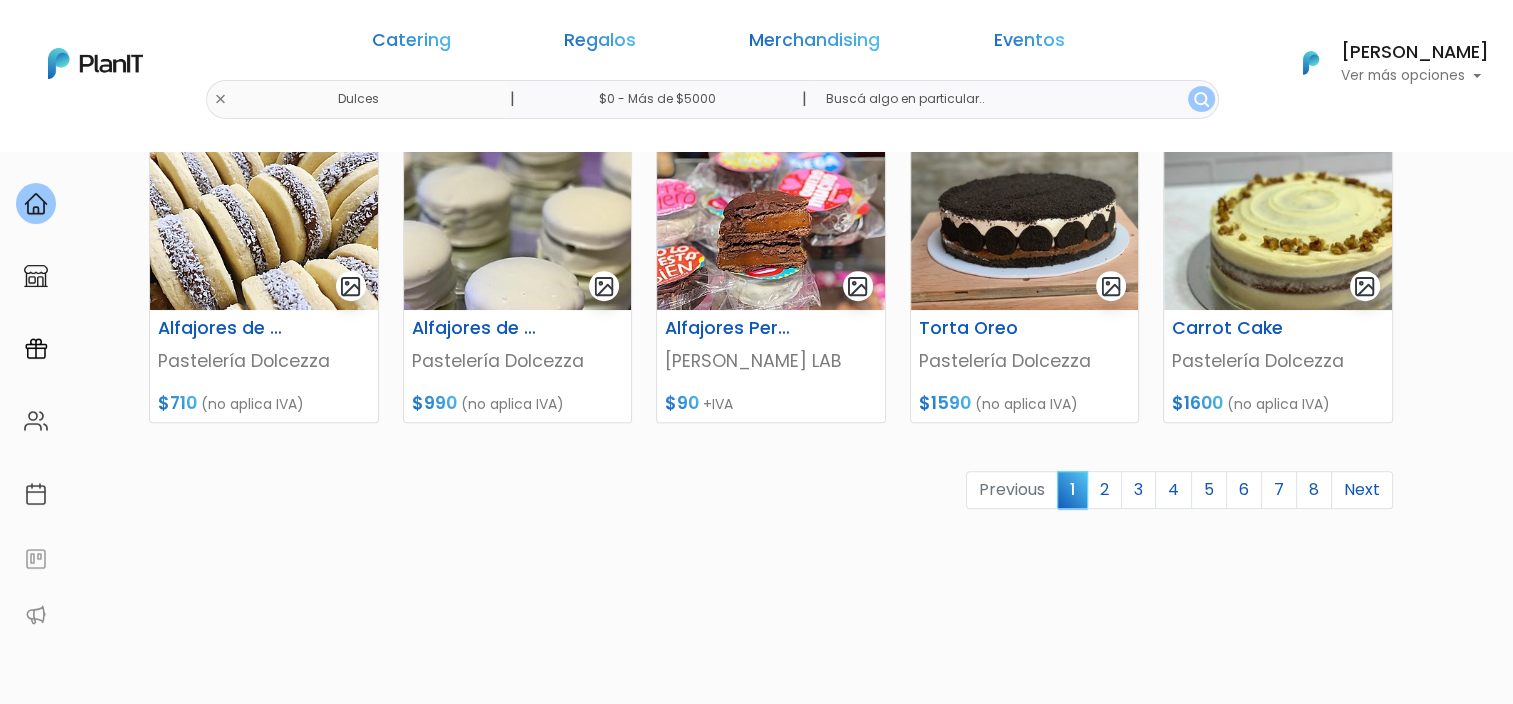 click on "keyboard_arrow_down" at bounding box center (1438, 1917) 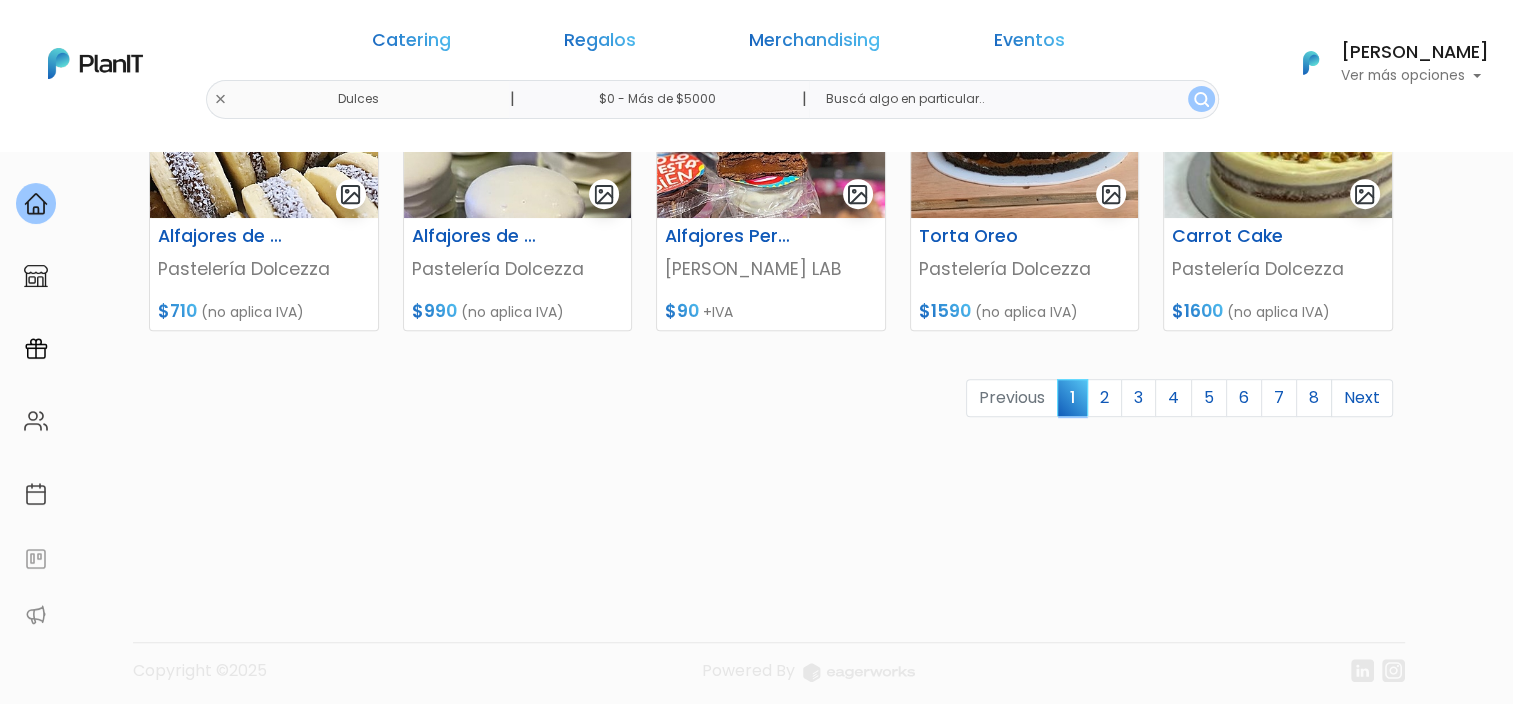 scroll, scrollTop: 1044, scrollLeft: 0, axis: vertical 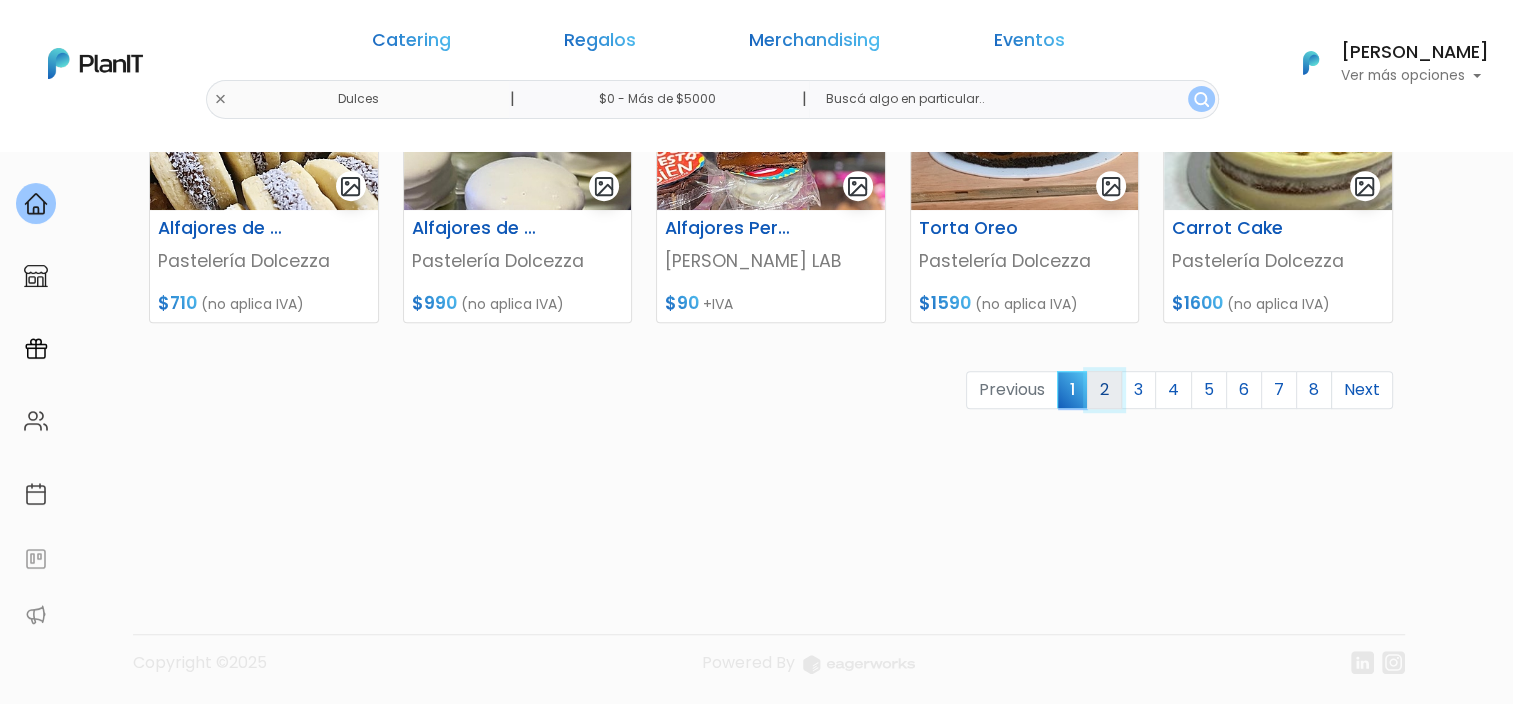click on "2" at bounding box center (1104, 390) 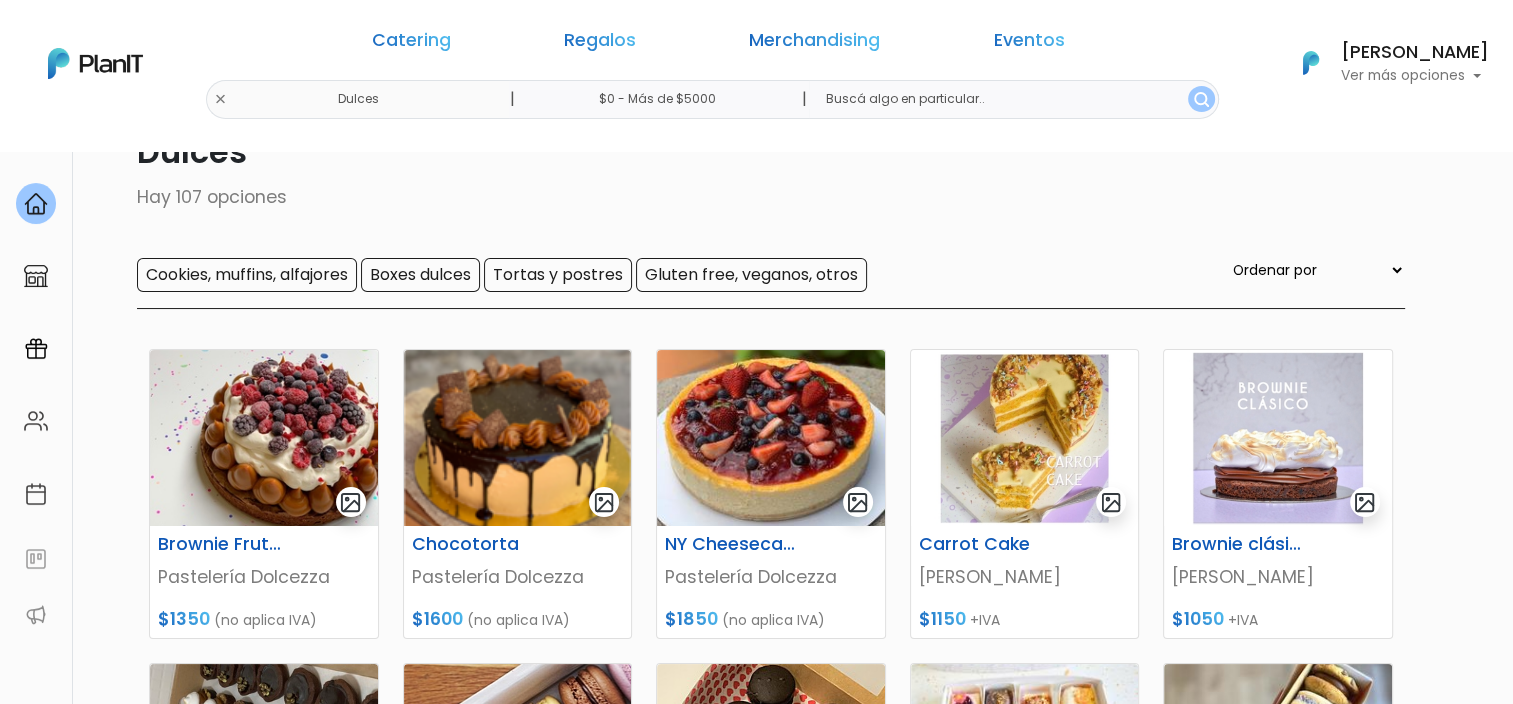 scroll, scrollTop: 270, scrollLeft: 0, axis: vertical 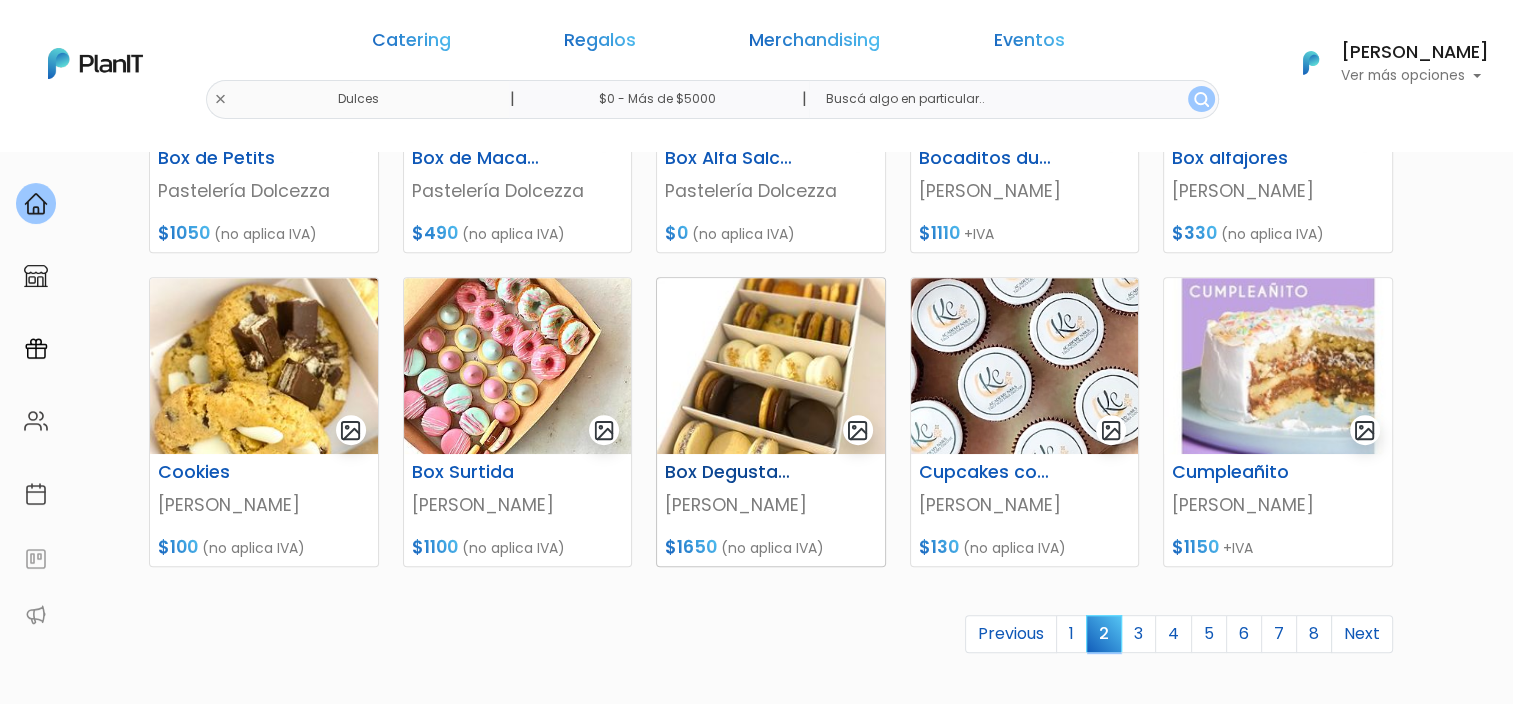 click at bounding box center [771, 366] 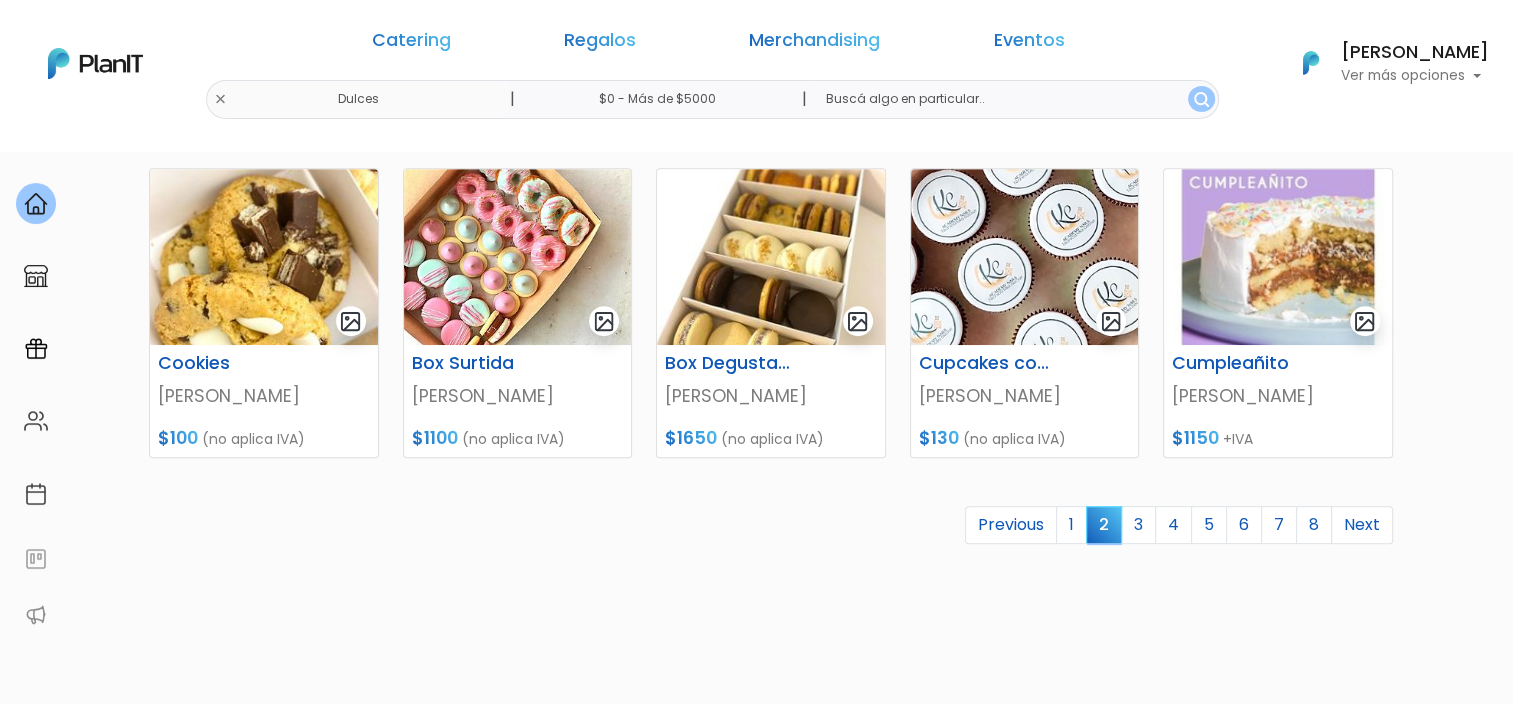 scroll, scrollTop: 1000, scrollLeft: 0, axis: vertical 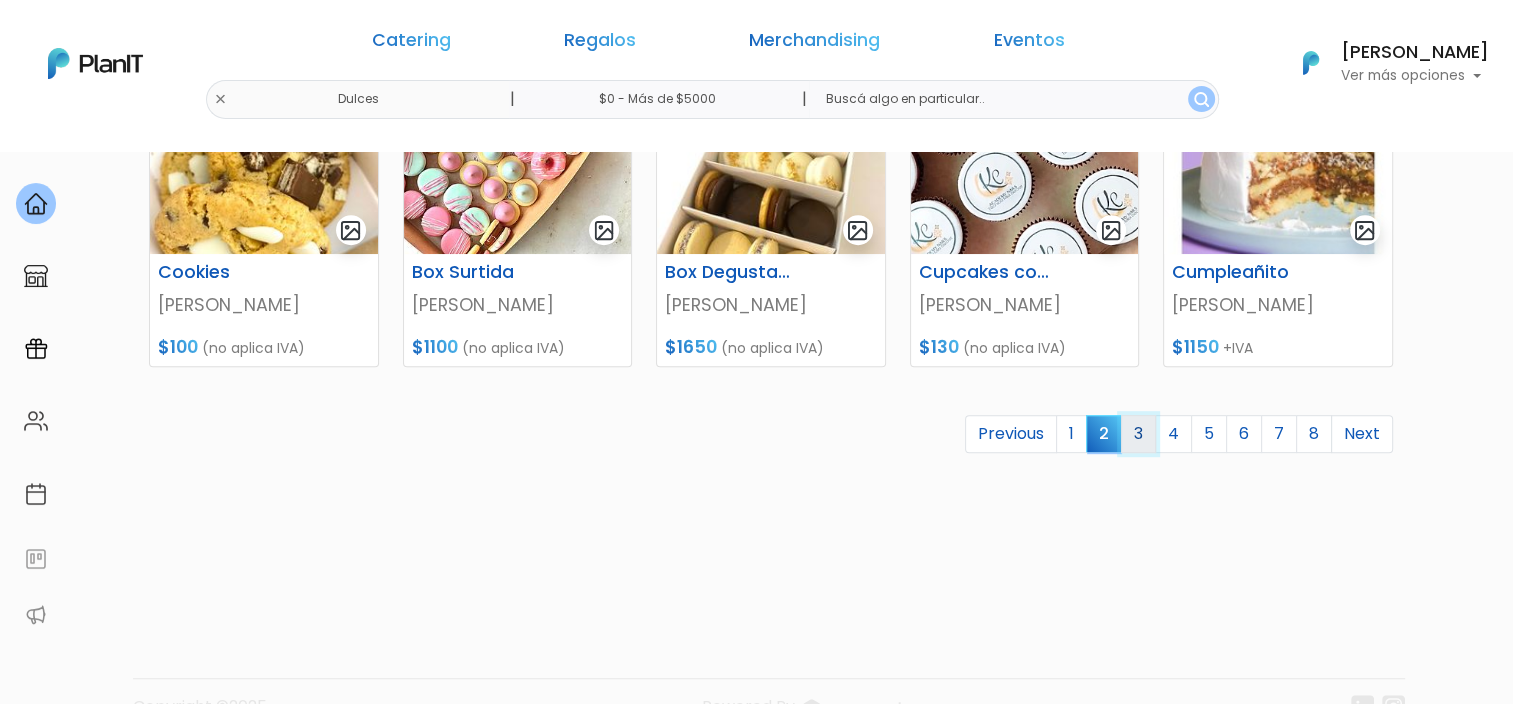 click on "3" at bounding box center (1138, 434) 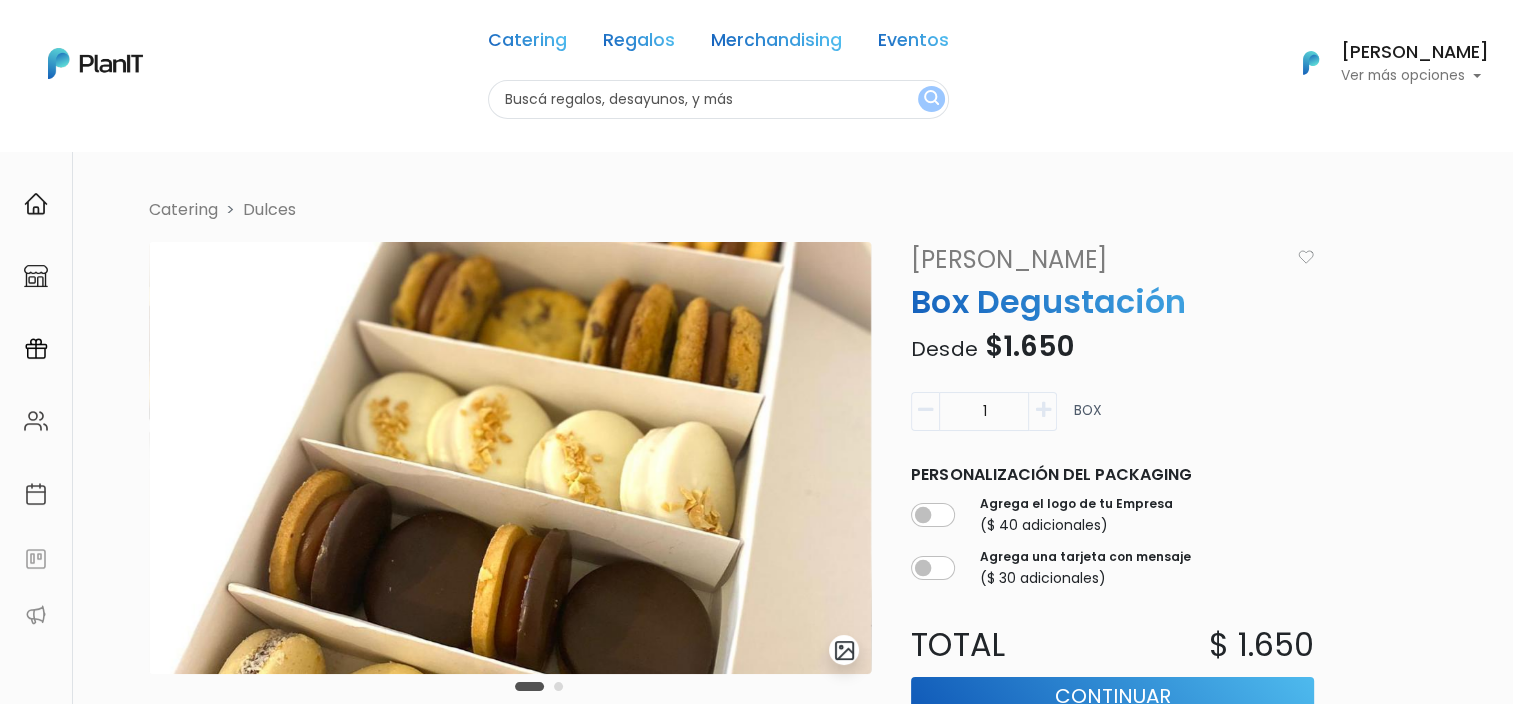 scroll, scrollTop: 300, scrollLeft: 0, axis: vertical 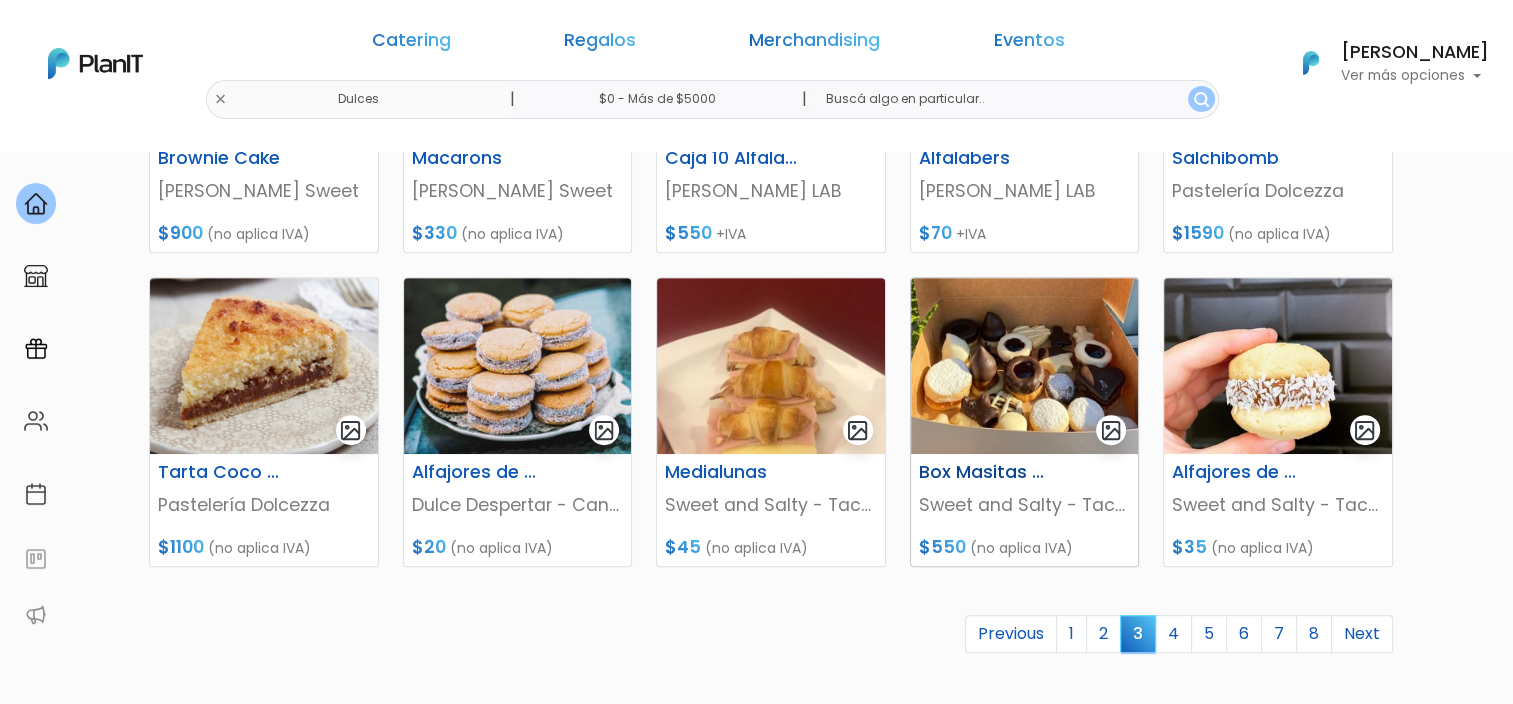 click at bounding box center (1025, 366) 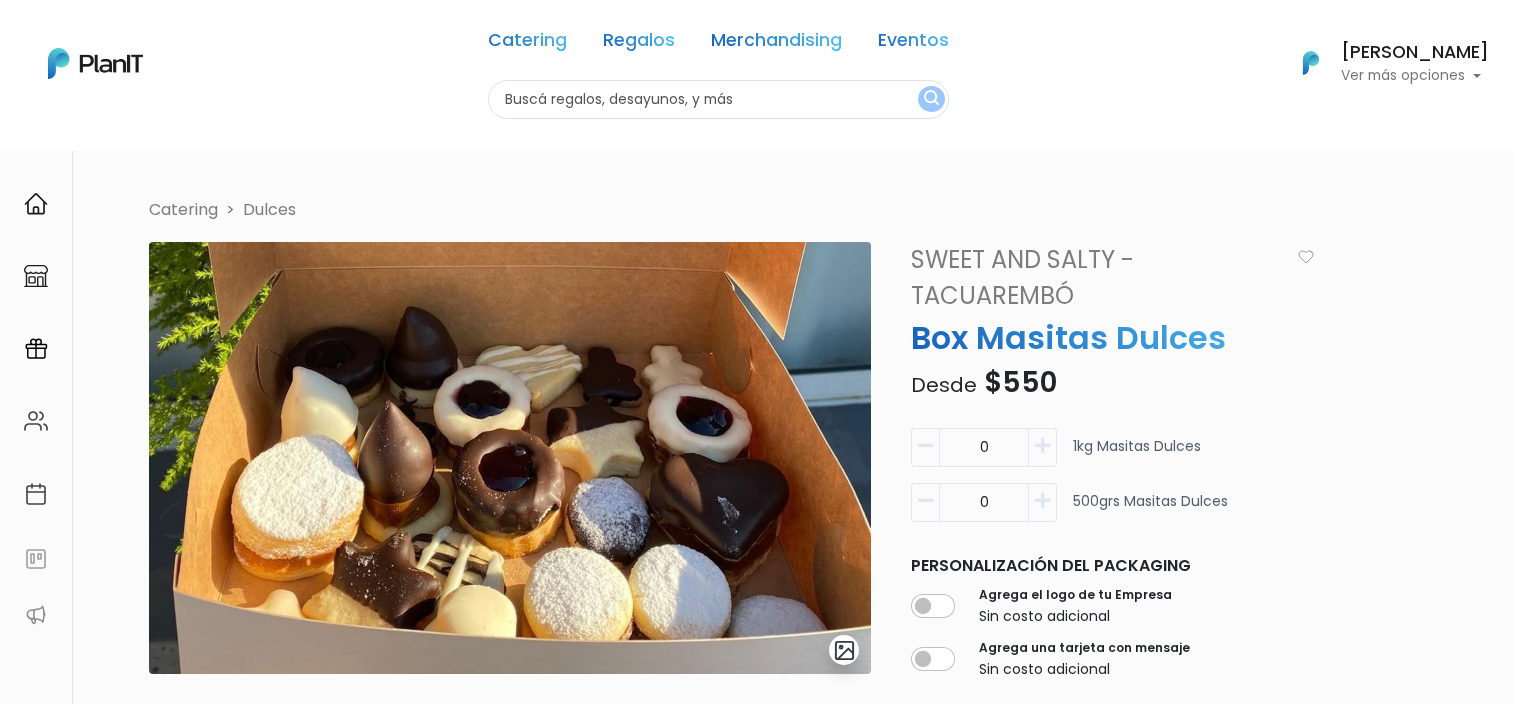 scroll, scrollTop: 0, scrollLeft: 0, axis: both 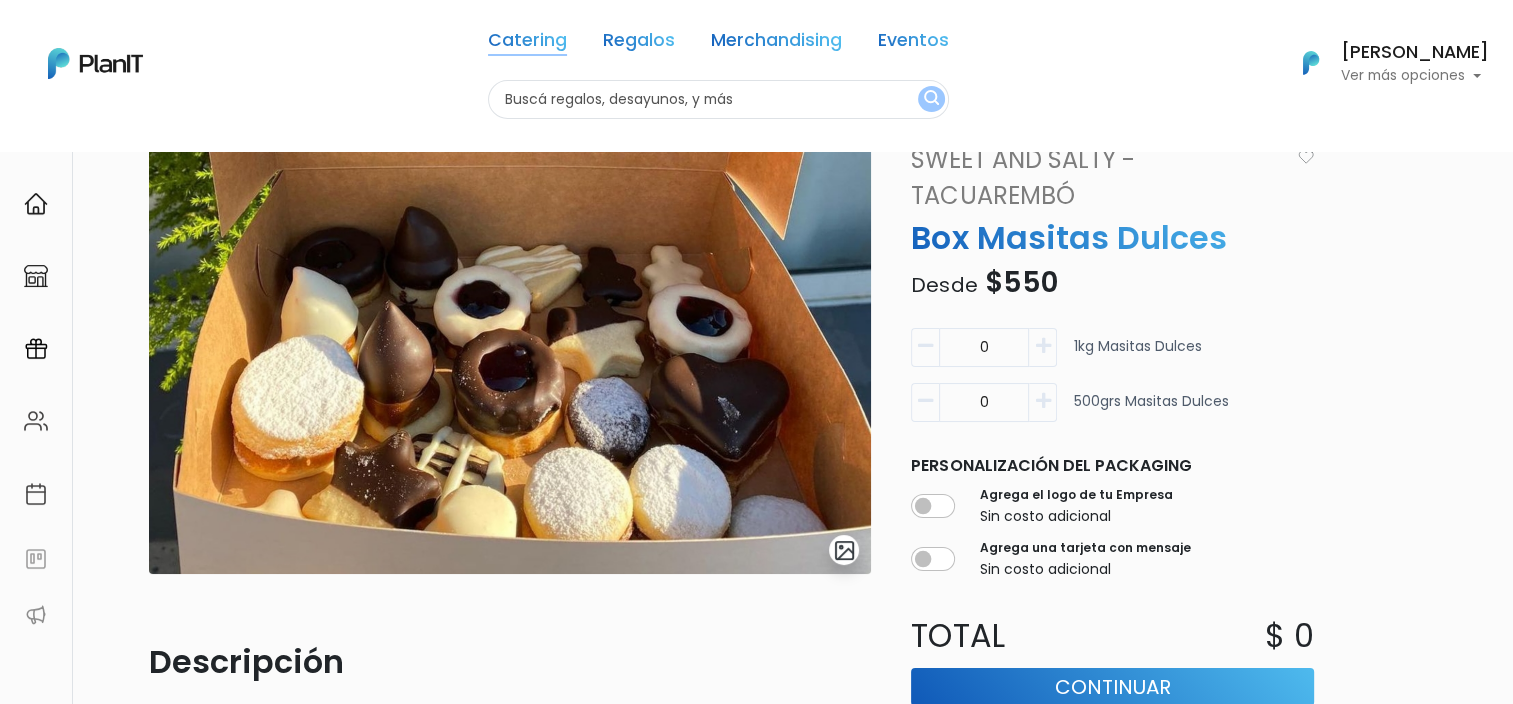 click on "Catering" at bounding box center (527, 44) 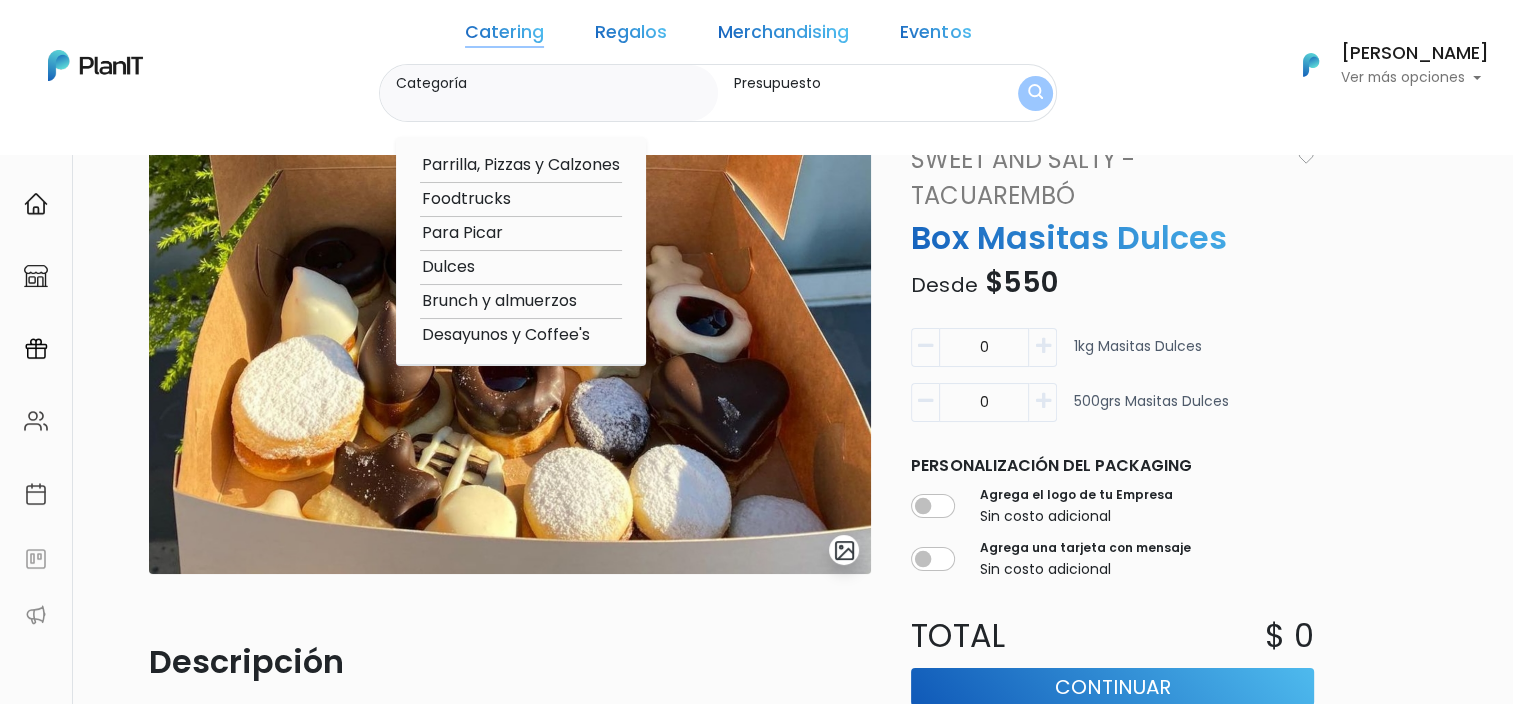 click on "Brunch y almuerzos" at bounding box center (521, 301) 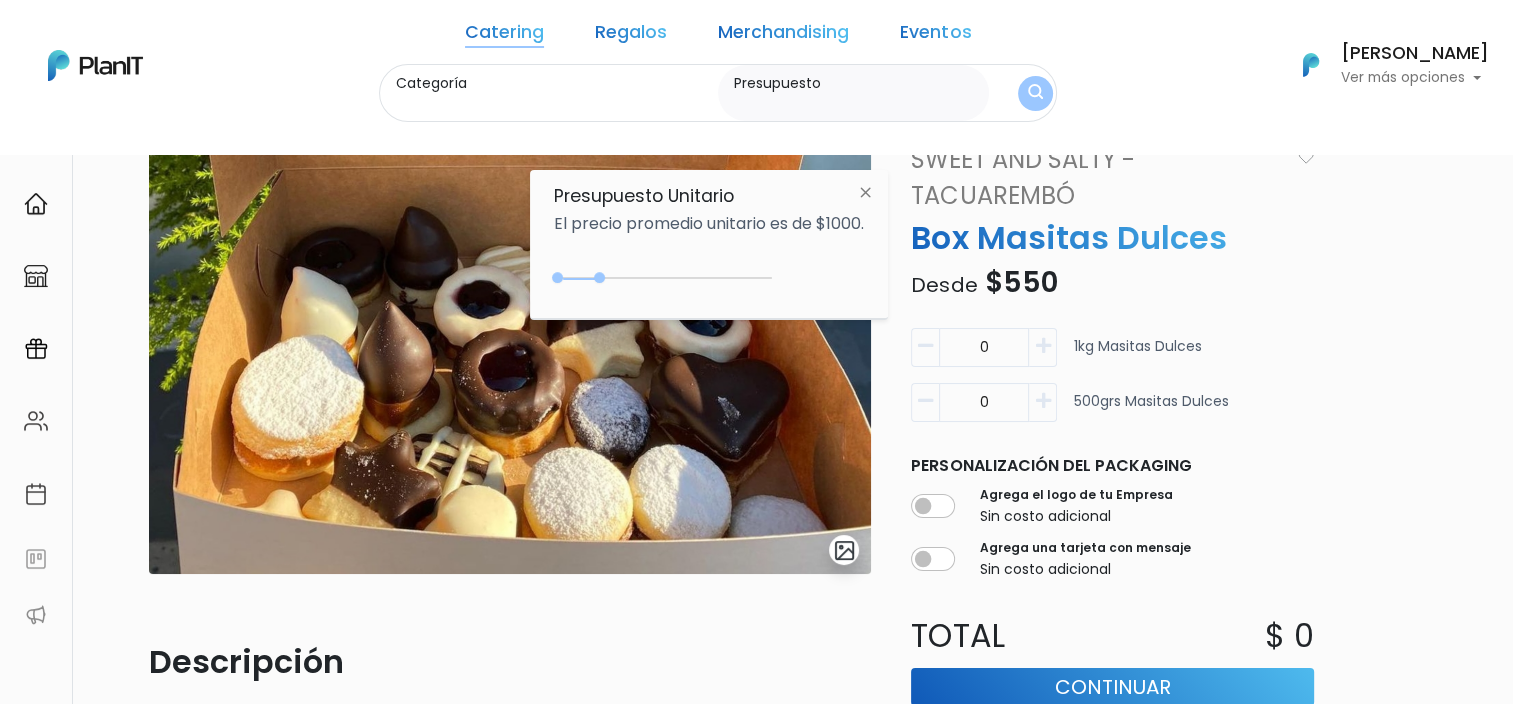 type on "Brunch y almuerzos" 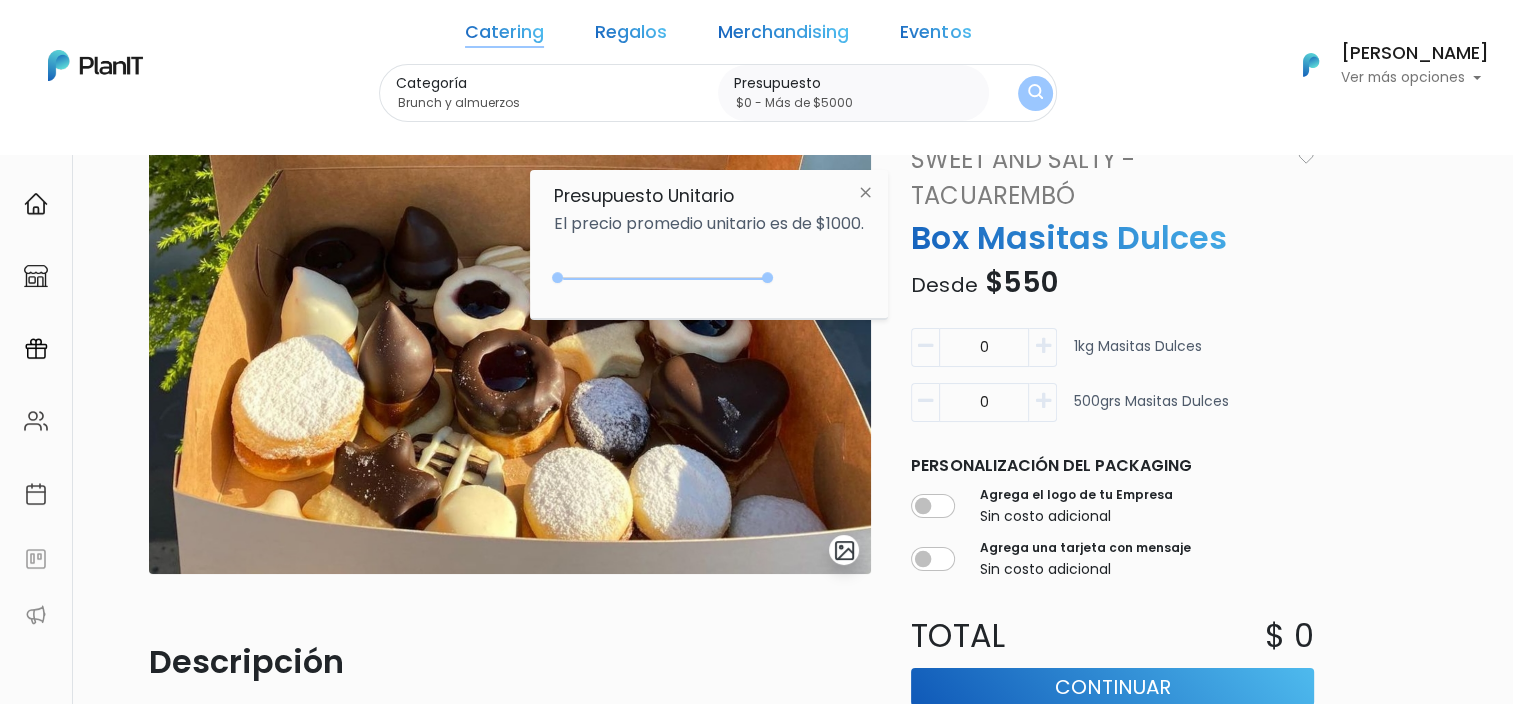 type on "$0 - Más de $5000" 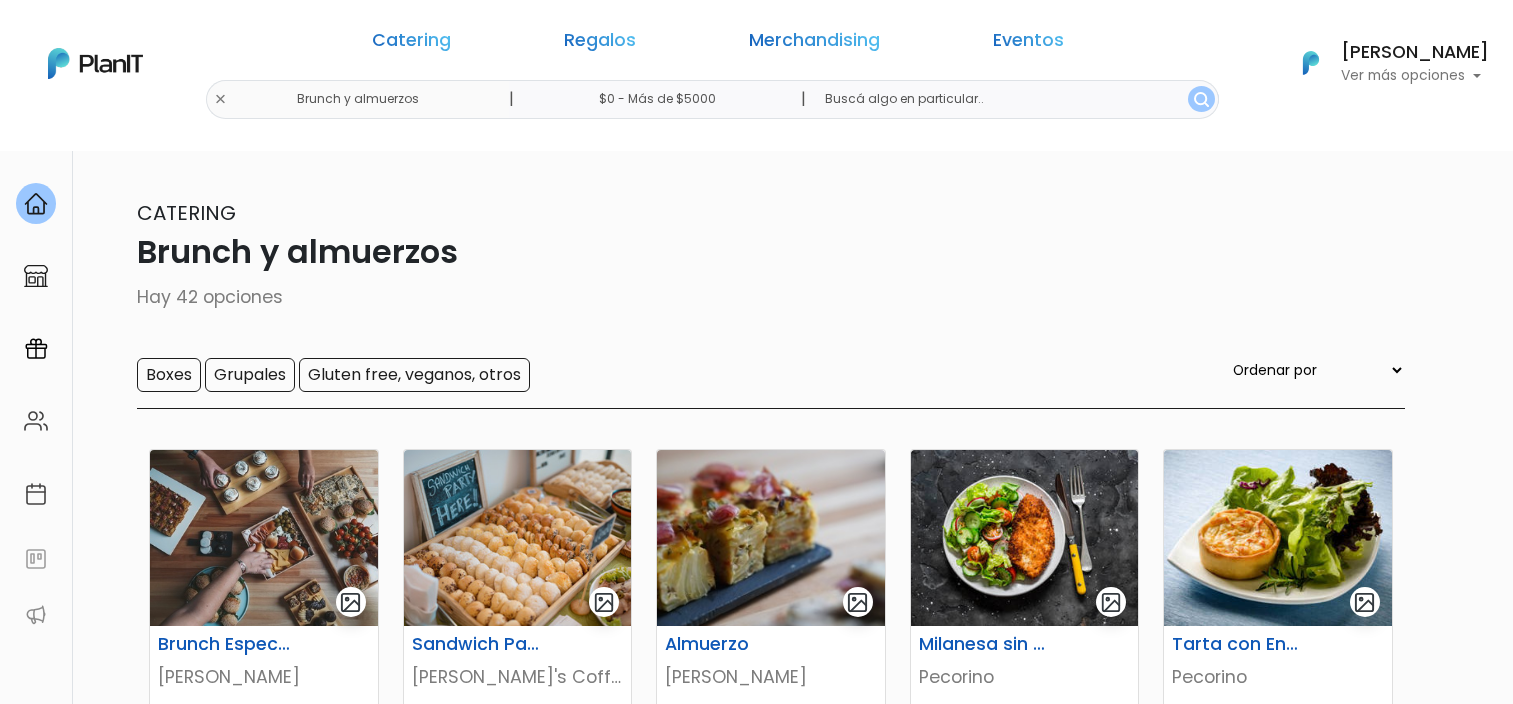scroll, scrollTop: 0, scrollLeft: 0, axis: both 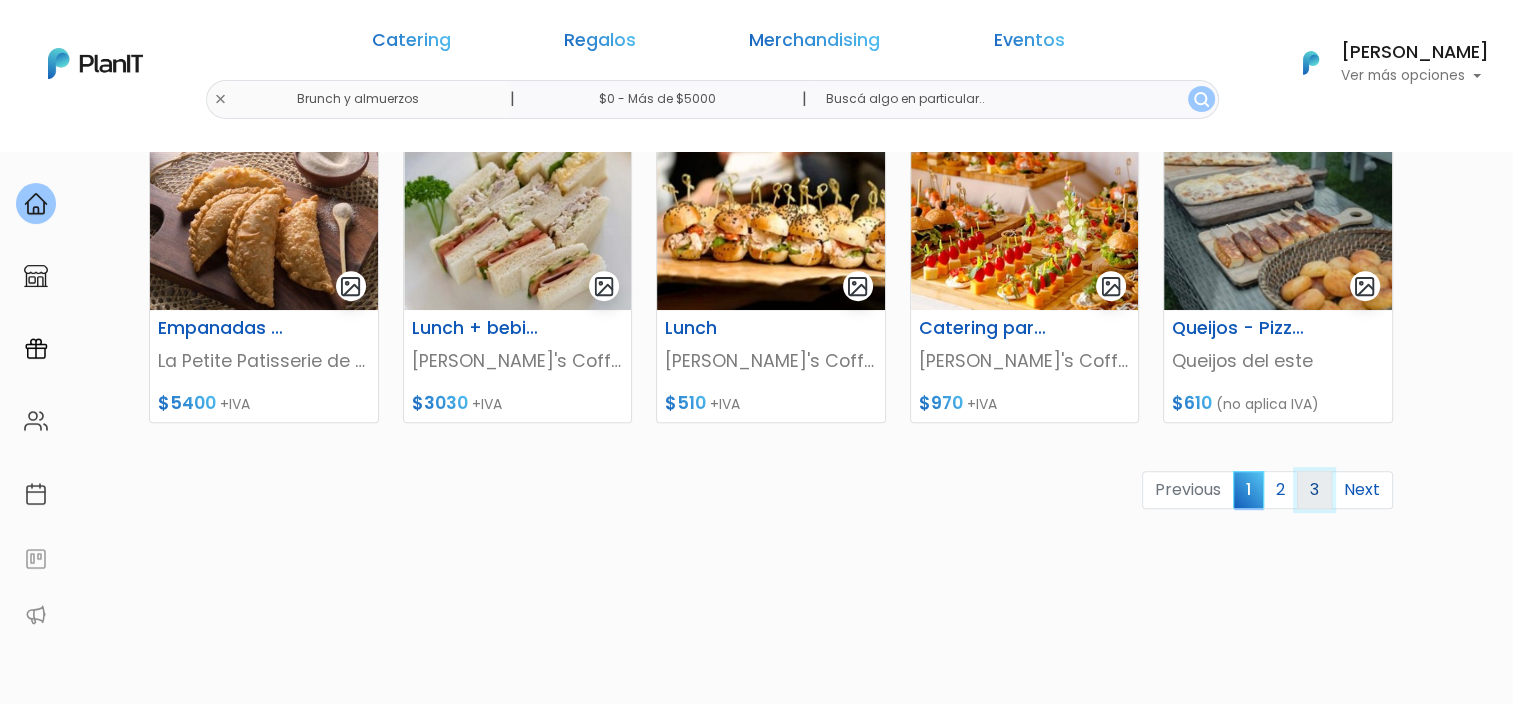 click on "3" at bounding box center [1314, 490] 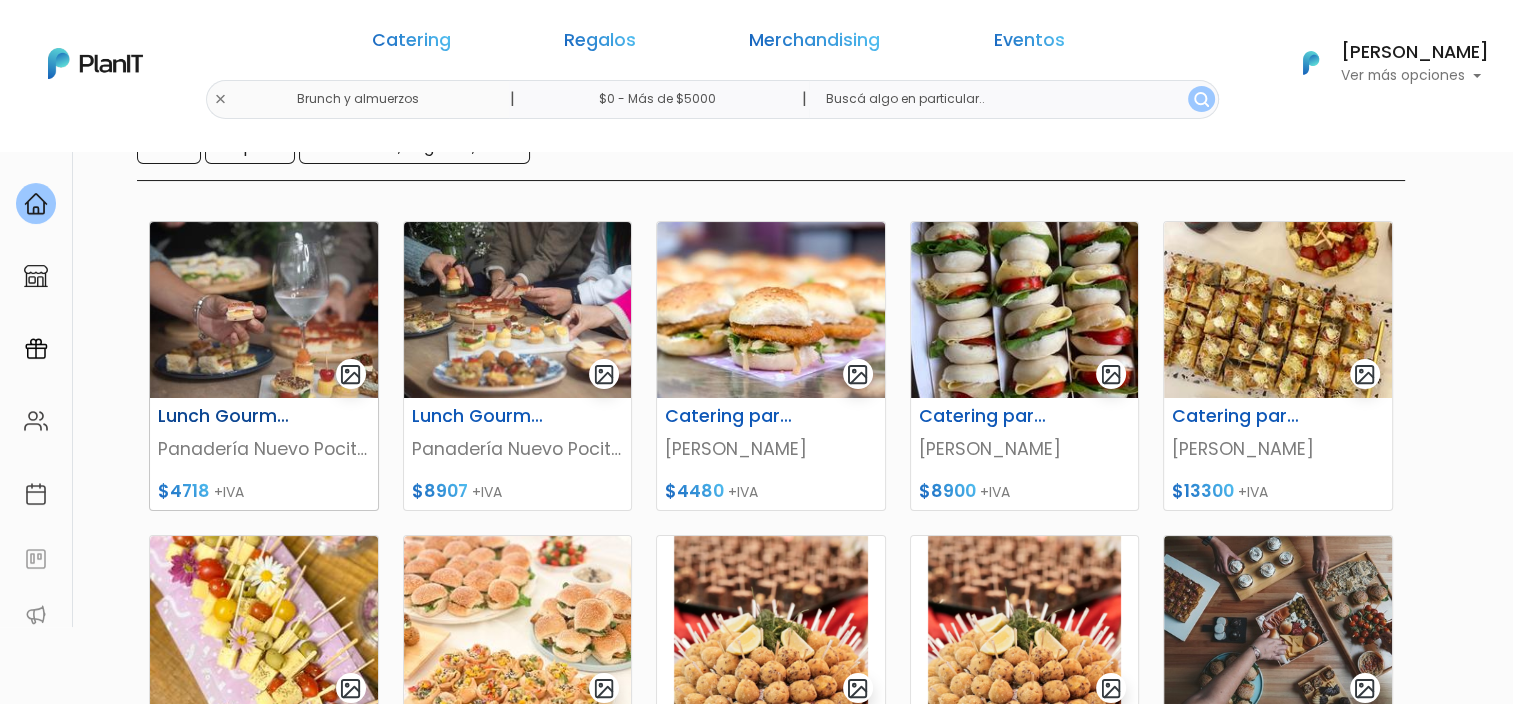 scroll, scrollTop: 300, scrollLeft: 0, axis: vertical 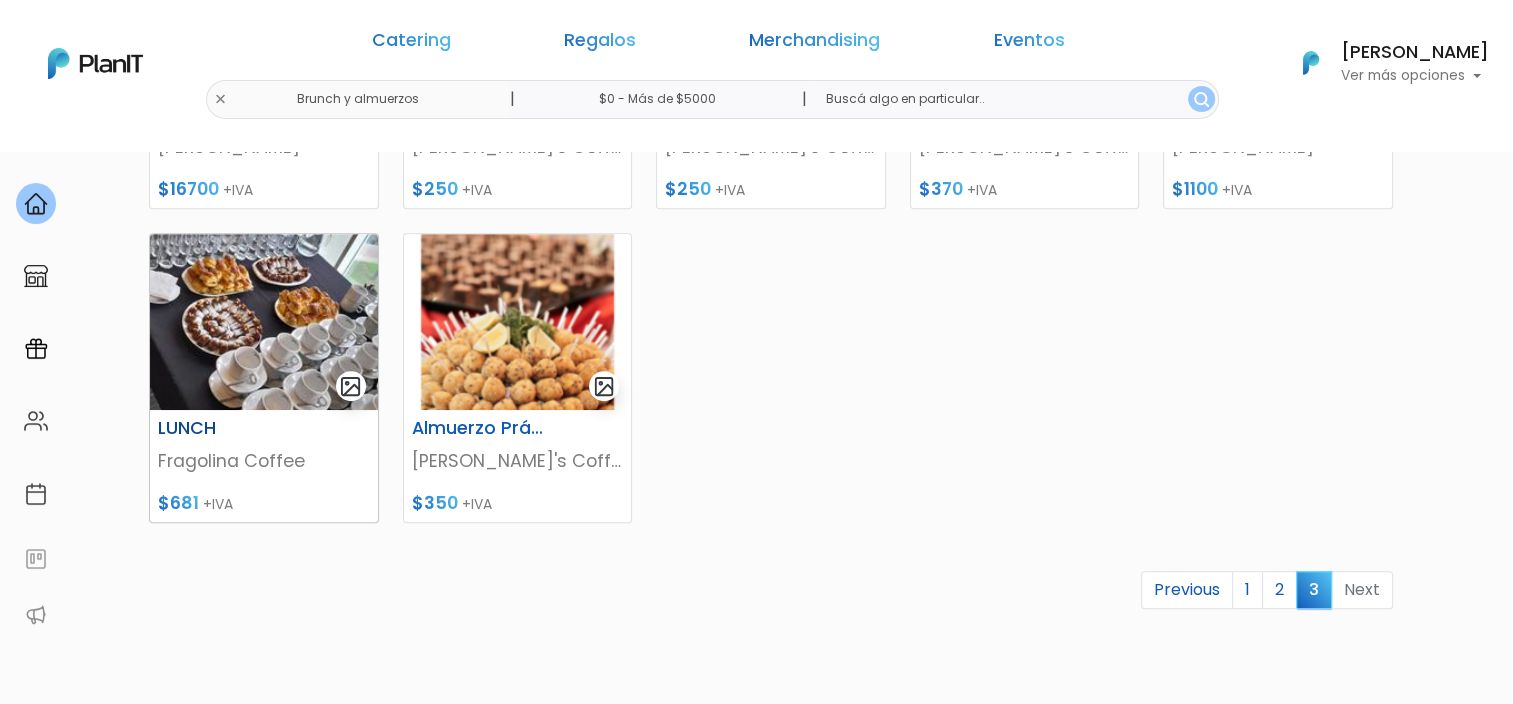 click at bounding box center [264, 322] 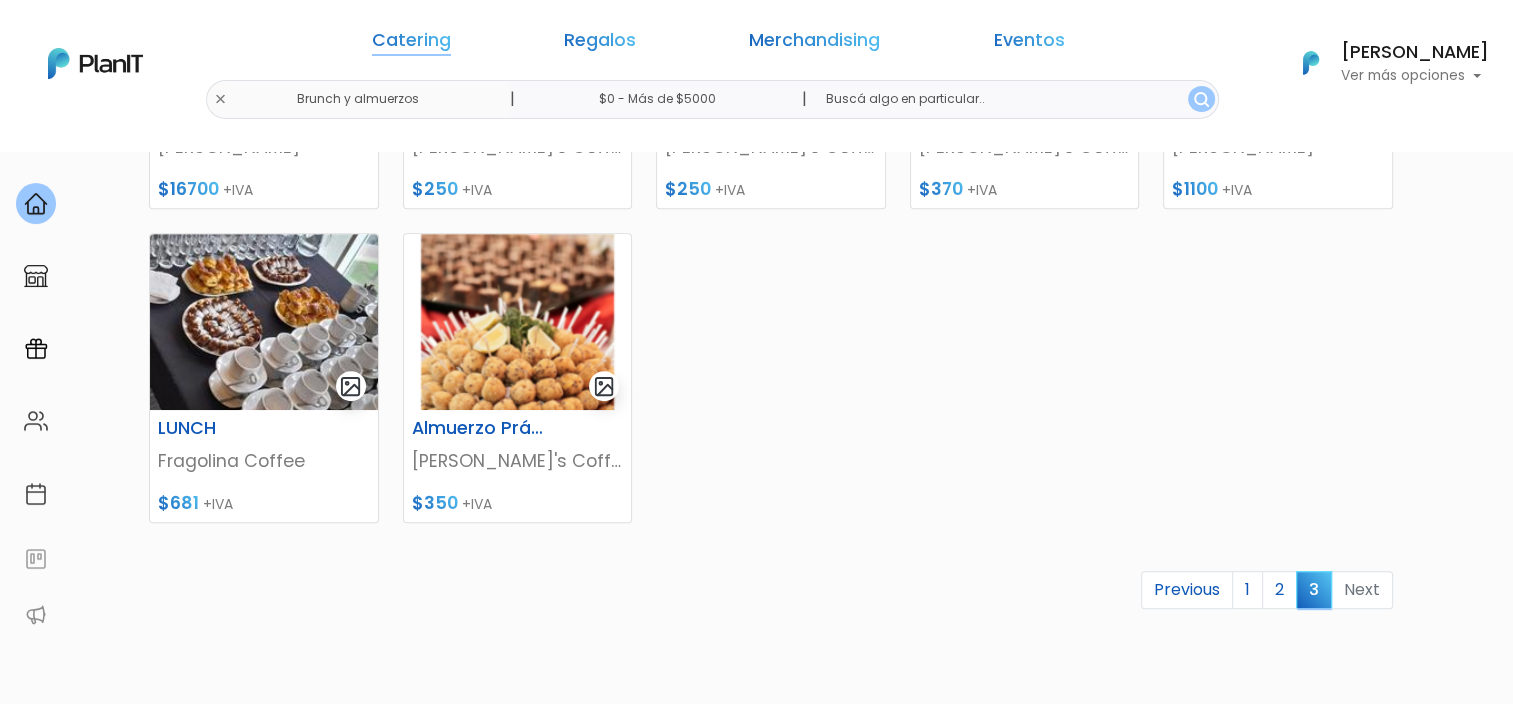 click on "Catering" at bounding box center (411, 44) 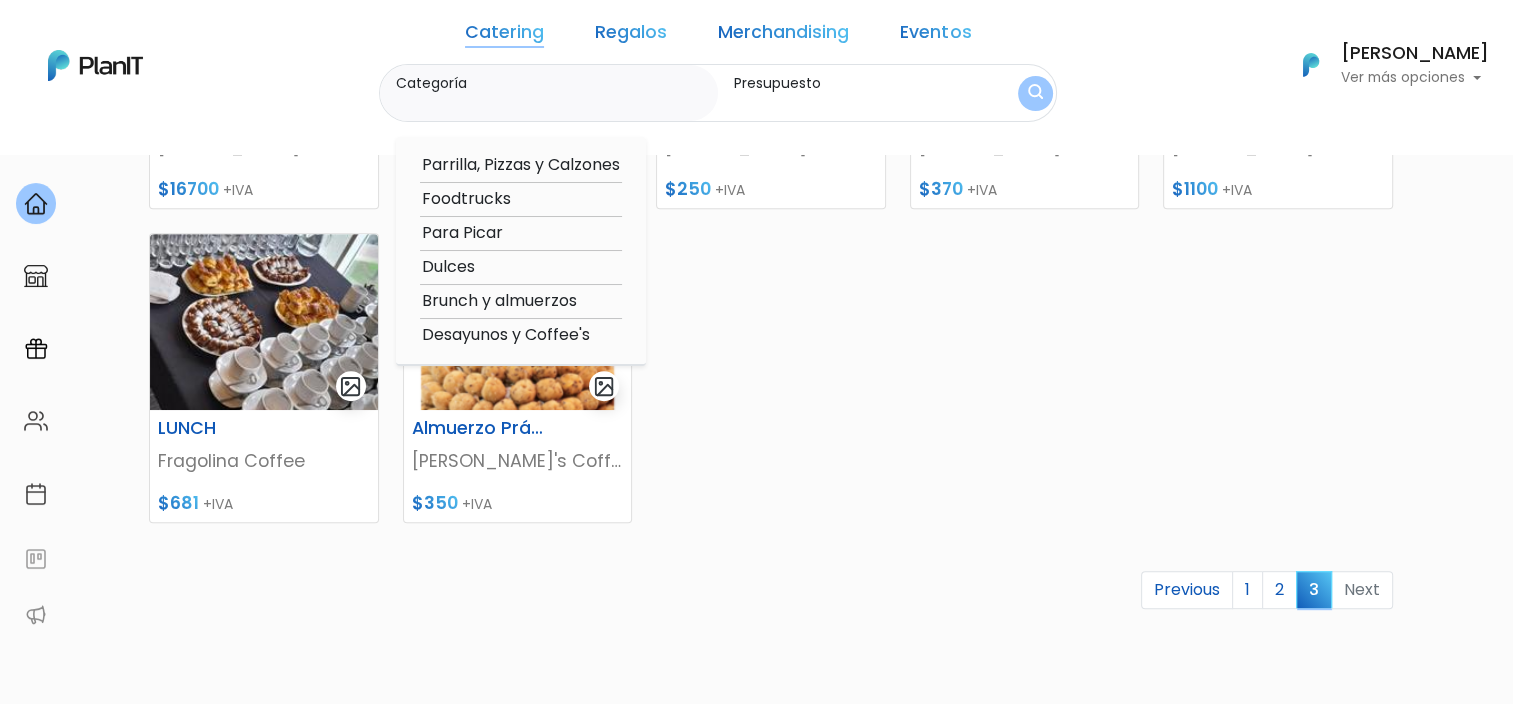 click on "Desayunos y Coffee's" at bounding box center [521, 335] 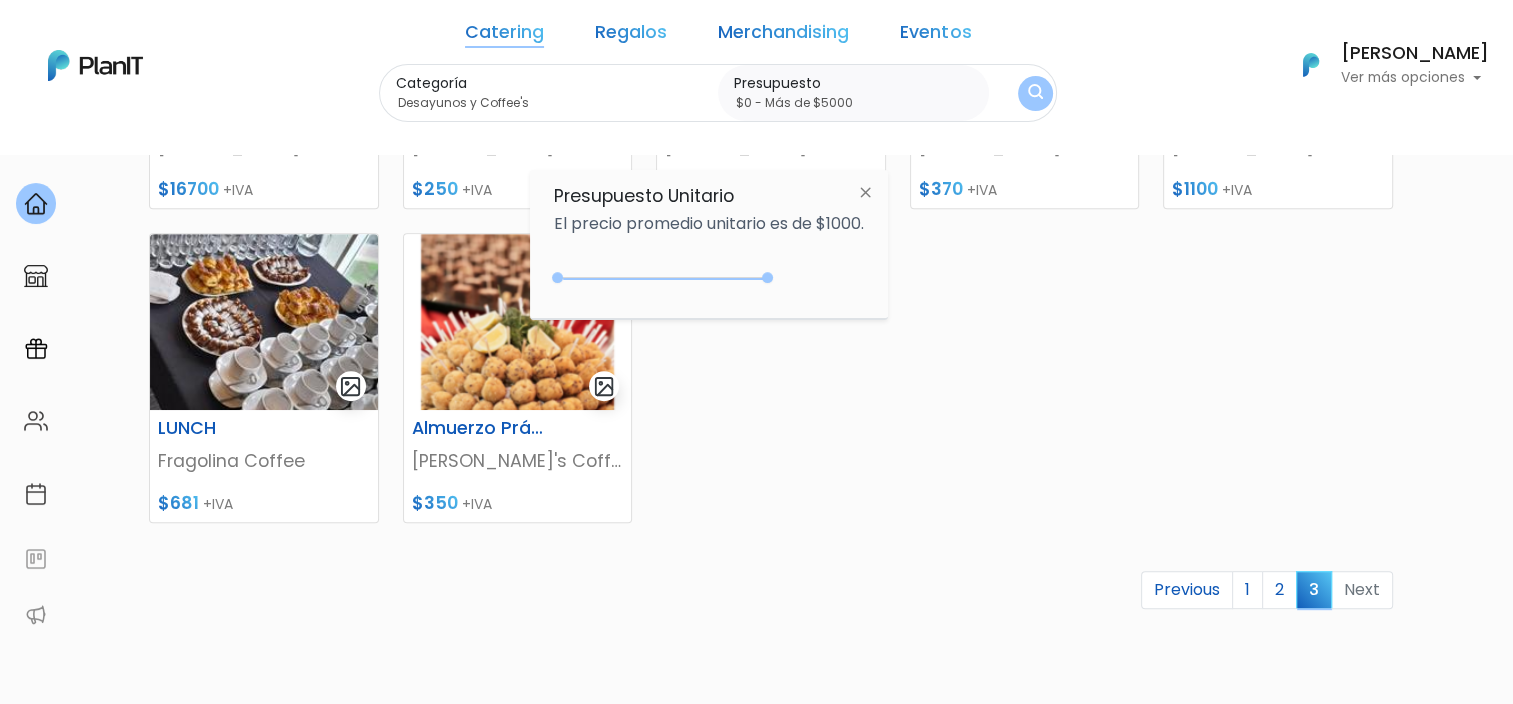 type on "$0 - Más de $5000" 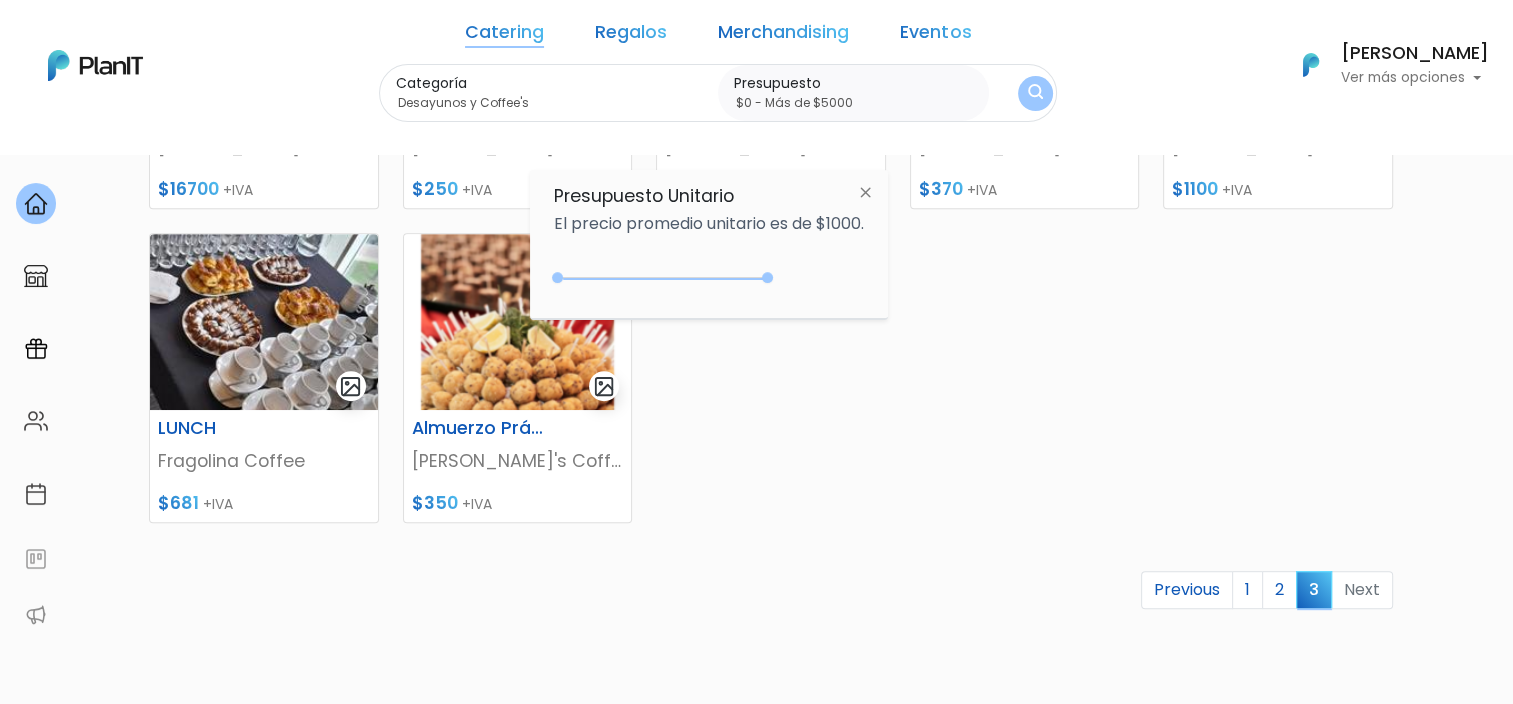 drag, startPoint x: 594, startPoint y: 280, endPoint x: 908, endPoint y: 252, distance: 315.24594 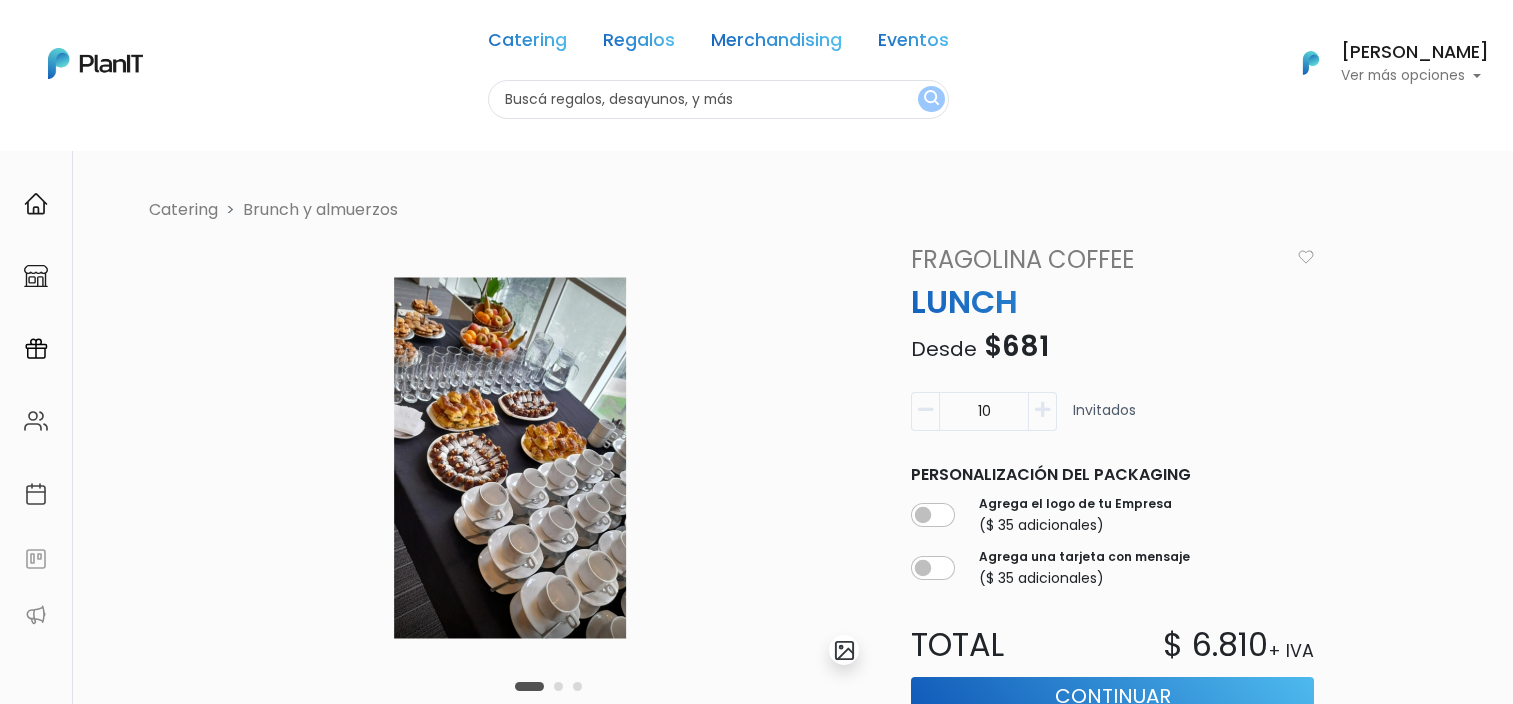 scroll, scrollTop: 0, scrollLeft: 0, axis: both 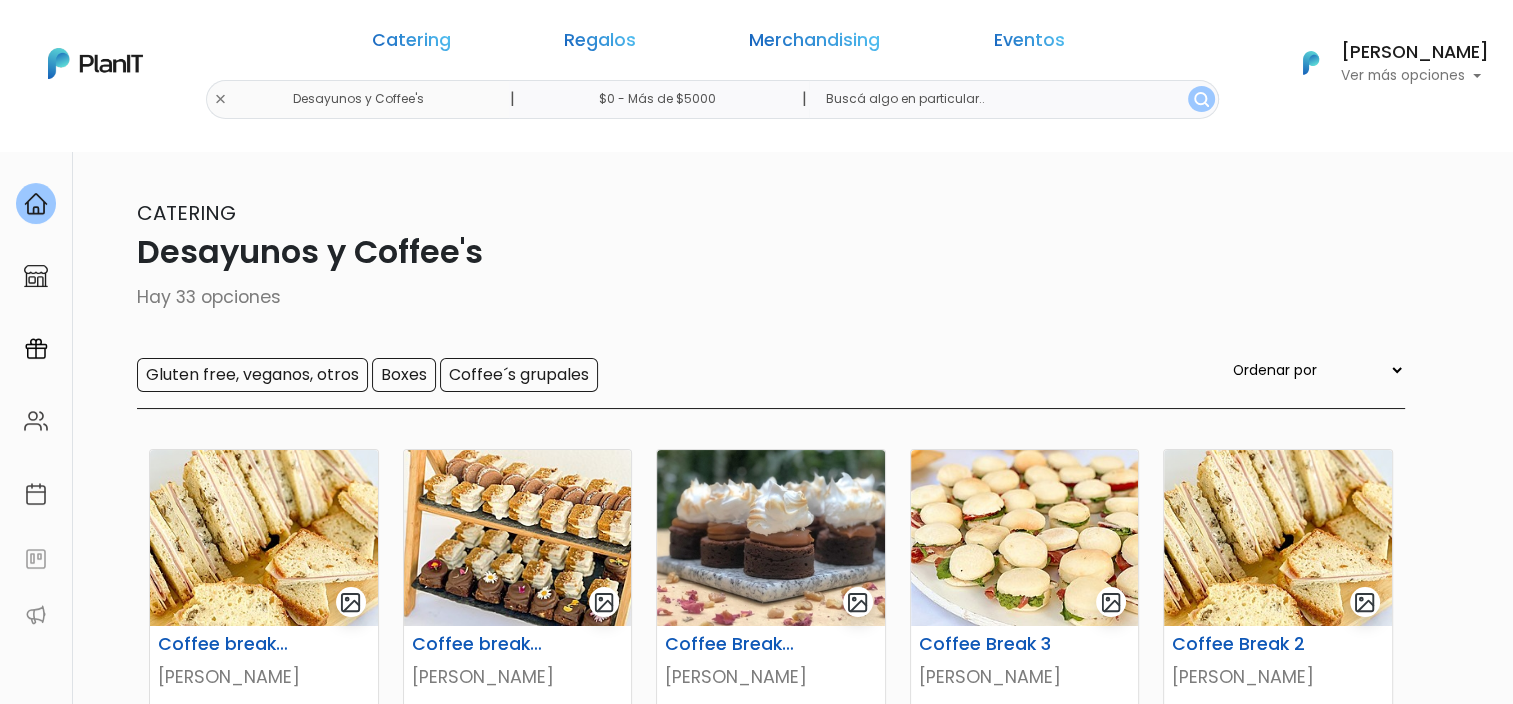 click on "[PERSON_NAME]" at bounding box center [1415, 53] 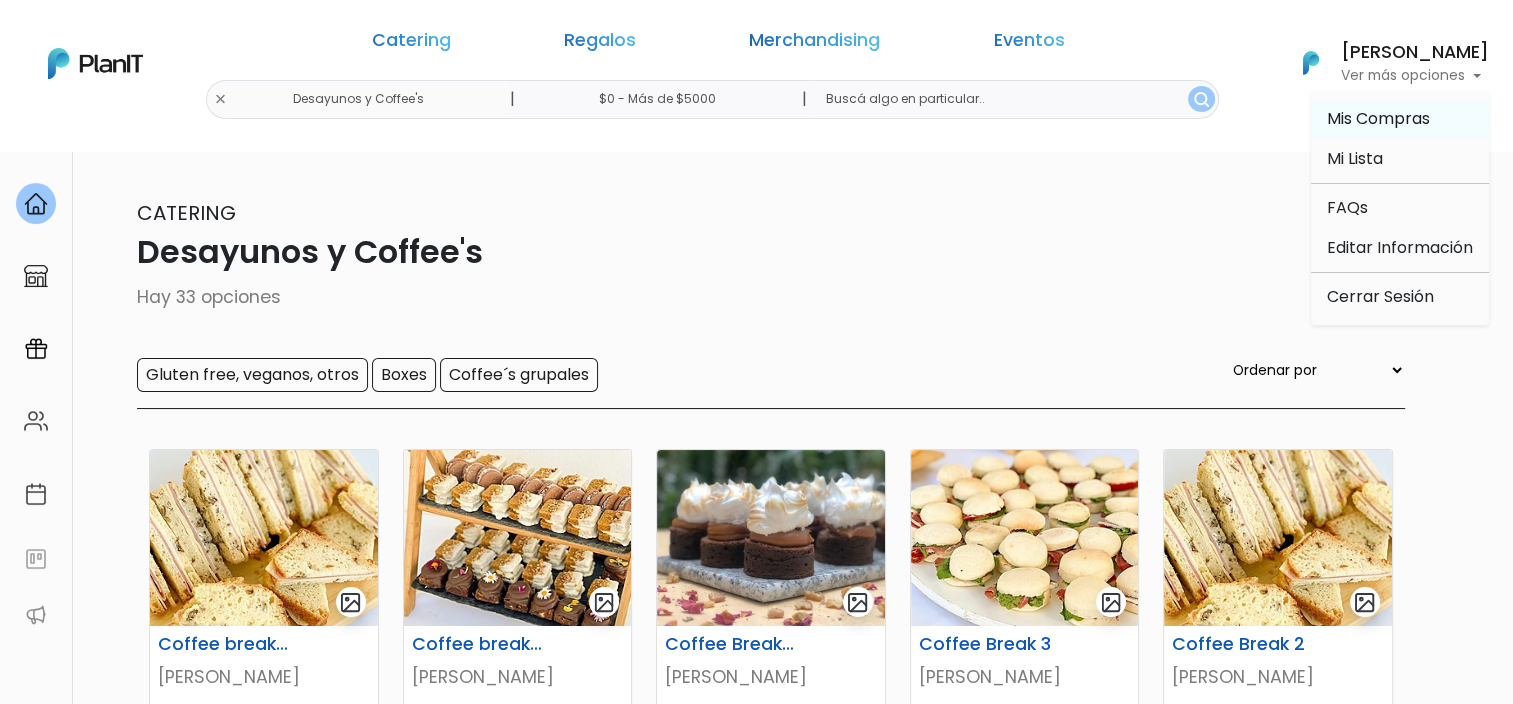 click on "Mis Compras" at bounding box center [1378, 118] 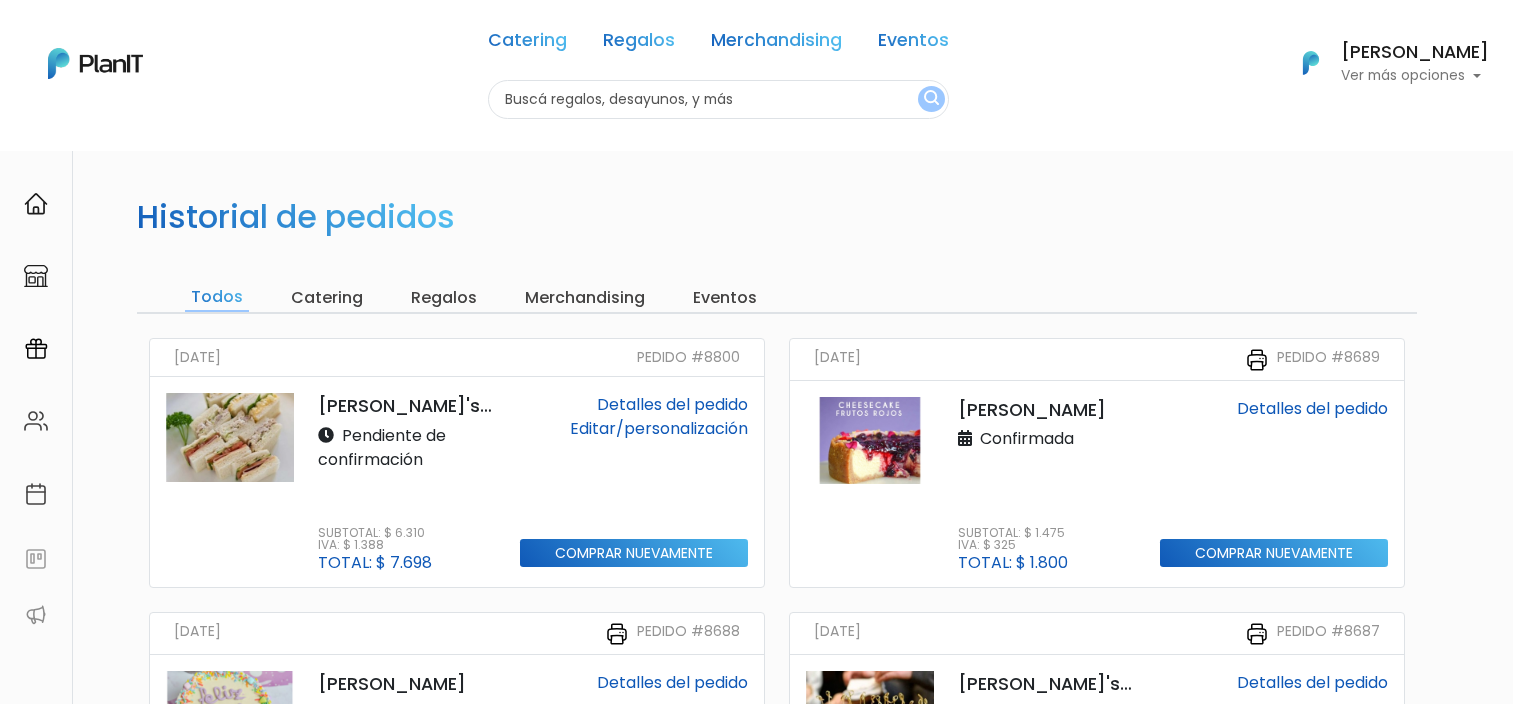 scroll, scrollTop: 0, scrollLeft: 0, axis: both 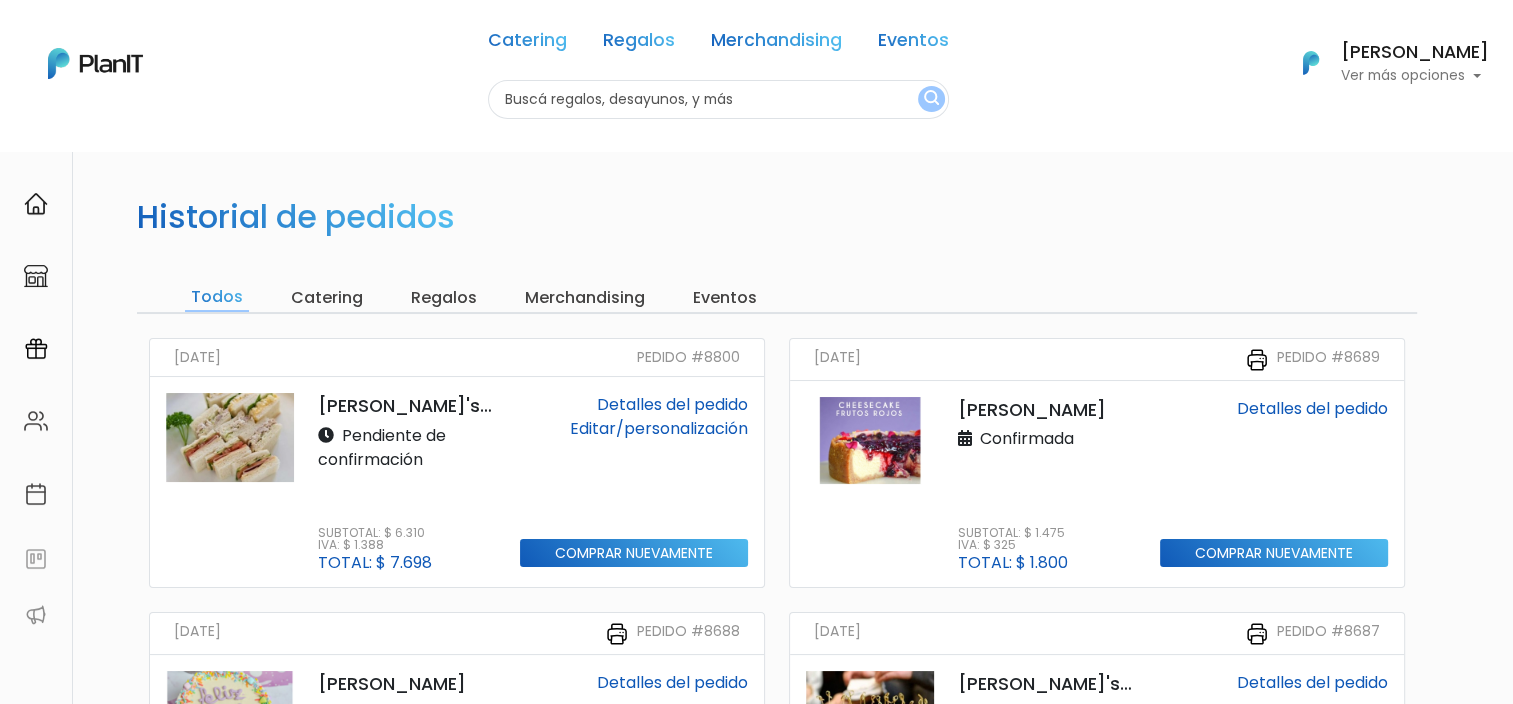 click on "[PERSON_NAME] Coffee" at bounding box center (407, 406) 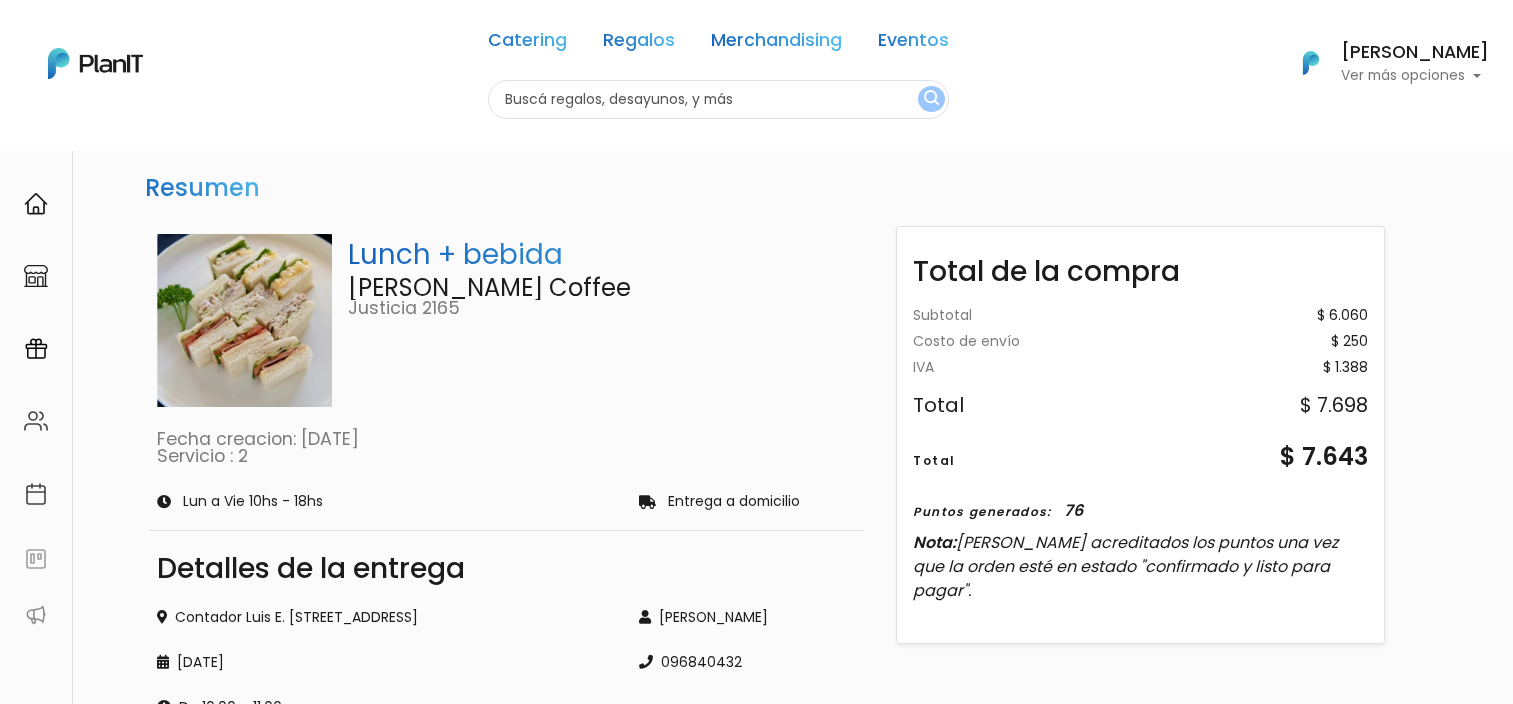 scroll, scrollTop: 0, scrollLeft: 0, axis: both 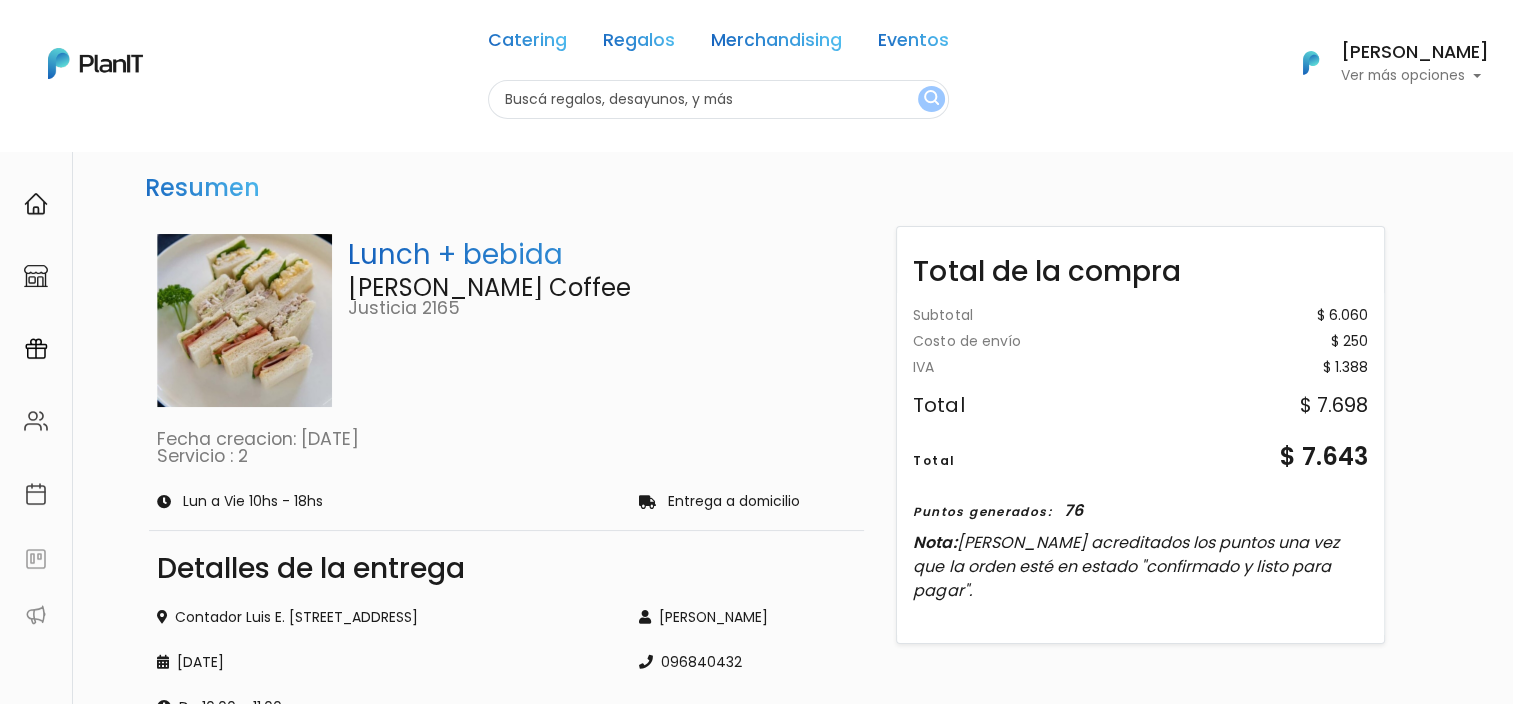 click on "Lunch + bebida" at bounding box center [602, 255] 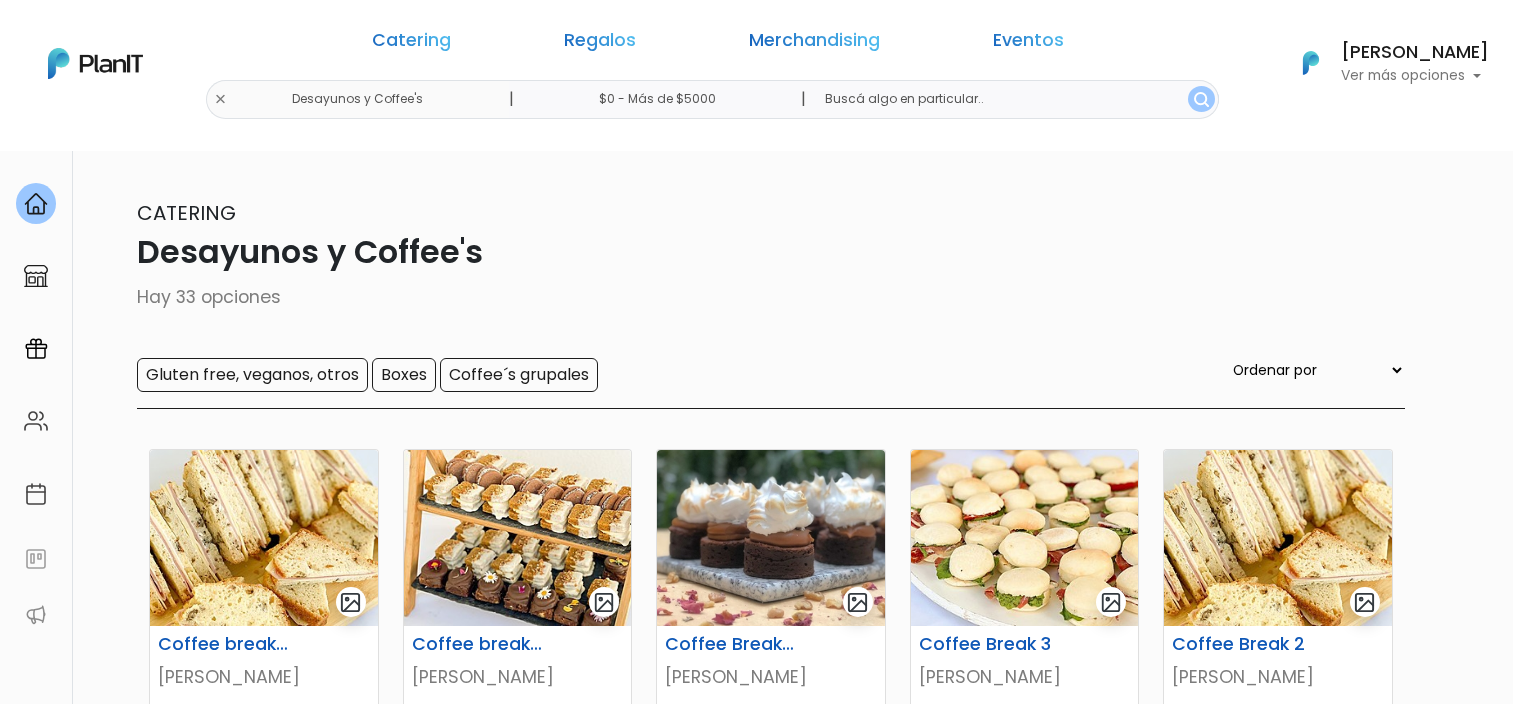 scroll, scrollTop: 0, scrollLeft: 0, axis: both 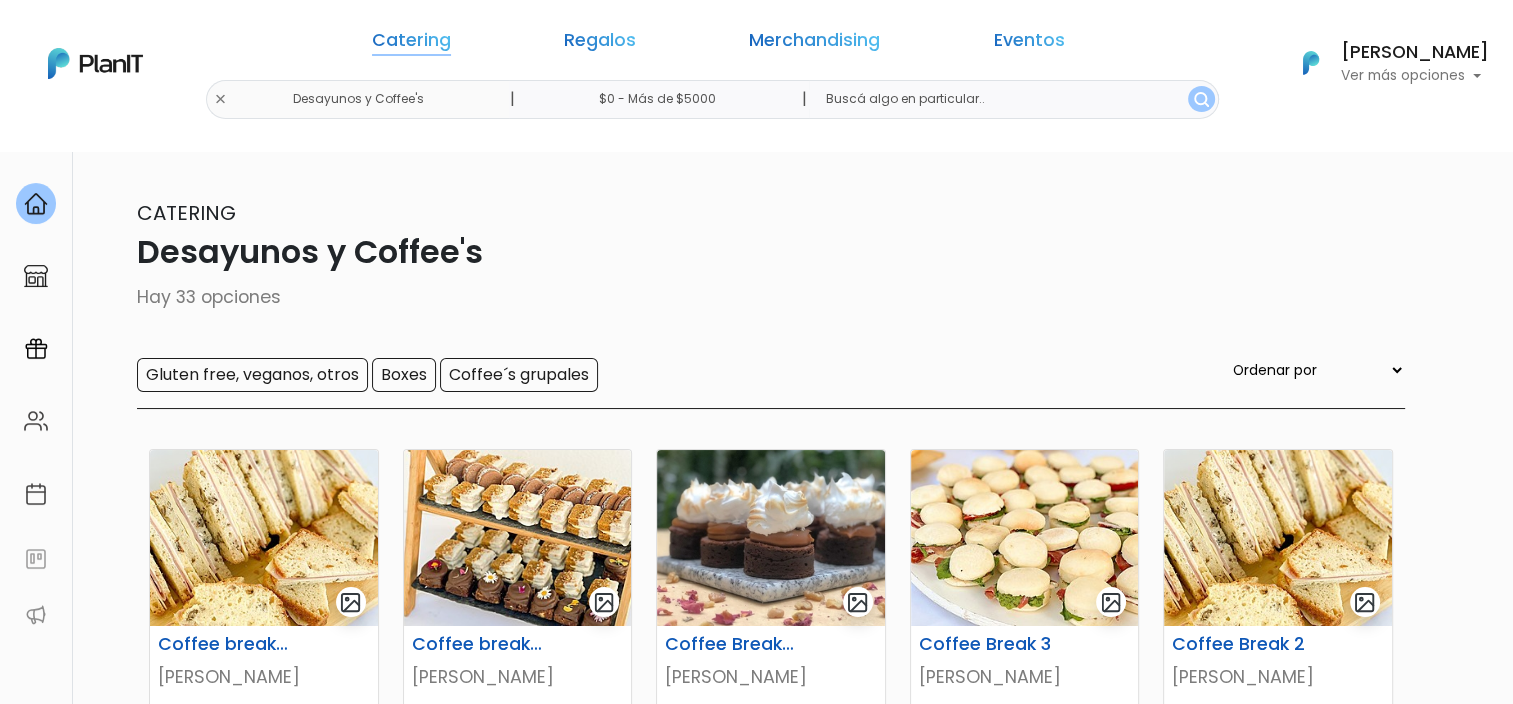 click on "Catering" at bounding box center (411, 44) 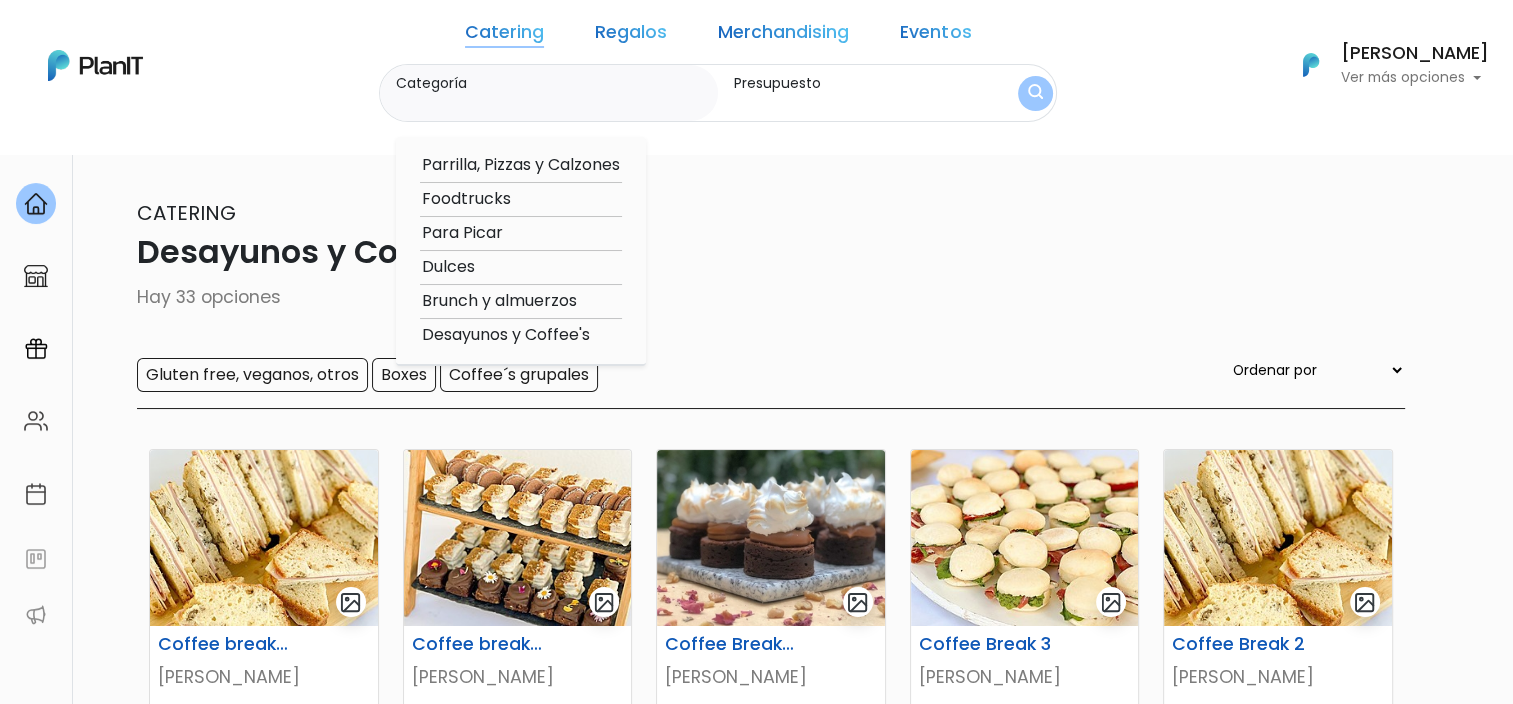 click on "Brunch y almuerzos" at bounding box center (521, 301) 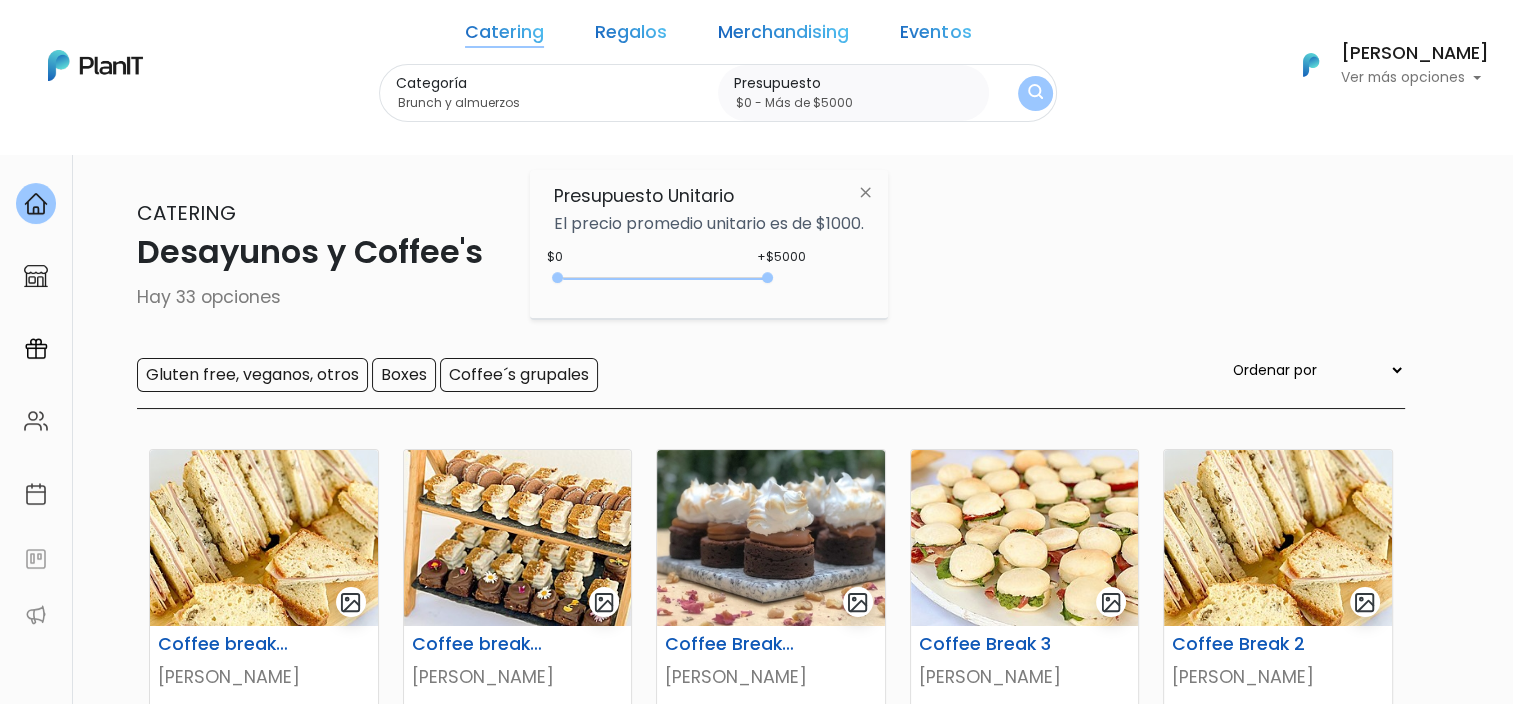 drag, startPoint x: 600, startPoint y: 272, endPoint x: 1035, endPoint y: 249, distance: 435.60764 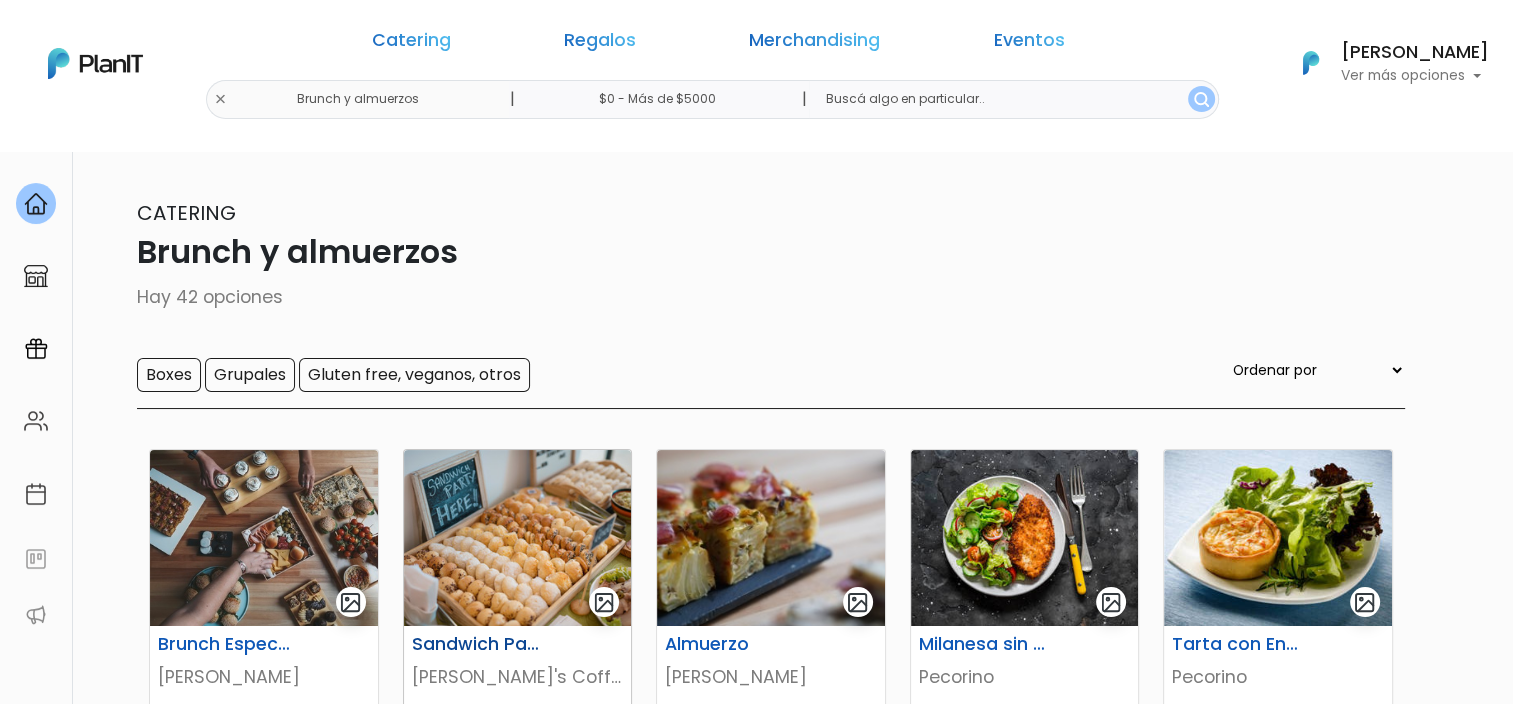 scroll, scrollTop: 400, scrollLeft: 0, axis: vertical 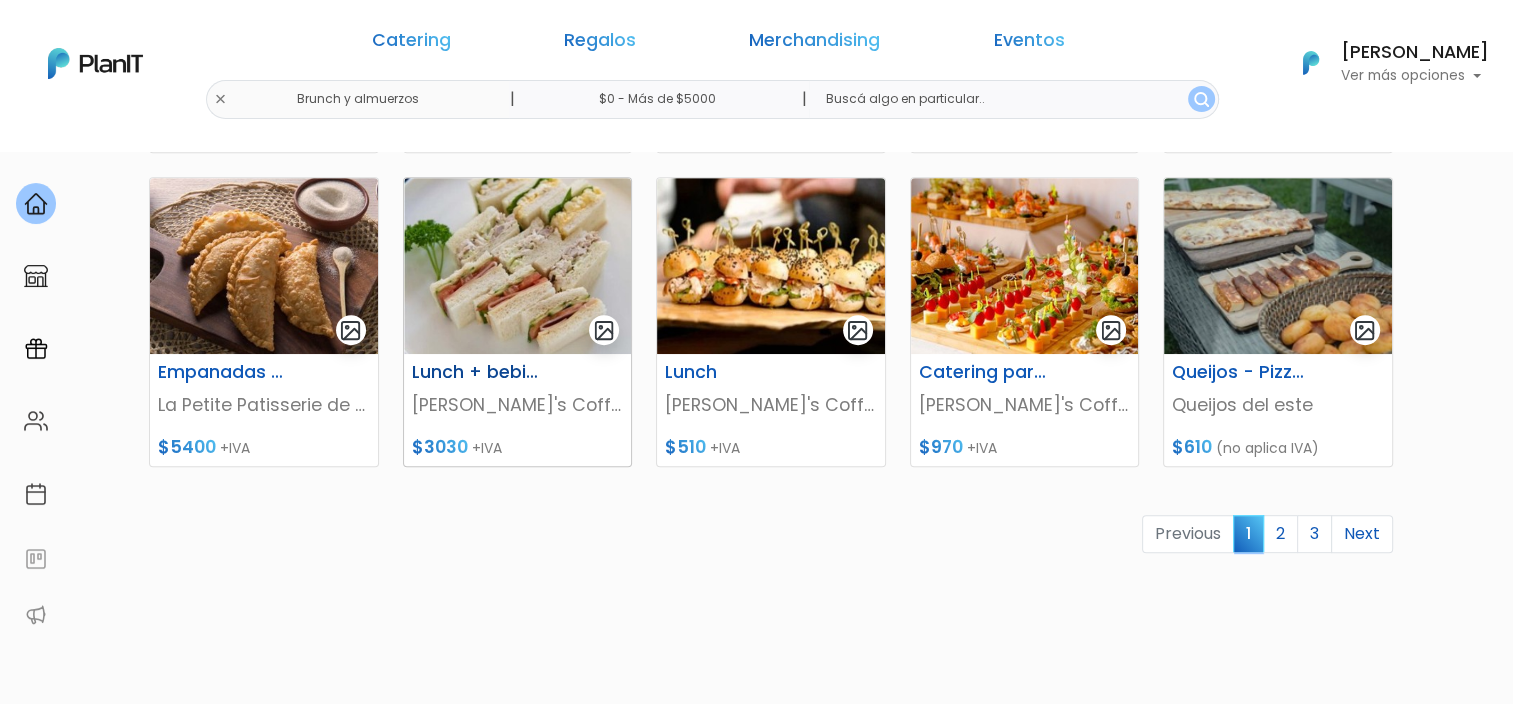 click at bounding box center [518, 266] 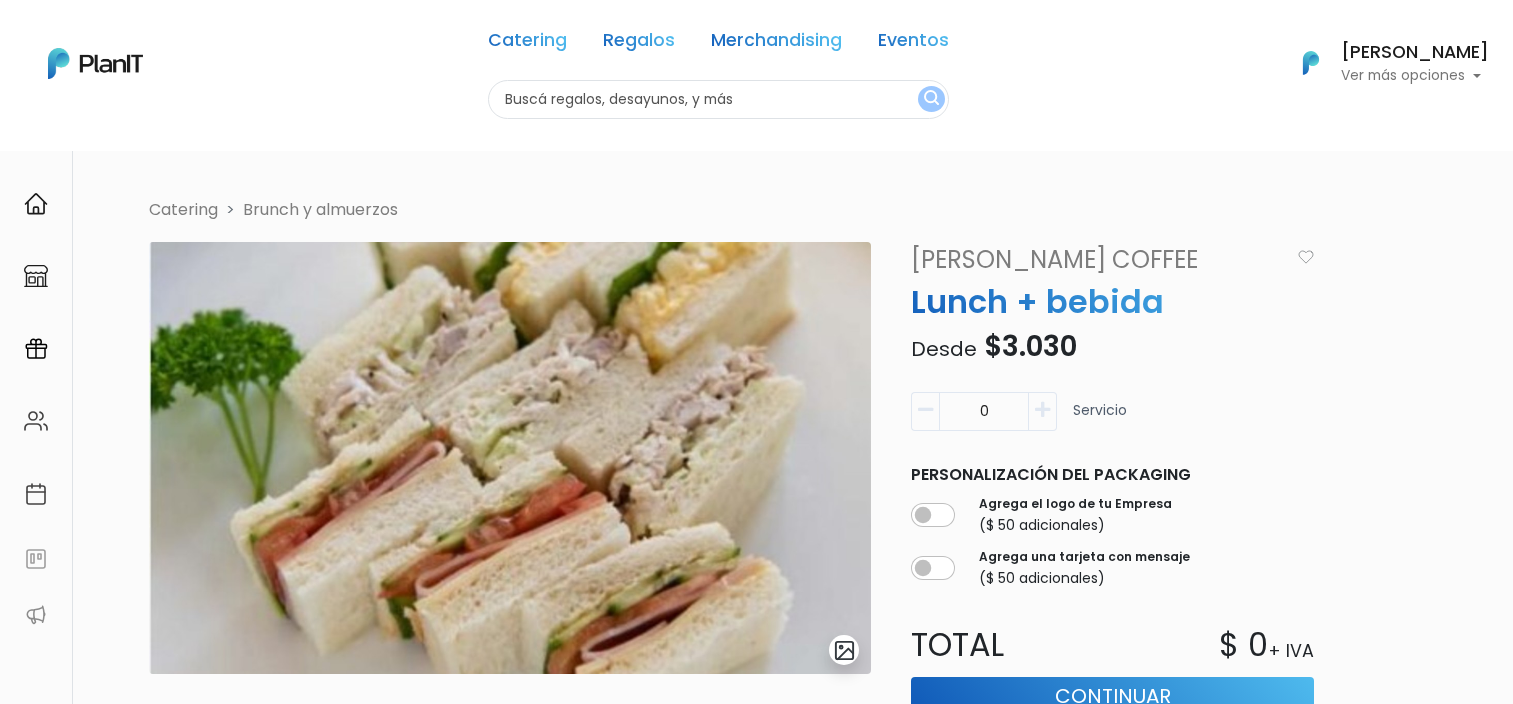 scroll, scrollTop: 300, scrollLeft: 0, axis: vertical 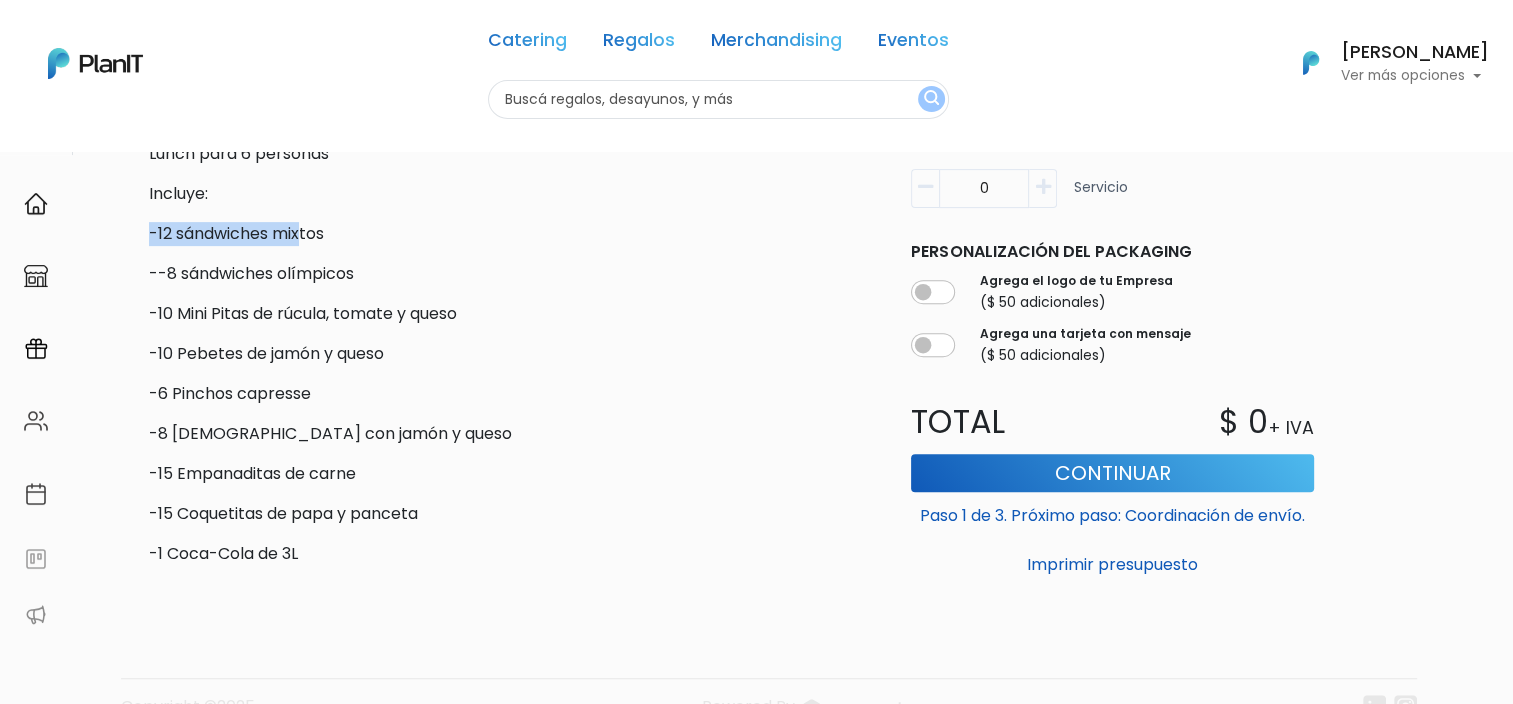 drag, startPoint x: 150, startPoint y: 232, endPoint x: 305, endPoint y: 233, distance: 155.00322 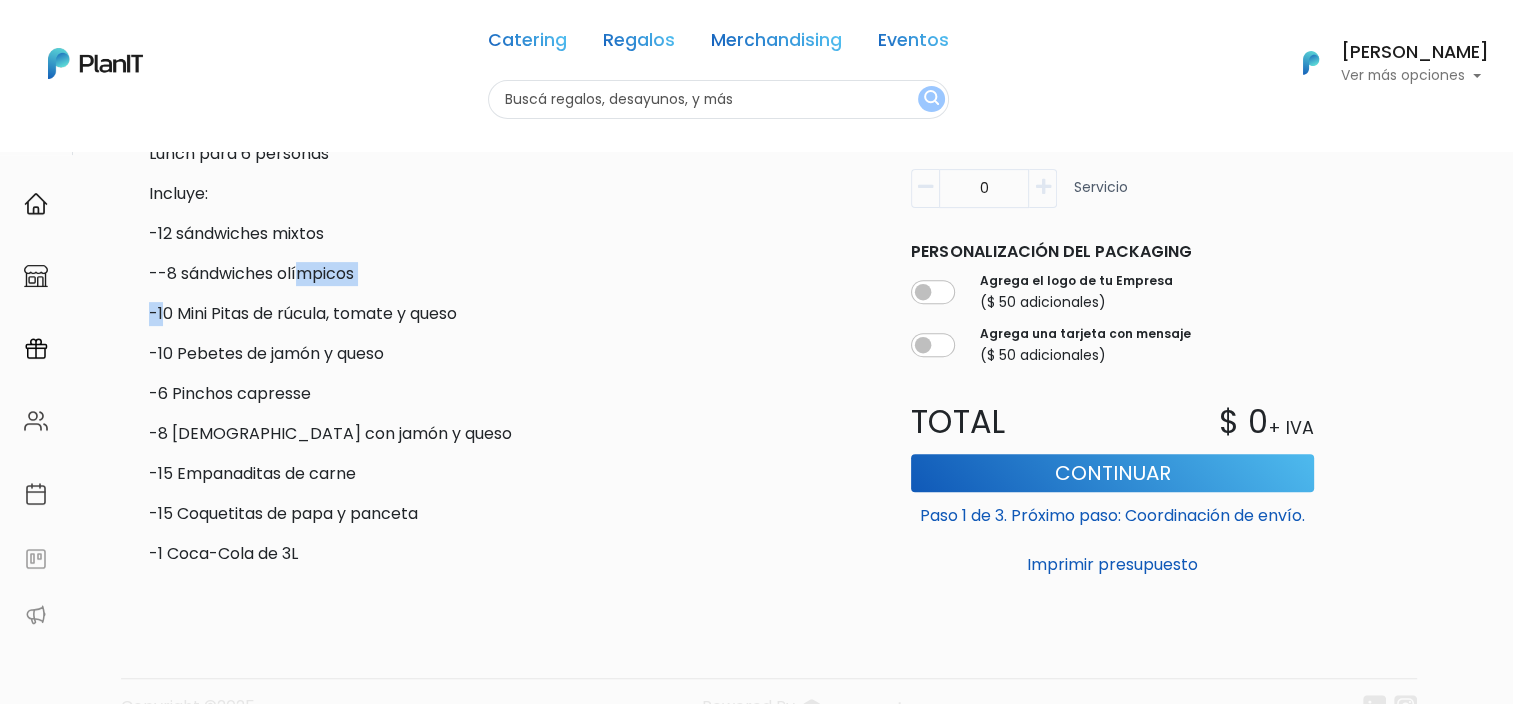 drag, startPoint x: 164, startPoint y: 286, endPoint x: 299, endPoint y: 280, distance: 135.13327 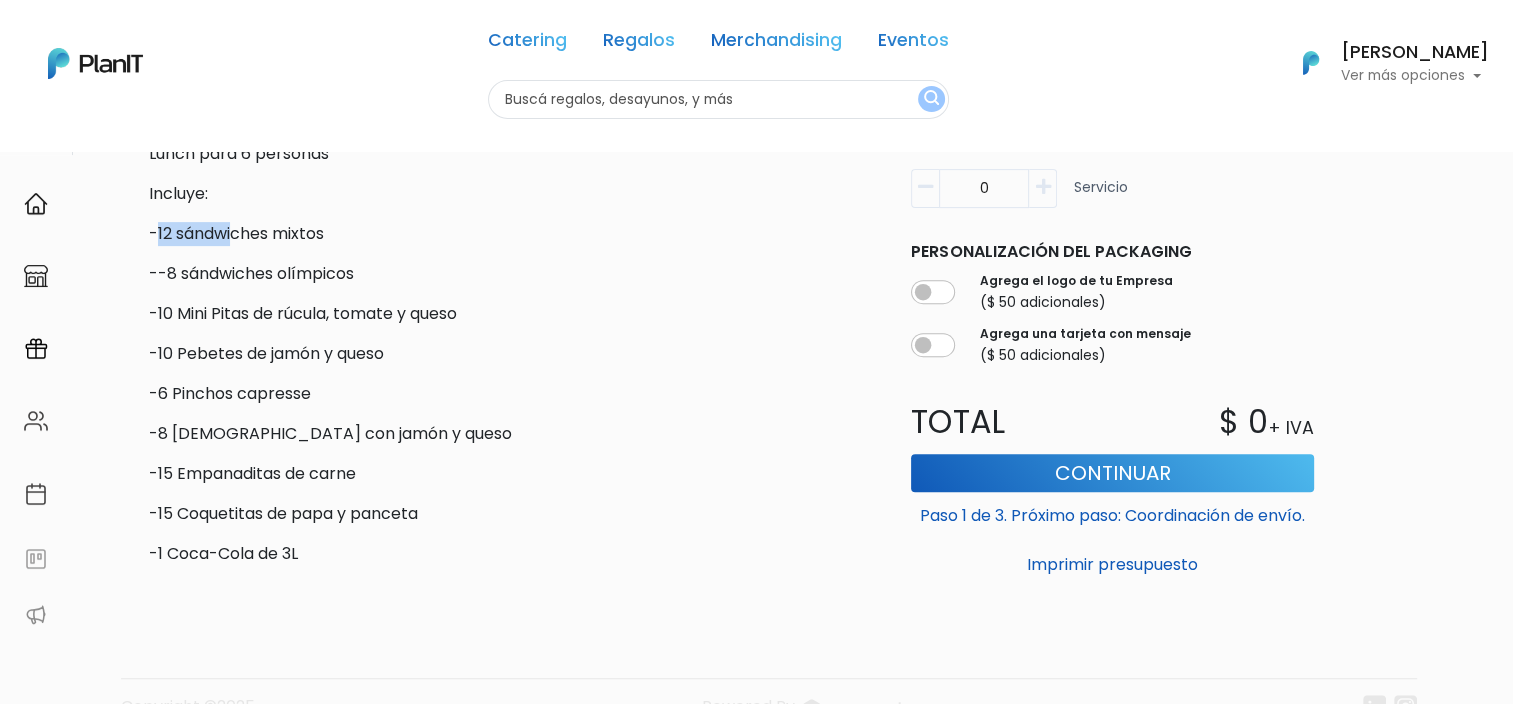 click on "Descripción
**Foto ilustrativa
Lunch para 6 personas
Incluye:
-12 sándwiches mixtos
--8 sándwiches olímpicos
-10 Mini Pitas de rúcula, tomate y queso
-10 Pebetes de jamón y queso
-6 Pinchos capresse
-8 Jesuitas con jamón y queso
-15 Empanaditas de carne
-15 Coquetitas de papa y panceta
-1 Coca-Cola de 3L" at bounding box center (510, 302) 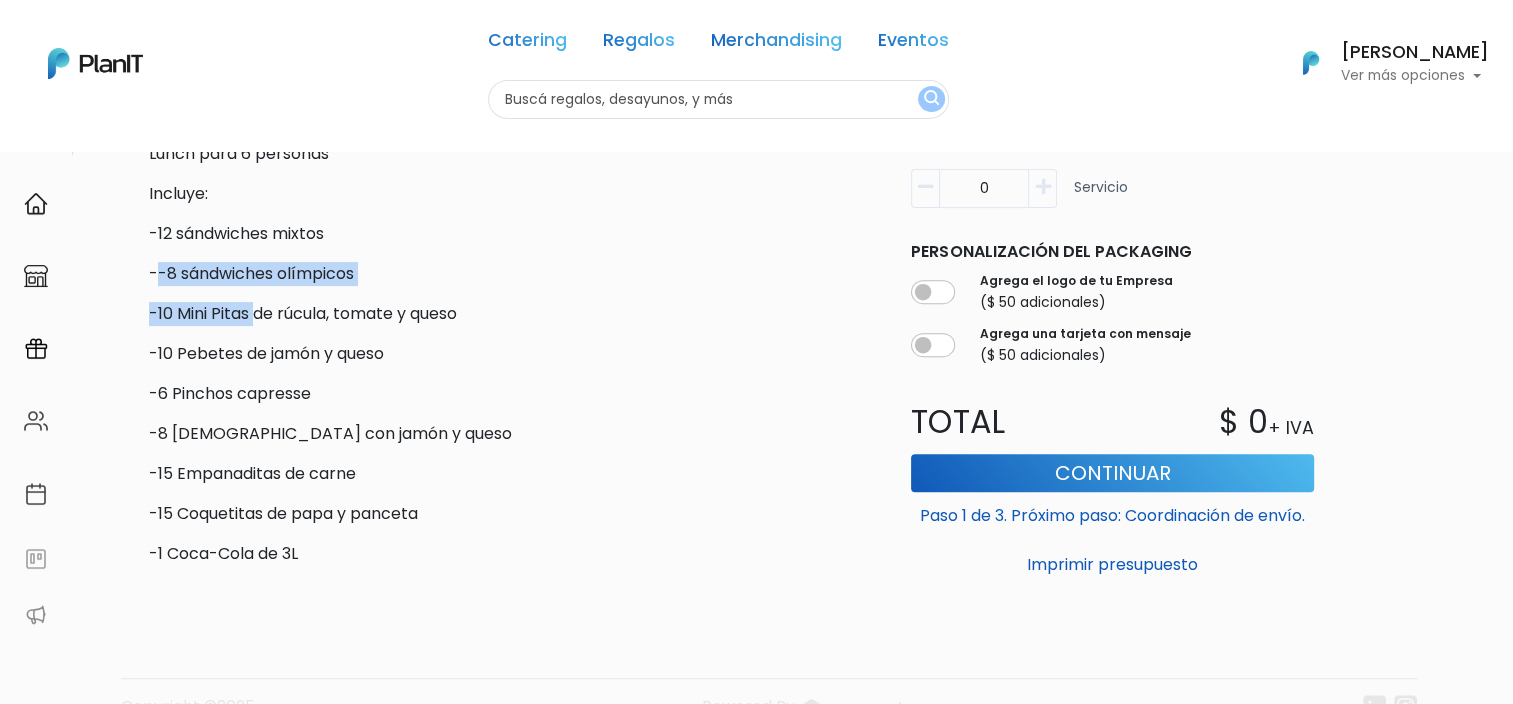 drag, startPoint x: 157, startPoint y: 270, endPoint x: 255, endPoint y: 286, distance: 99.29753 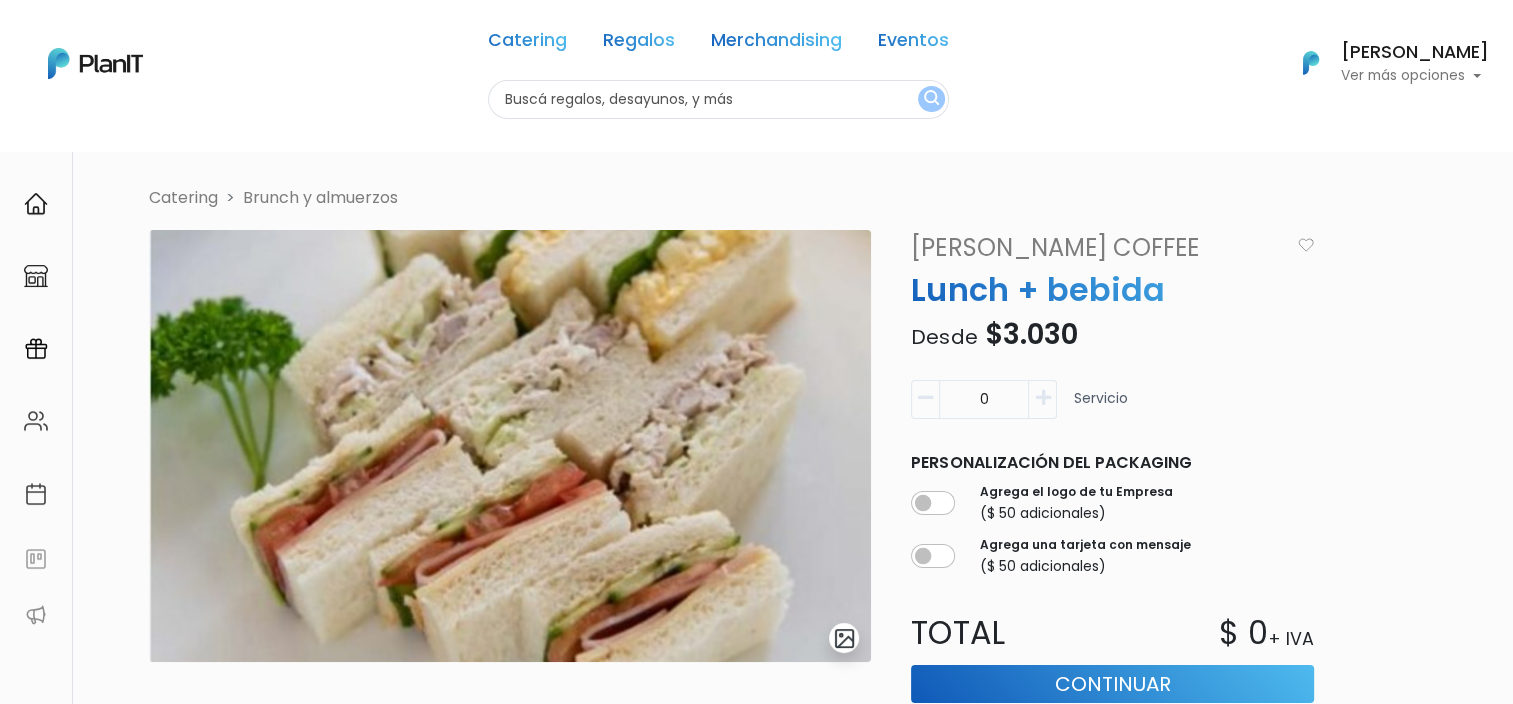 scroll, scrollTop: 0, scrollLeft: 0, axis: both 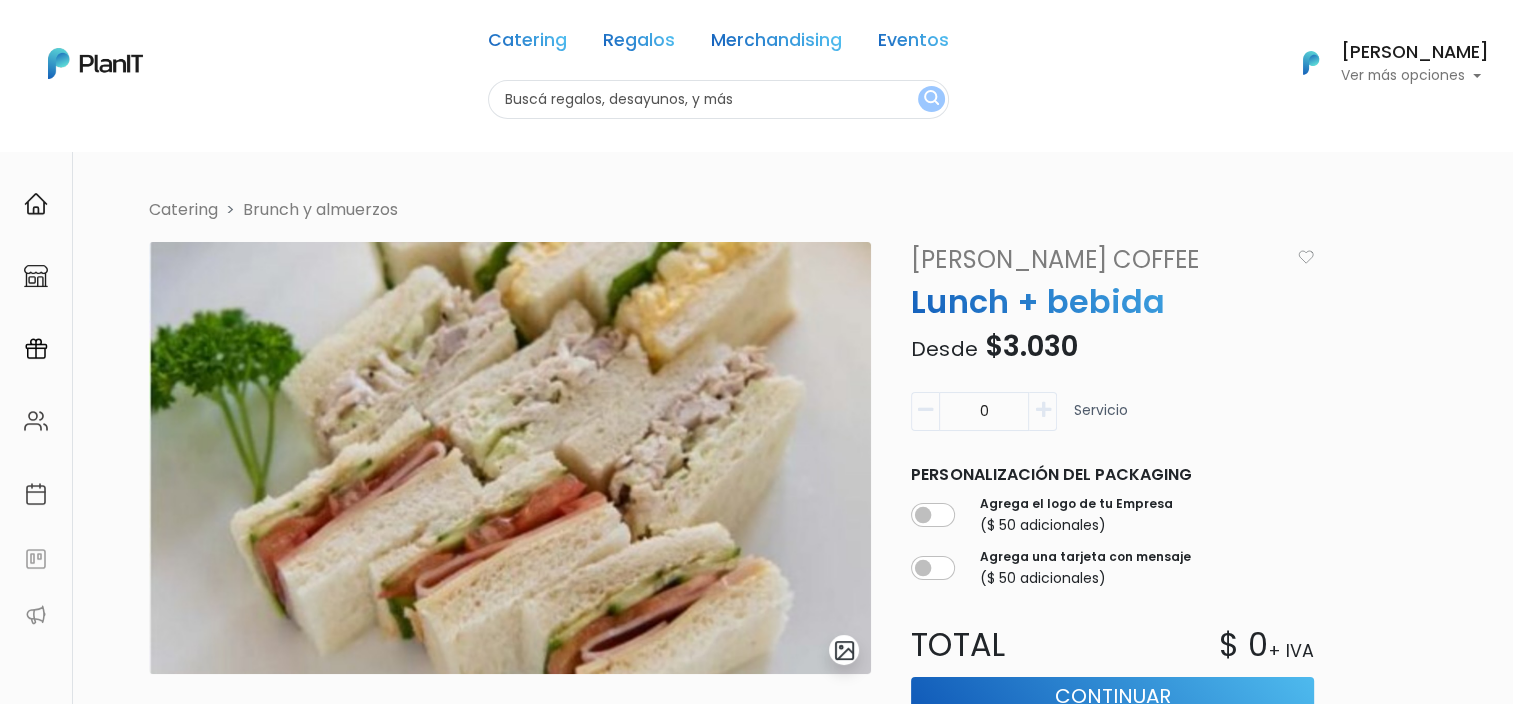 click at bounding box center [1311, 63] 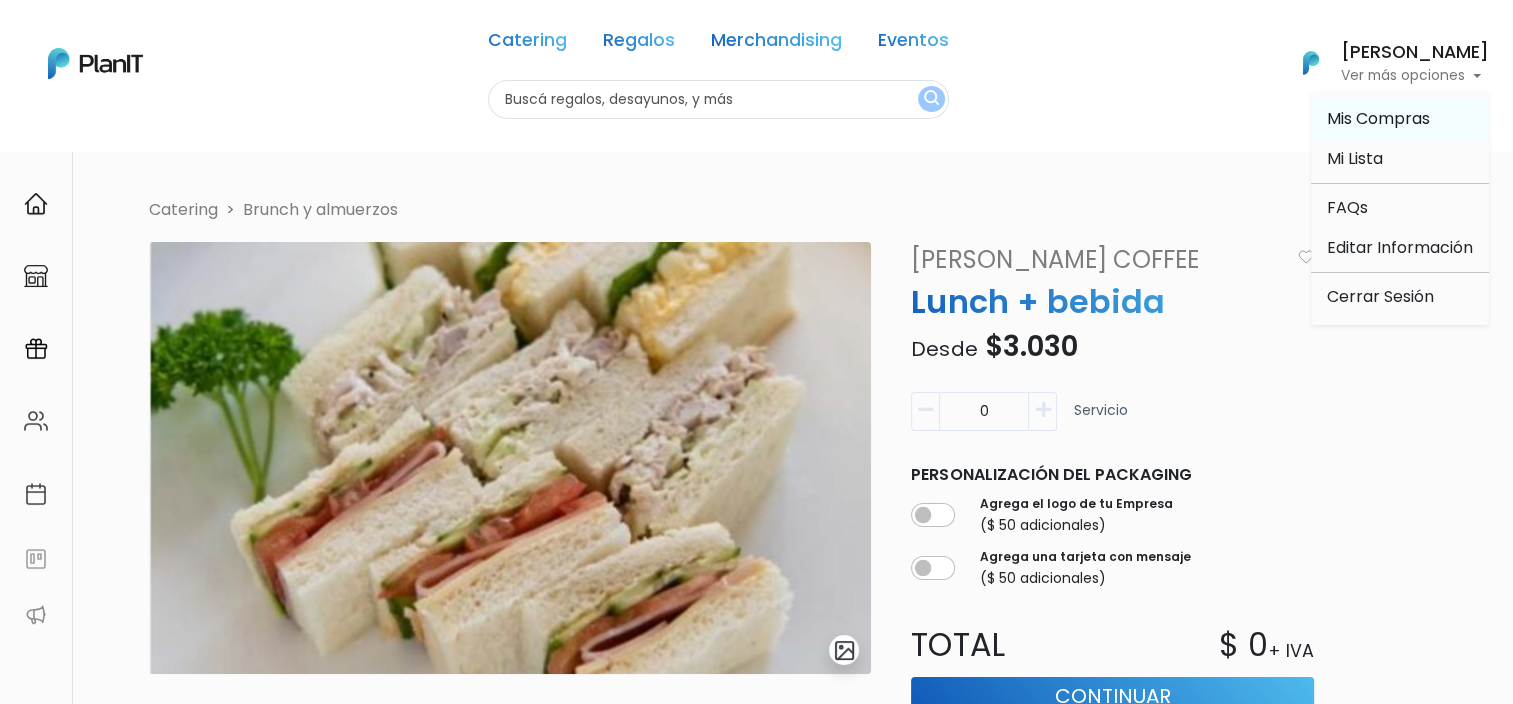 click on "Mis Compras" at bounding box center (1378, 118) 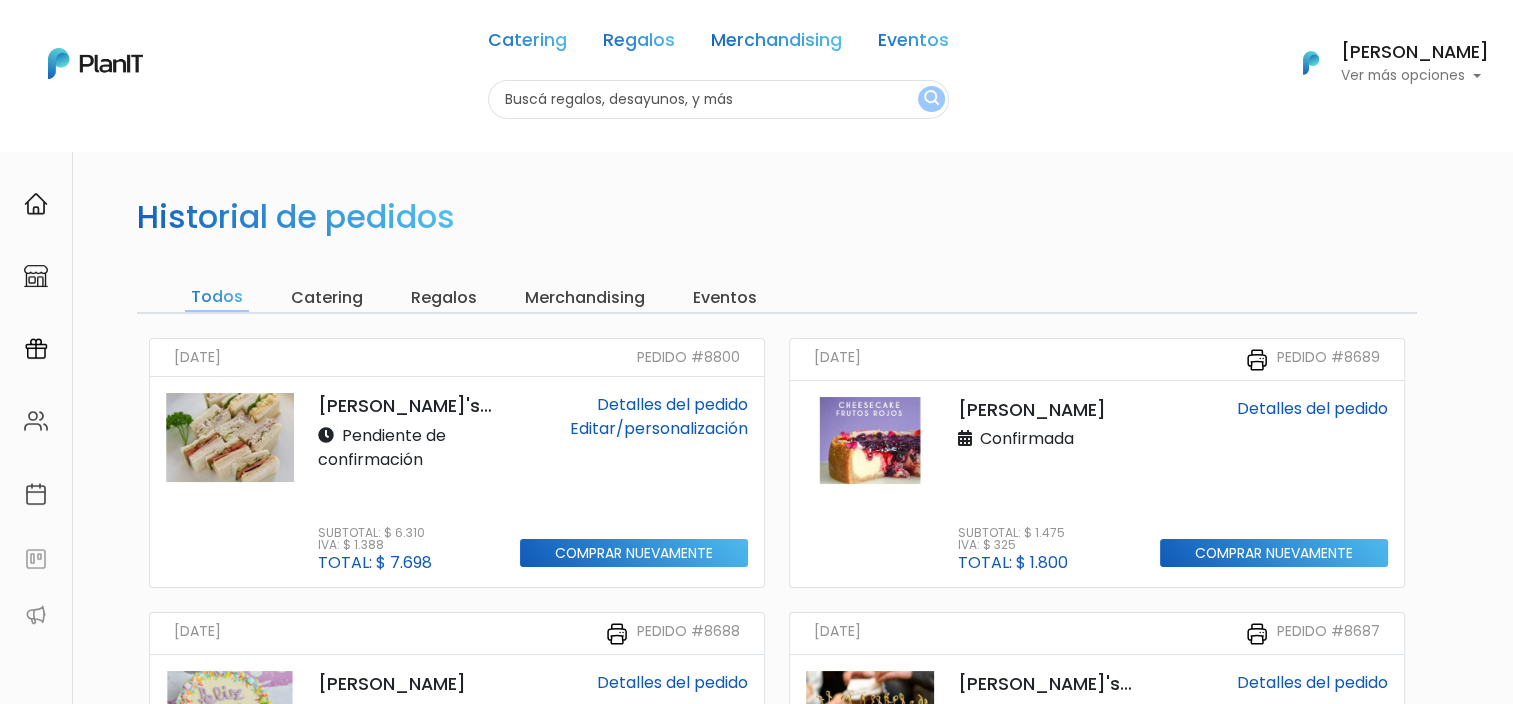 scroll, scrollTop: 100, scrollLeft: 0, axis: vertical 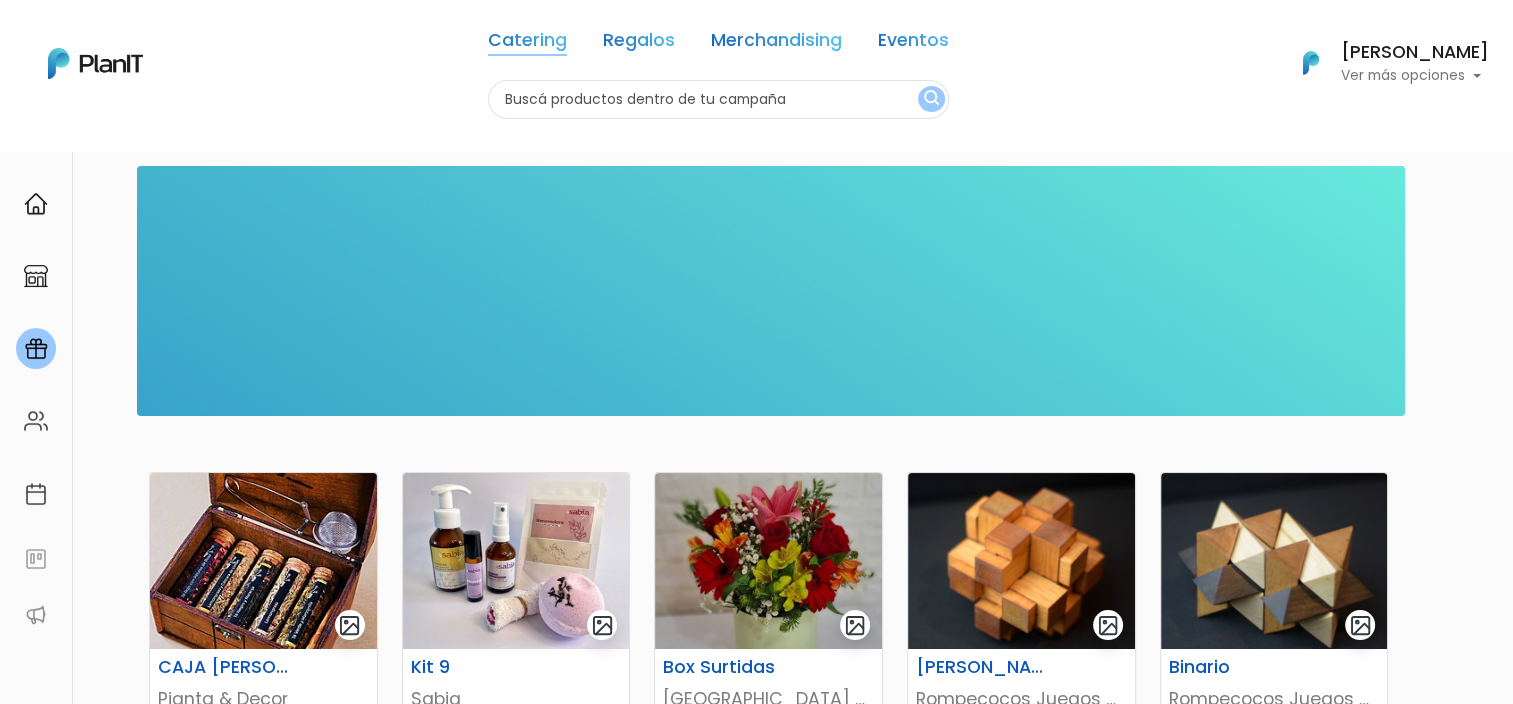 click on "Catering" at bounding box center (527, 44) 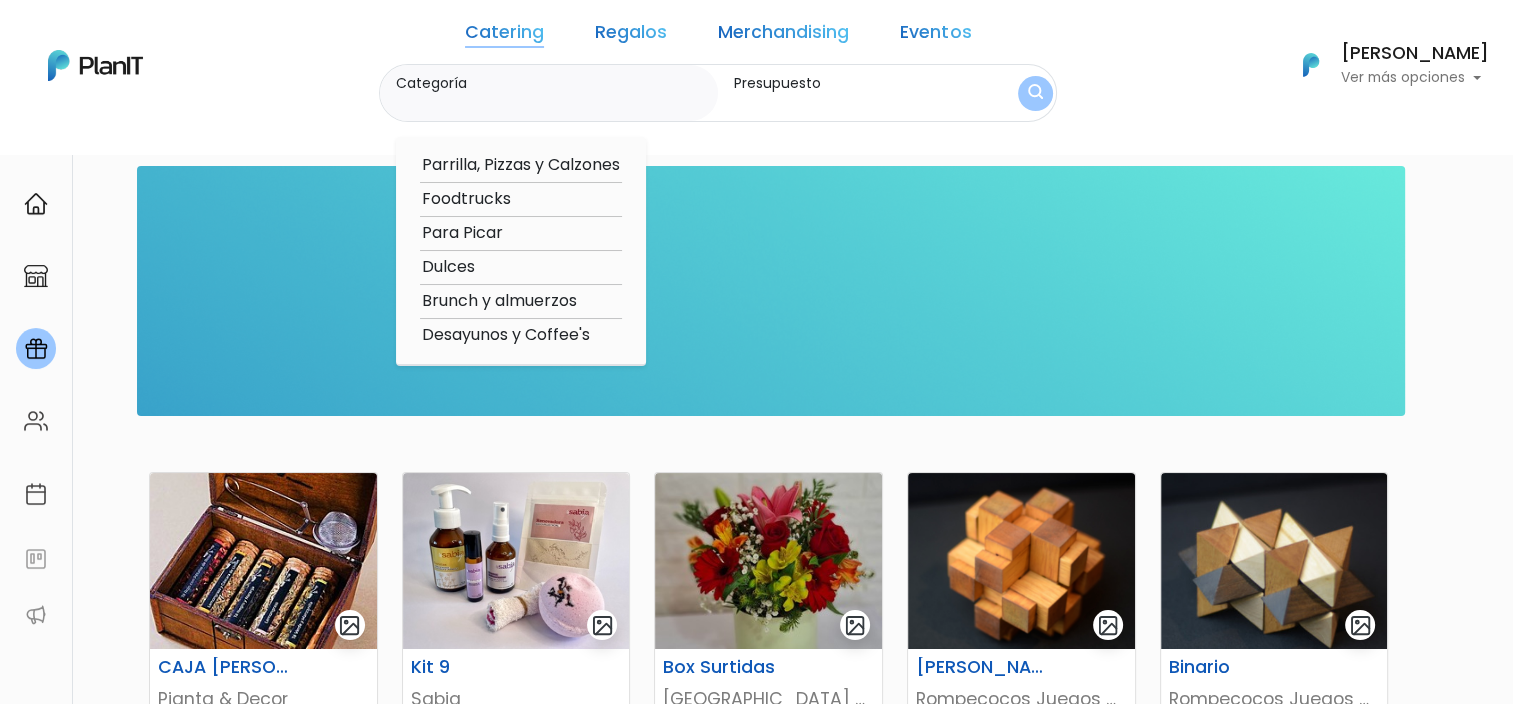 click on "Brunch y almuerzos" at bounding box center [521, 301] 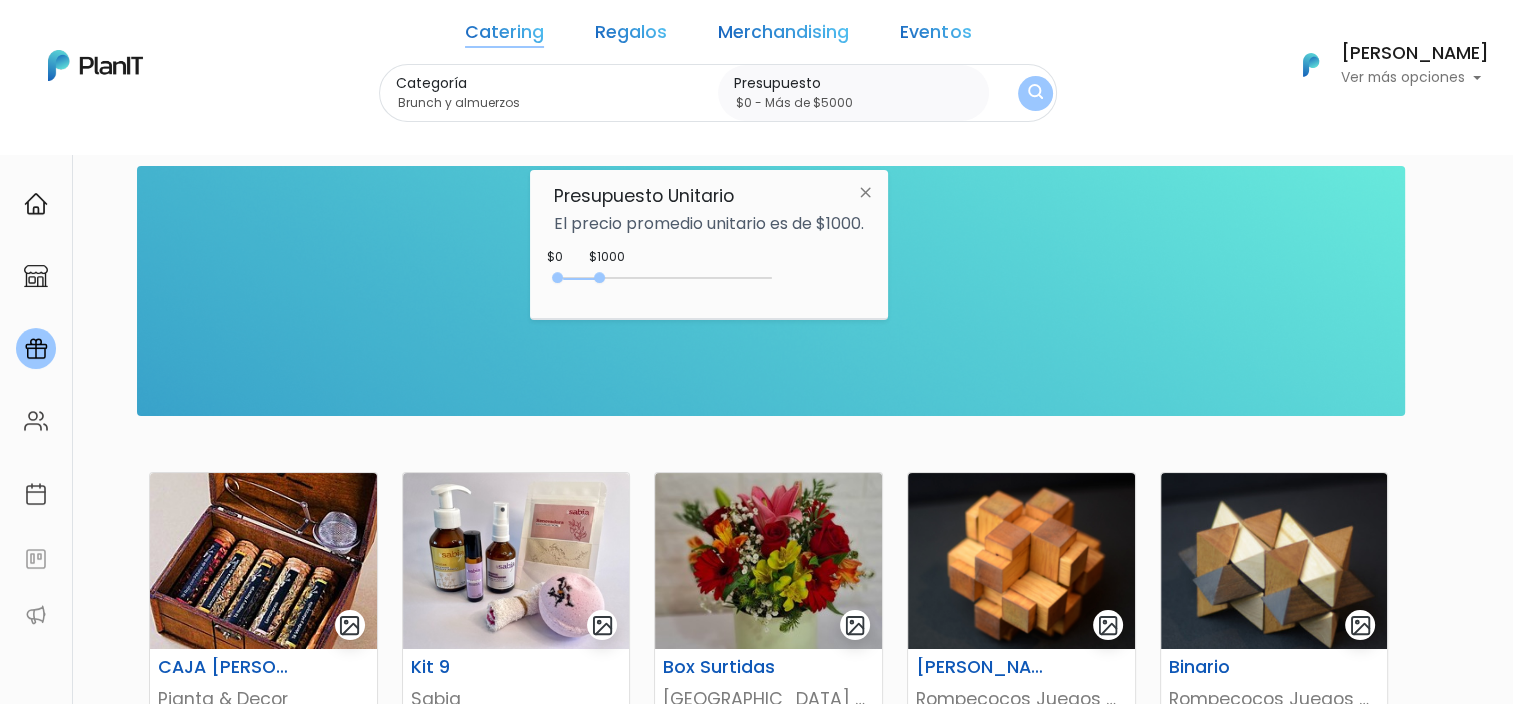 type on "$0 - Más de $5000" 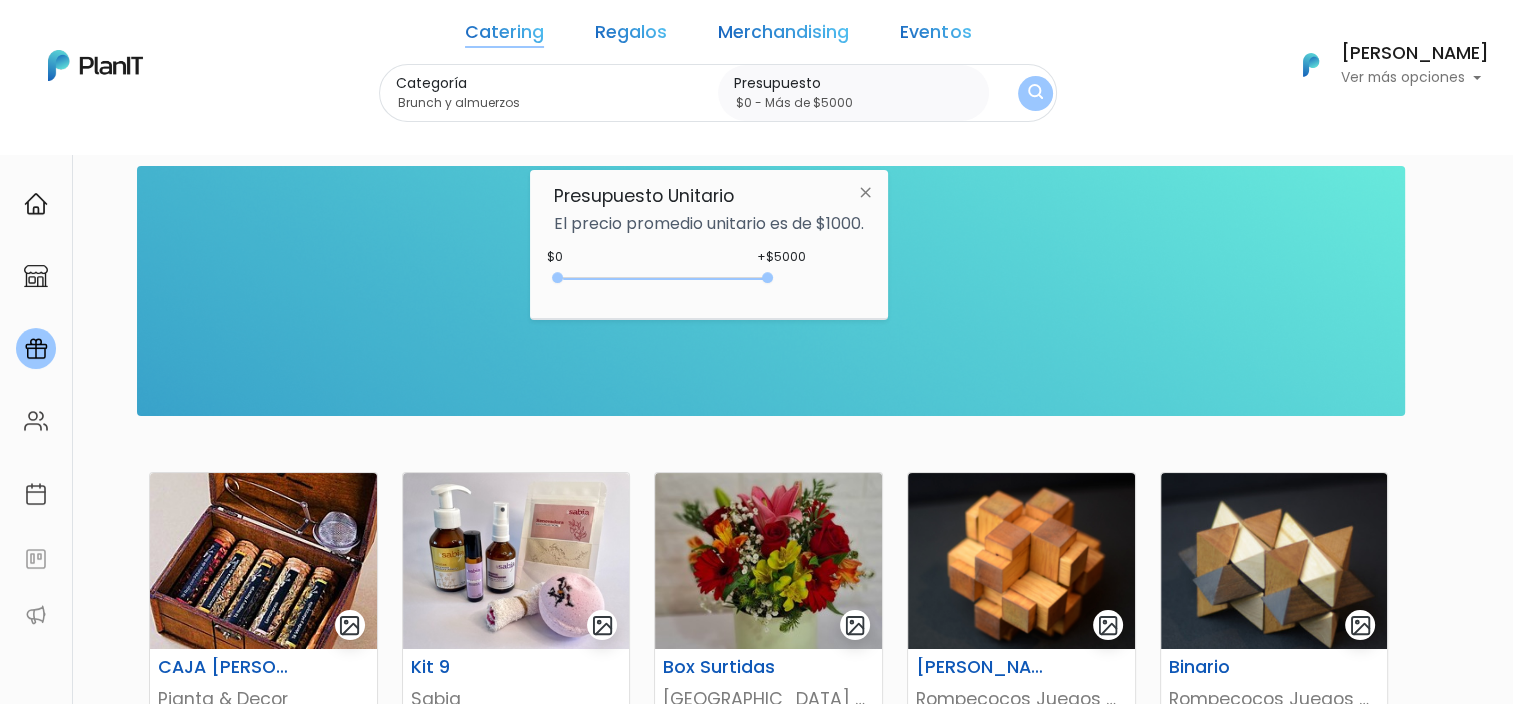 drag, startPoint x: 604, startPoint y: 278, endPoint x: 838, endPoint y: 280, distance: 234.00854 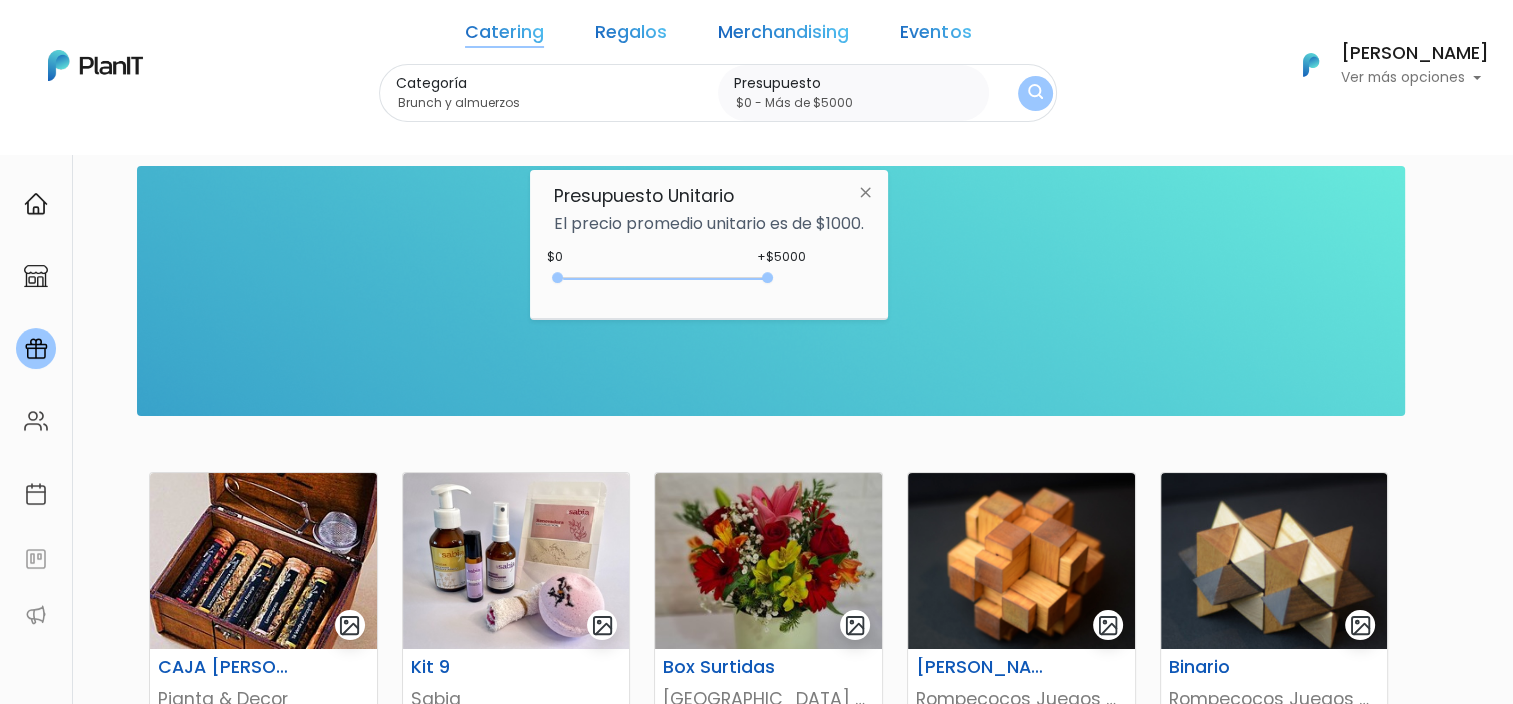 click on "+$5000
$0
0 : 5000 0 5000 0,5000" at bounding box center [709, 282] 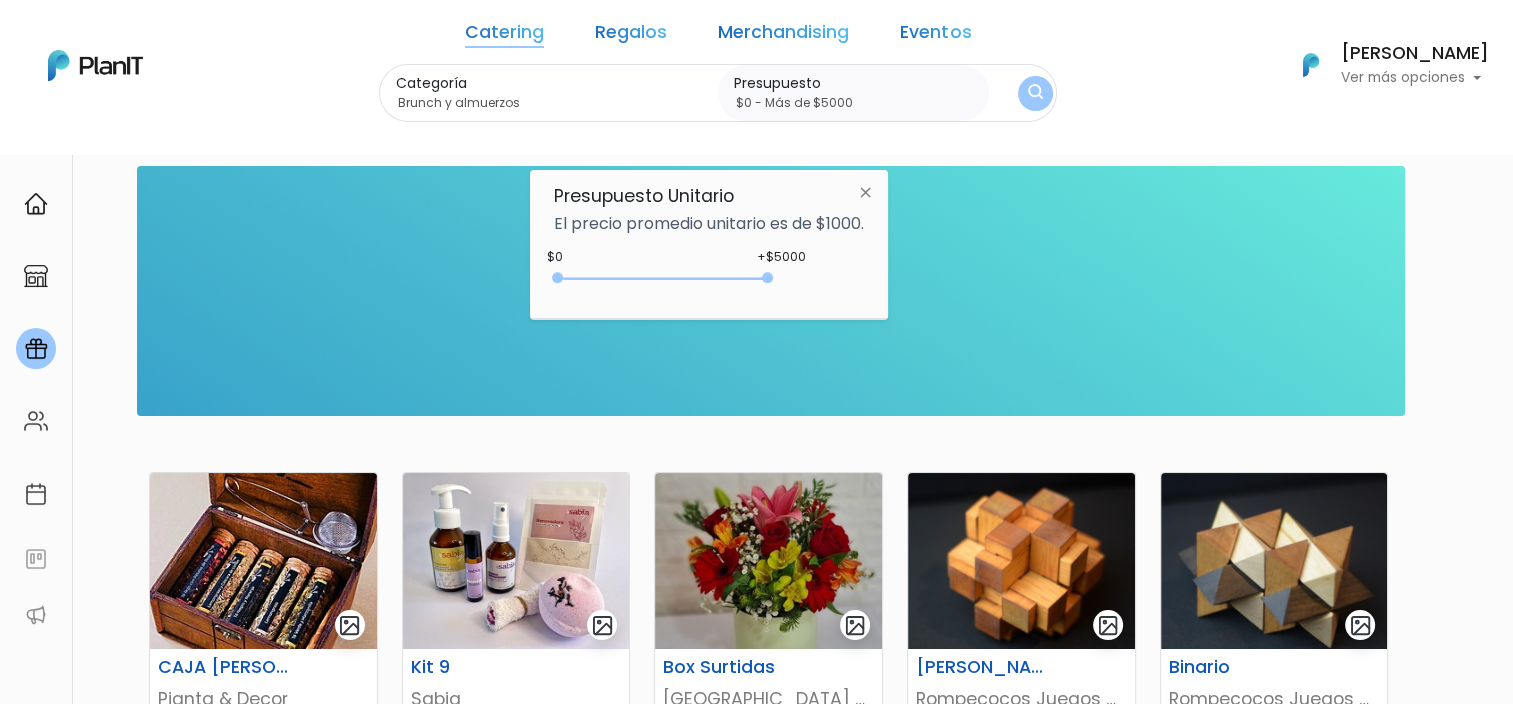 click at bounding box center (1036, 94) 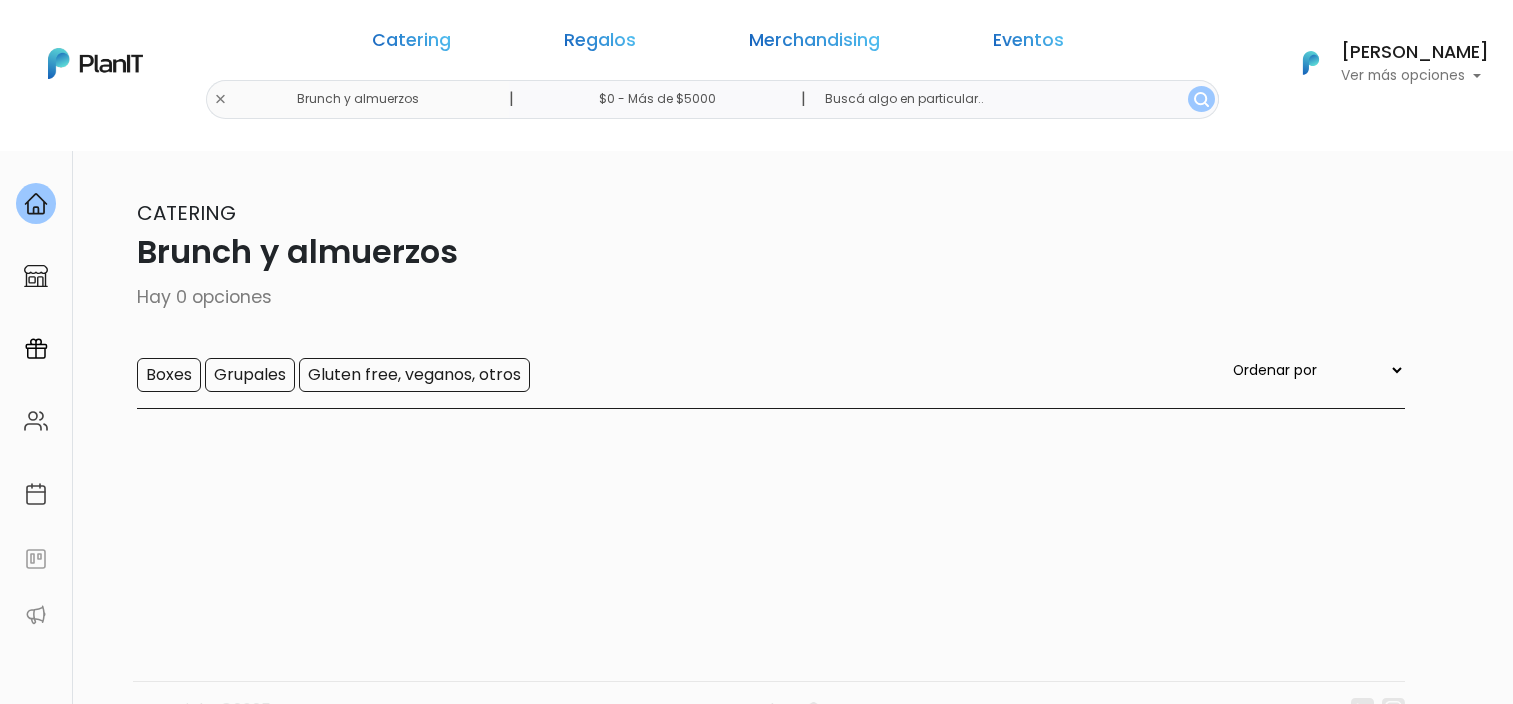 scroll, scrollTop: 0, scrollLeft: 0, axis: both 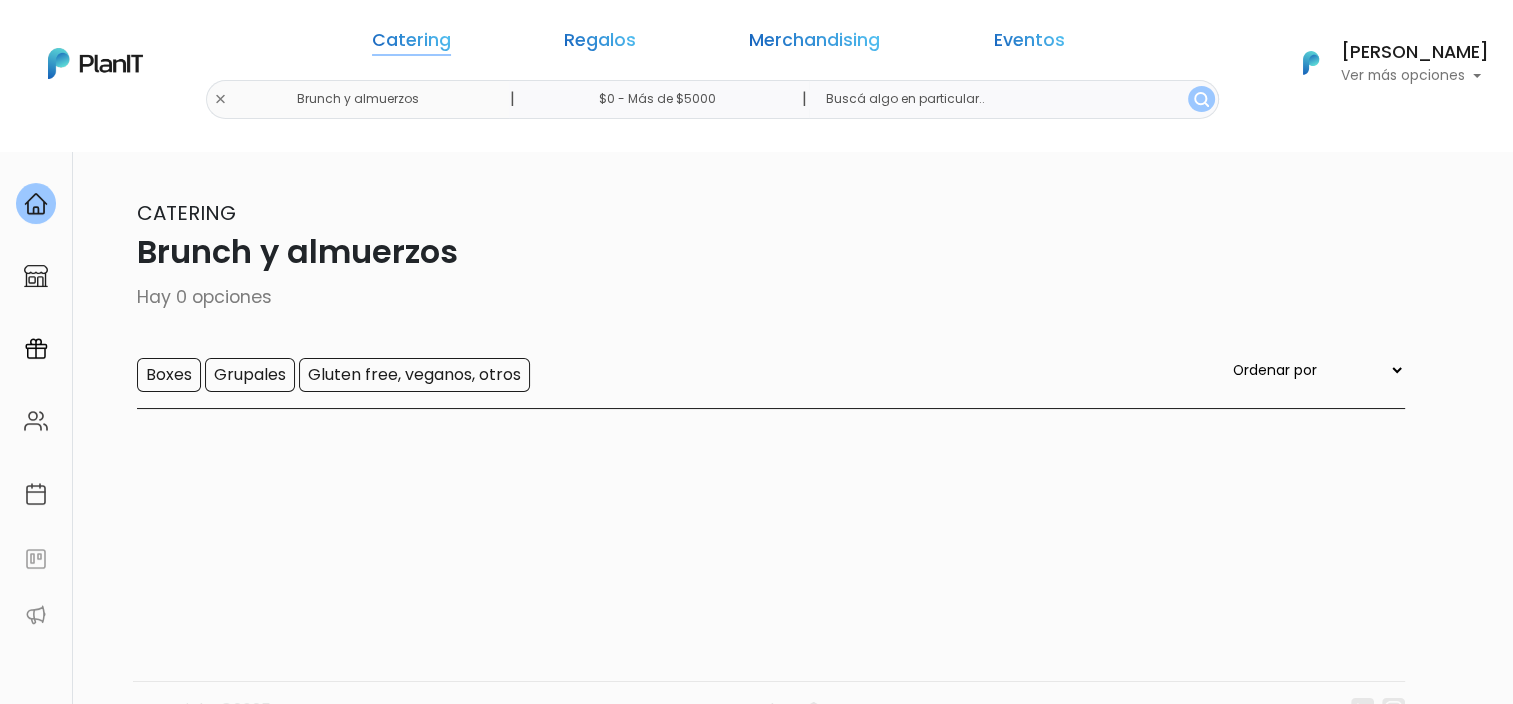 click on "Catering" at bounding box center (411, 44) 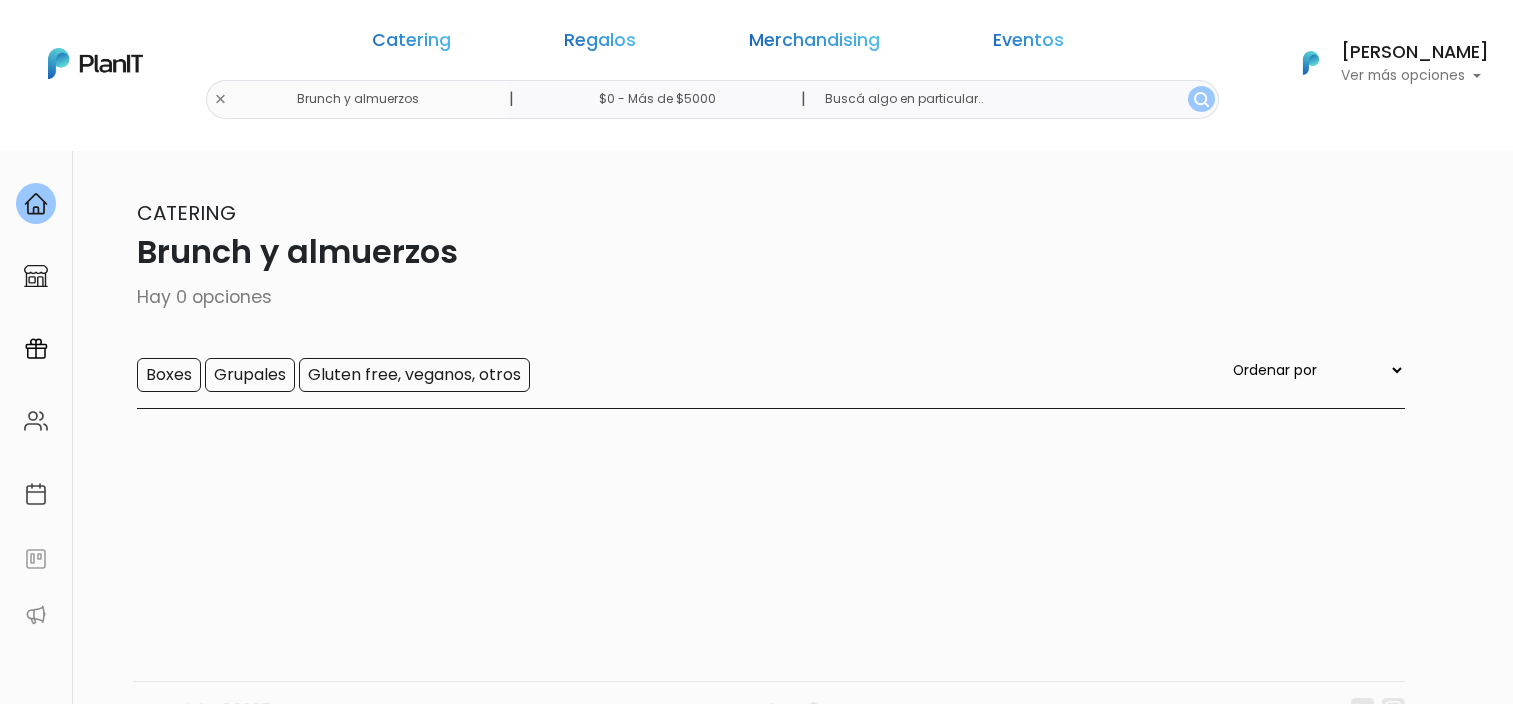 scroll, scrollTop: 0, scrollLeft: 0, axis: both 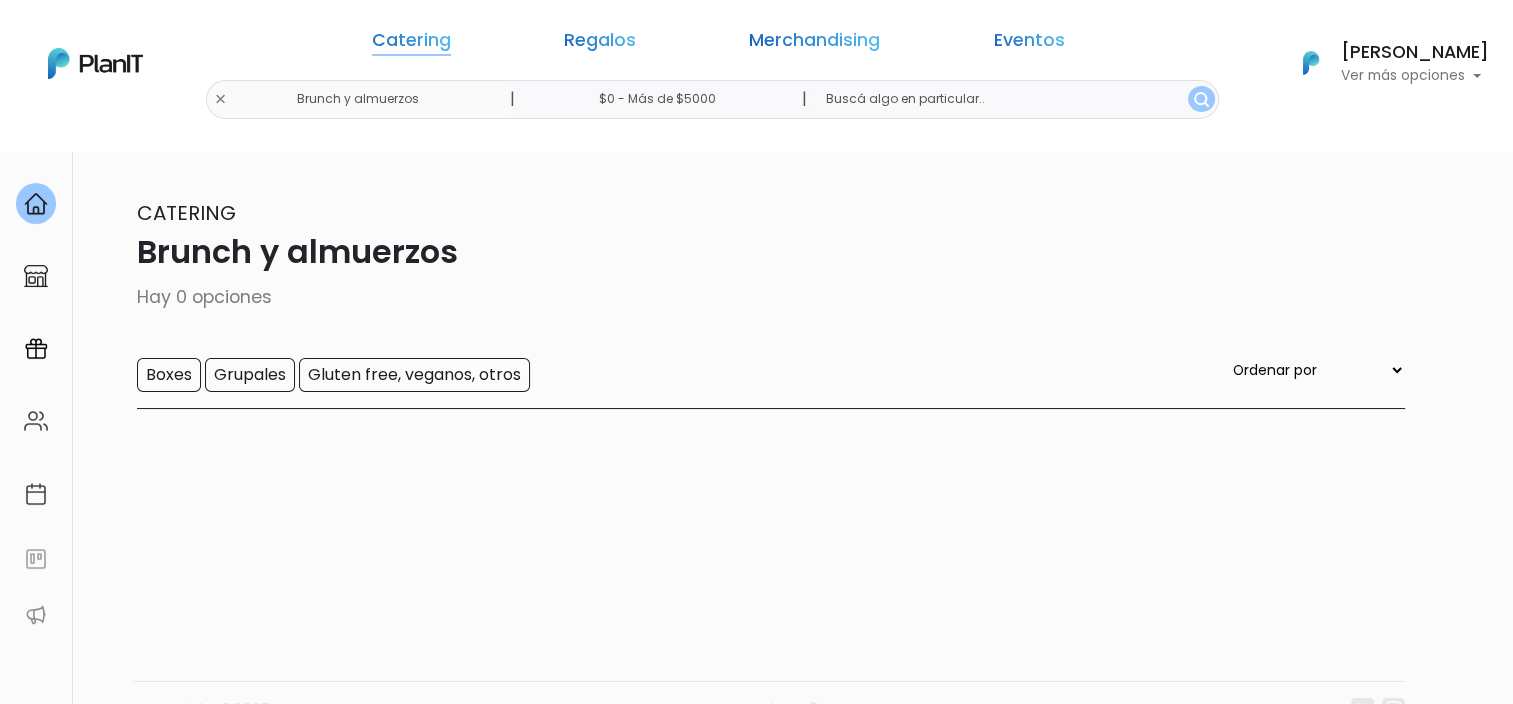 click on "Catering" at bounding box center [411, 44] 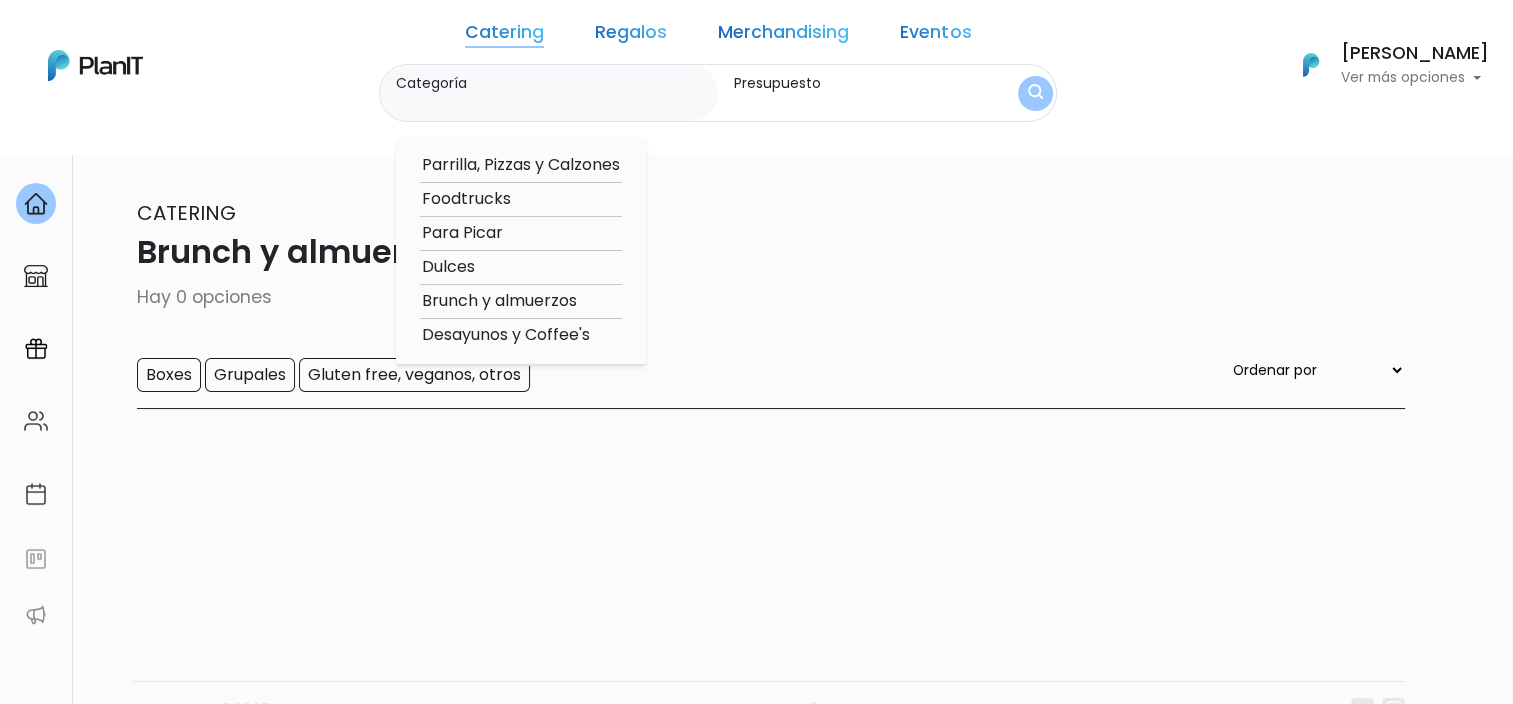 click on "Brunch y almuerzos" at bounding box center [521, 301] 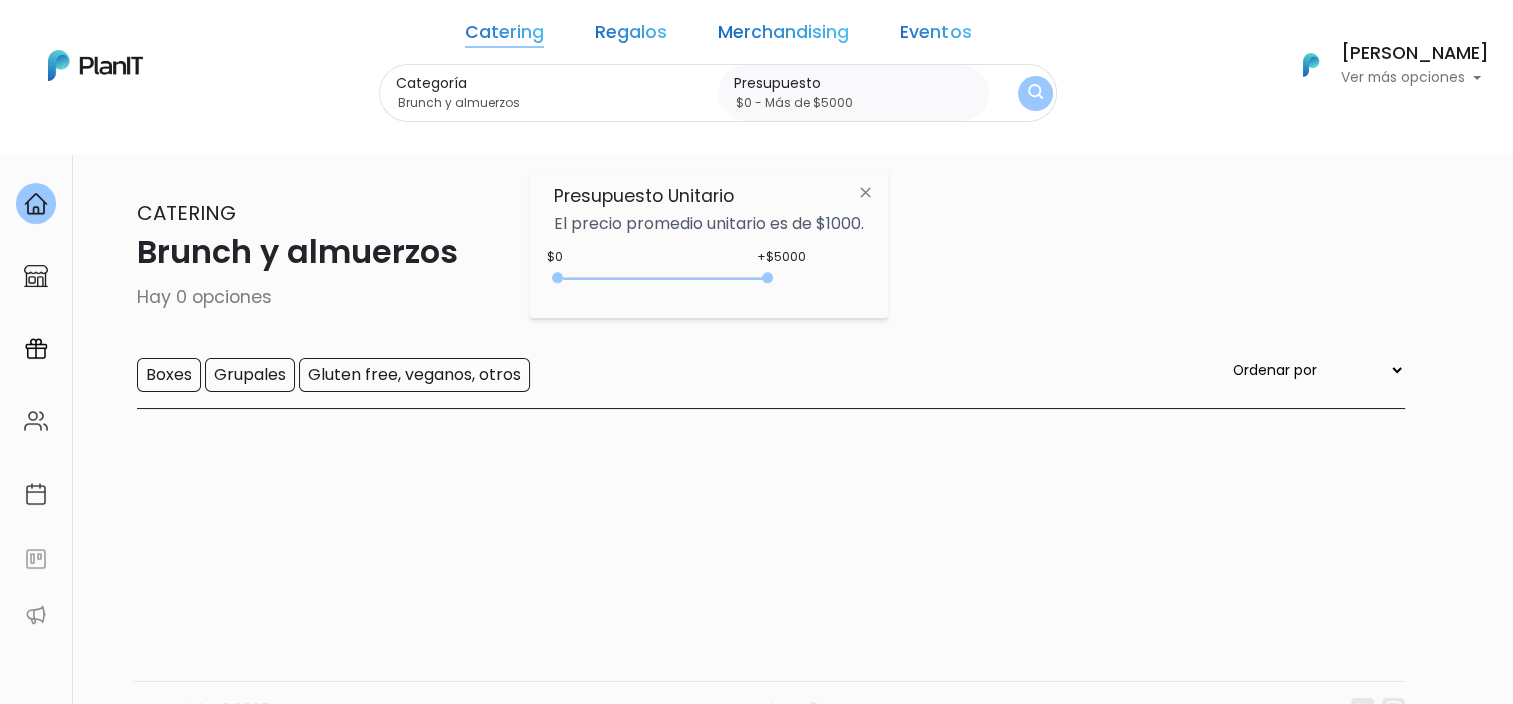 drag, startPoint x: 599, startPoint y: 279, endPoint x: 951, endPoint y: 278, distance: 352.00143 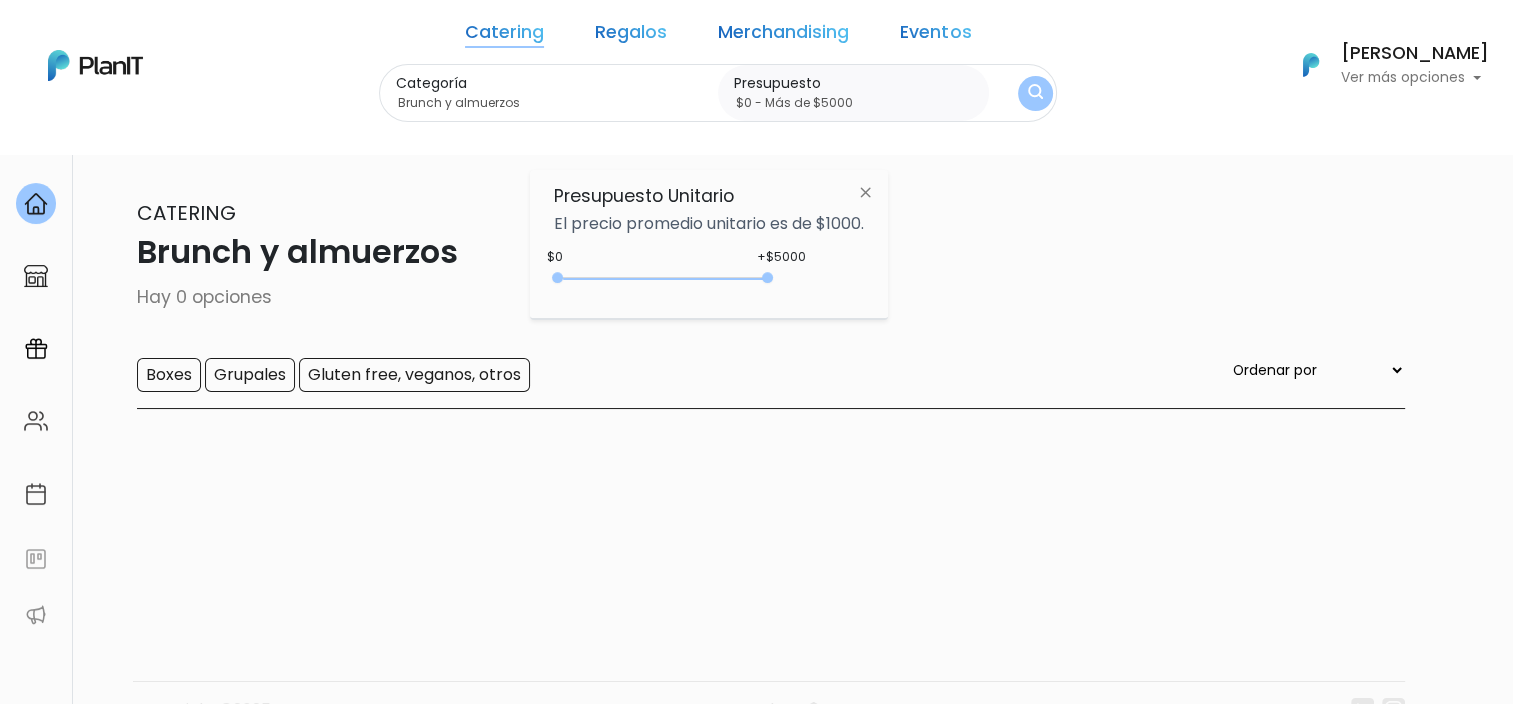 click on "Catering
Regalos
Merchandising
Eventos
Brunch y almuerzos
|
$0 - Más de $5000
|
Catering
Regalos
Merchandising
Eventos" at bounding box center [756, 352] 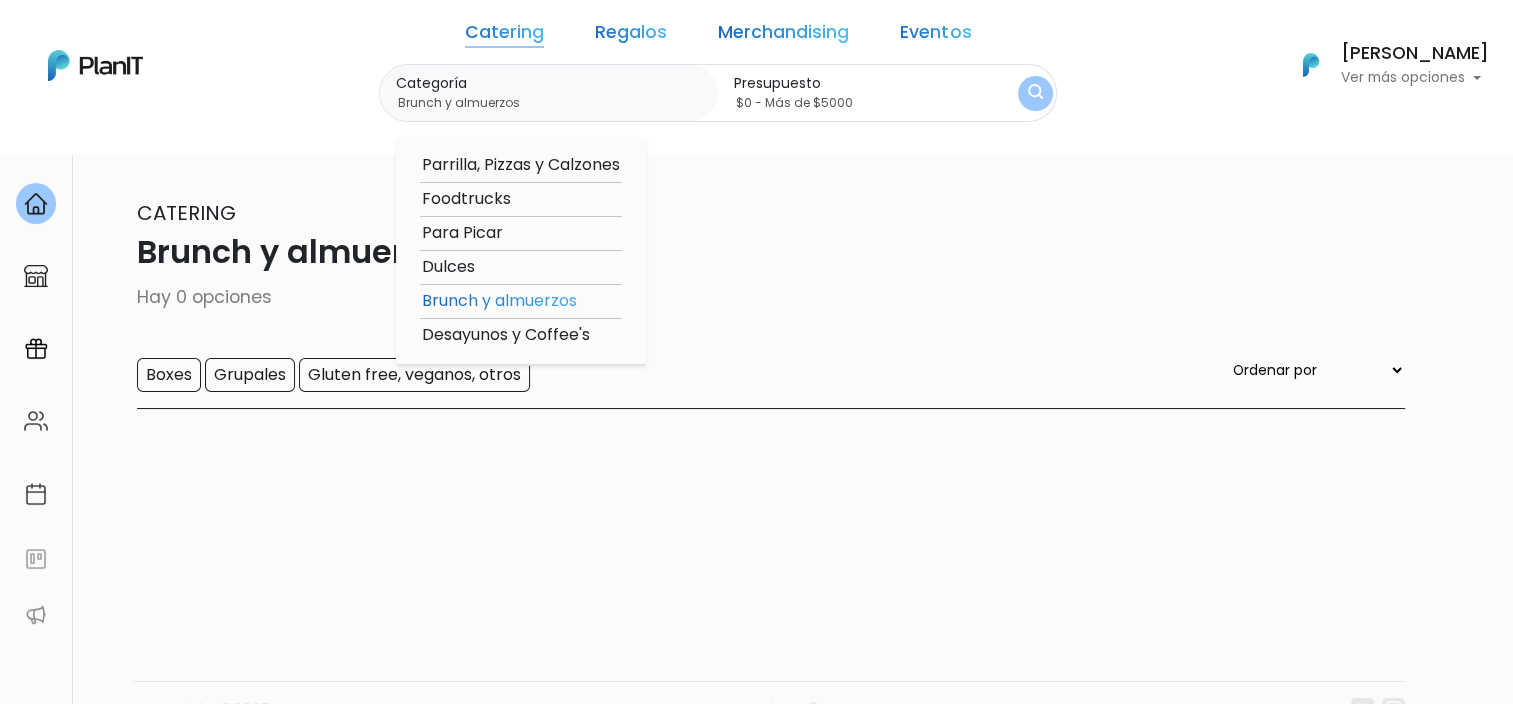 type on "$0 - Más de $5000" 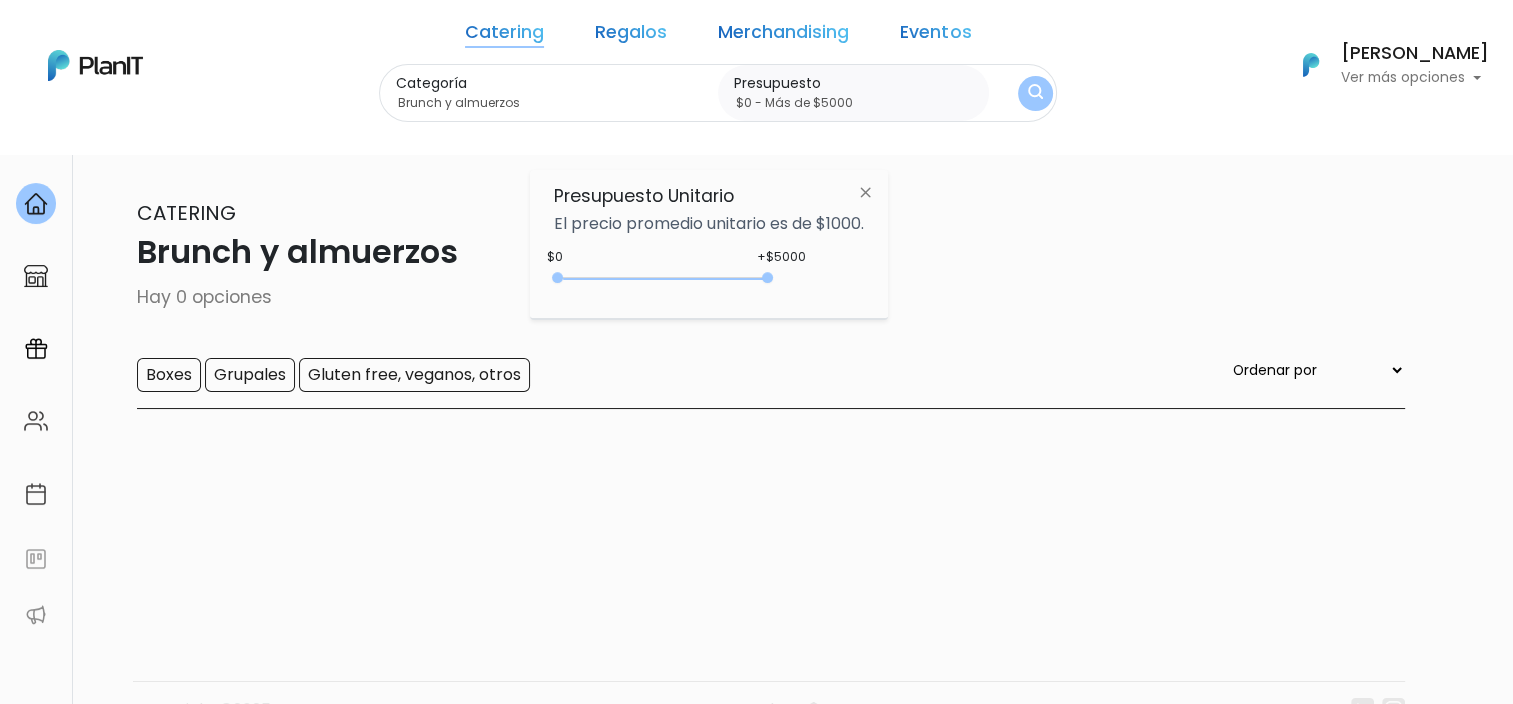 click at bounding box center [1035, 93] 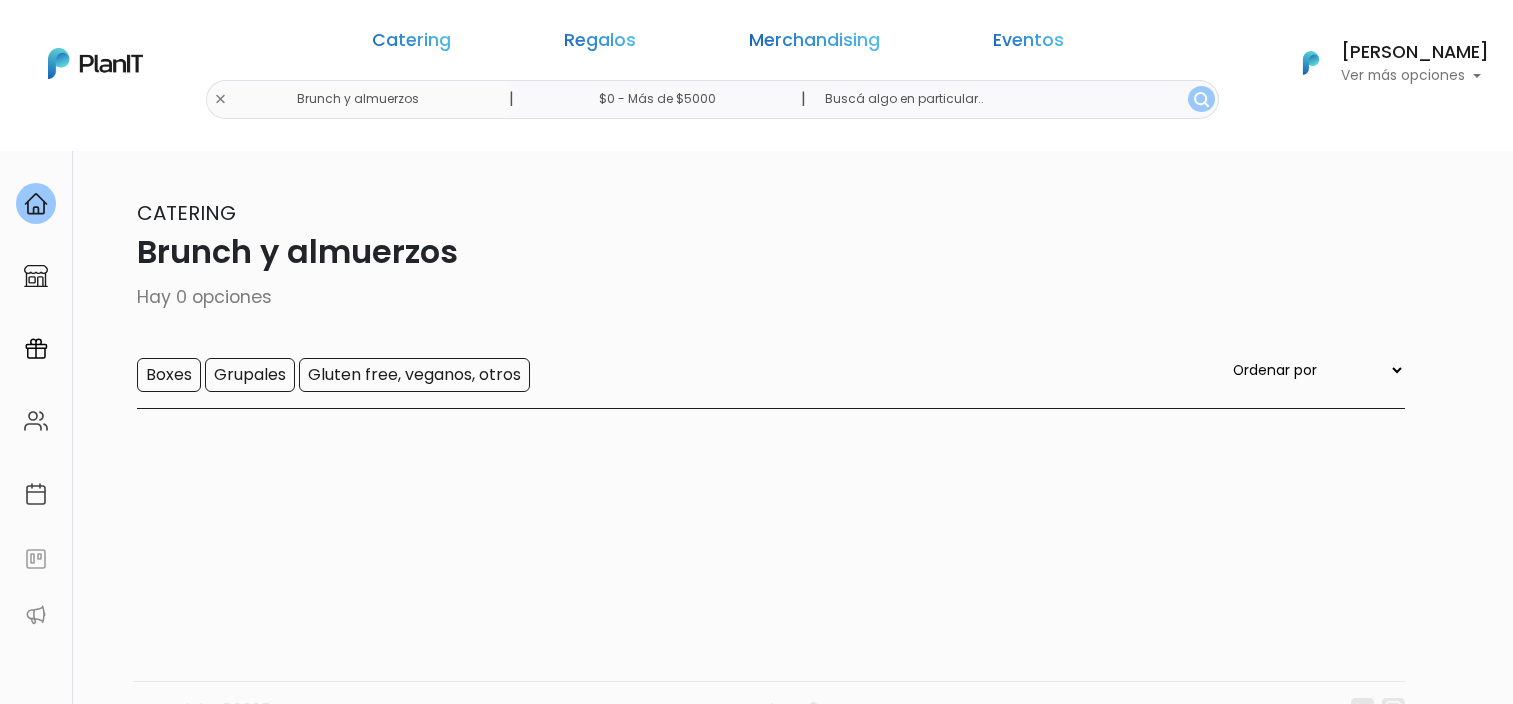 scroll, scrollTop: 0, scrollLeft: 0, axis: both 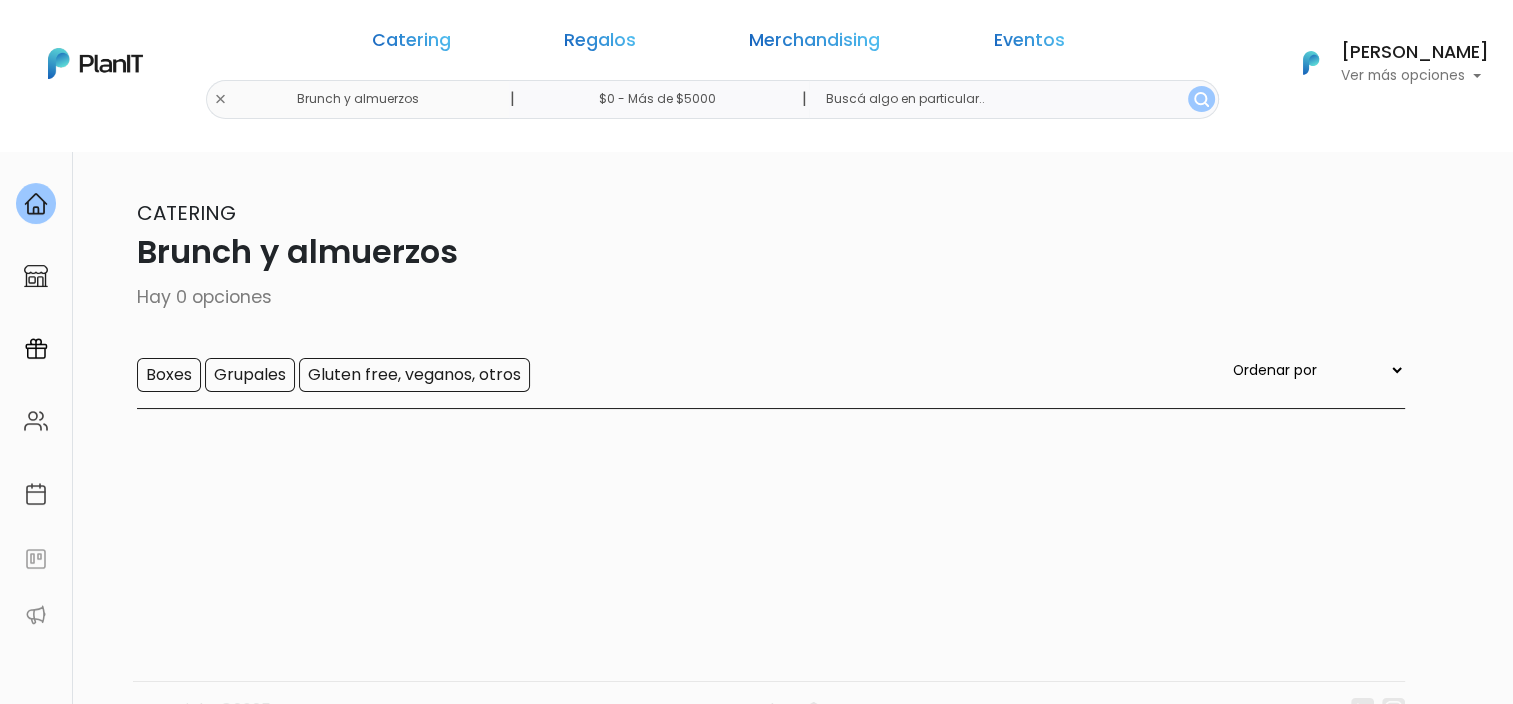click on "Ver más opciones" at bounding box center (1415, 76) 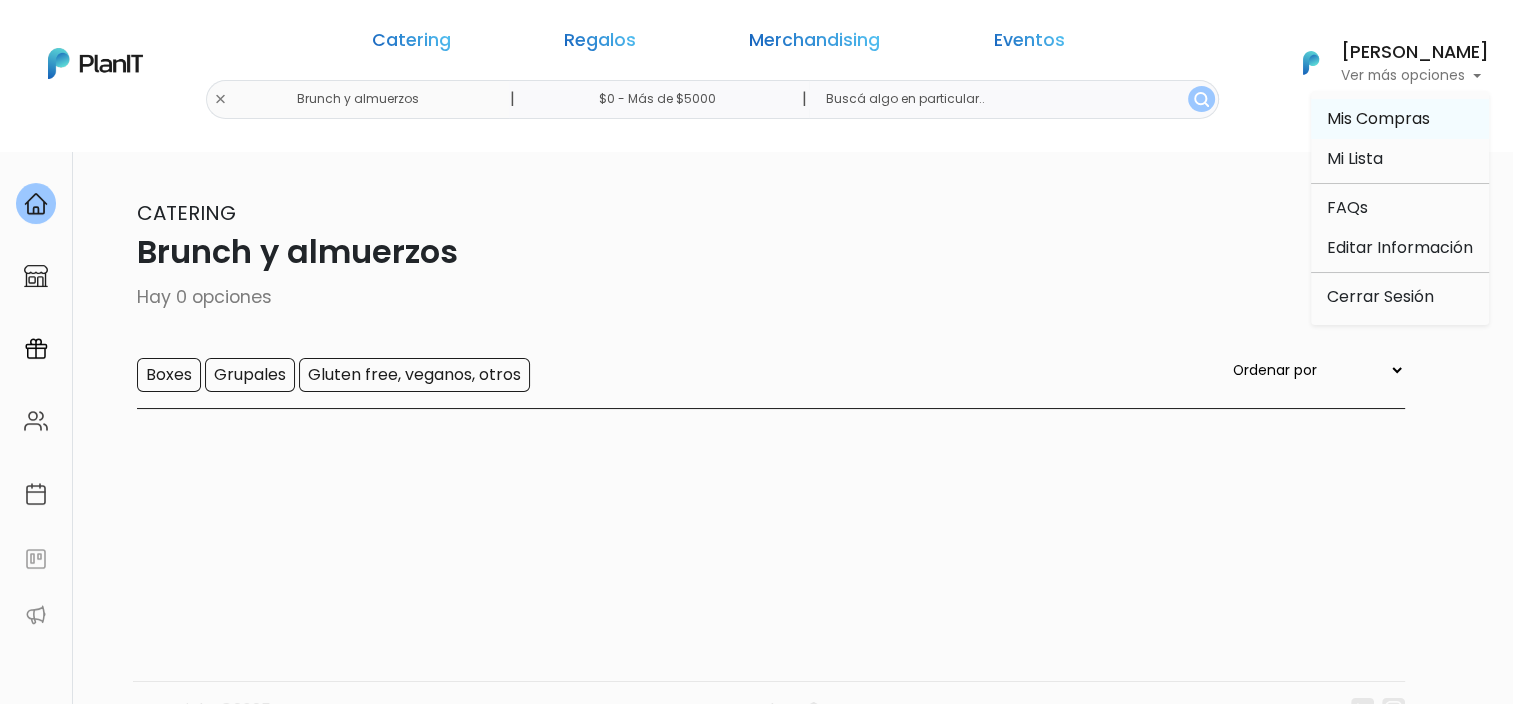 click on "Mis Compras" at bounding box center [1378, 118] 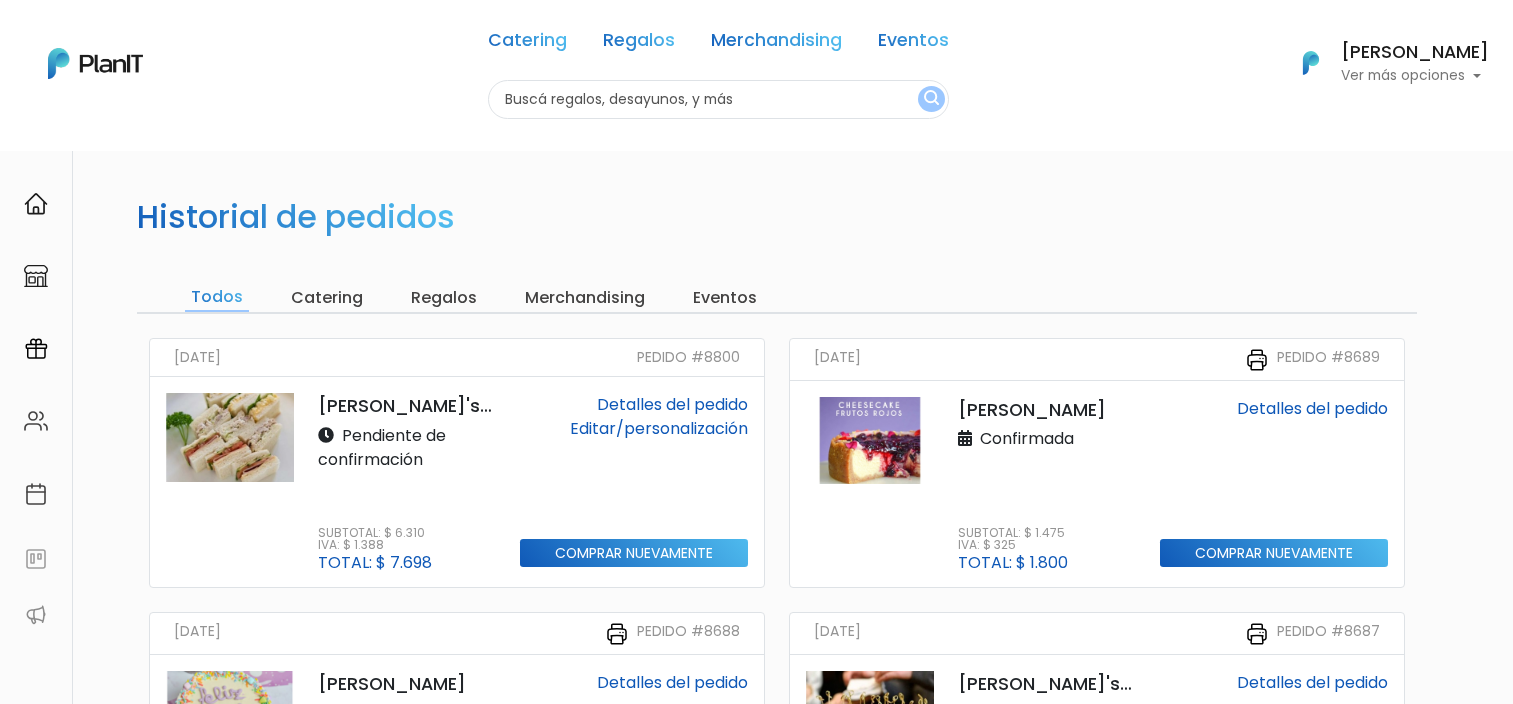 scroll, scrollTop: 0, scrollLeft: 0, axis: both 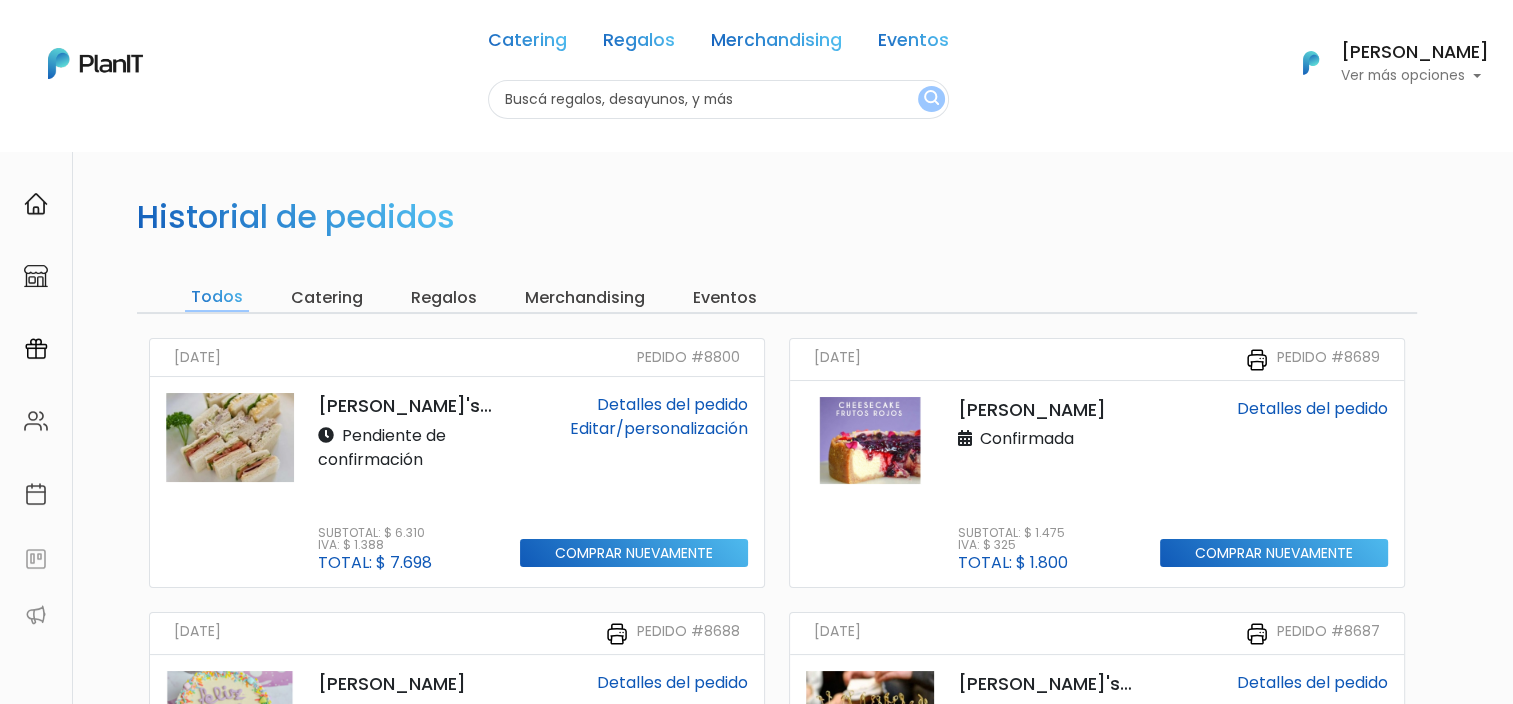 click on "Valentino's Coffee" at bounding box center (407, 406) 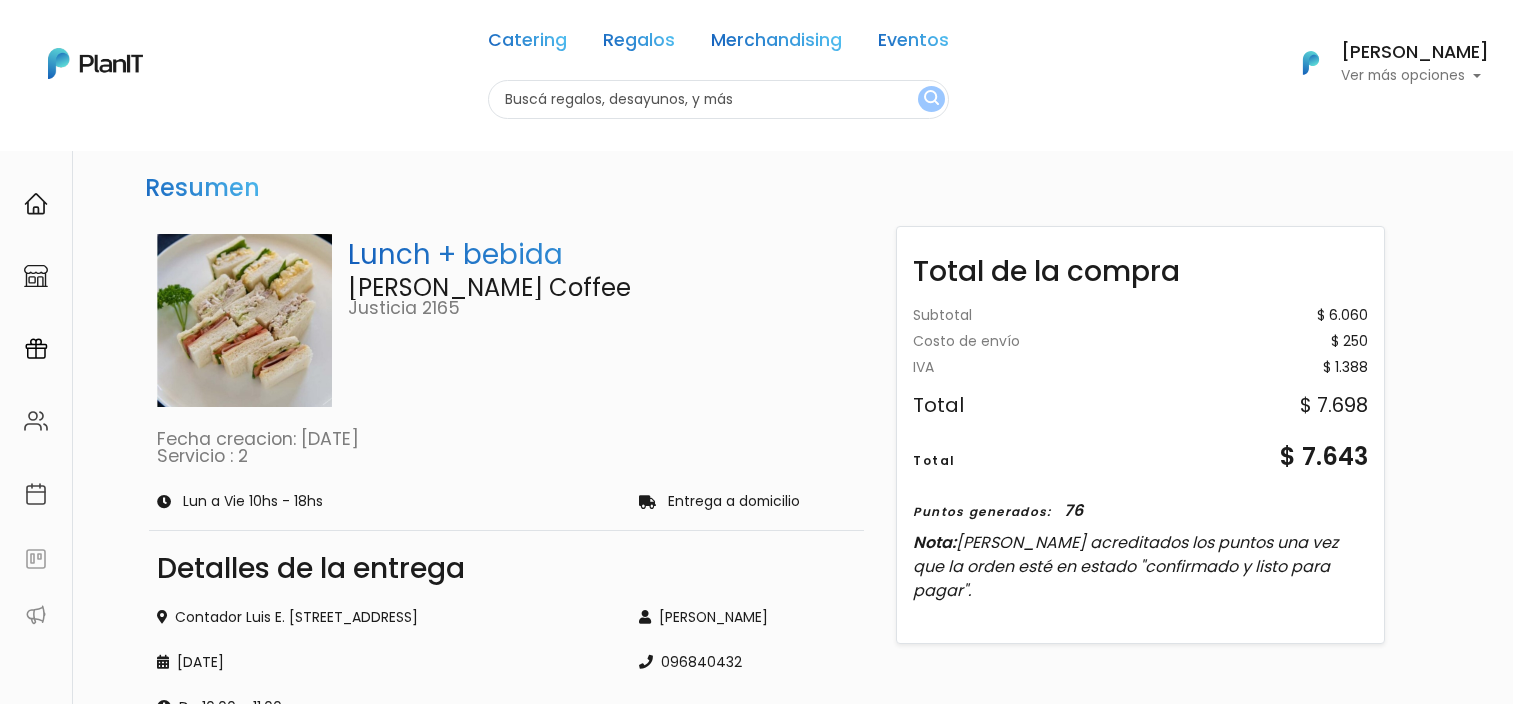 scroll, scrollTop: 0, scrollLeft: 0, axis: both 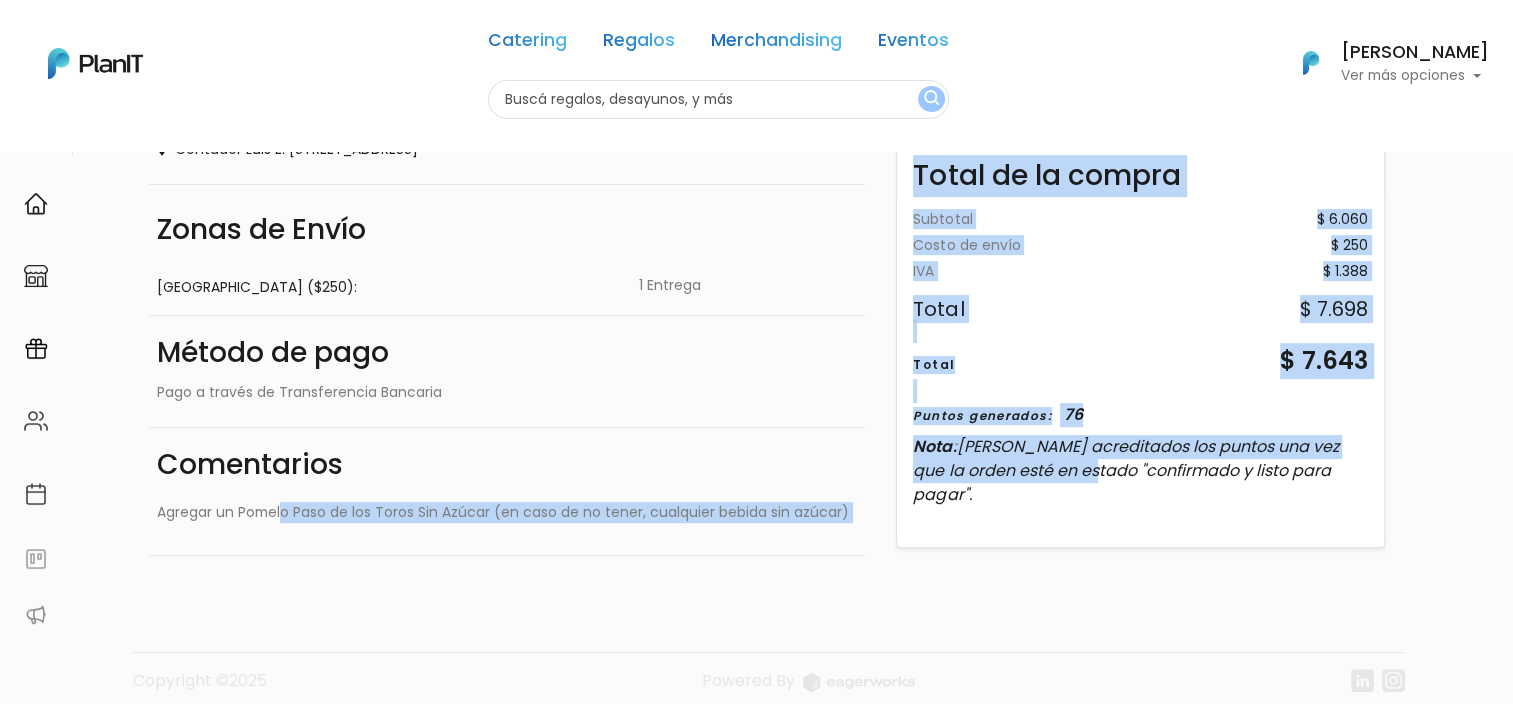 drag, startPoint x: 165, startPoint y: 535, endPoint x: 1059, endPoint y: 506, distance: 894.4702 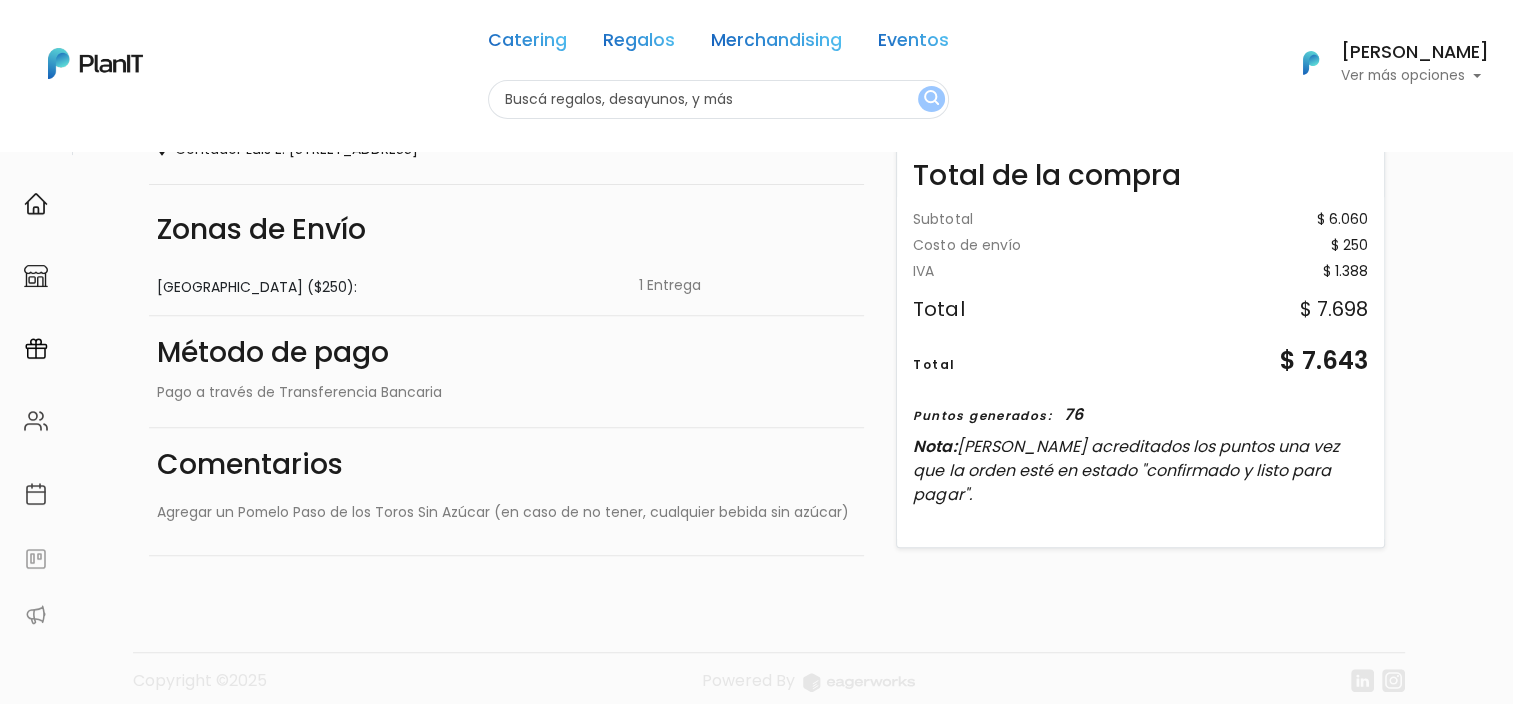drag, startPoint x: 158, startPoint y: 532, endPoint x: 863, endPoint y: 535, distance: 705.0064 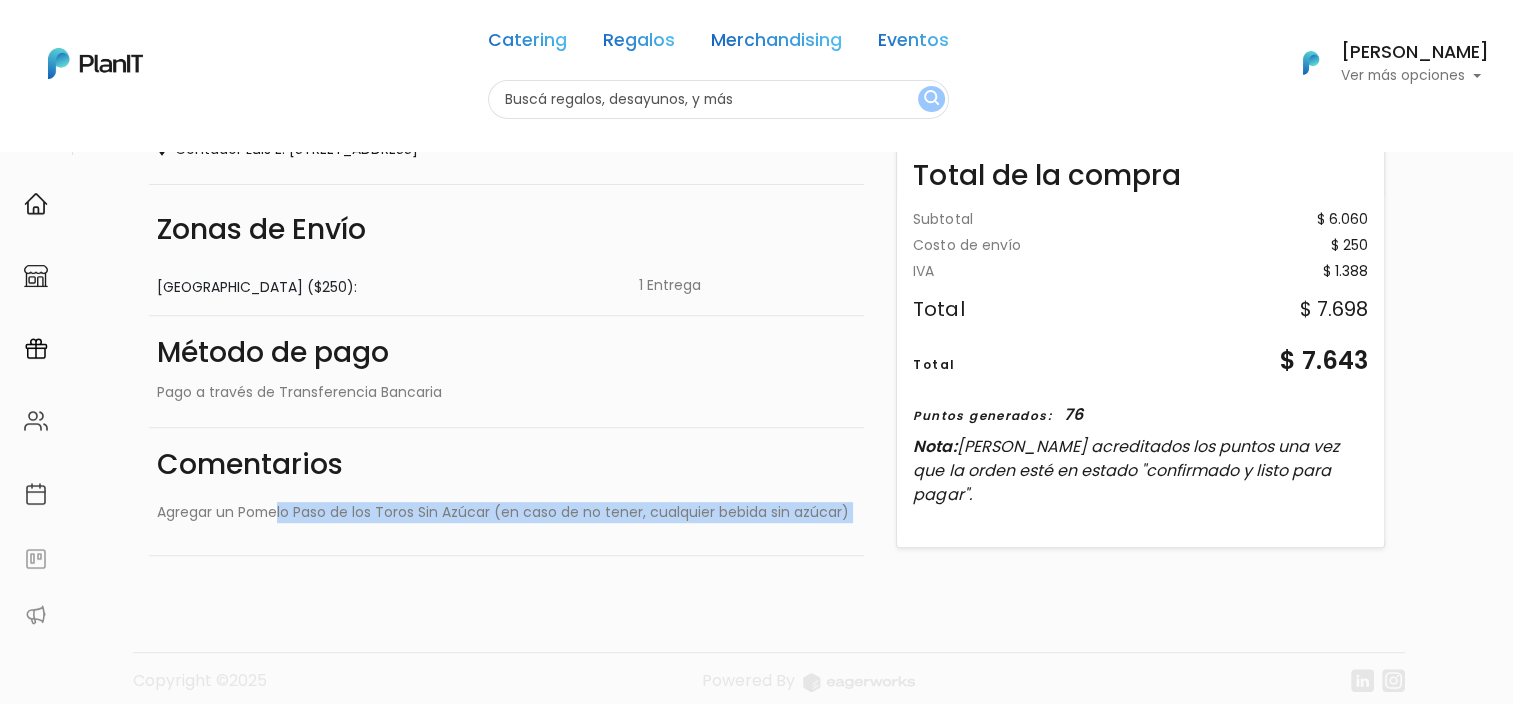 drag, startPoint x: 150, startPoint y: 541, endPoint x: 848, endPoint y: 535, distance: 698.0258 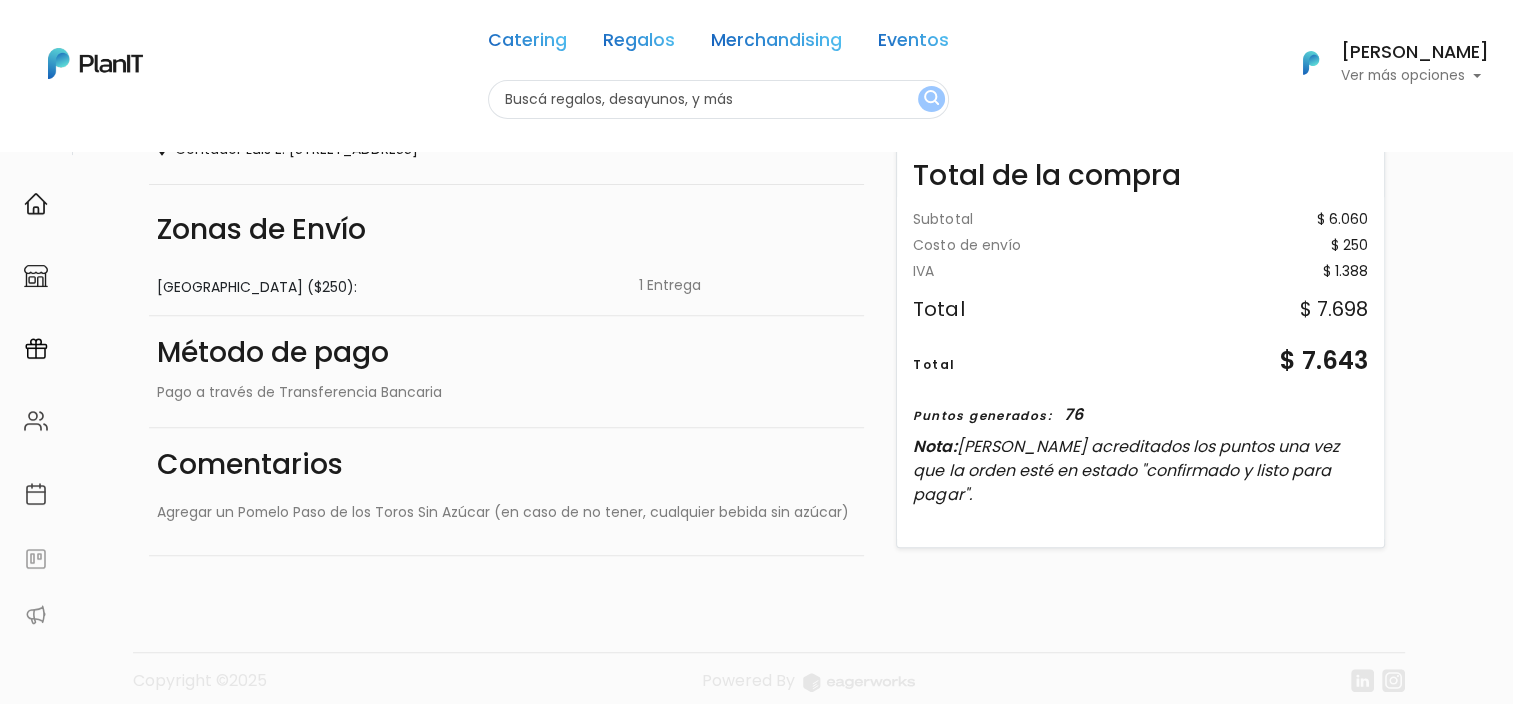 drag, startPoint x: 153, startPoint y: 534, endPoint x: 845, endPoint y: 532, distance: 692.00287 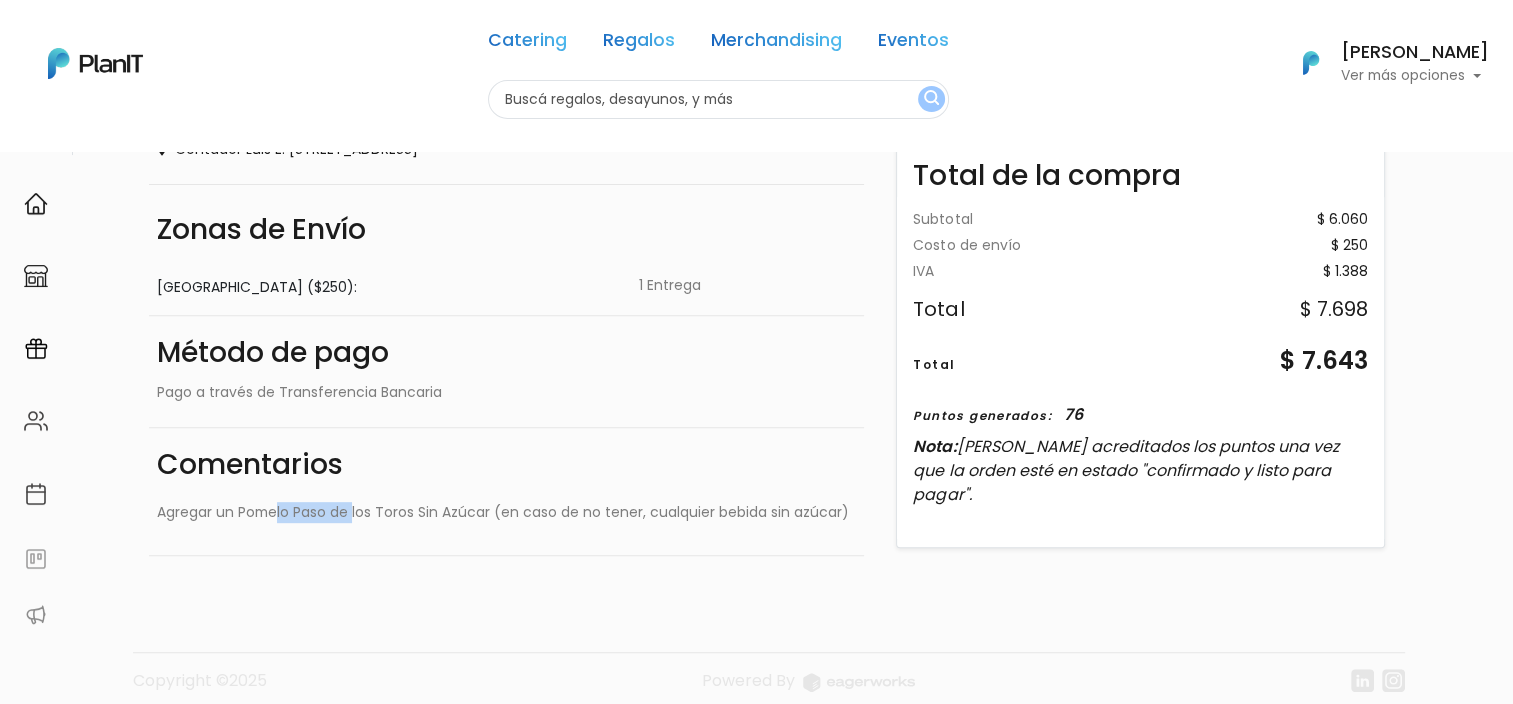 drag, startPoint x: 156, startPoint y: 536, endPoint x: 240, endPoint y: 555, distance: 86.12201 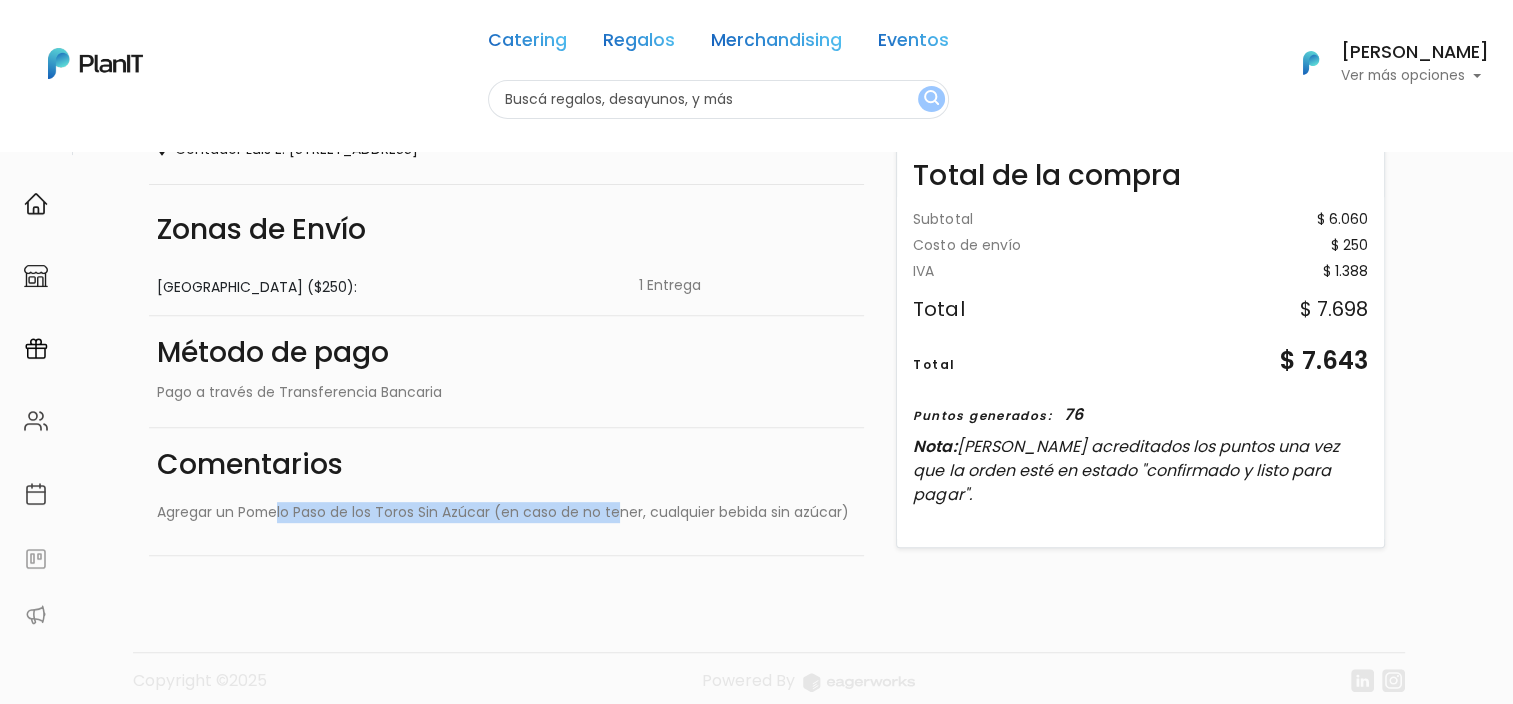 drag, startPoint x: 157, startPoint y: 532, endPoint x: 513, endPoint y: 535, distance: 356.01263 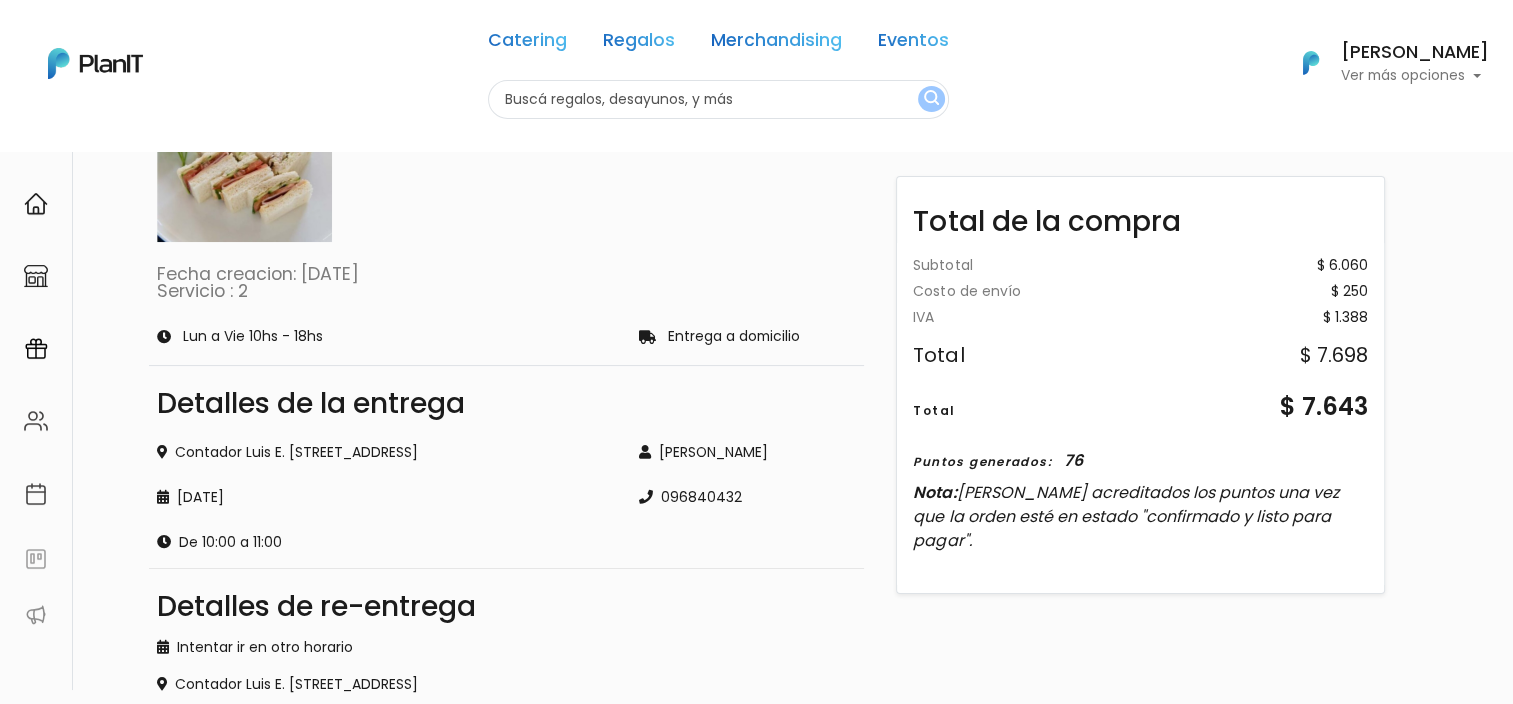 scroll, scrollTop: 0, scrollLeft: 0, axis: both 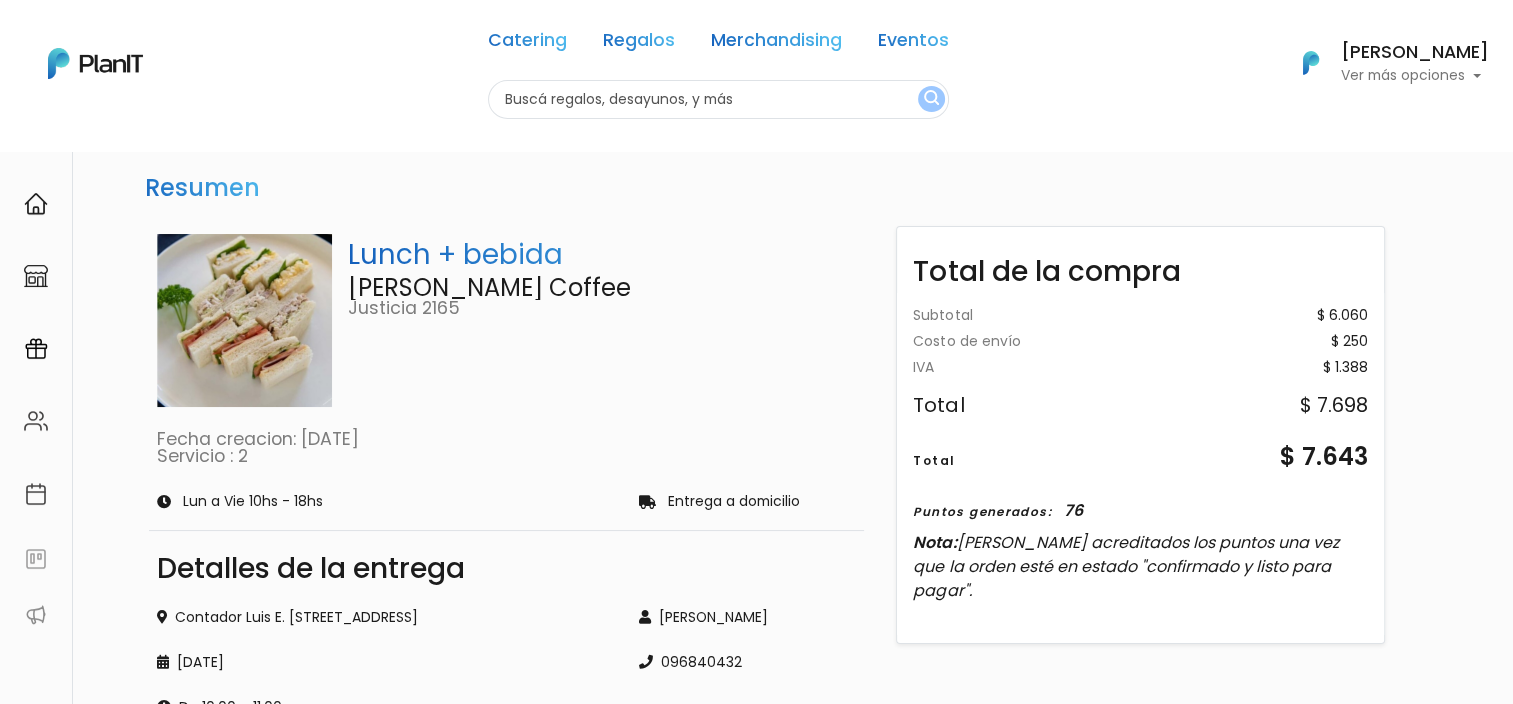 click on "Catering
Regalos
Merchandising
Eventos" at bounding box center (718, 44) 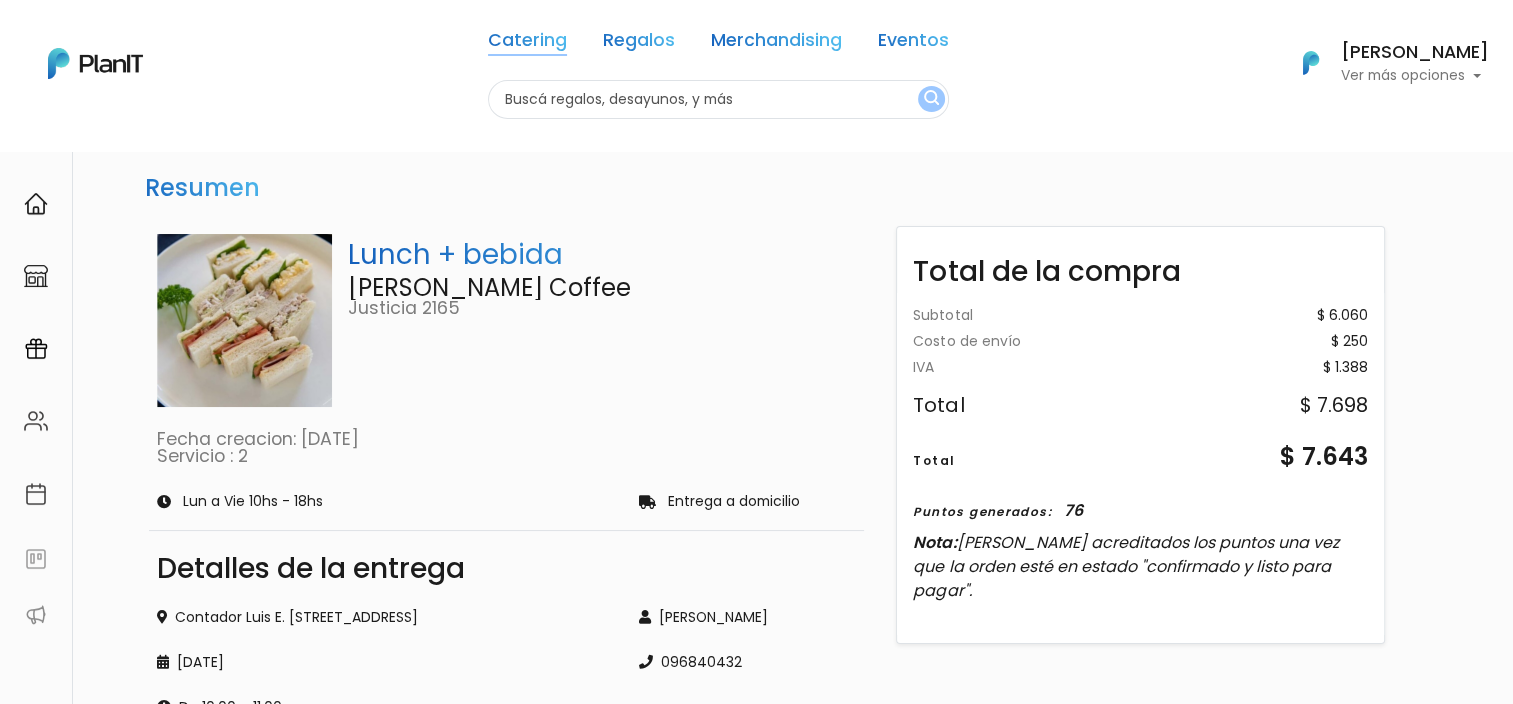 click on "Catering" at bounding box center [527, 44] 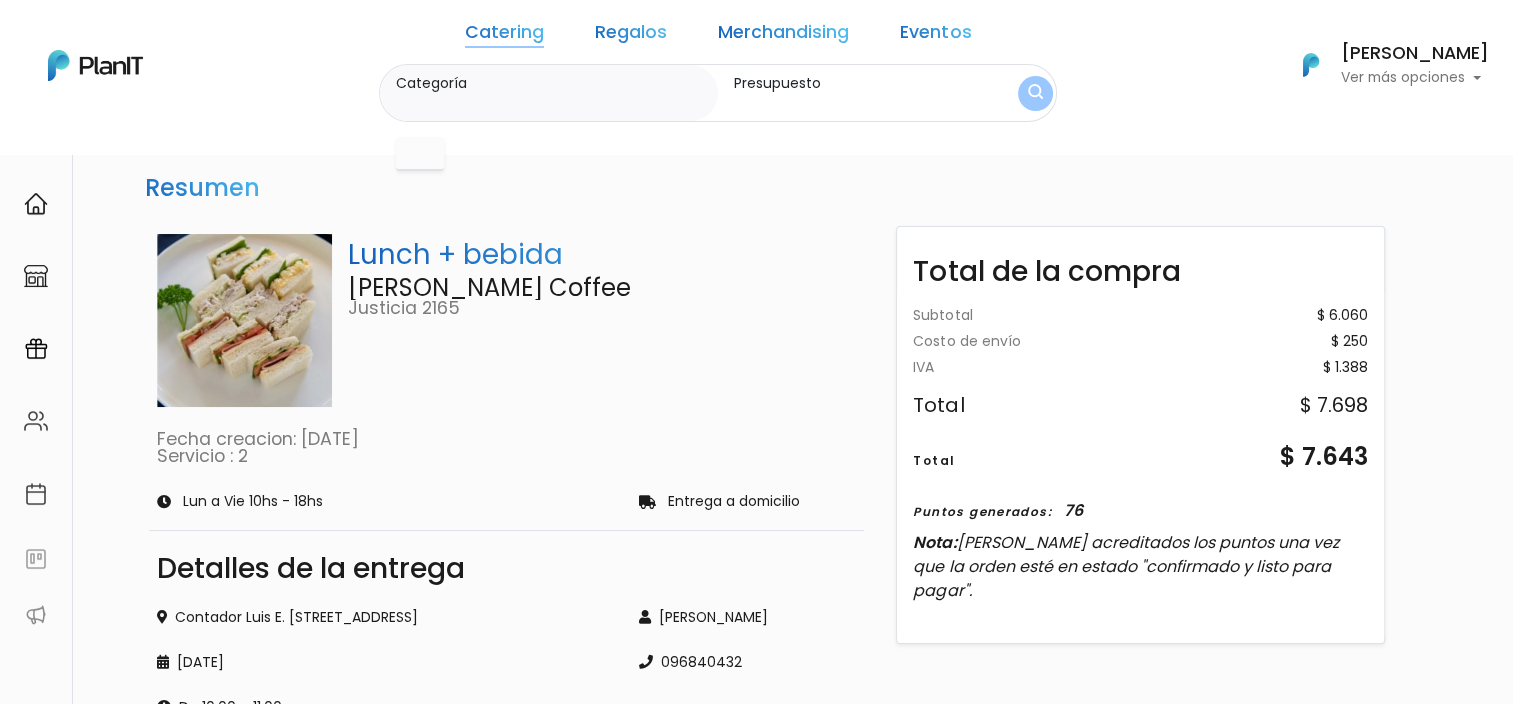 click on "Resumen
Lunch + bebida
Valentino's Coffee
Justicia 2165
Fecha creacion:  25/07/08
Servicio : 2
Lun a Vie
10hs -
18hs
Entrega a domicilio
Detalles de la entrega
Contador Luis E. Lecueder 3536 - WTC Torre 2, Piso 14, Oficina 1411
miércoles  9 de julio
De 10:00 a 11:00" at bounding box center (757, 703) 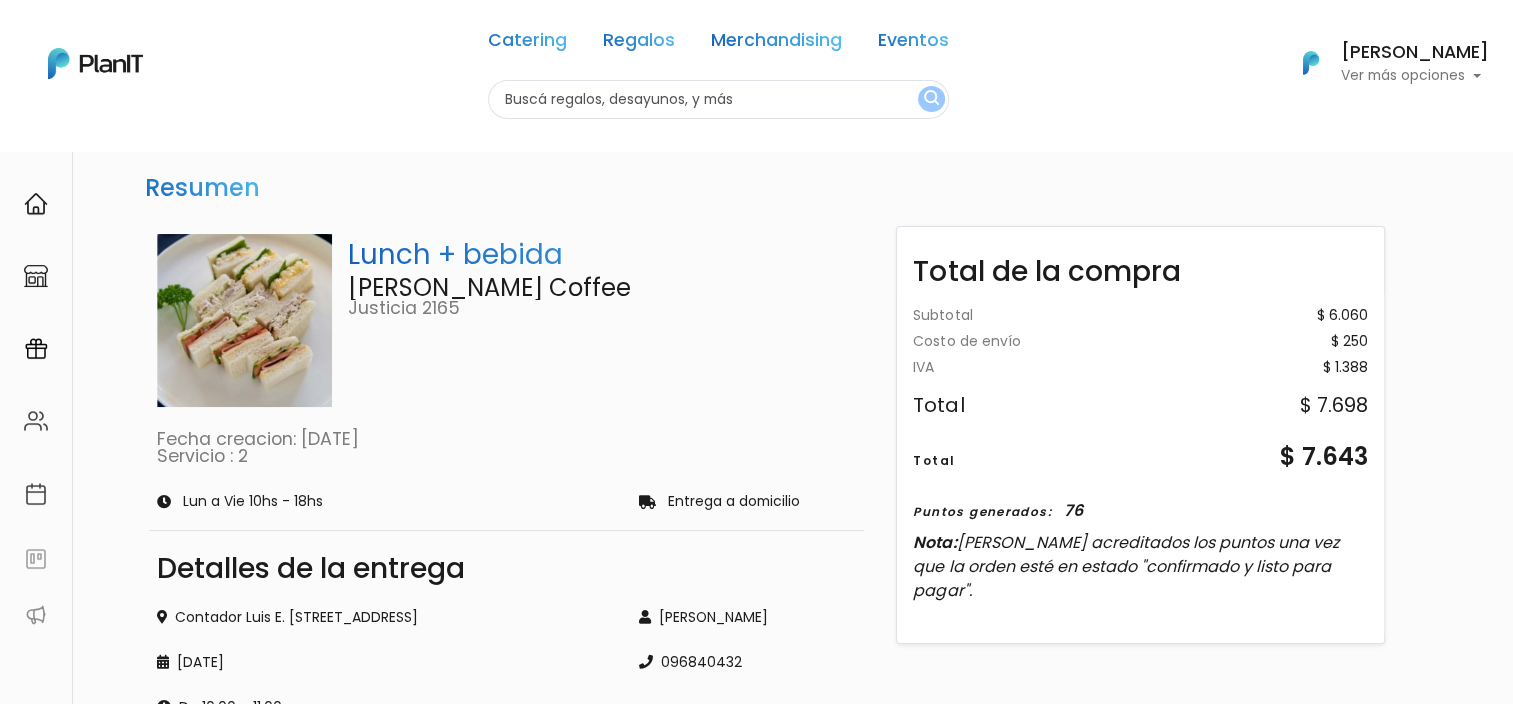 click on "Catering
Regalos
Merchandising
Eventos" at bounding box center [718, 44] 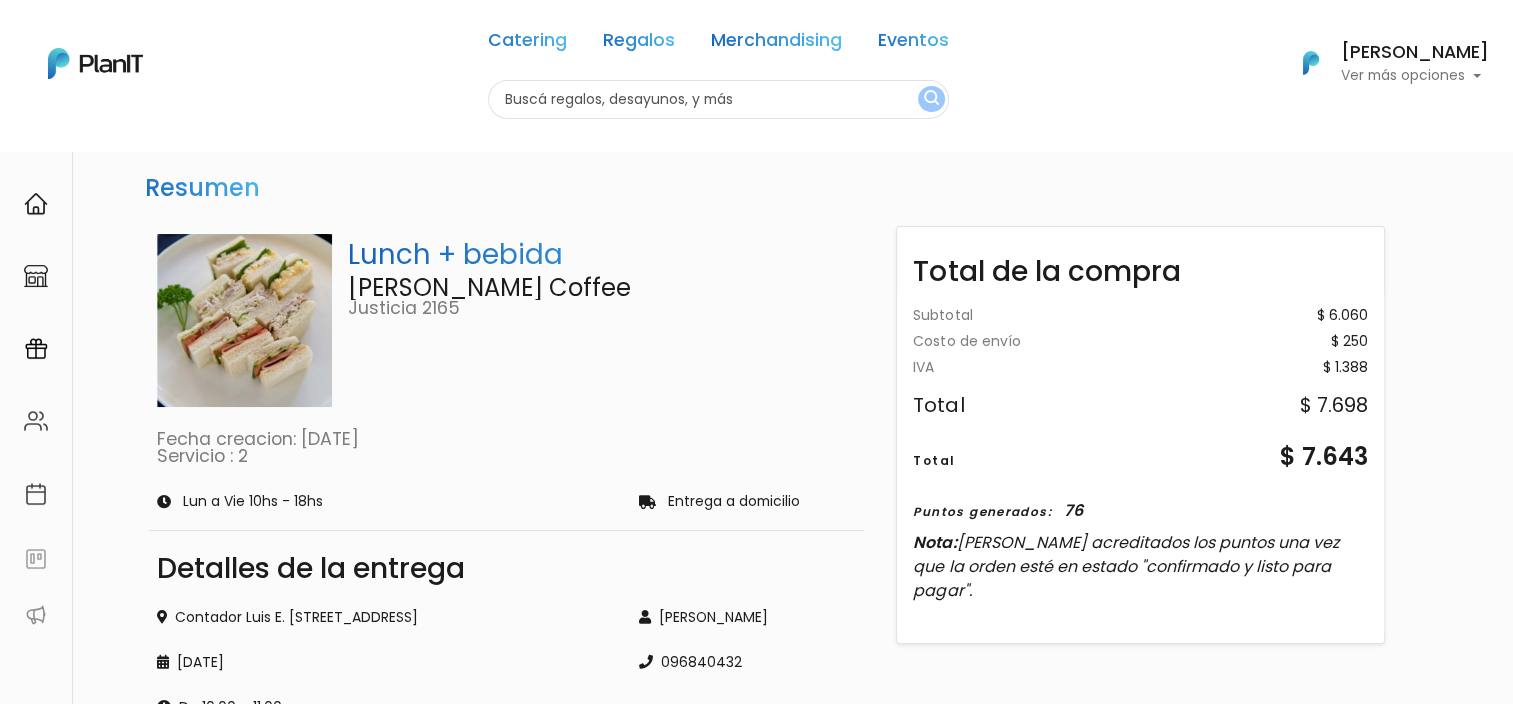 click on "Catering" at bounding box center [527, 44] 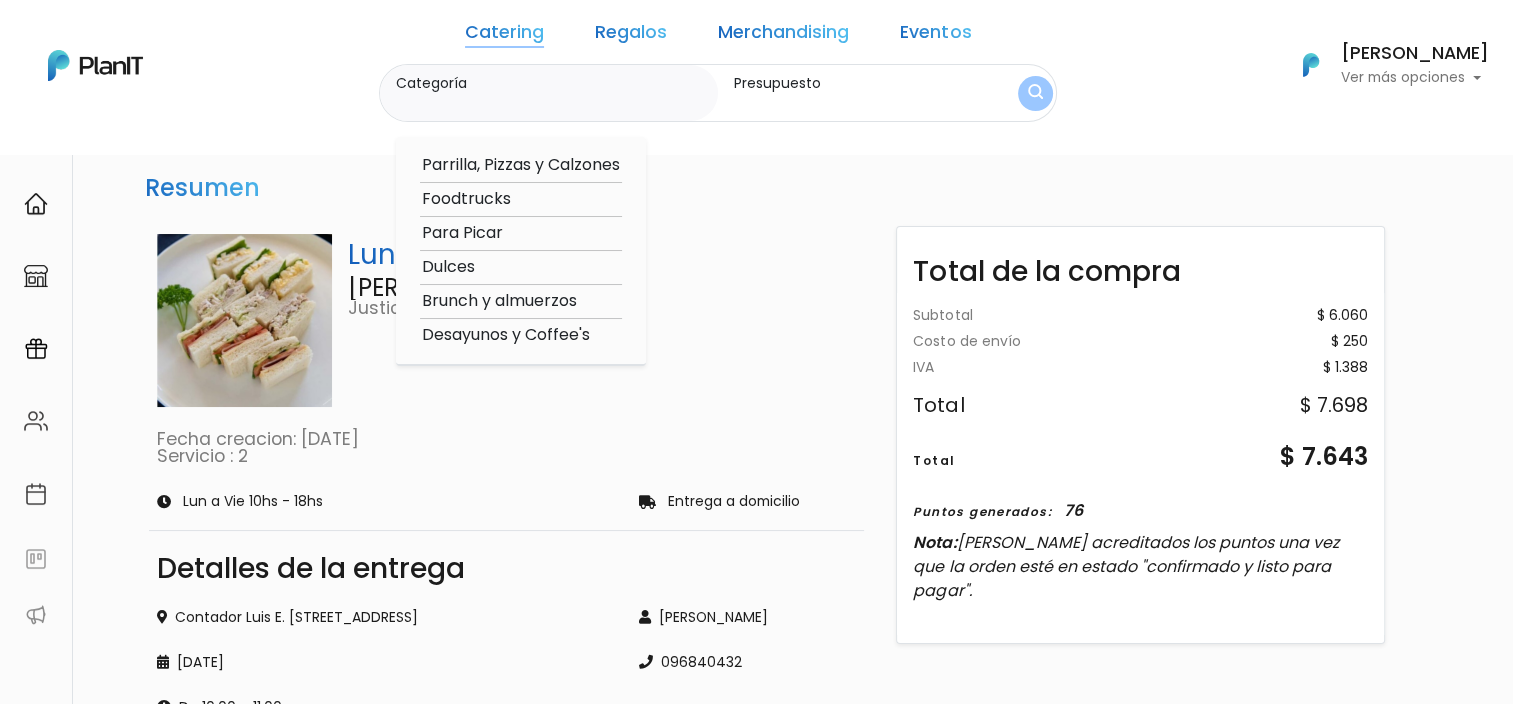click on "Brunch y almuerzos" at bounding box center [521, 301] 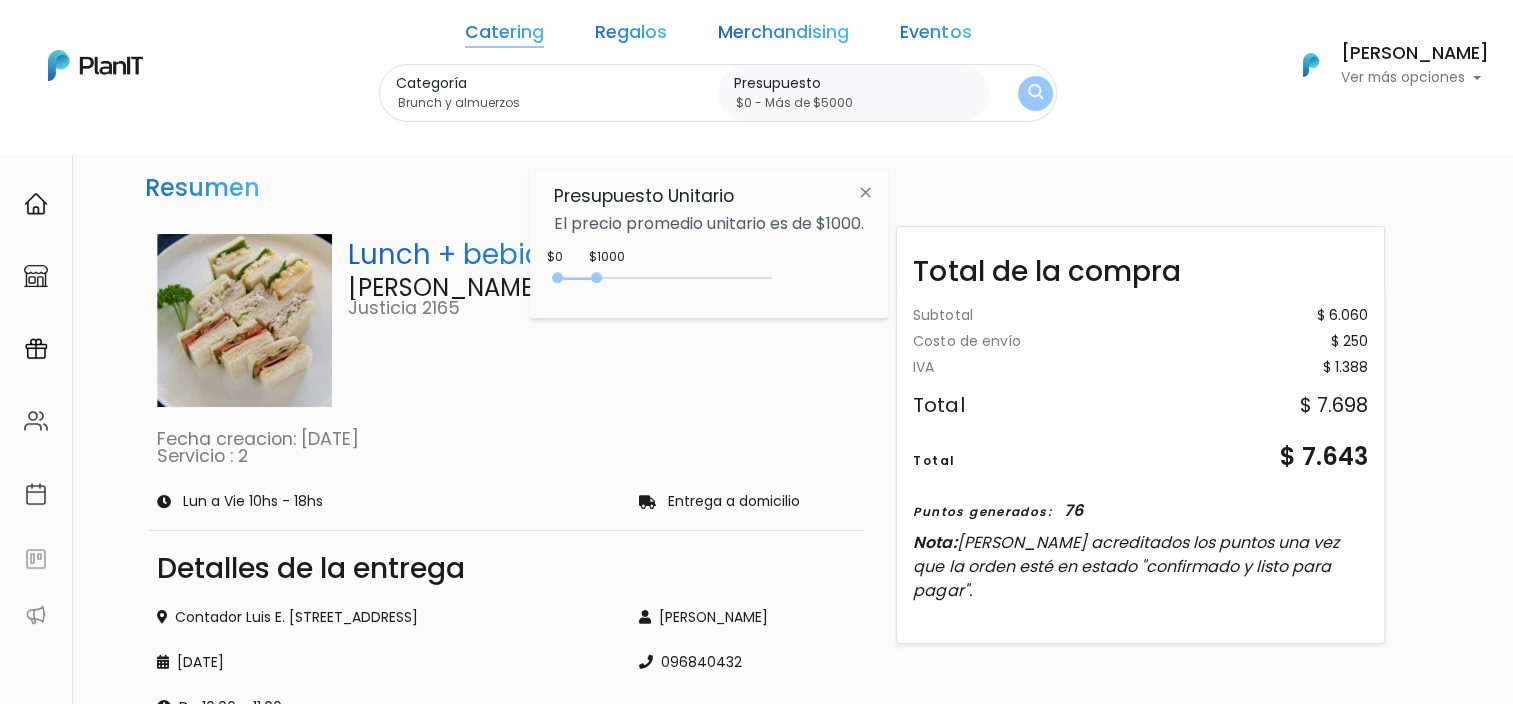 type on "$0 - Más de $5000" 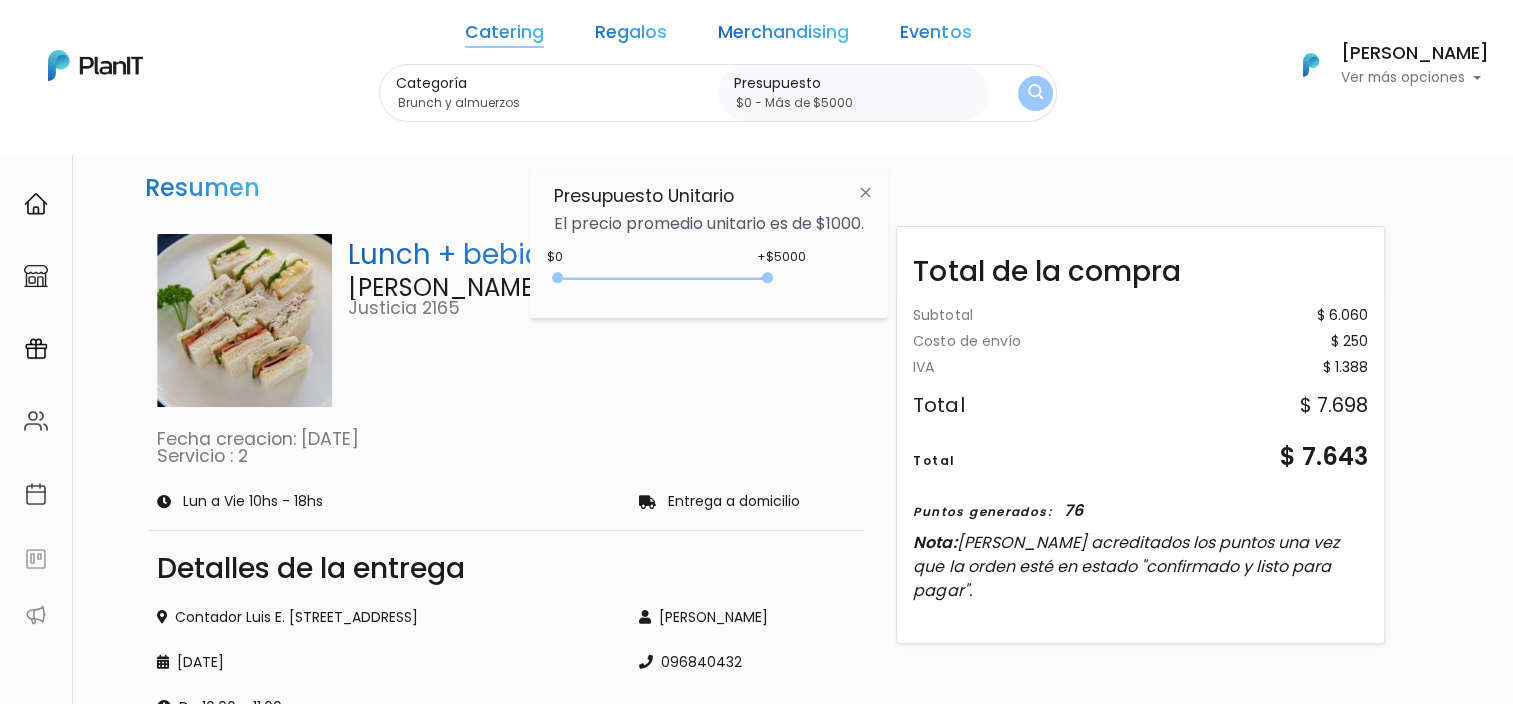 drag, startPoint x: 601, startPoint y: 273, endPoint x: 925, endPoint y: 273, distance: 324 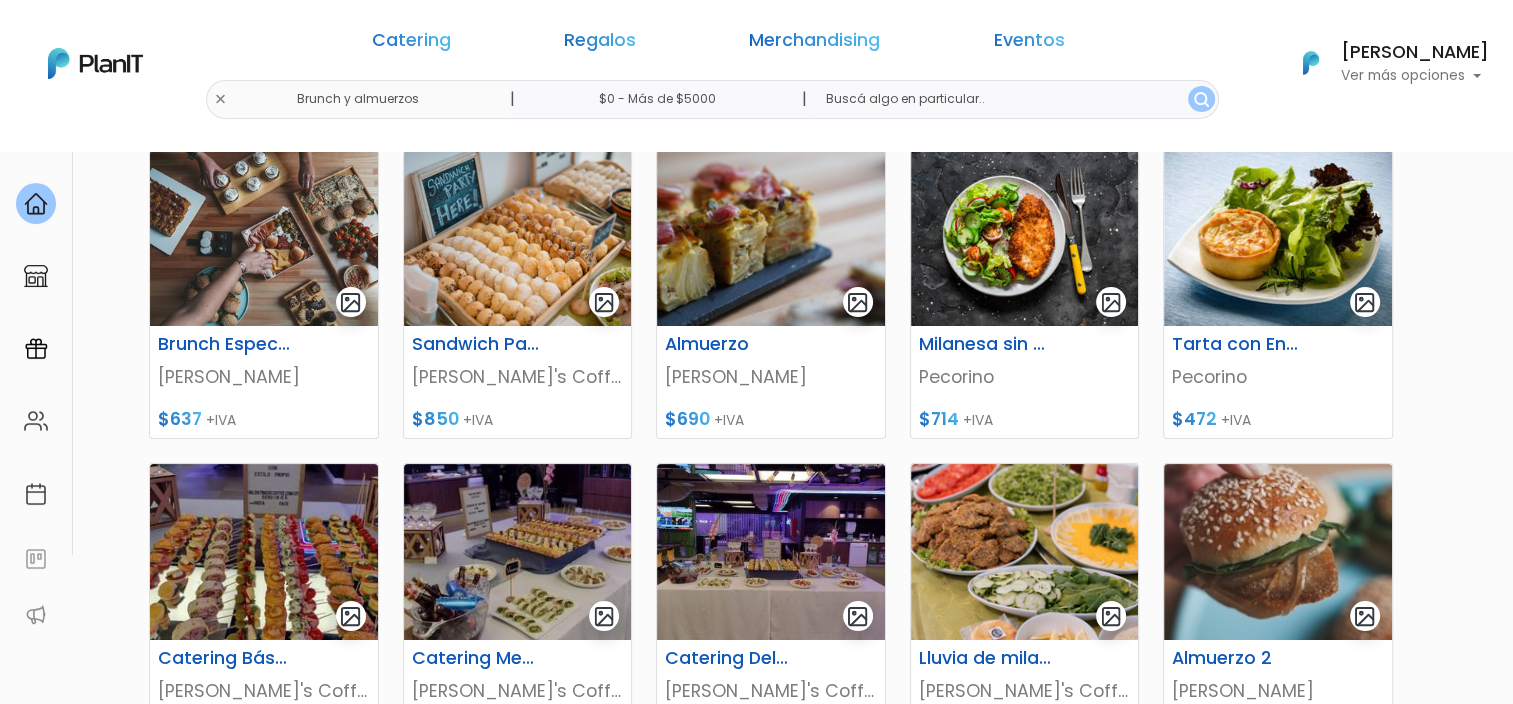 scroll, scrollTop: 576, scrollLeft: 0, axis: vertical 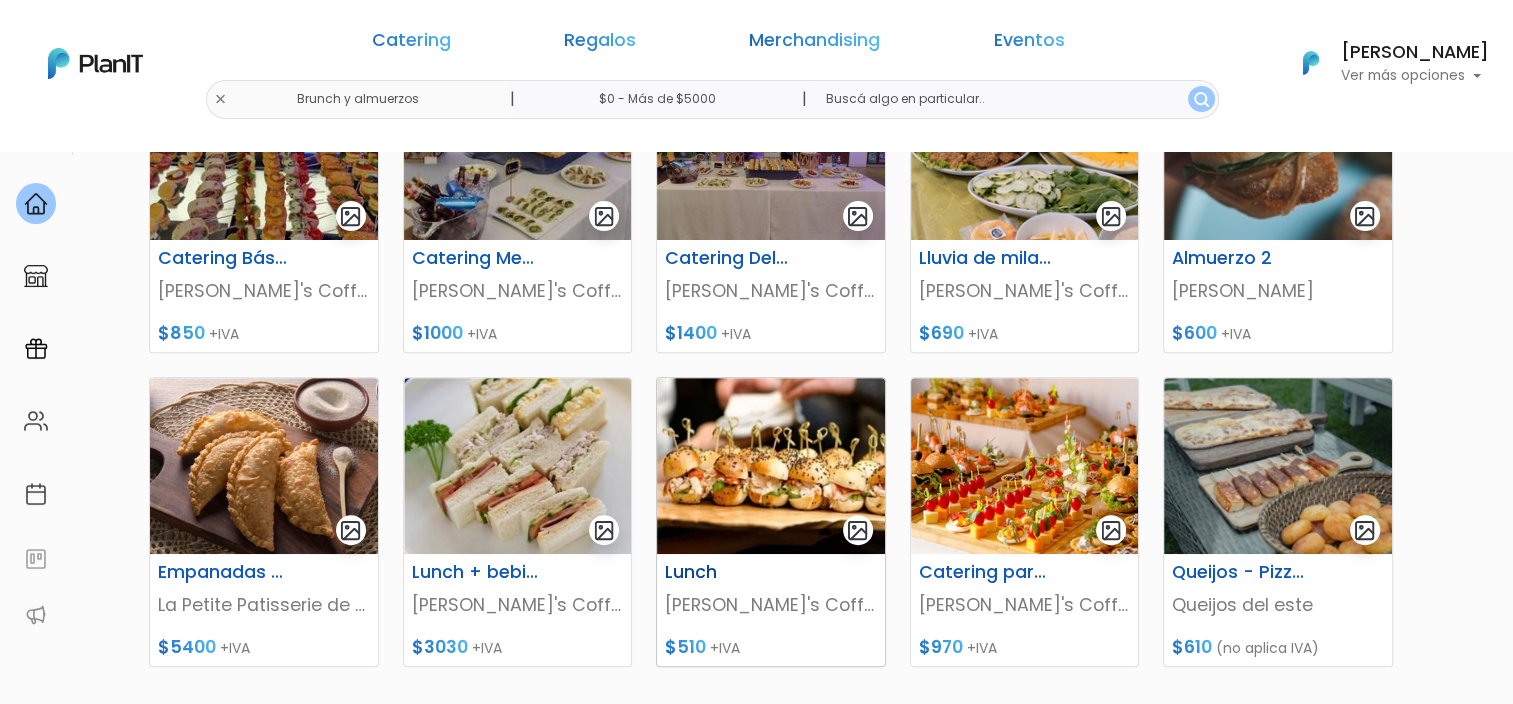 click at bounding box center [771, 466] 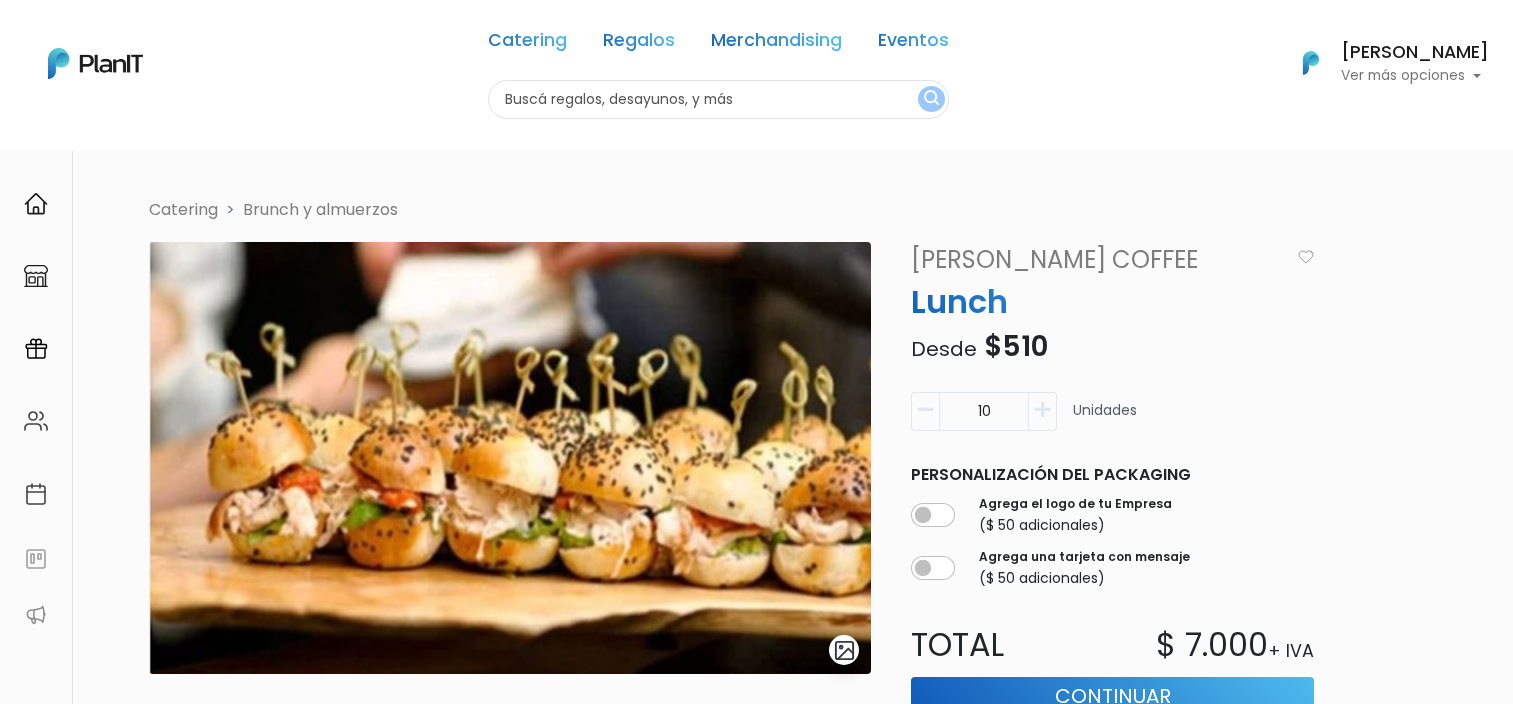 scroll, scrollTop: 0, scrollLeft: 0, axis: both 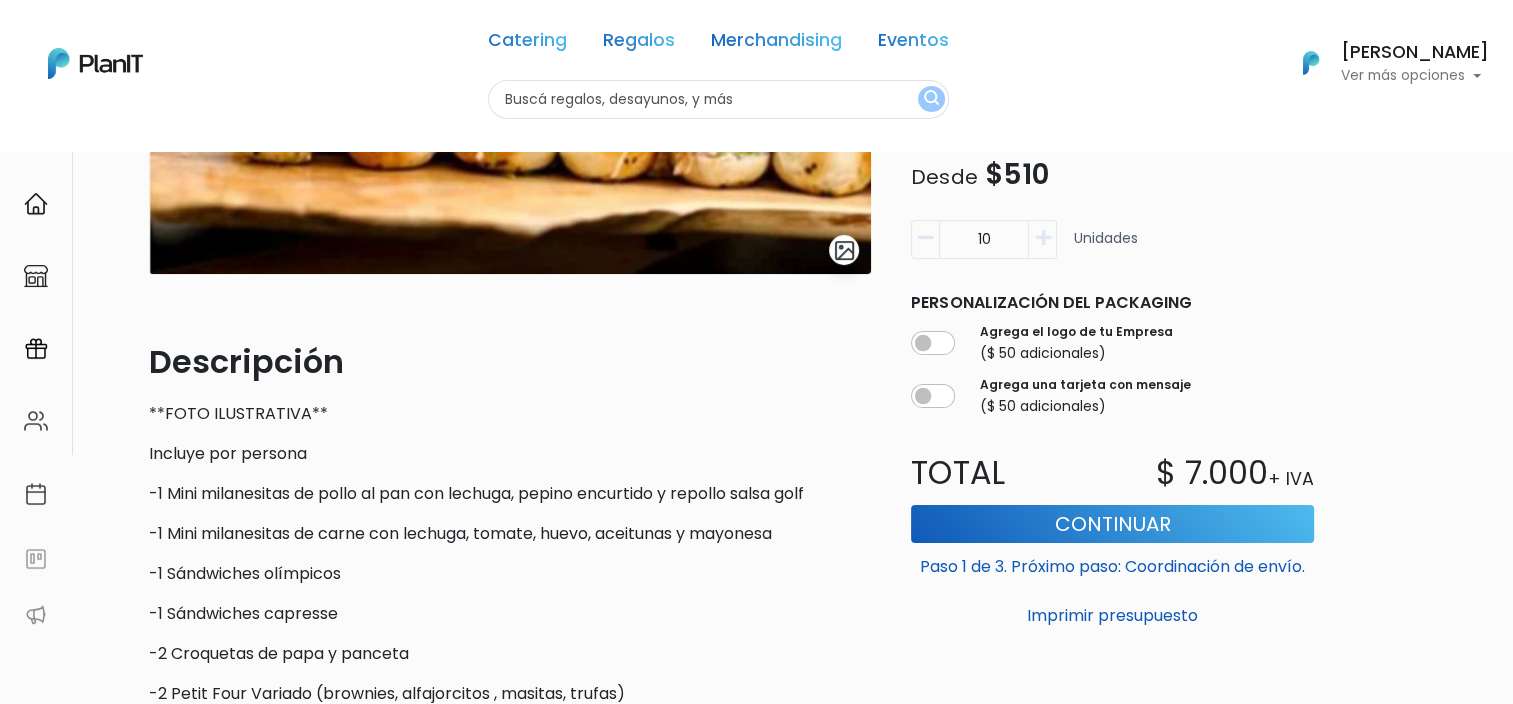 click at bounding box center [925, 238] 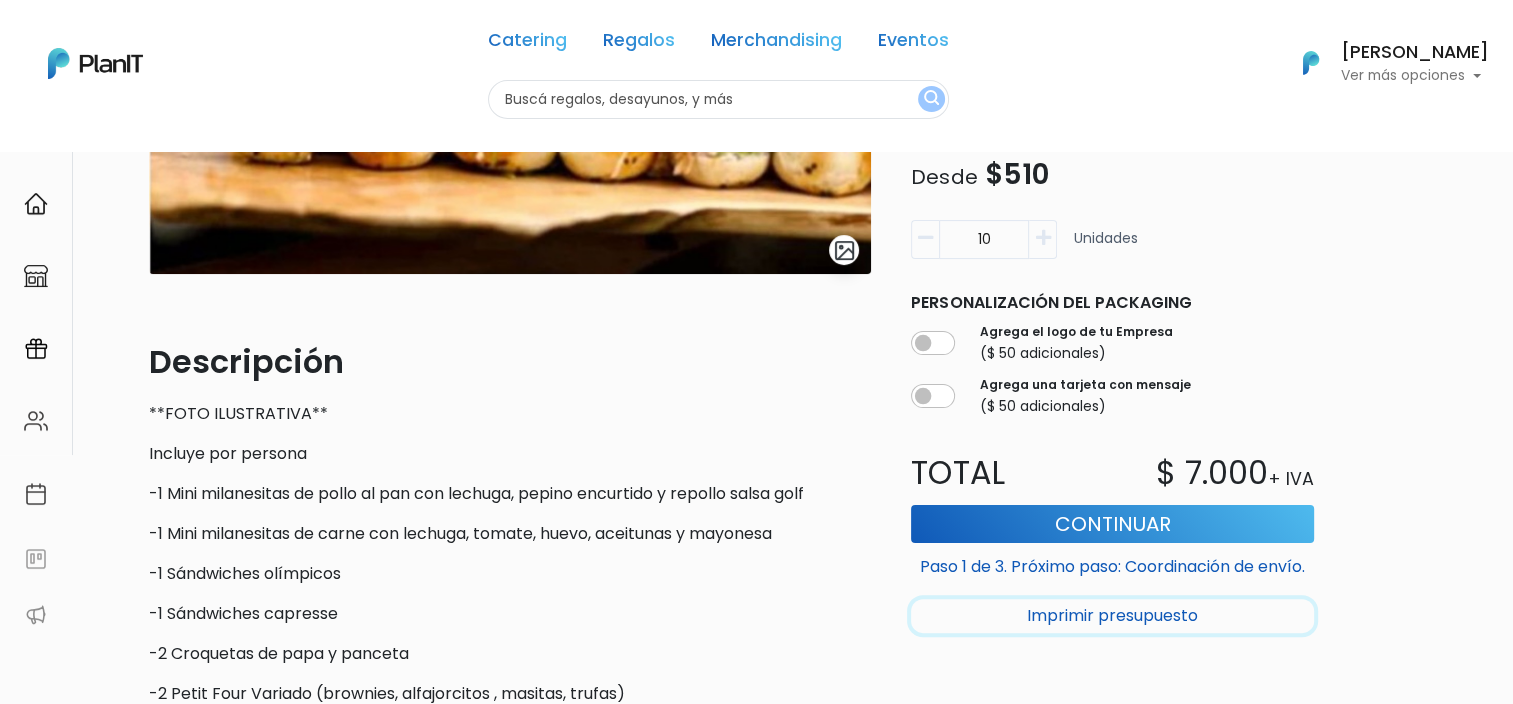 click on "Imprimir presupuesto" at bounding box center (1112, 616) 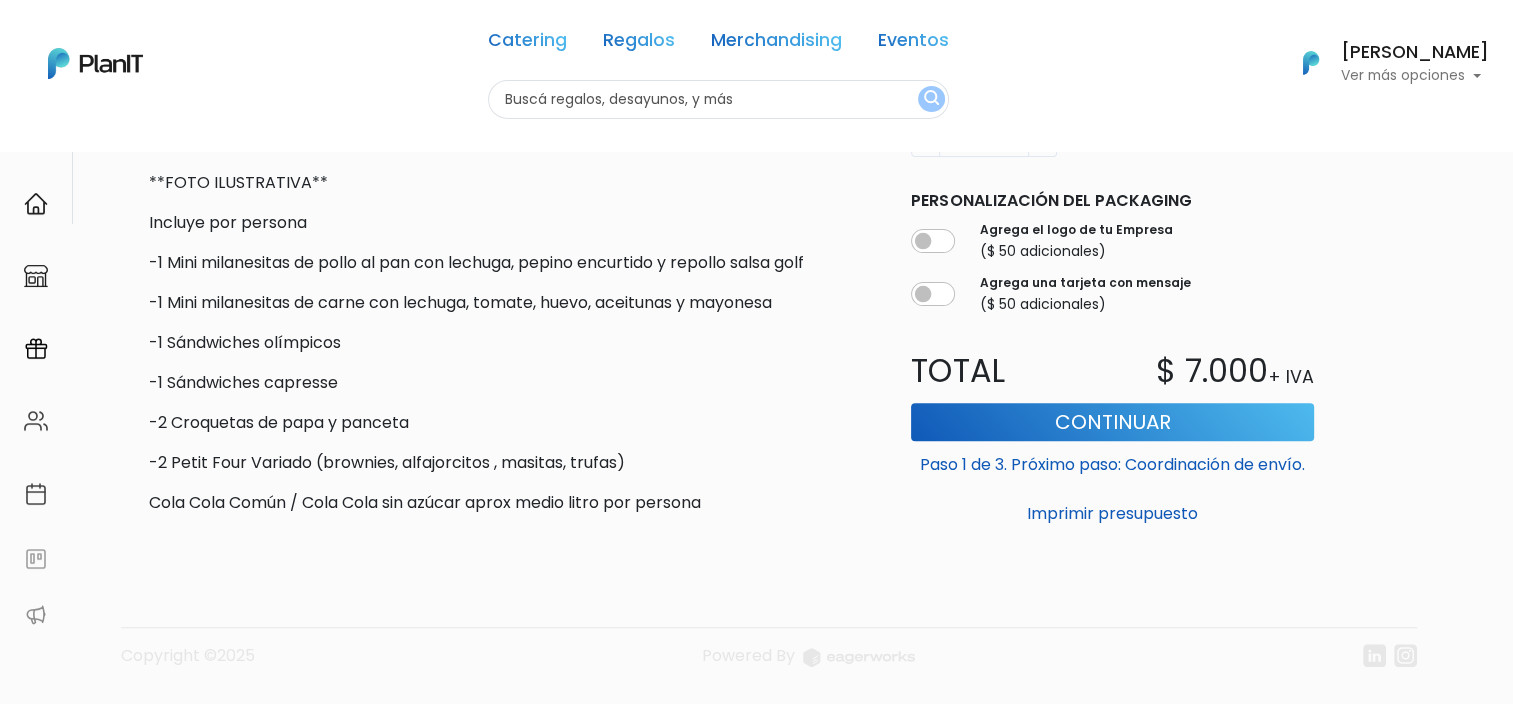scroll, scrollTop: 673, scrollLeft: 0, axis: vertical 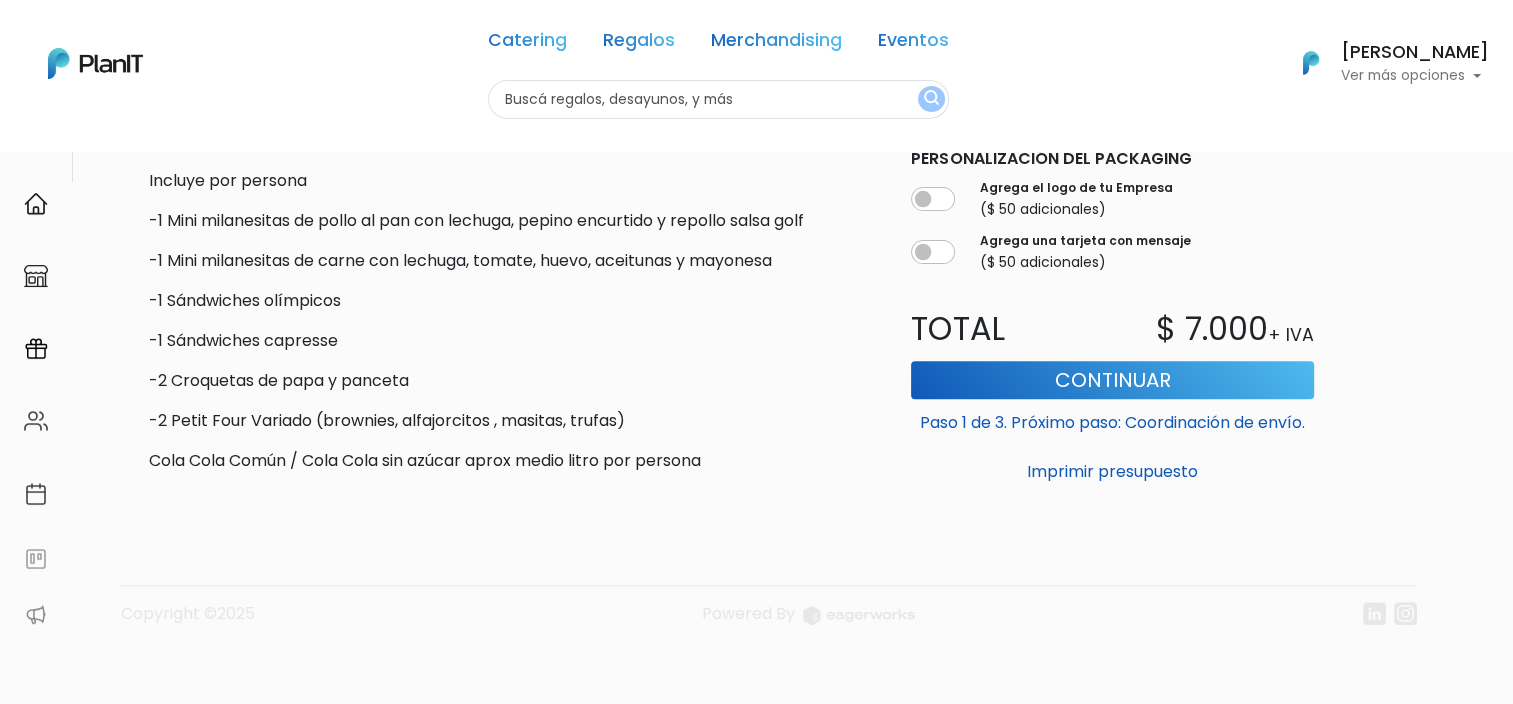 click on "Descripción
**FOTO ILUSTRATIVA**
Incluye por persona
-1 Mini milanesitas de pollo al pan con lechuga, pepino encurtido y repollo salsa golf
-1 Mini milanesitas de carne con lechuga, tomate, huevo, aceitunas y mayonesa
-1 Sándwiches olímpicos
-1 Sándwiches capresse
-2 Croquetas de papa y panceta
-2 Petit Four Variado (brownies, alfajorcitos , masitas, trufas)
Cola Cola Común / Cola Cola sin azúcar aprox medio litro por persona" at bounding box center (510, 269) 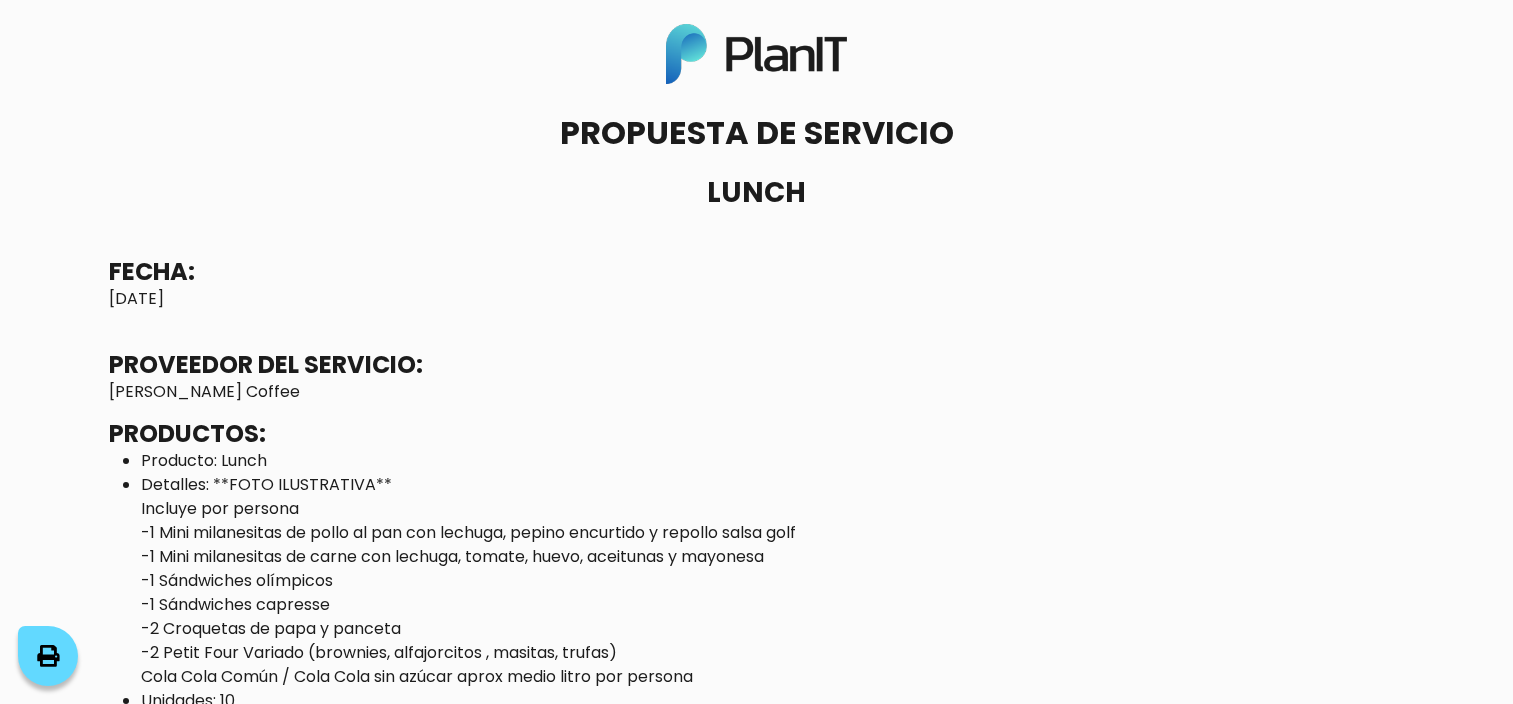 scroll, scrollTop: 0, scrollLeft: 0, axis: both 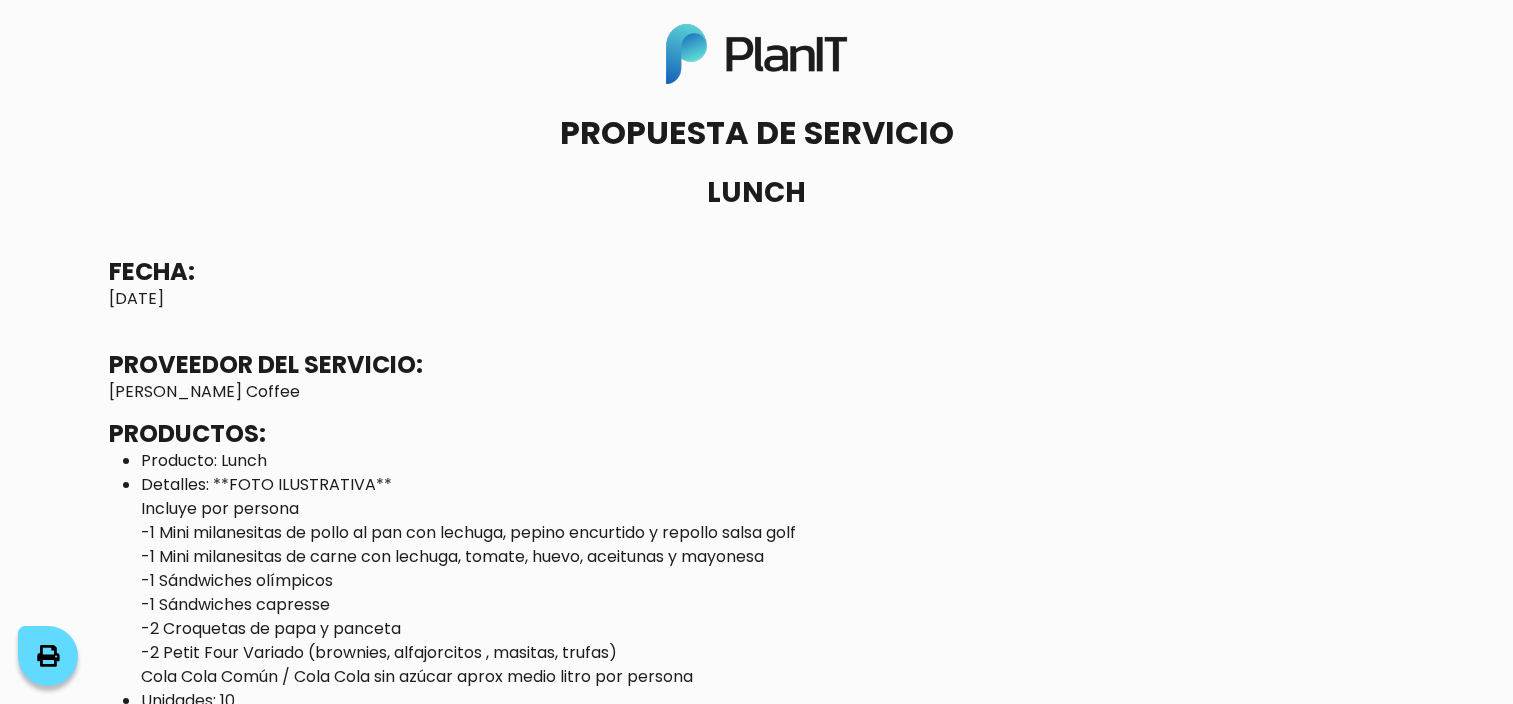 click at bounding box center (48, 656) 